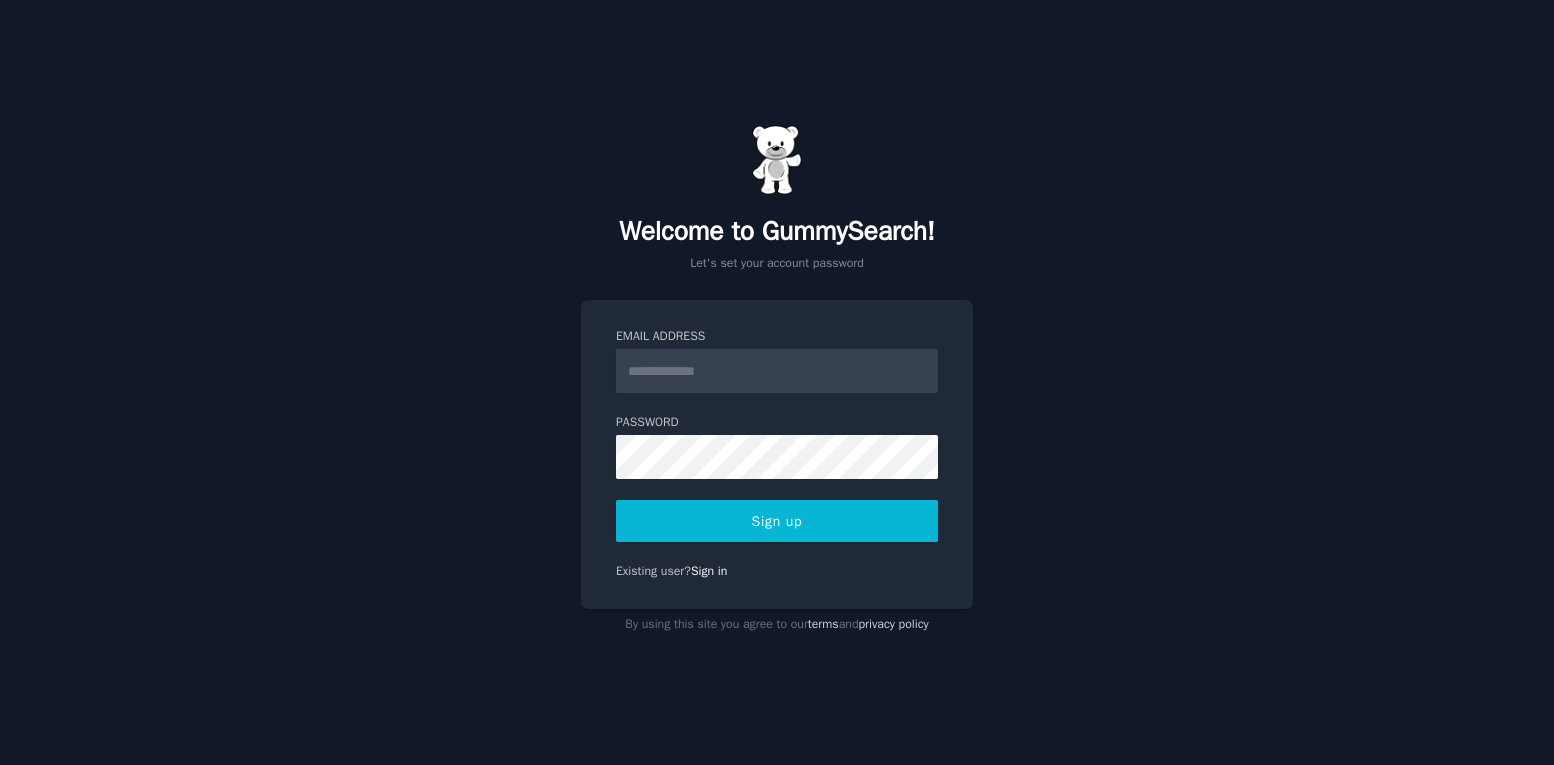 scroll, scrollTop: 0, scrollLeft: 0, axis: both 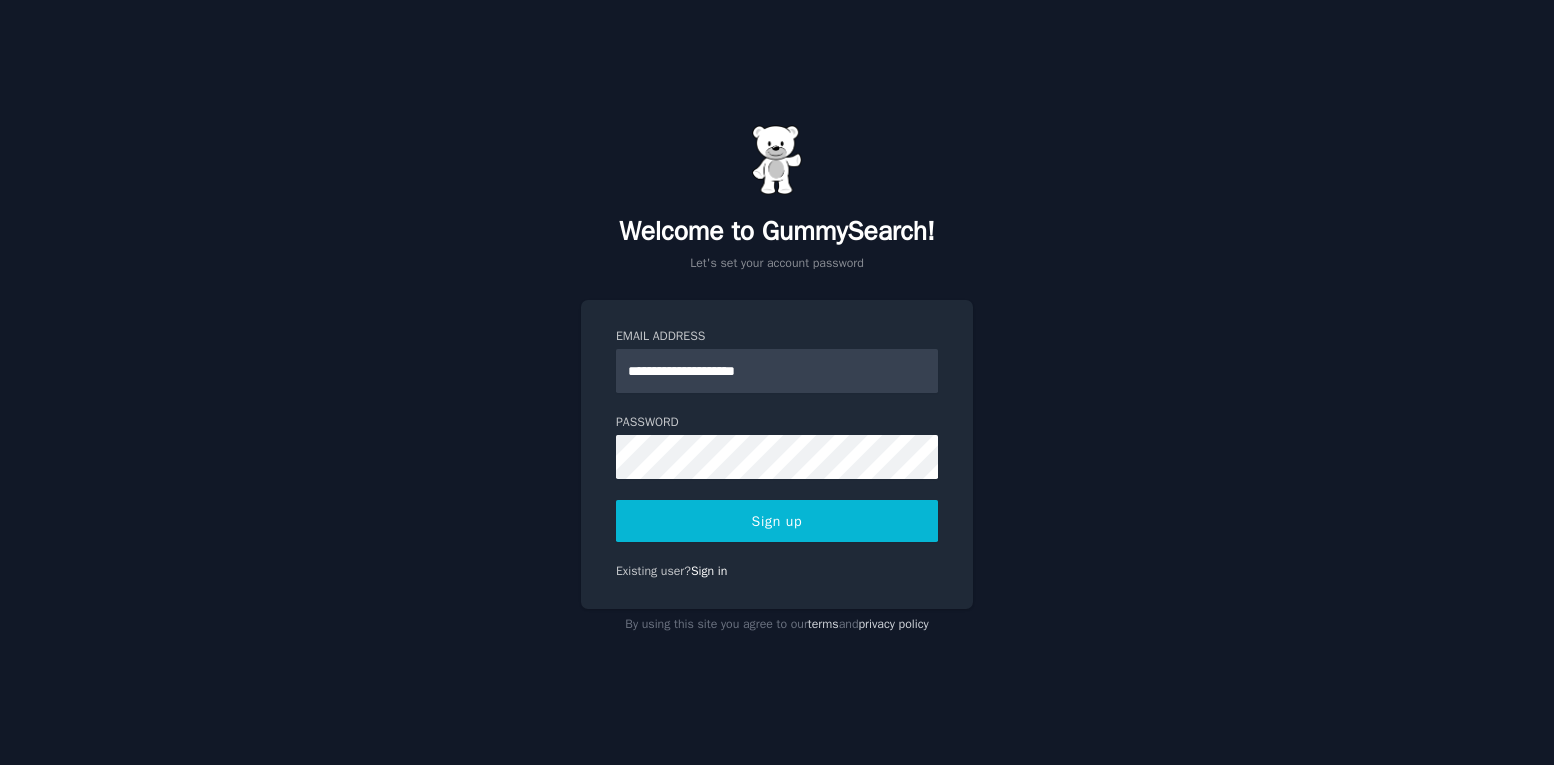 type on "**********" 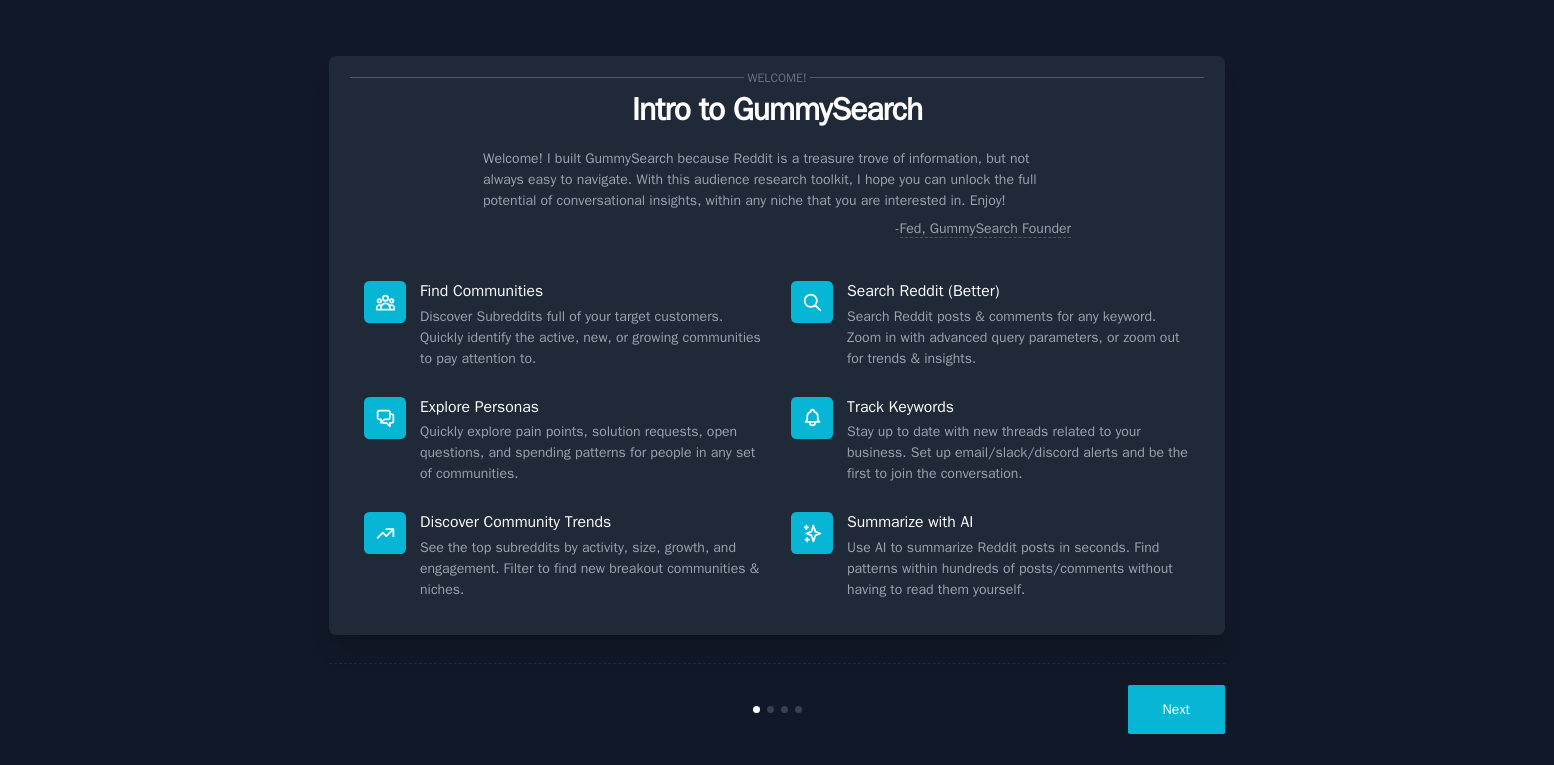 scroll, scrollTop: 0, scrollLeft: 0, axis: both 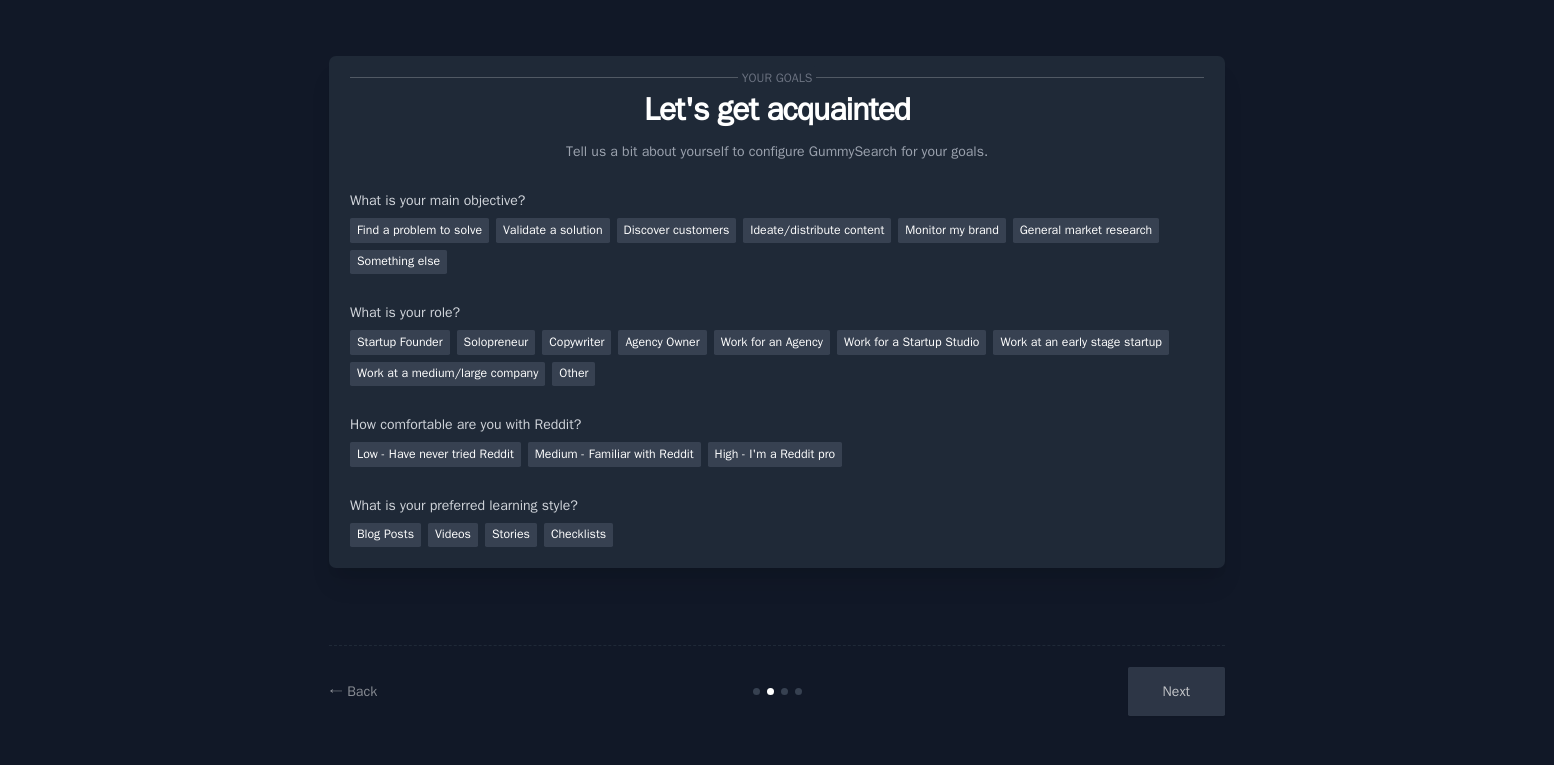 click on "Your goals Let's get acquainted Tell us a bit about yourself to configure GummySearch for your goals. What is your main objective? Find a problem to solve Validate a solution Discover customers Ideate/distribute content Monitor my brand General market research Something else What is your role? Startup Founder Solopreneur Copywriter Agency Owner Work for an Agency Work for a Startup Studio Work at an early stage startup Work at a medium/large company Other How comfortable are you with Reddit? Low - Have never tried Reddit Medium - Familiar with Reddit High - I'm a Reddit pro What is your preferred learning style? Blog Posts Videos Stories Checklists" at bounding box center (777, 312) 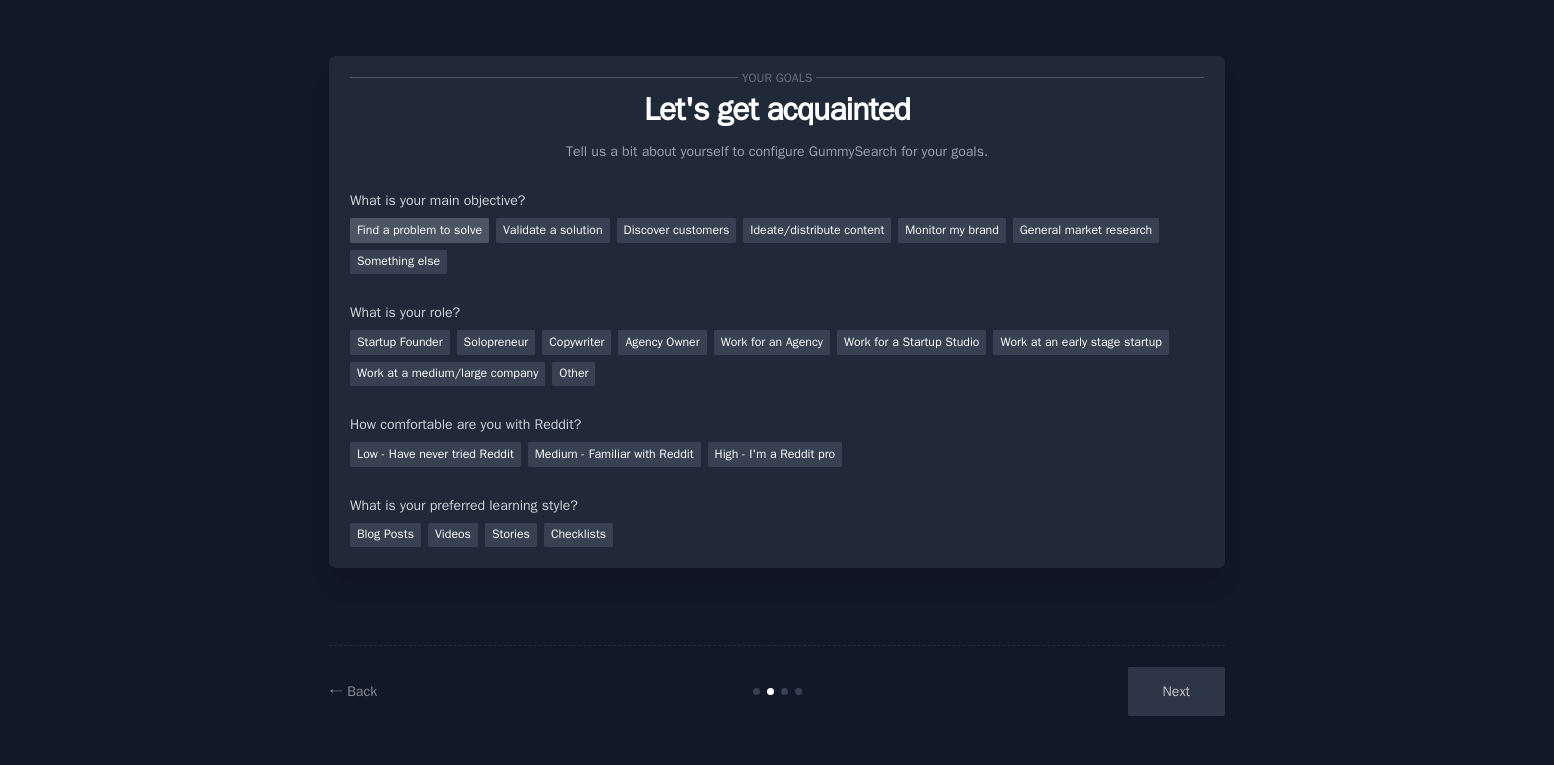 click on "Find a problem to solve" at bounding box center (419, 230) 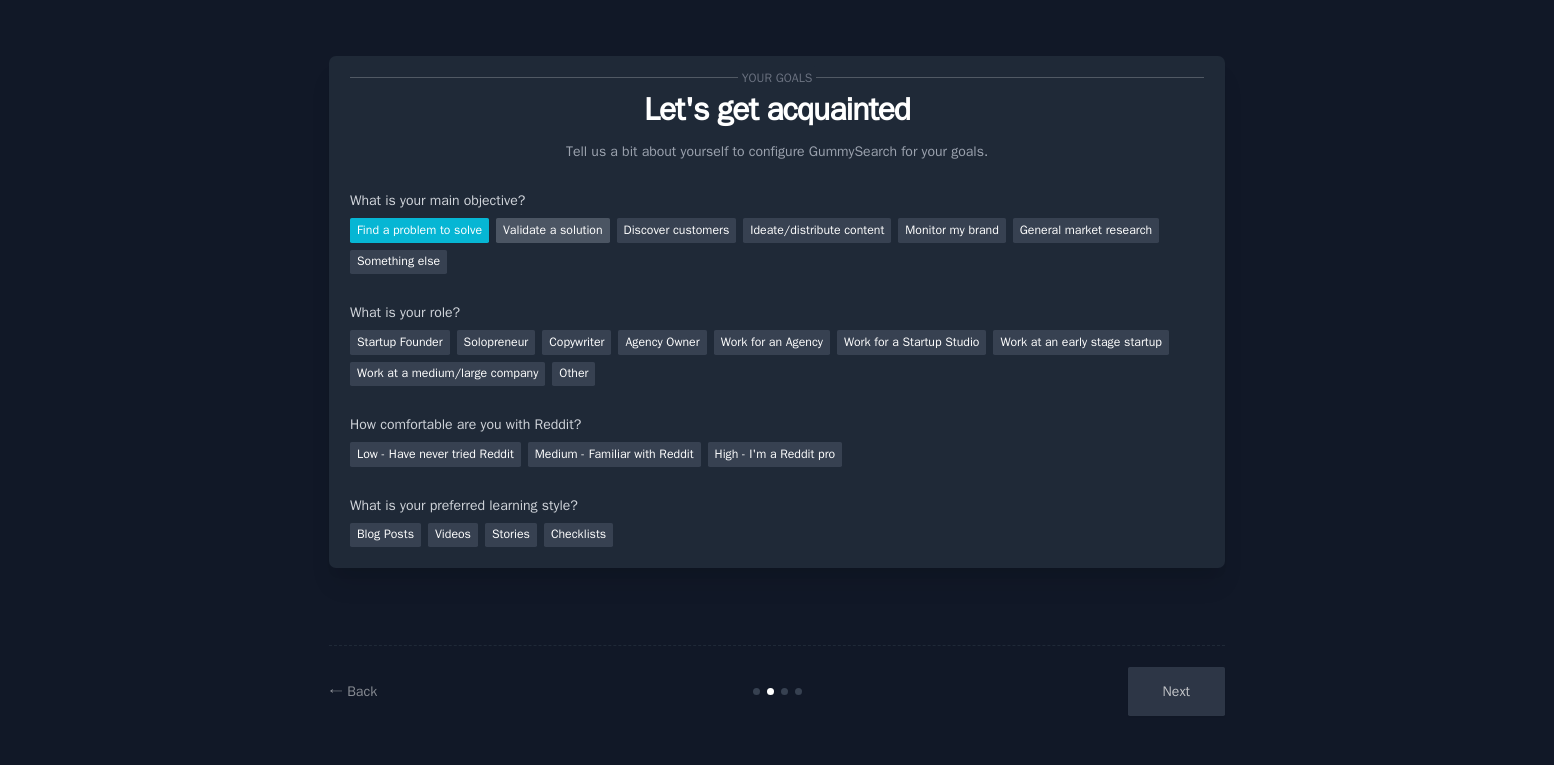 click on "Validate a solution" at bounding box center [553, 230] 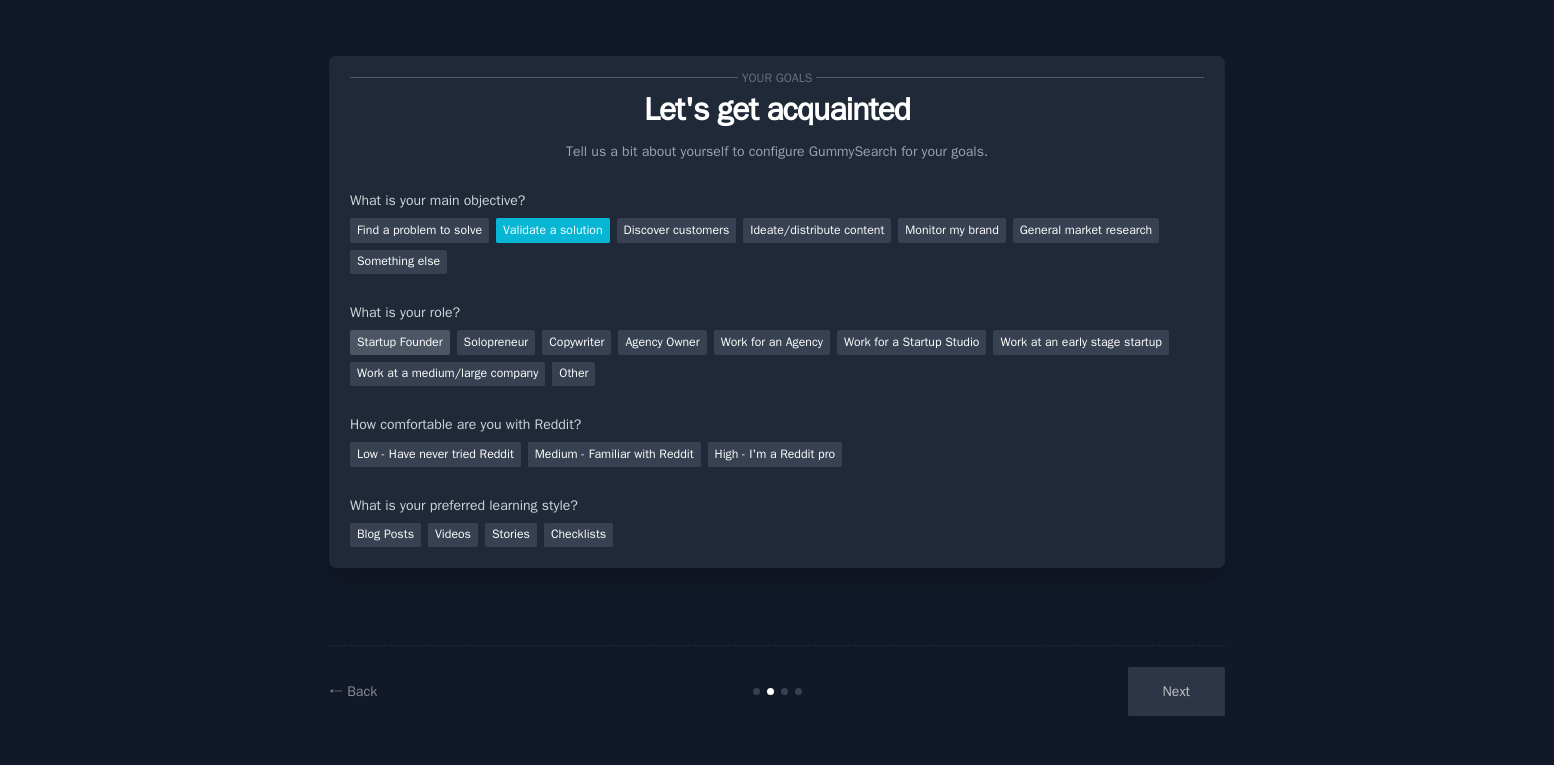 click on "Startup Founder" at bounding box center [400, 342] 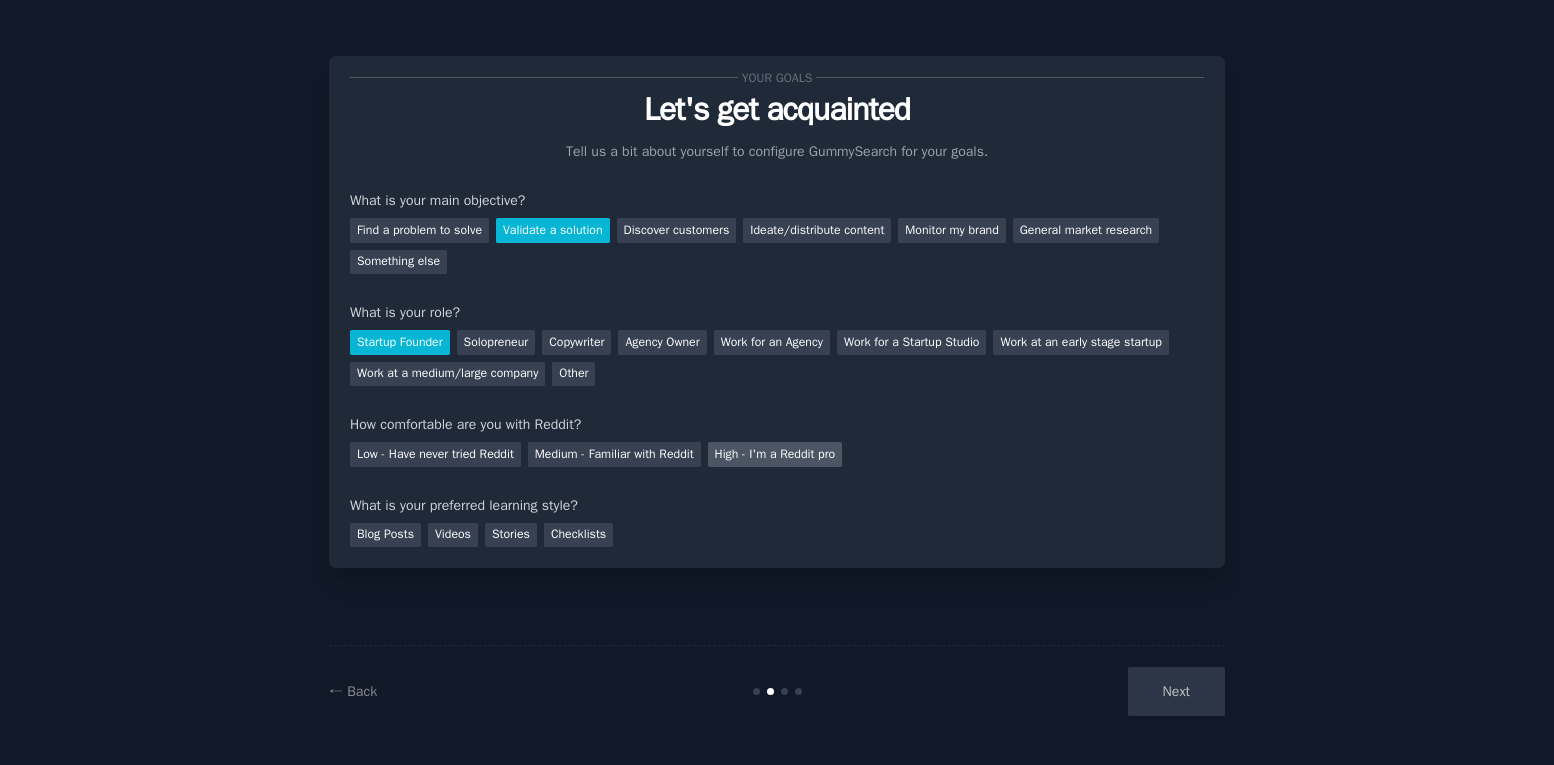 click on "High - I'm a Reddit pro" at bounding box center [775, 454] 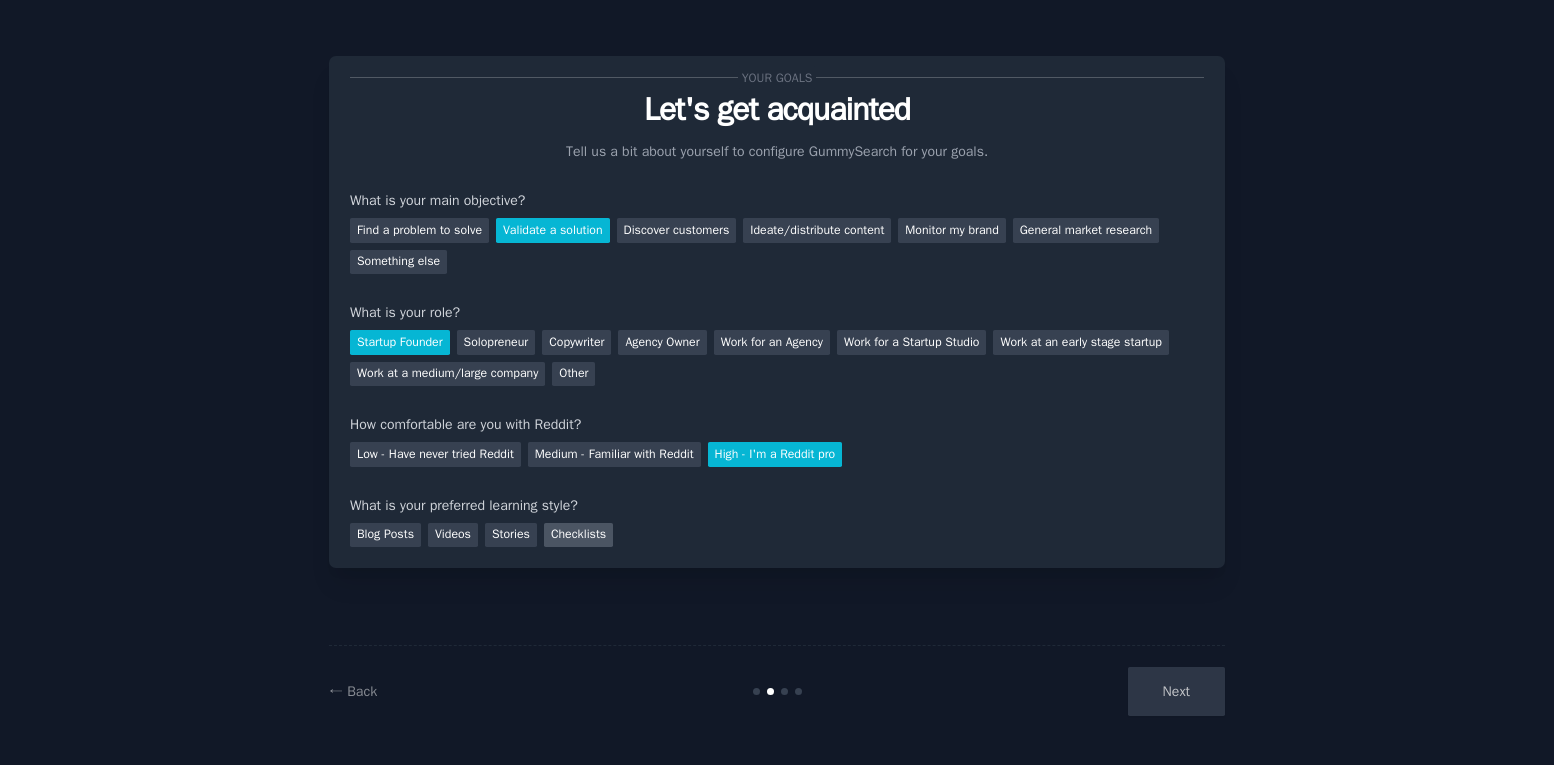 click on "Checklists" at bounding box center (578, 535) 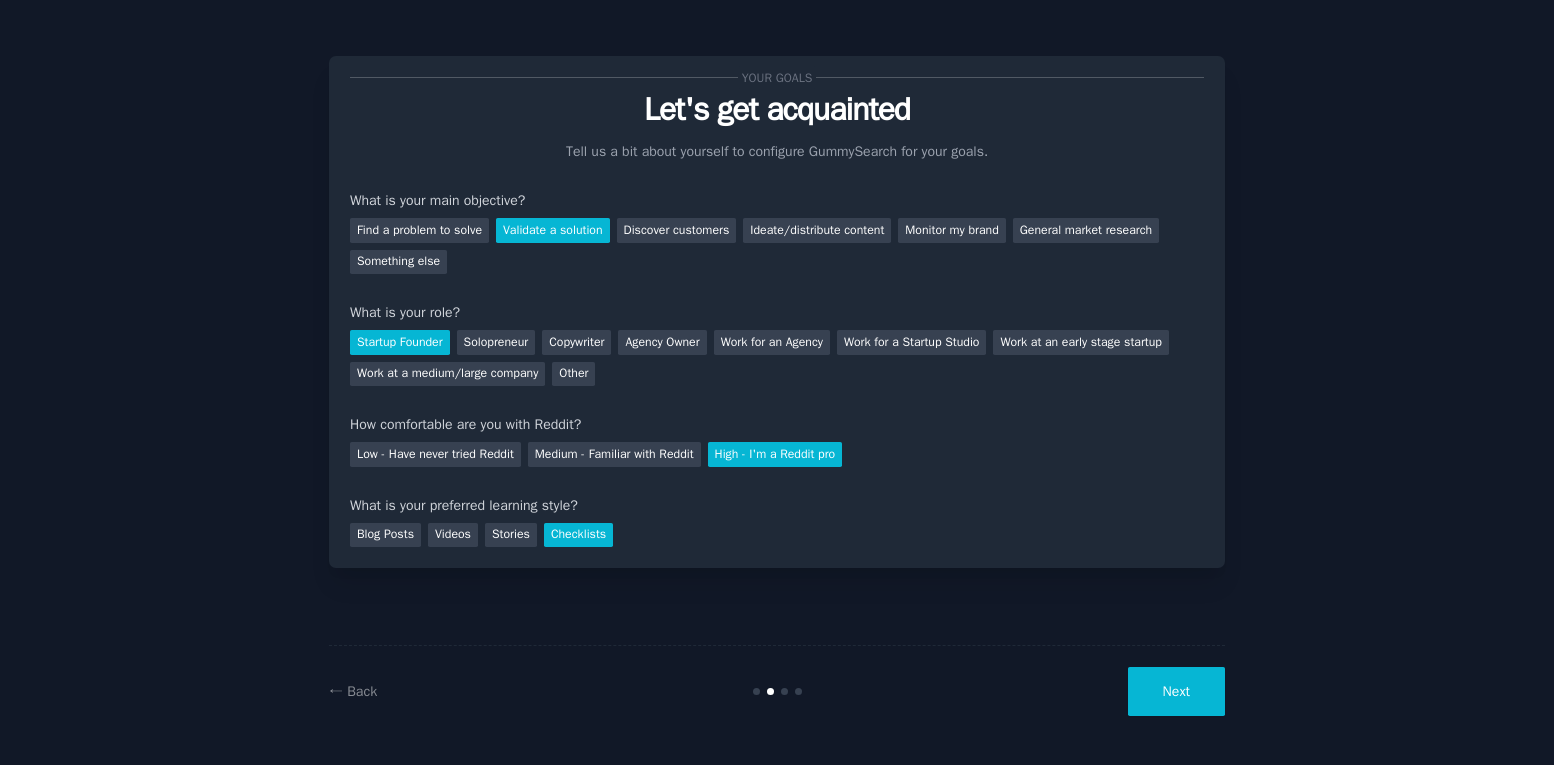 click on "Next" at bounding box center [1176, 691] 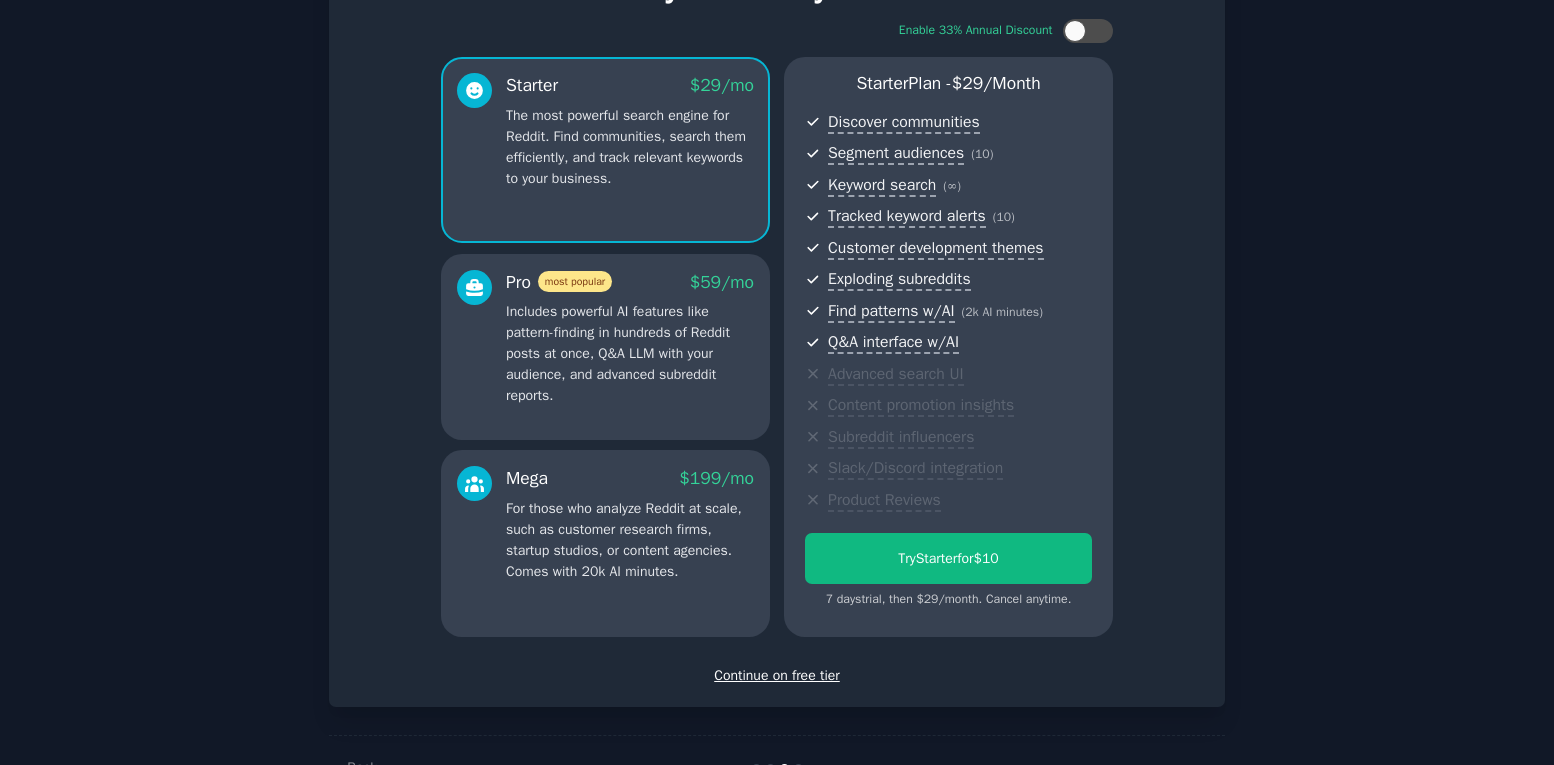 scroll, scrollTop: 184, scrollLeft: 0, axis: vertical 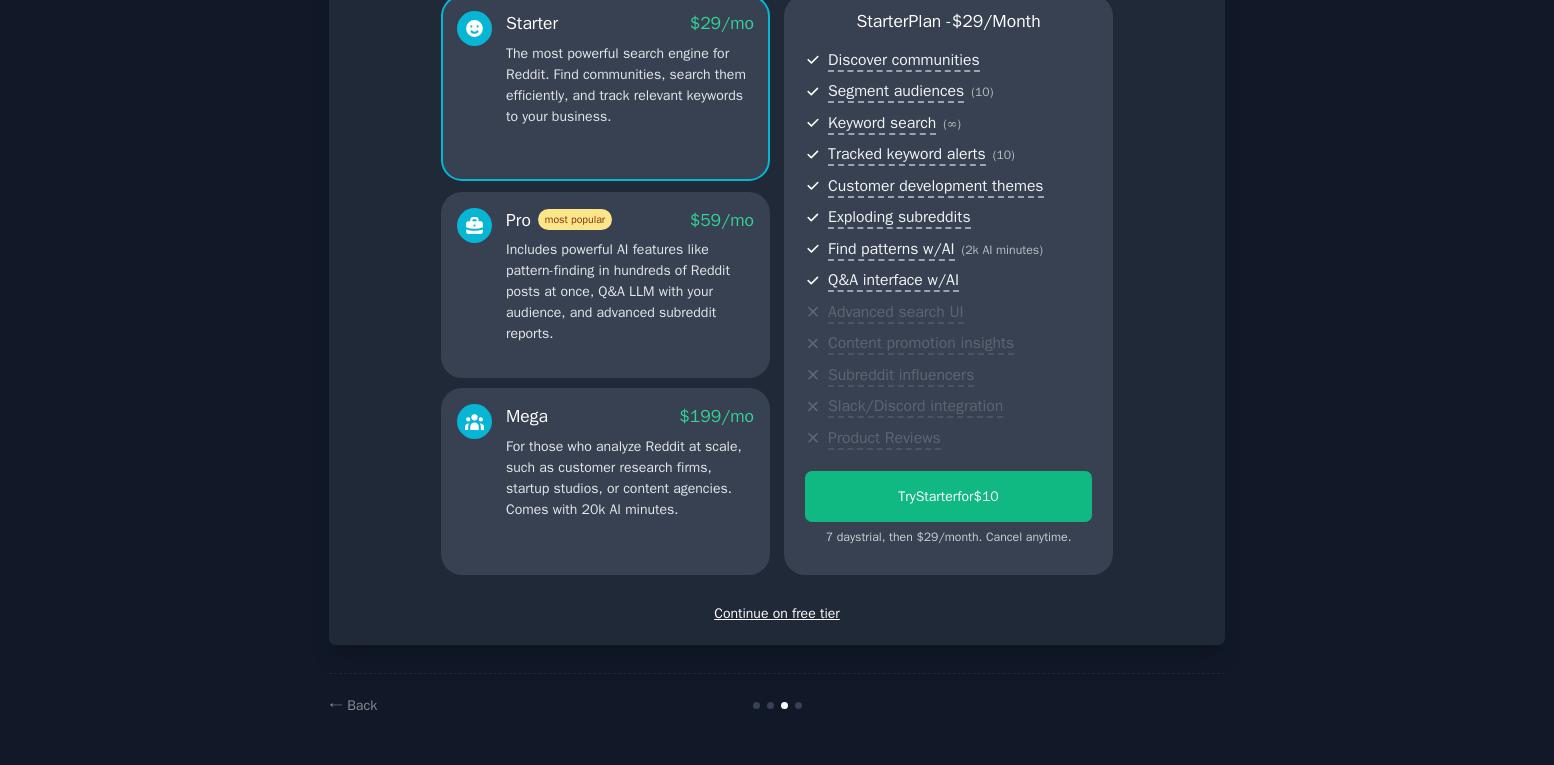 click on "Continue on free tier" at bounding box center [777, 613] 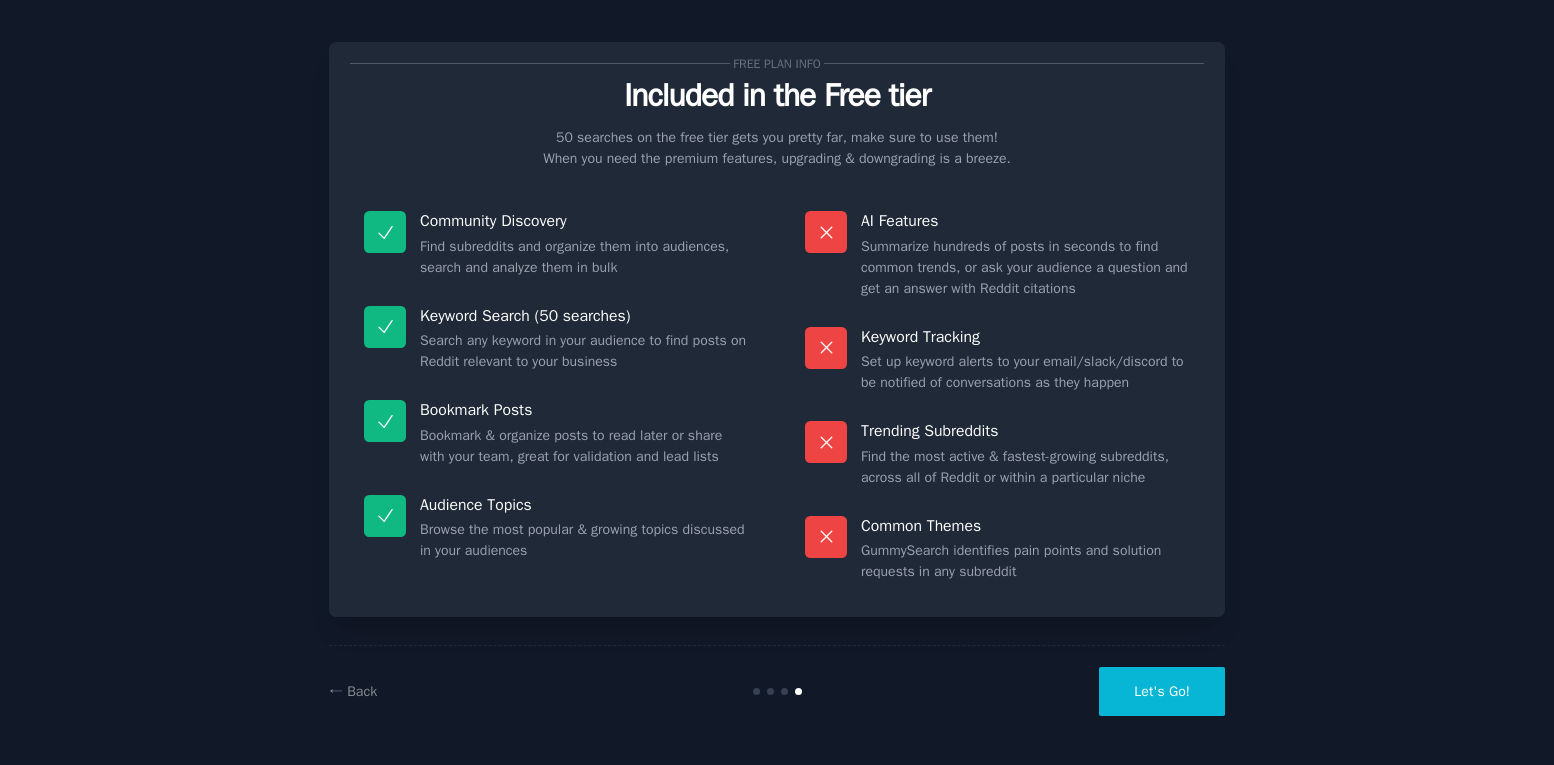 click on "Let's Go!" at bounding box center [1162, 691] 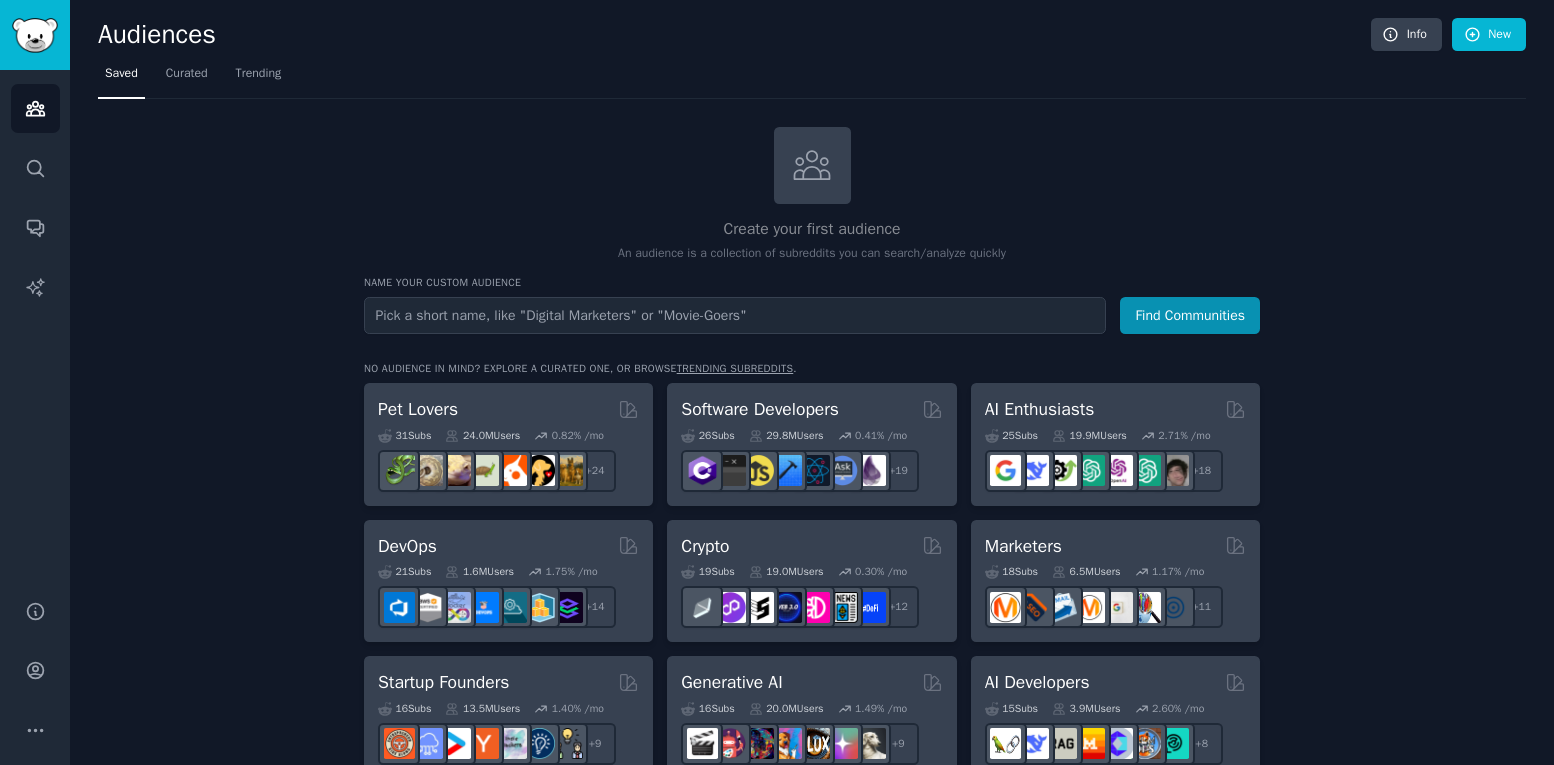 click at bounding box center [735, 315] 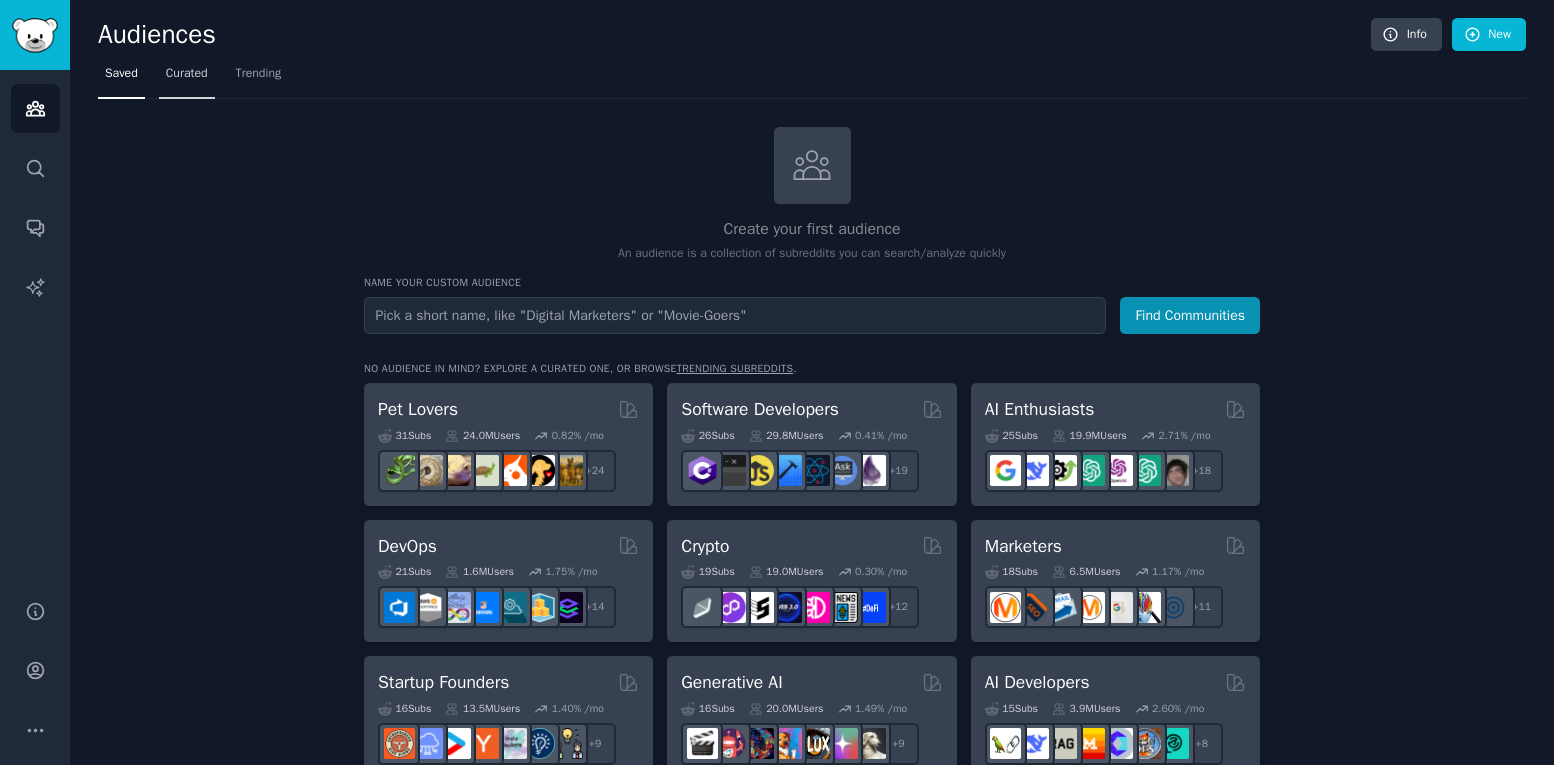 click on "Curated" at bounding box center [187, 74] 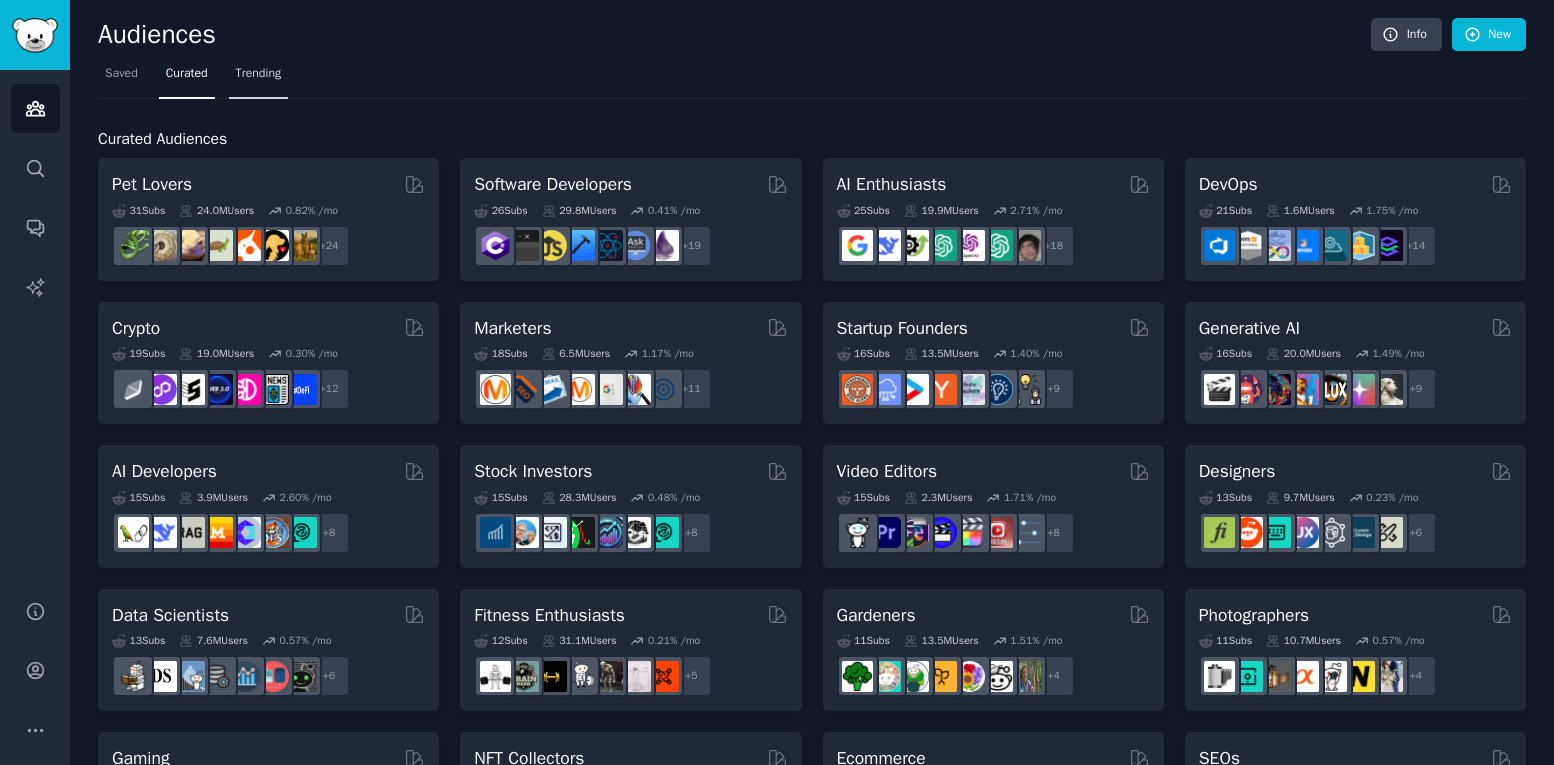 click on "Trending" at bounding box center (259, 74) 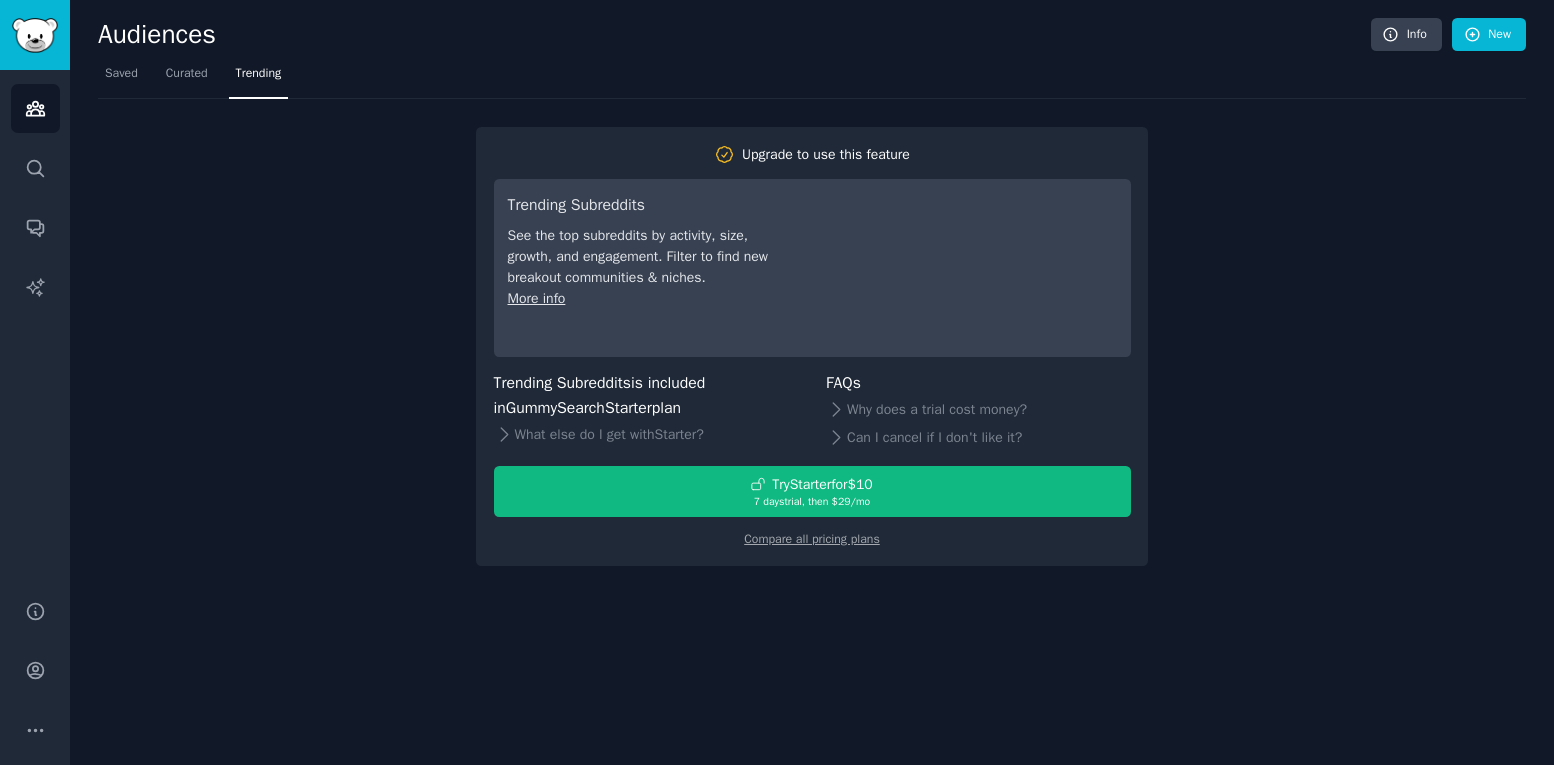 click on "Upgrade to use this feature Trending Subreddits See the top subreddits by activity, size, growth, and engagement. Filter to find new breakout communities & niches. More info Trending Subreddits  is included in  GummySearch  Starter  plan What else do I get with  Starter ? FAQs Why does a trial cost money? Can I cancel if I don't like it? Try  Starter  for  $10 7 days  trial, then $ 29 /mo Compare all pricing plans" at bounding box center [812, 332] 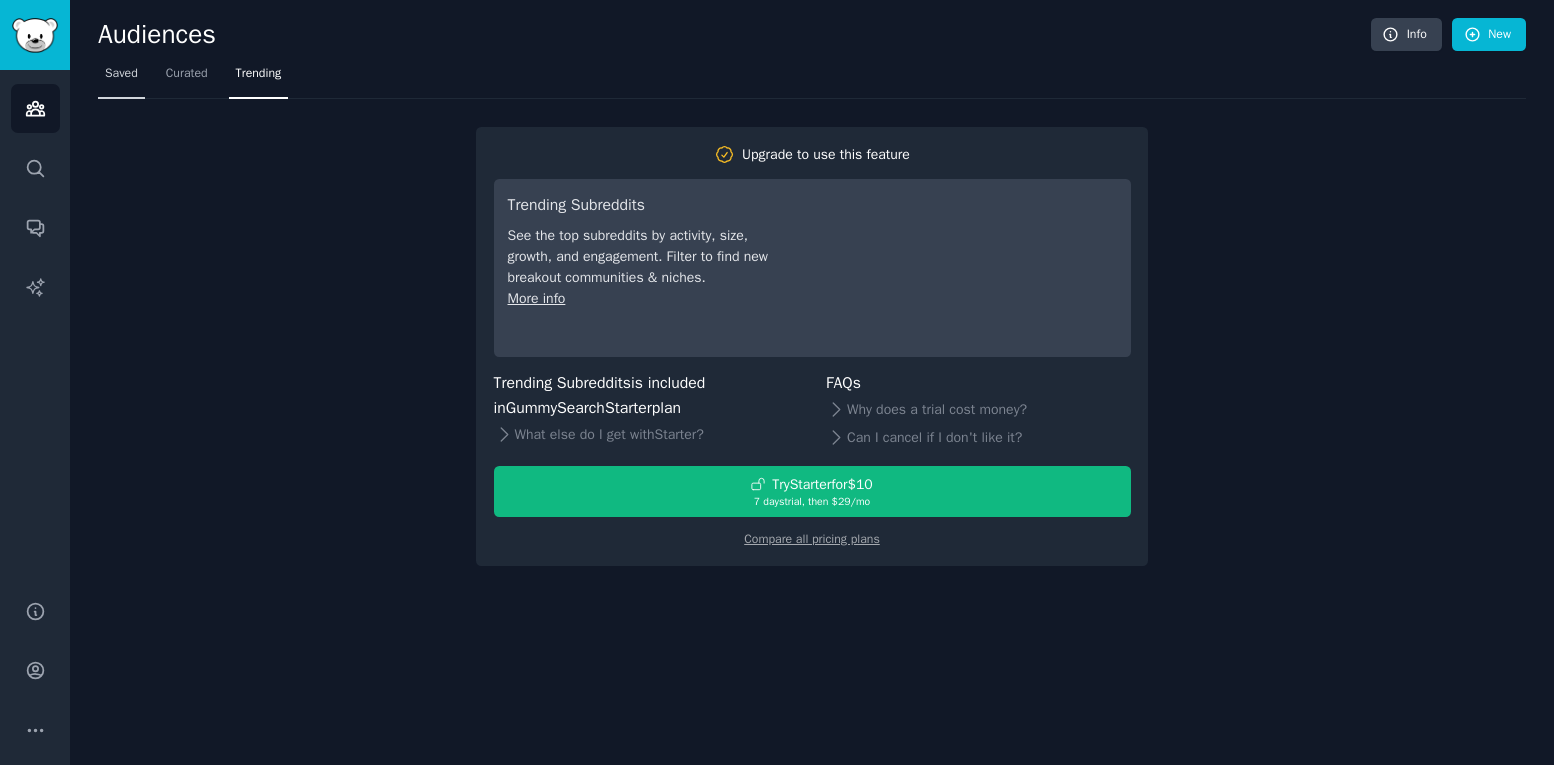 click on "Saved" at bounding box center [121, 74] 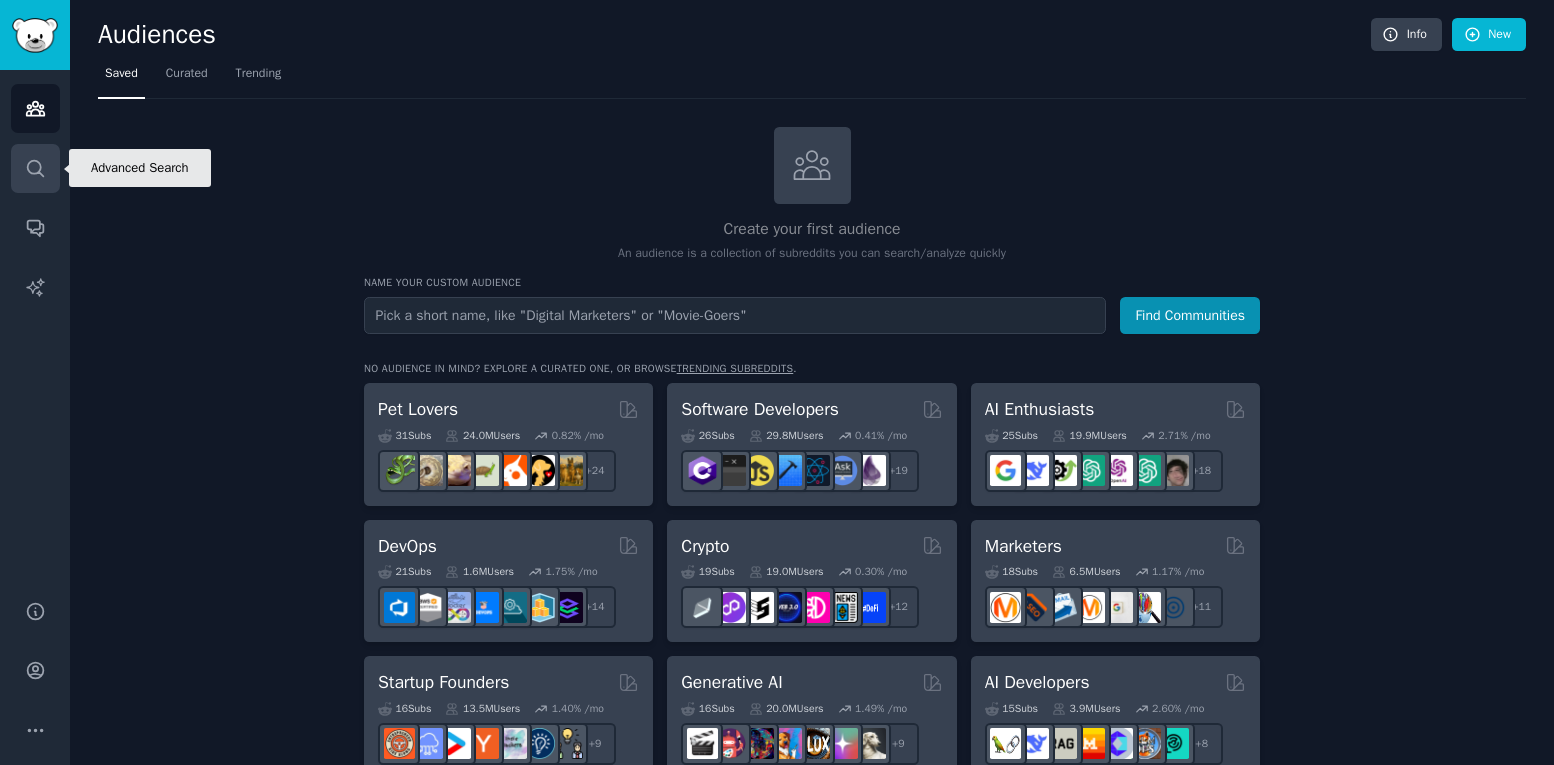 click on "Search" at bounding box center (35, 168) 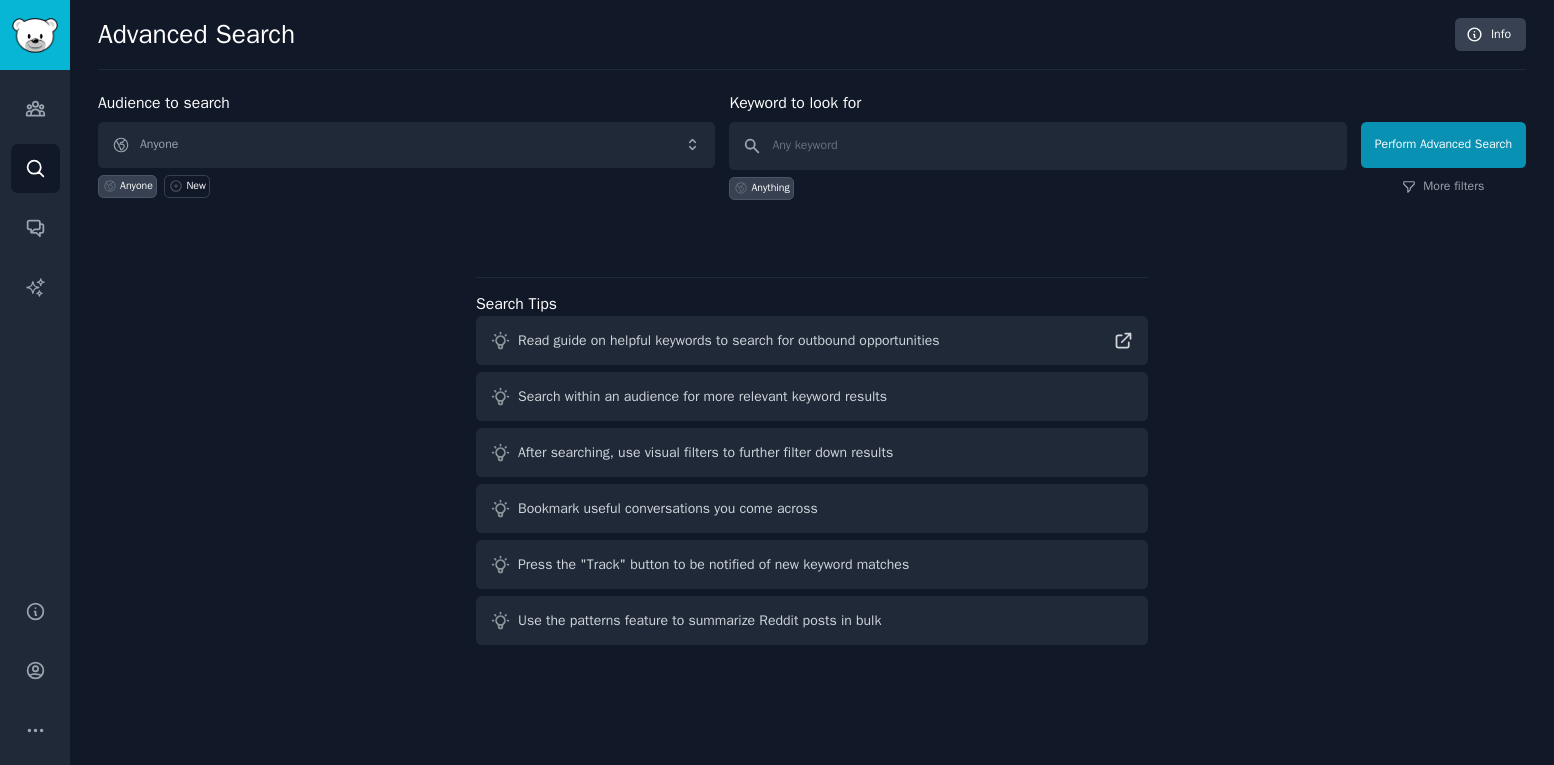 click on "Audience to search Anyone Anyone New Keyword to look for Anything   Perform Advanced Search More filters Search Tips Read guide on helpful keywords to search for outbound opportunities Search within an audience for more relevant keyword results After searching, use visual filters to further filter down results Bookmark useful conversations you come across Press the "Track" button to be notified of new keyword matches Use the patterns feature to summarize Reddit posts in bulk" at bounding box center (812, 372) 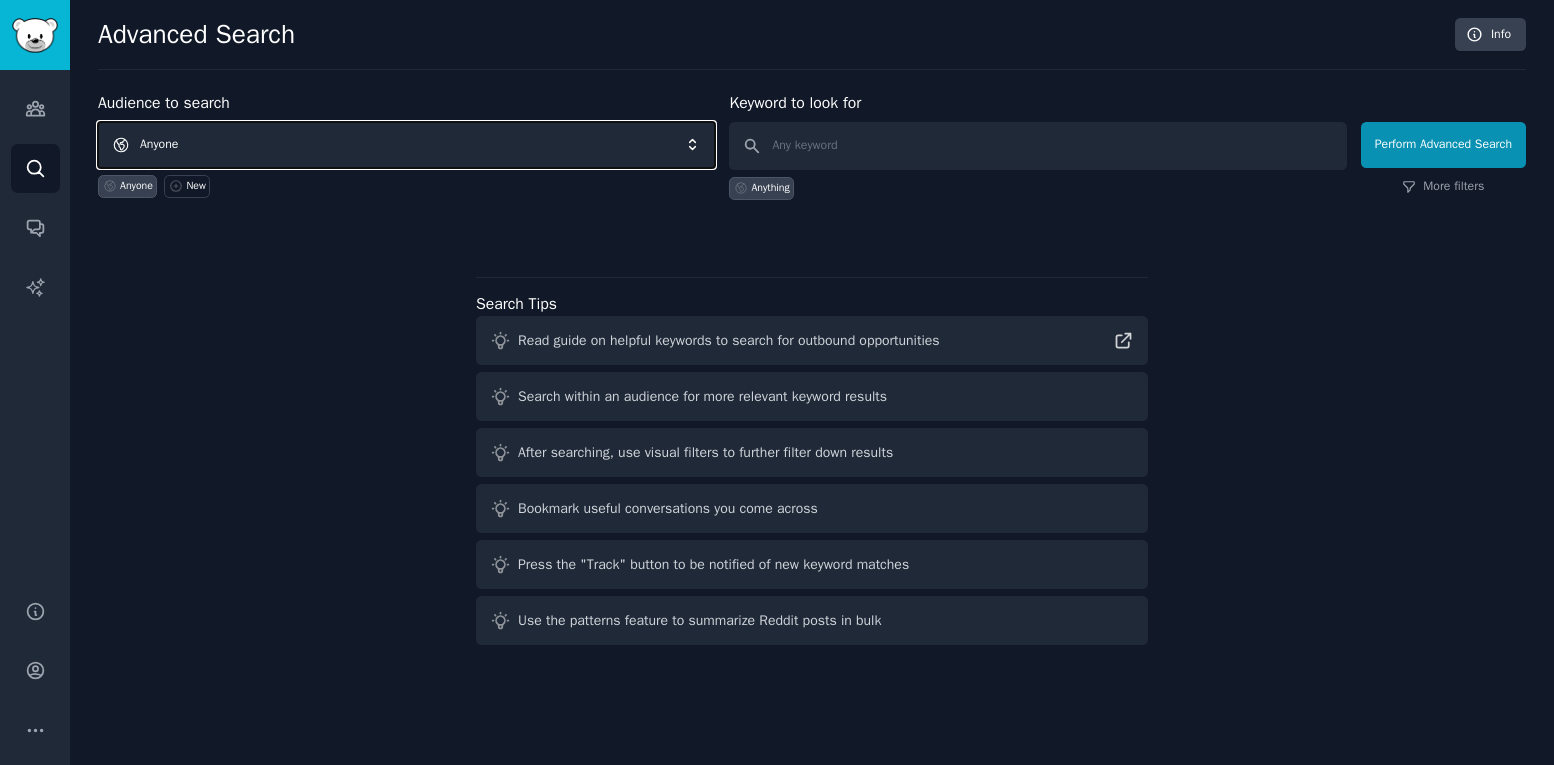 click on "Anyone" at bounding box center [406, 145] 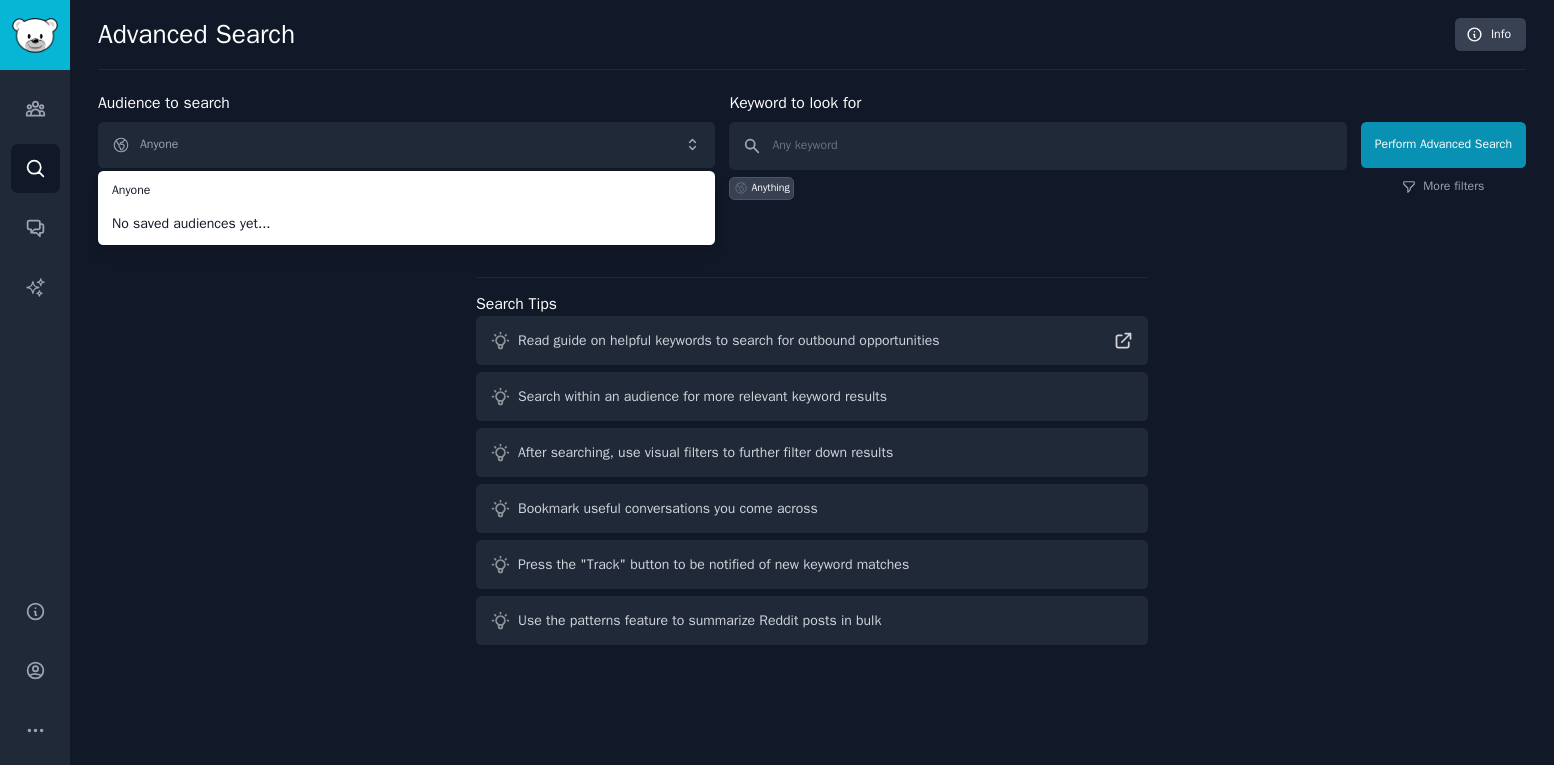 drag, startPoint x: 271, startPoint y: 351, endPoint x: 373, endPoint y: 269, distance: 130.87398 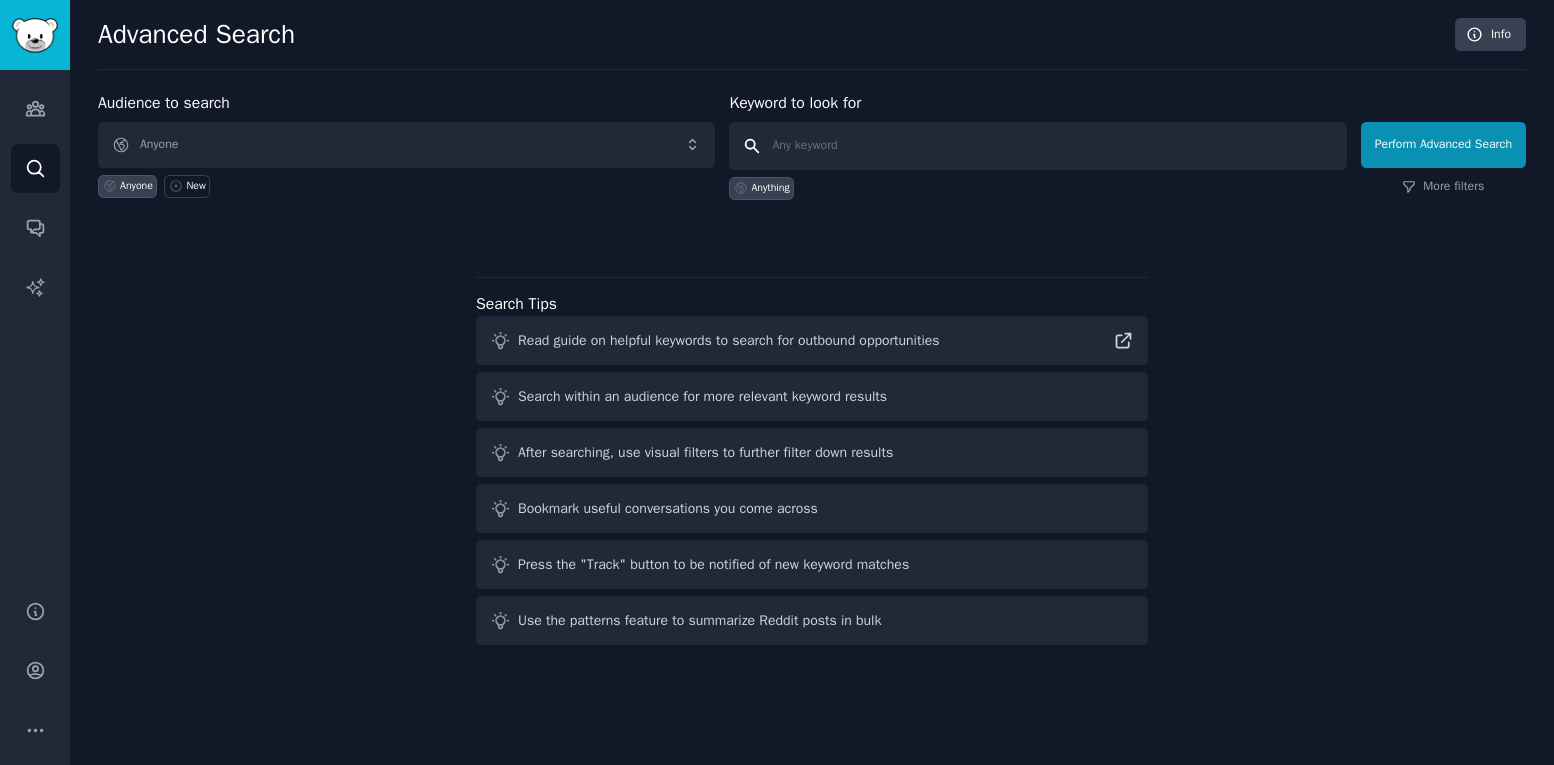 click at bounding box center (1037, 146) 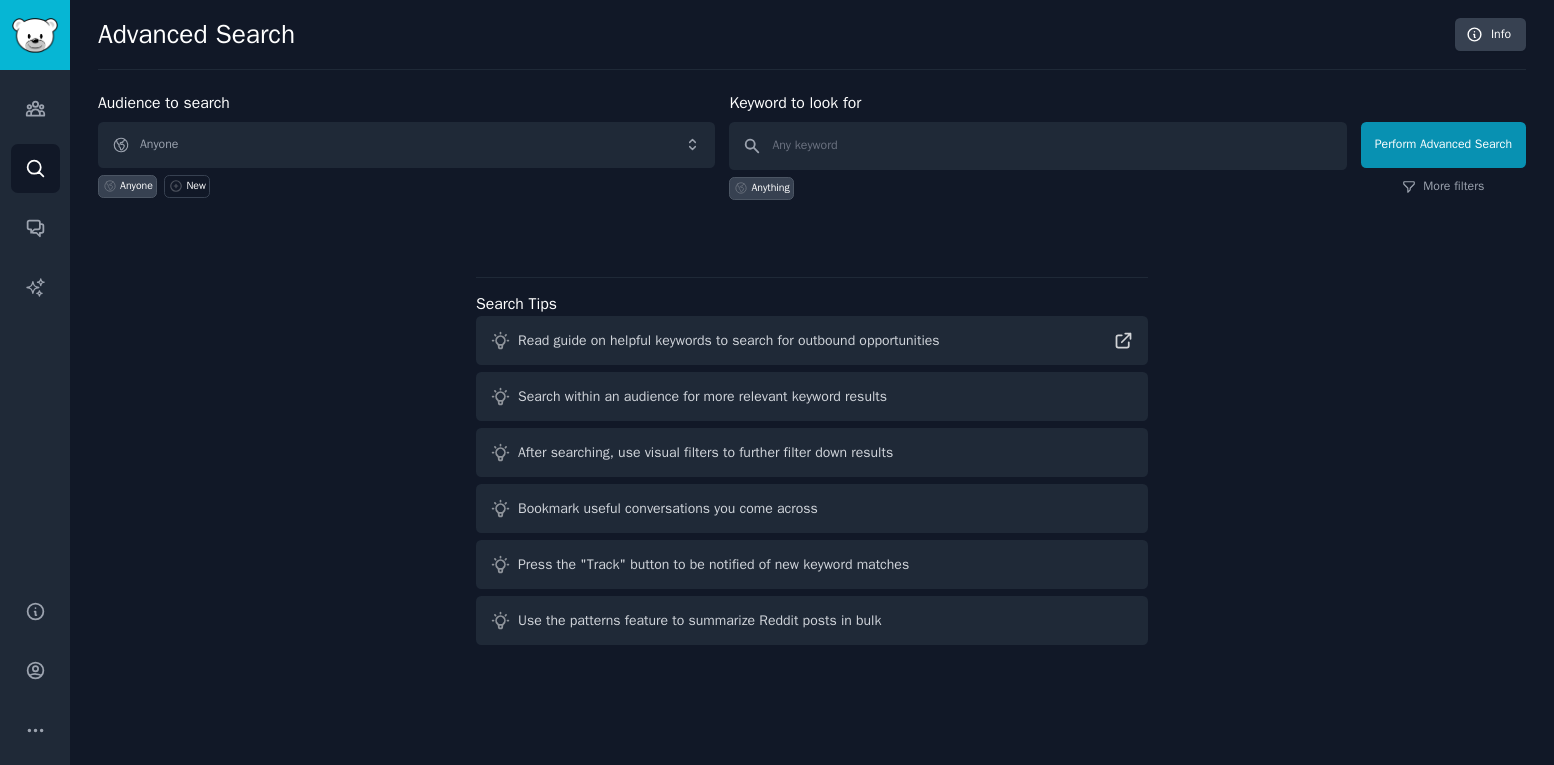 click on "Audience to search Anyone Anyone New Keyword to look for Anything   Perform Advanced Search More filters Search Tips Read guide on helpful keywords to search for outbound opportunities Search within an audience for more relevant keyword results After searching, use visual filters to further filter down results Bookmark useful conversations you come across Press the "Track" button to be notified of new keyword matches Use the patterns feature to summarize Reddit posts in bulk" at bounding box center [812, 372] 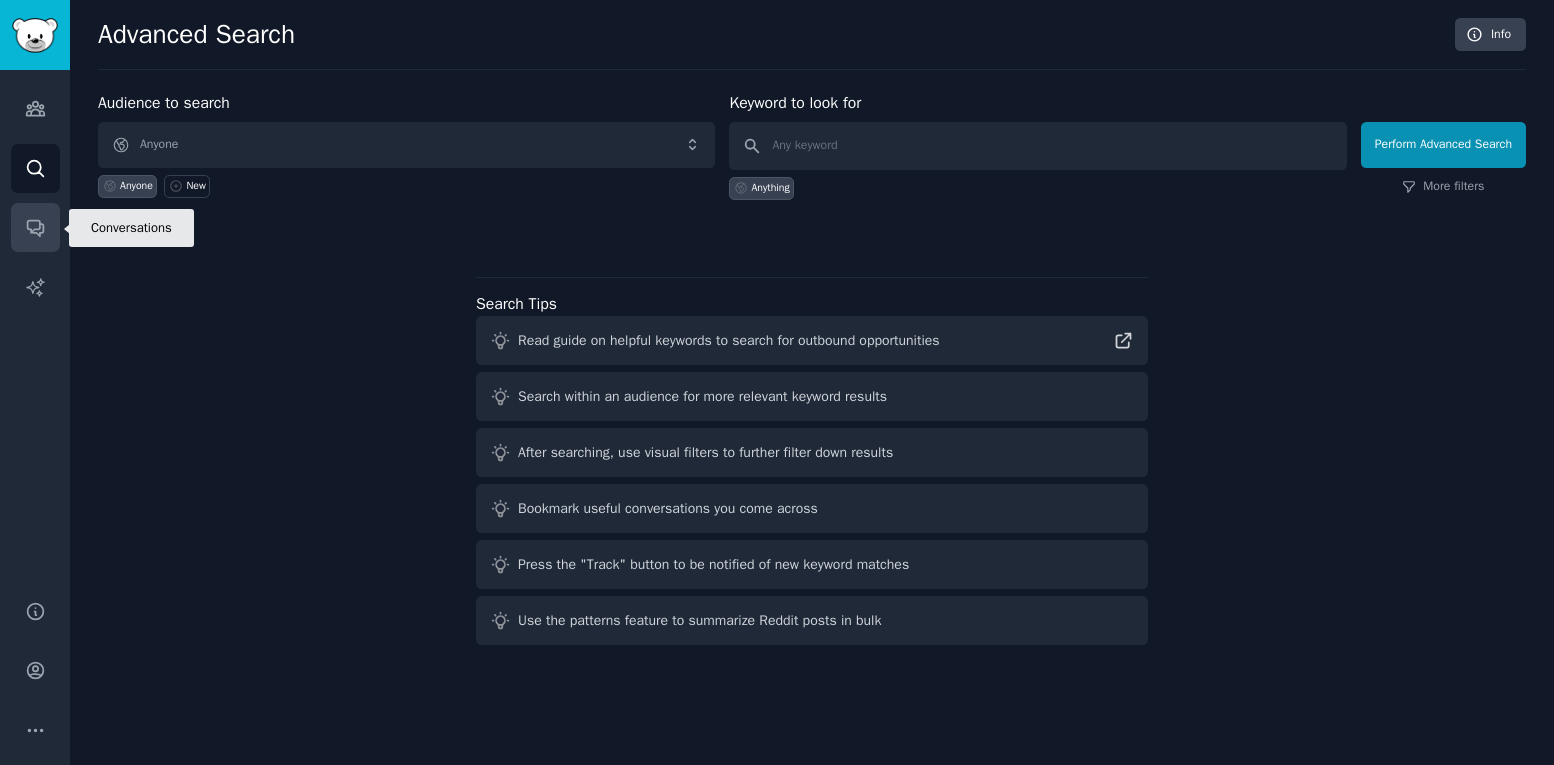 click 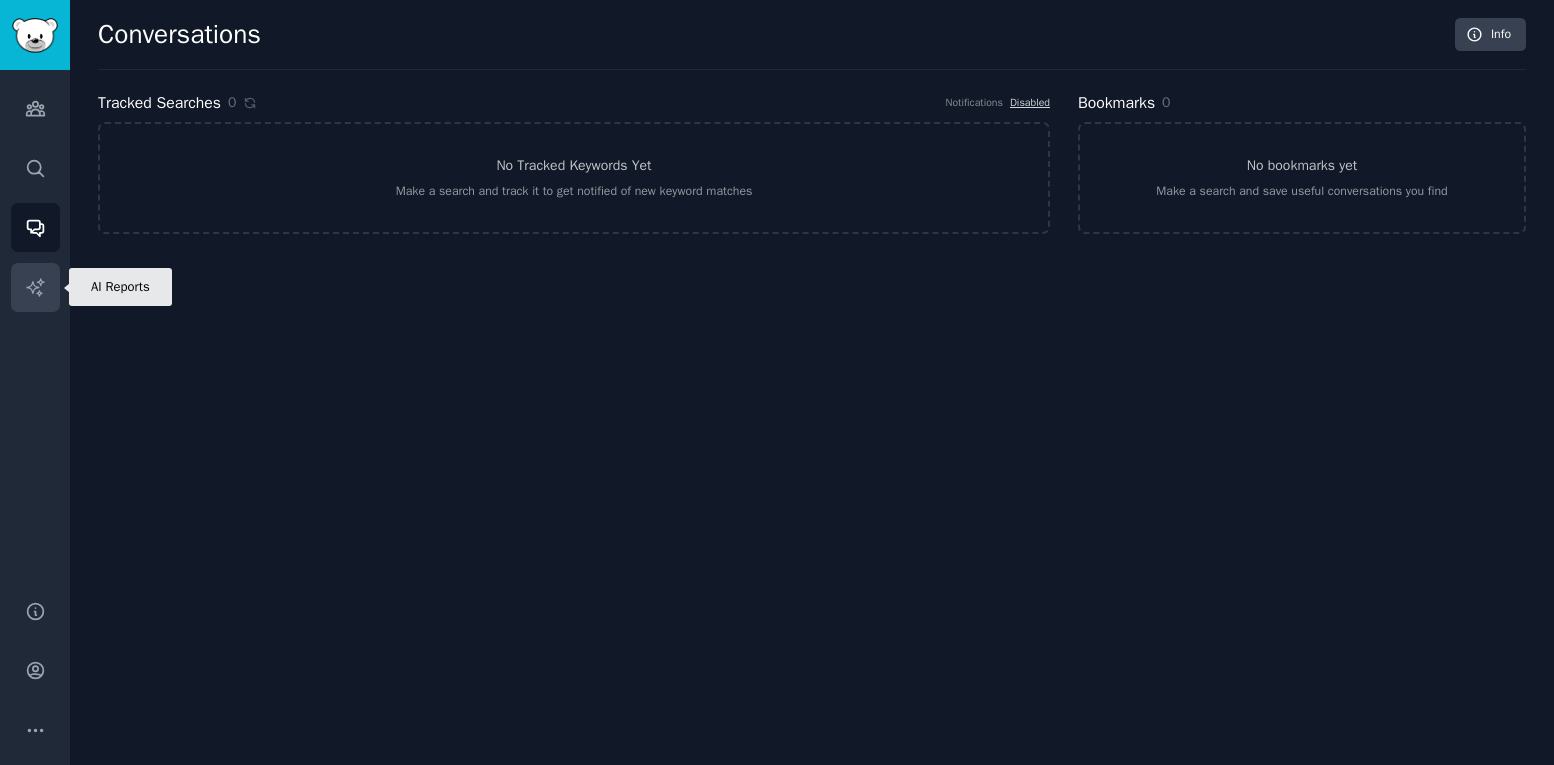 click 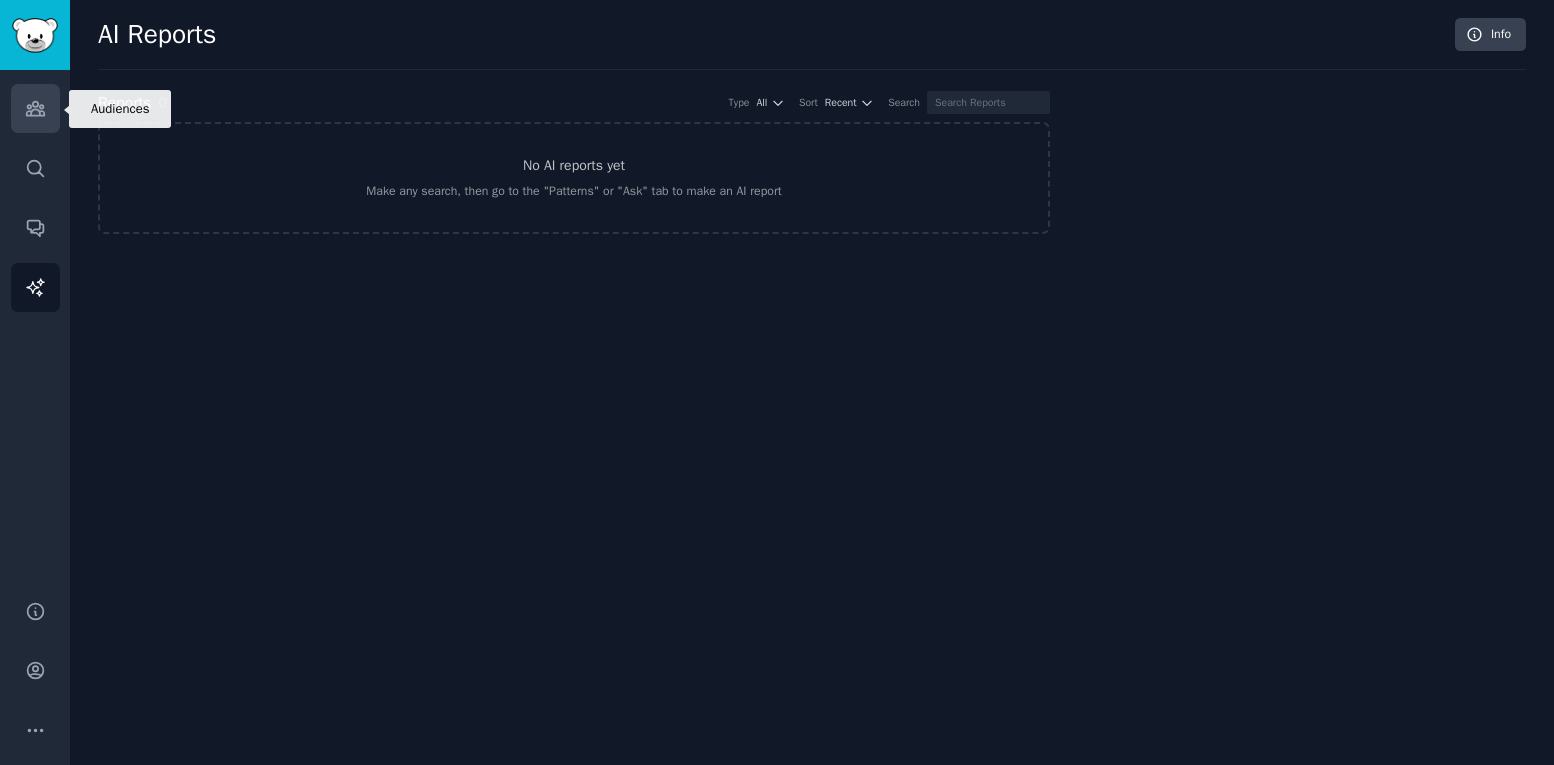 click on "Audiences" at bounding box center (35, 108) 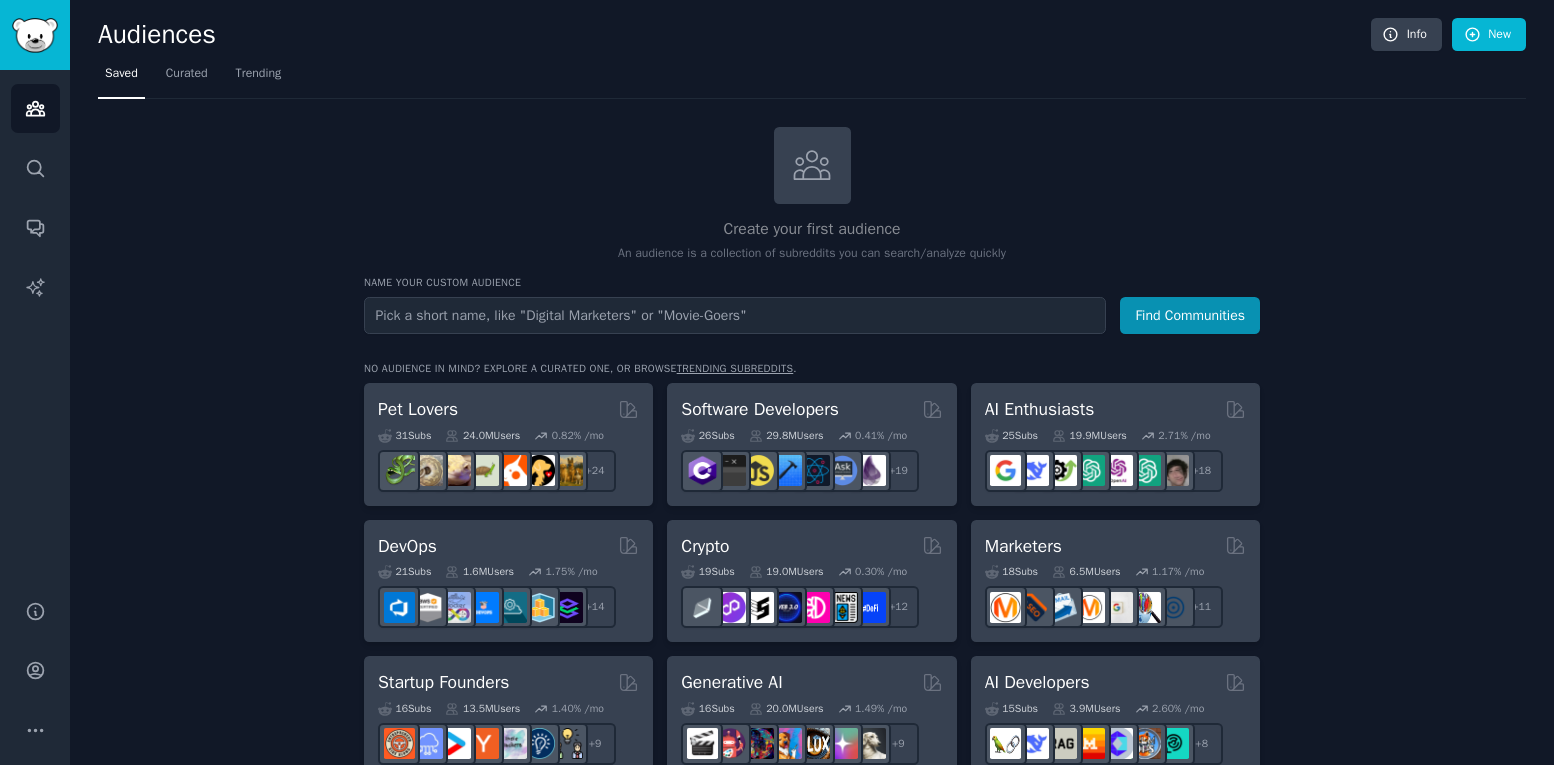 click at bounding box center (735, 315) 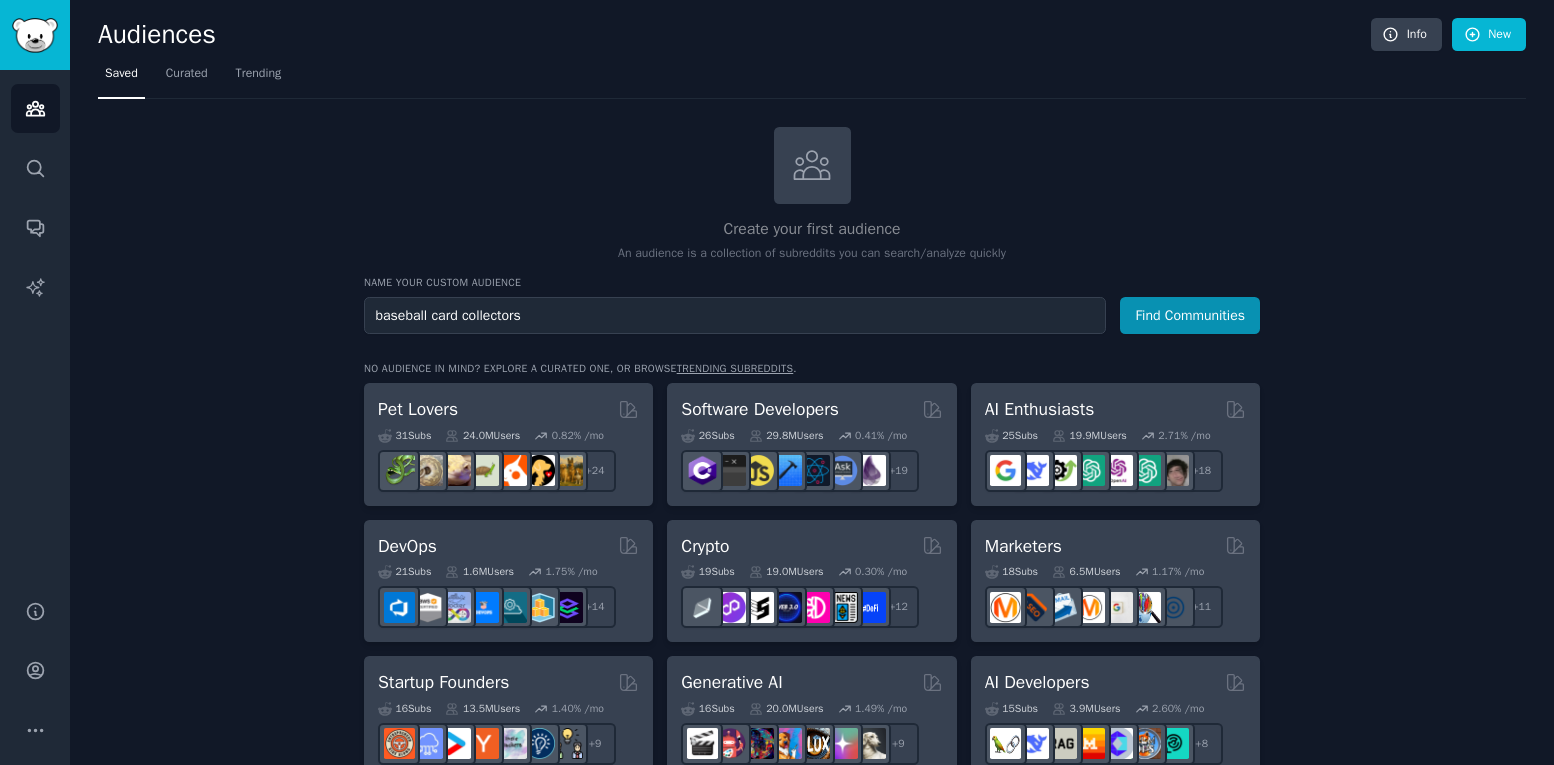 type on "baseball card collectors" 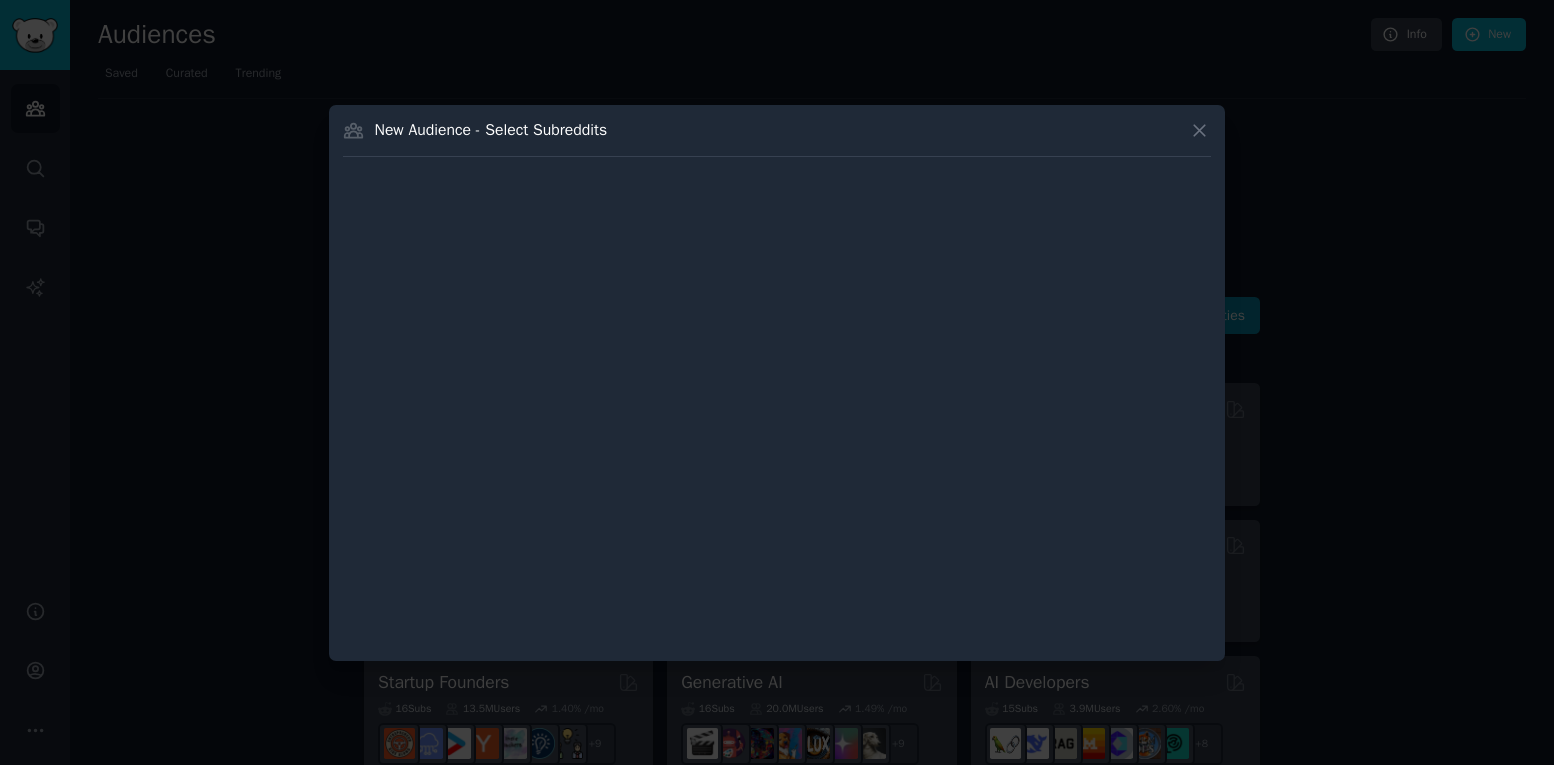 type 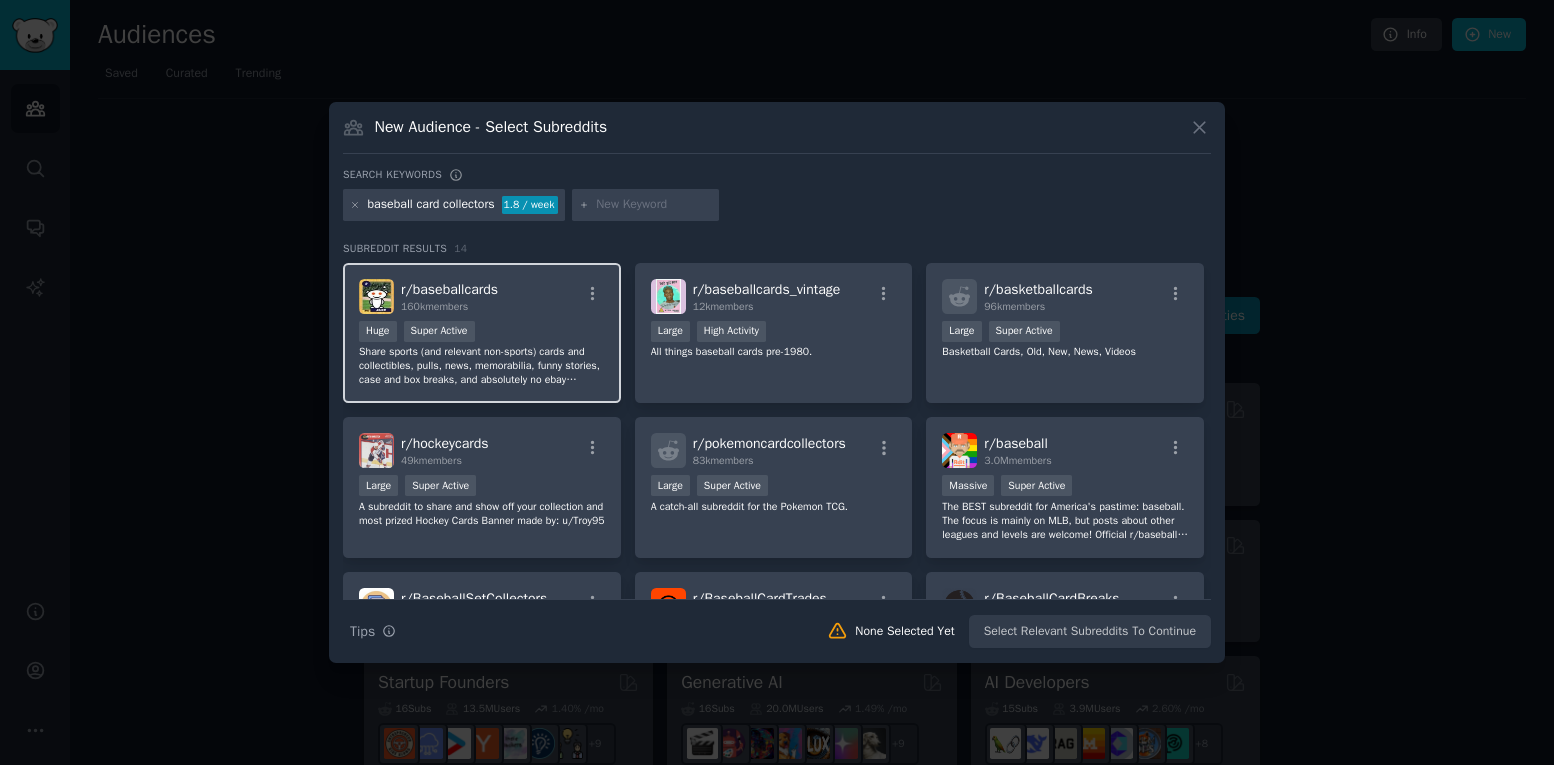 click on "Huge Super Active" at bounding box center [482, 333] 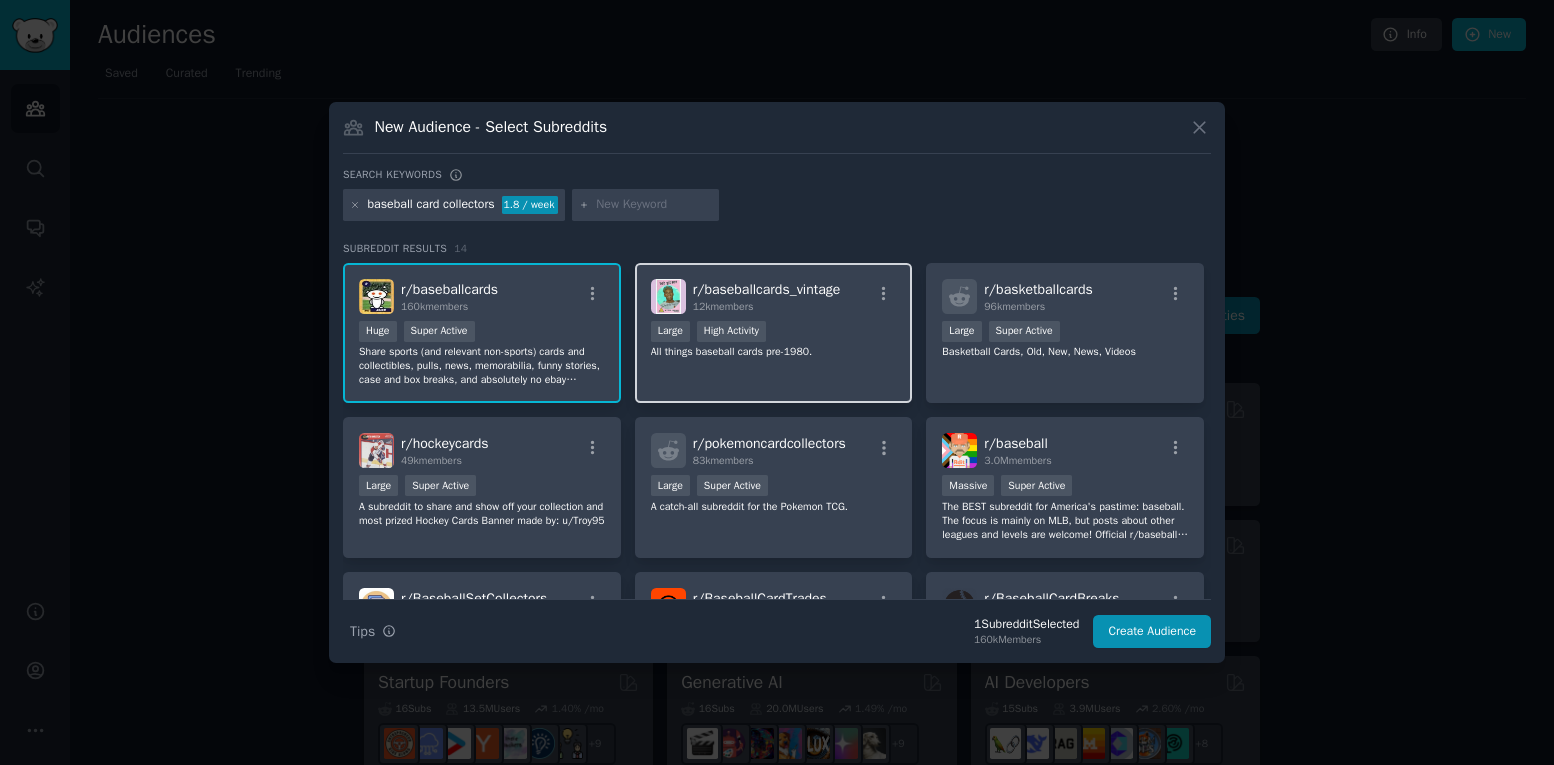 click on "r/ baseballcards_vintage 12k  members Large High Activity All things baseball cards pre-1980." at bounding box center (774, 333) 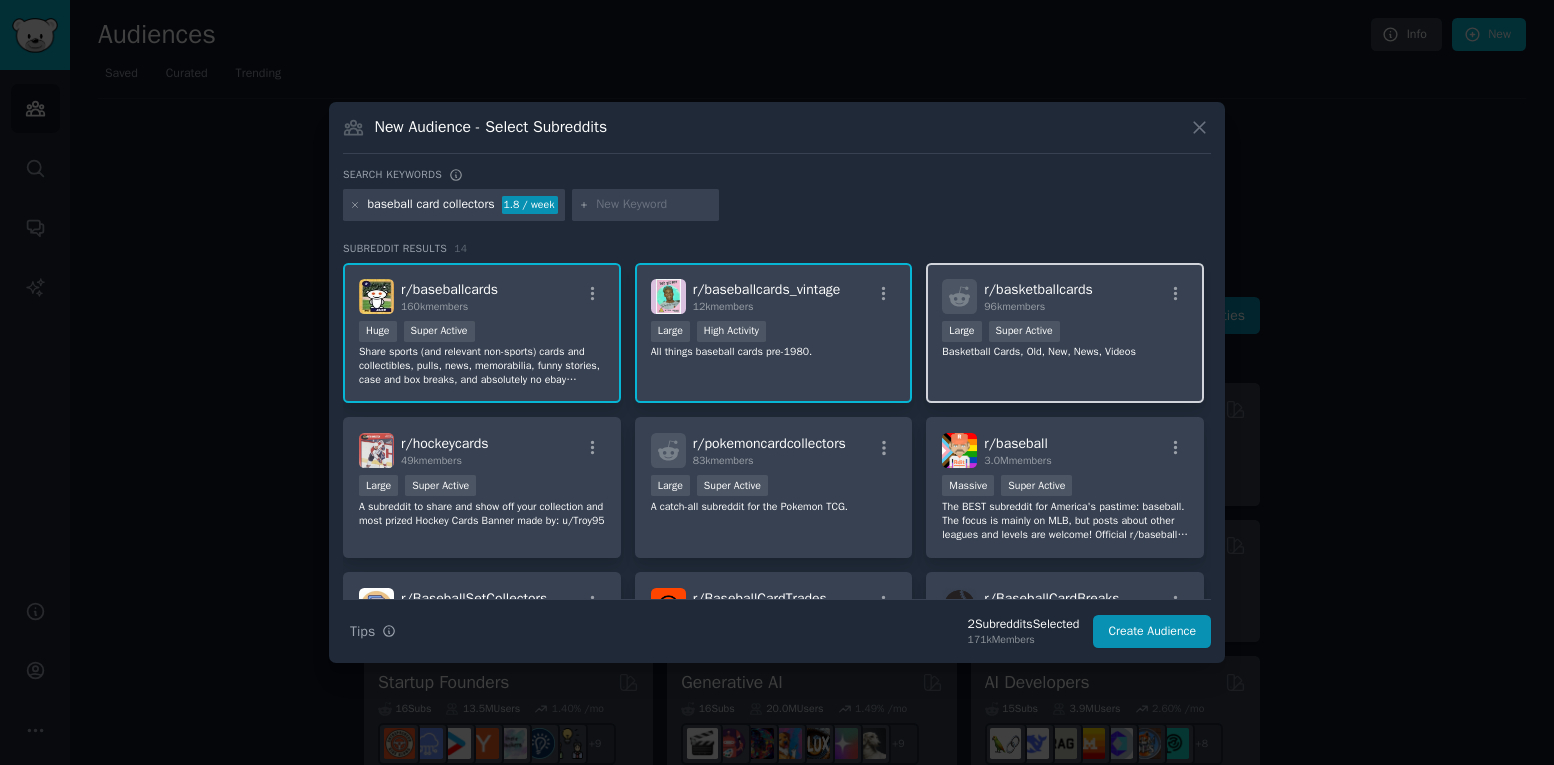 click on "r/ basketballcards 96k  members Large Super Active Basketball Cards, Old, New, News, Videos" at bounding box center [1065, 333] 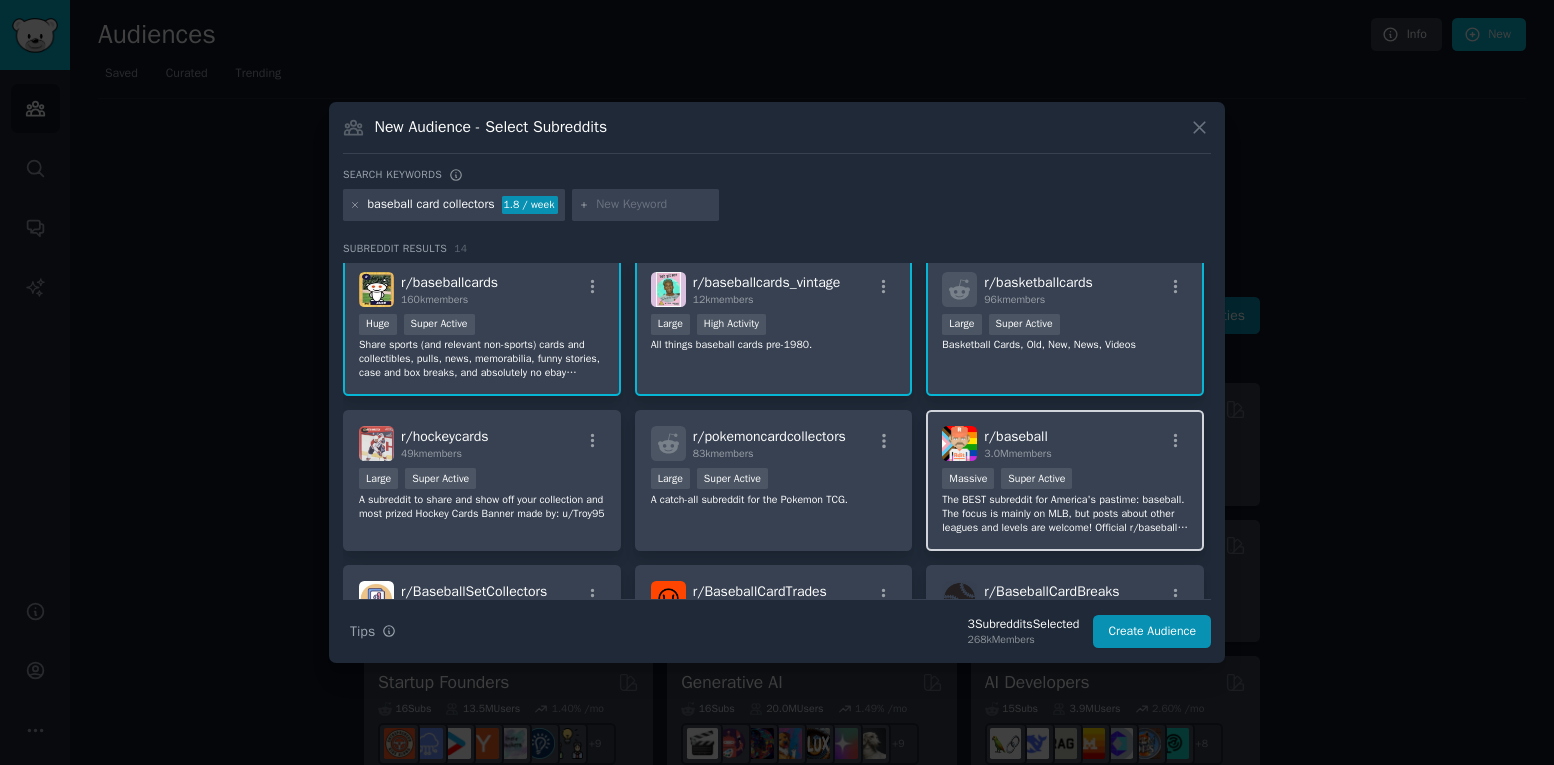 scroll, scrollTop: 24, scrollLeft: 0, axis: vertical 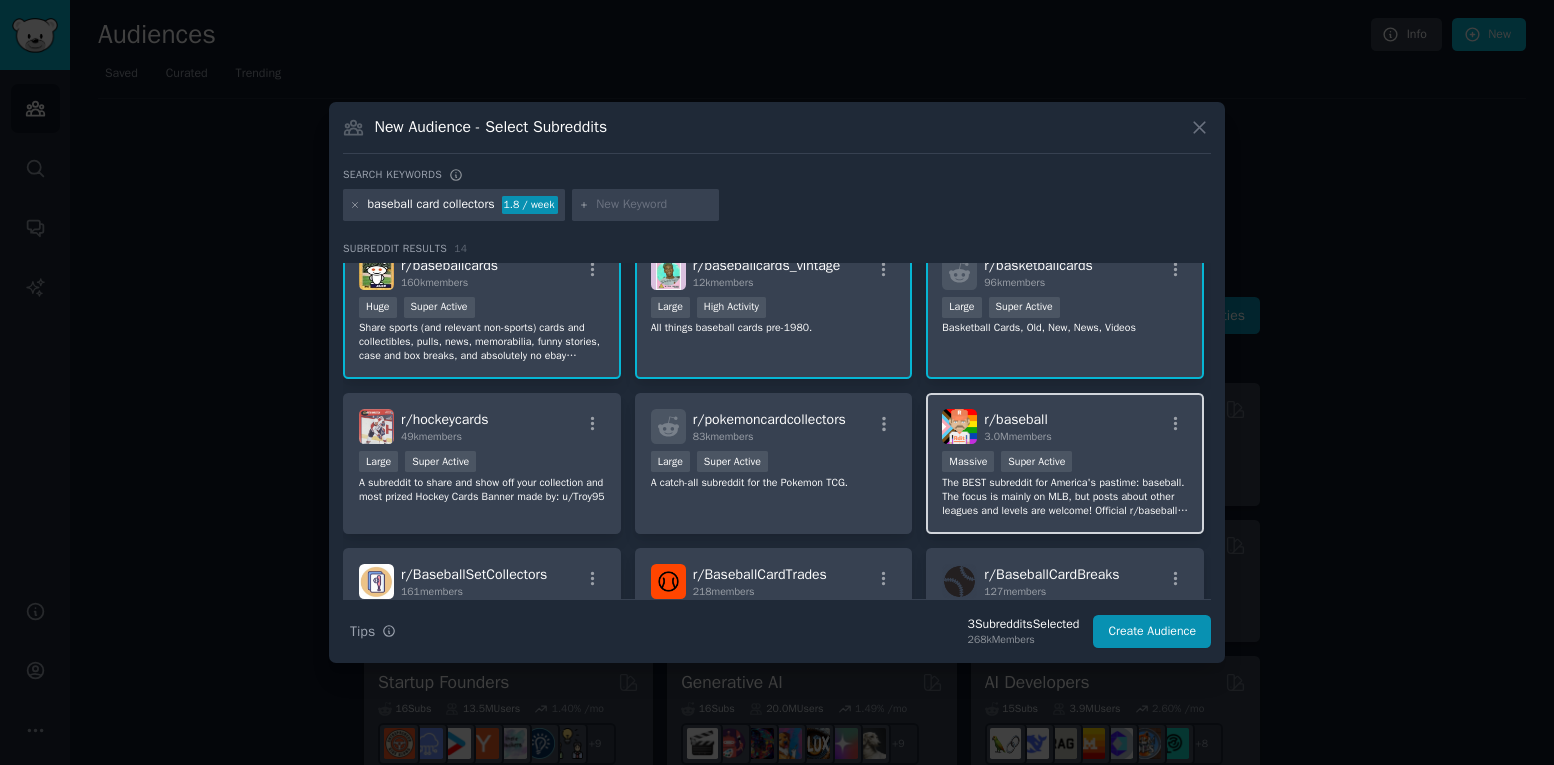 click on "The BEST subreddit for America's pastime: baseball. The focus is mainly on MLB, but posts about other leagues and levels are welcome!
Official r/baseball Discord: [URL][DOMAIN_NAME]
[PERSON_NAME]
**For the best user experience, we recommend disabling the Reddit redesign.**" at bounding box center [1065, 497] 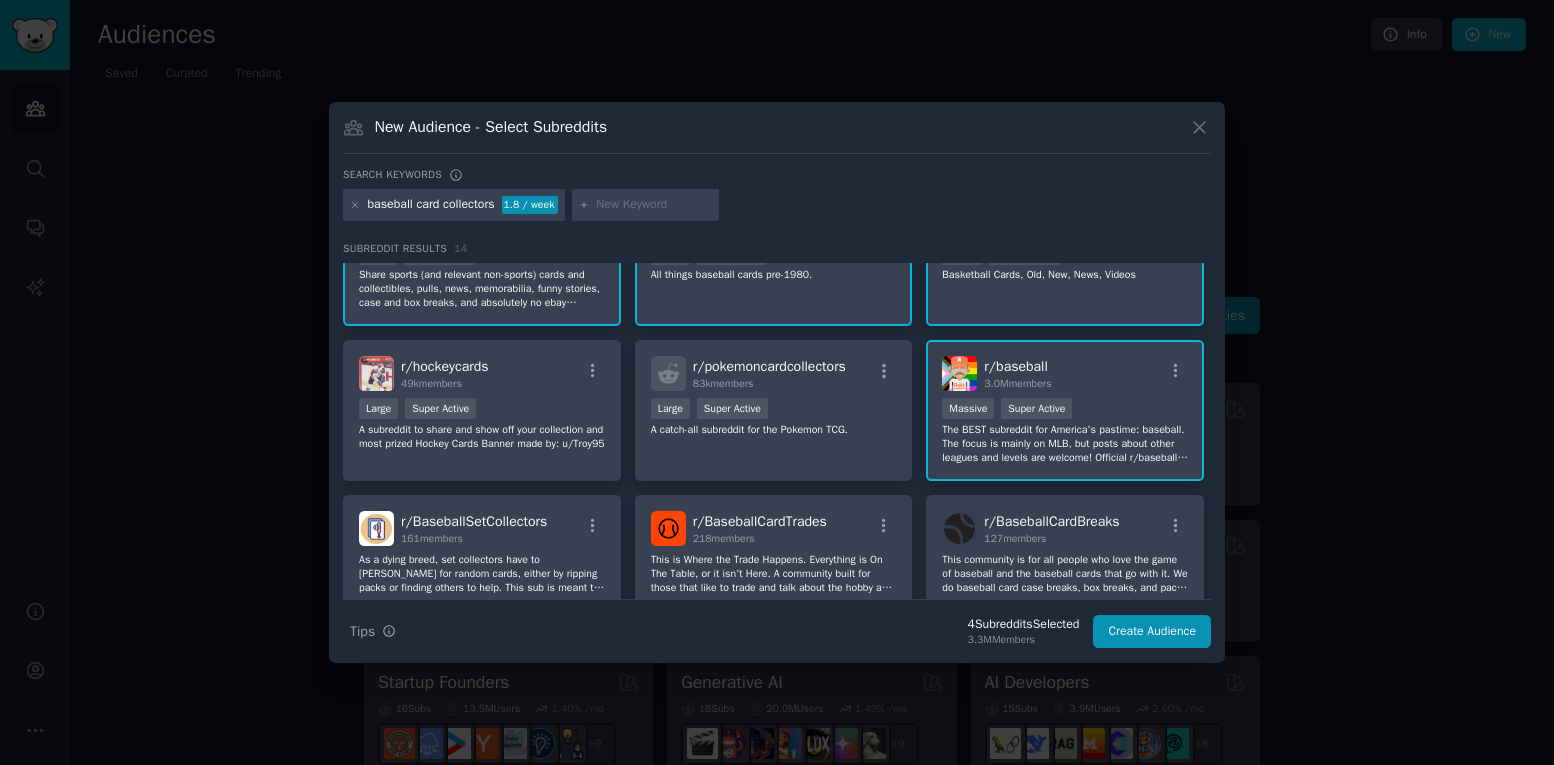 scroll, scrollTop: 92, scrollLeft: 0, axis: vertical 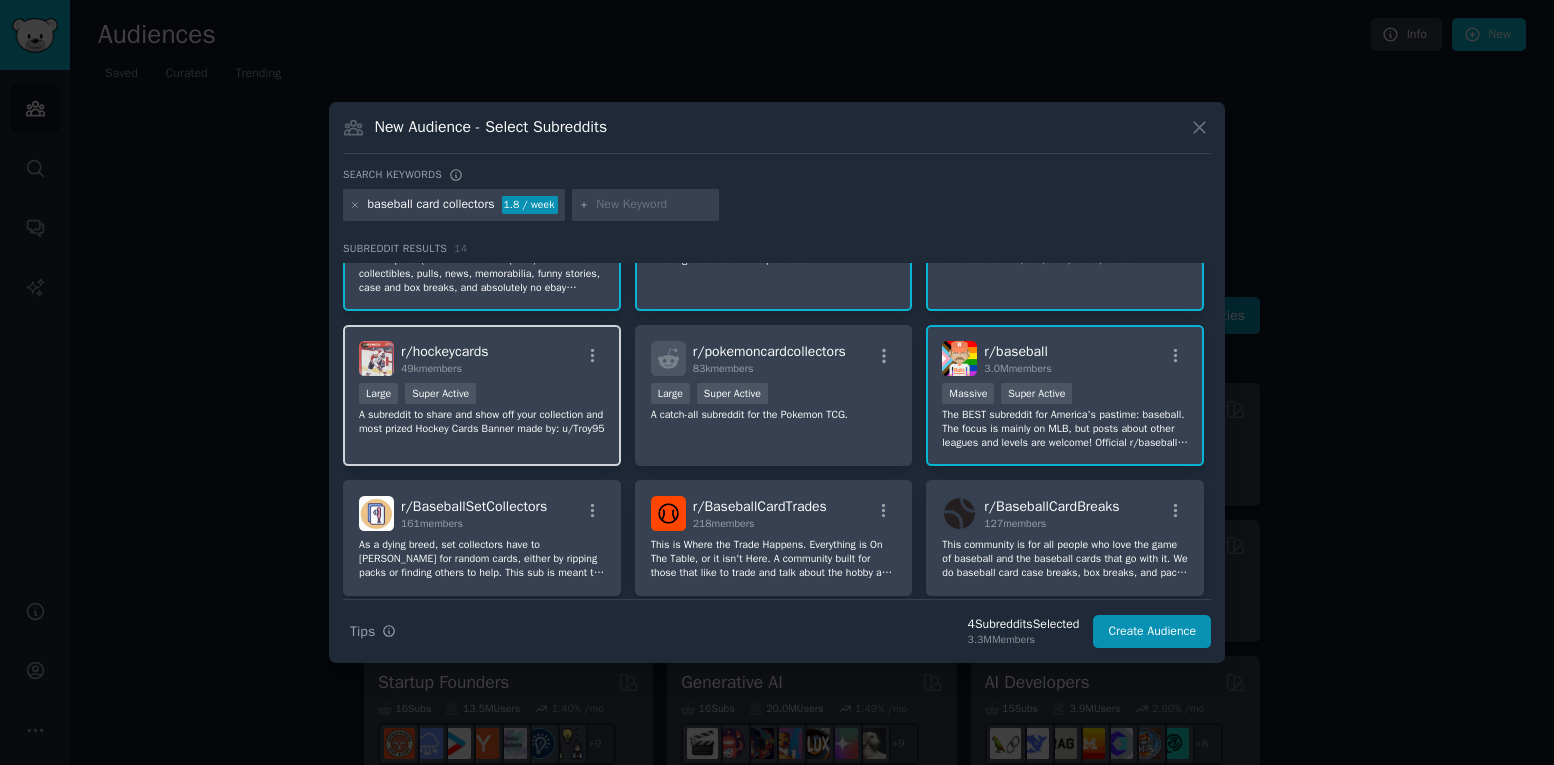 click on "A subreddit to share and show off your collection and most prized Hockey Cards
Banner made by: u/Troy95" at bounding box center (482, 422) 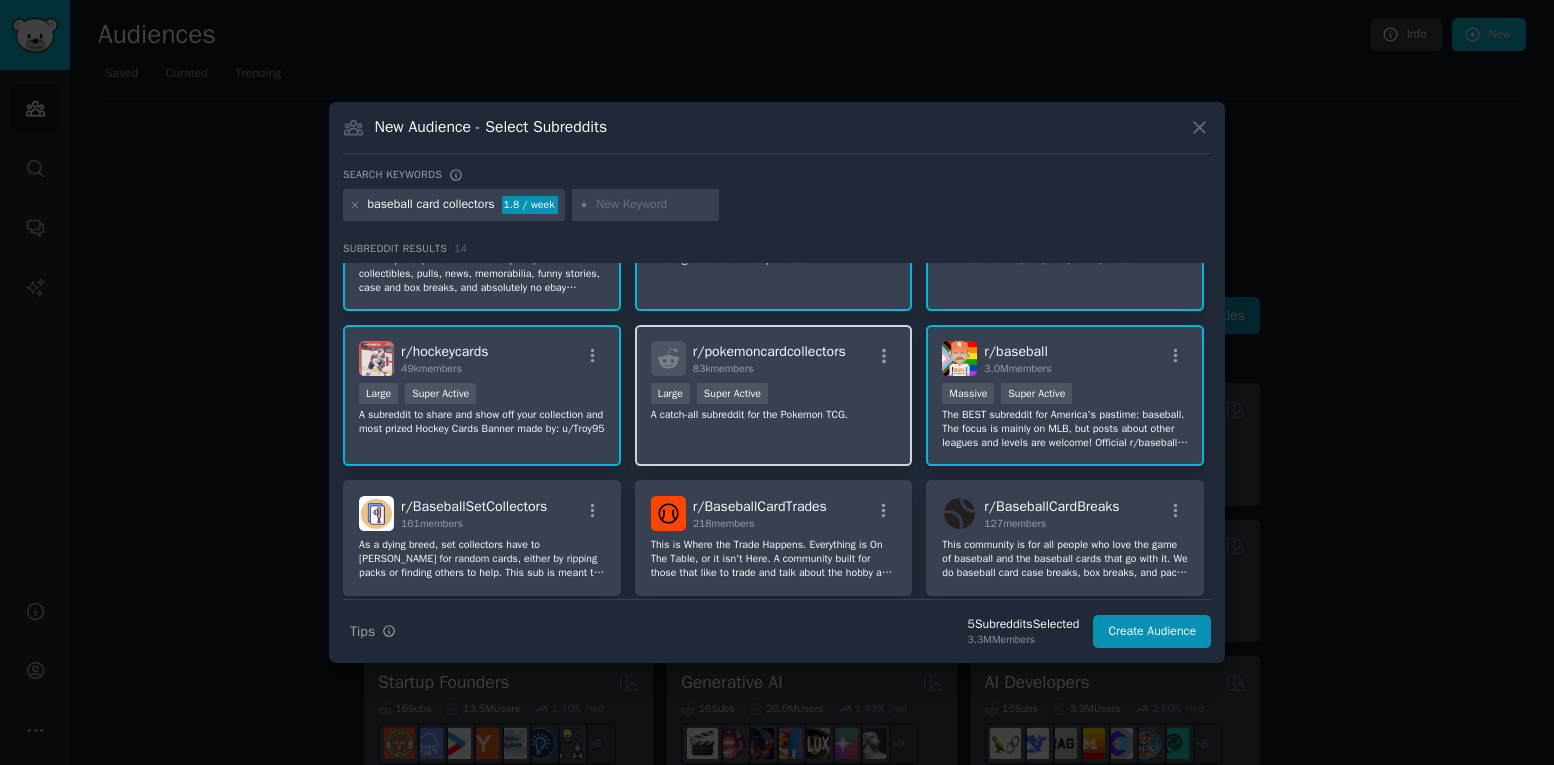 click on "r/ pokemoncardcollectors 83k  members Large Super Active A catch-all subreddit for the Pokemon TCG." at bounding box center [774, 395] 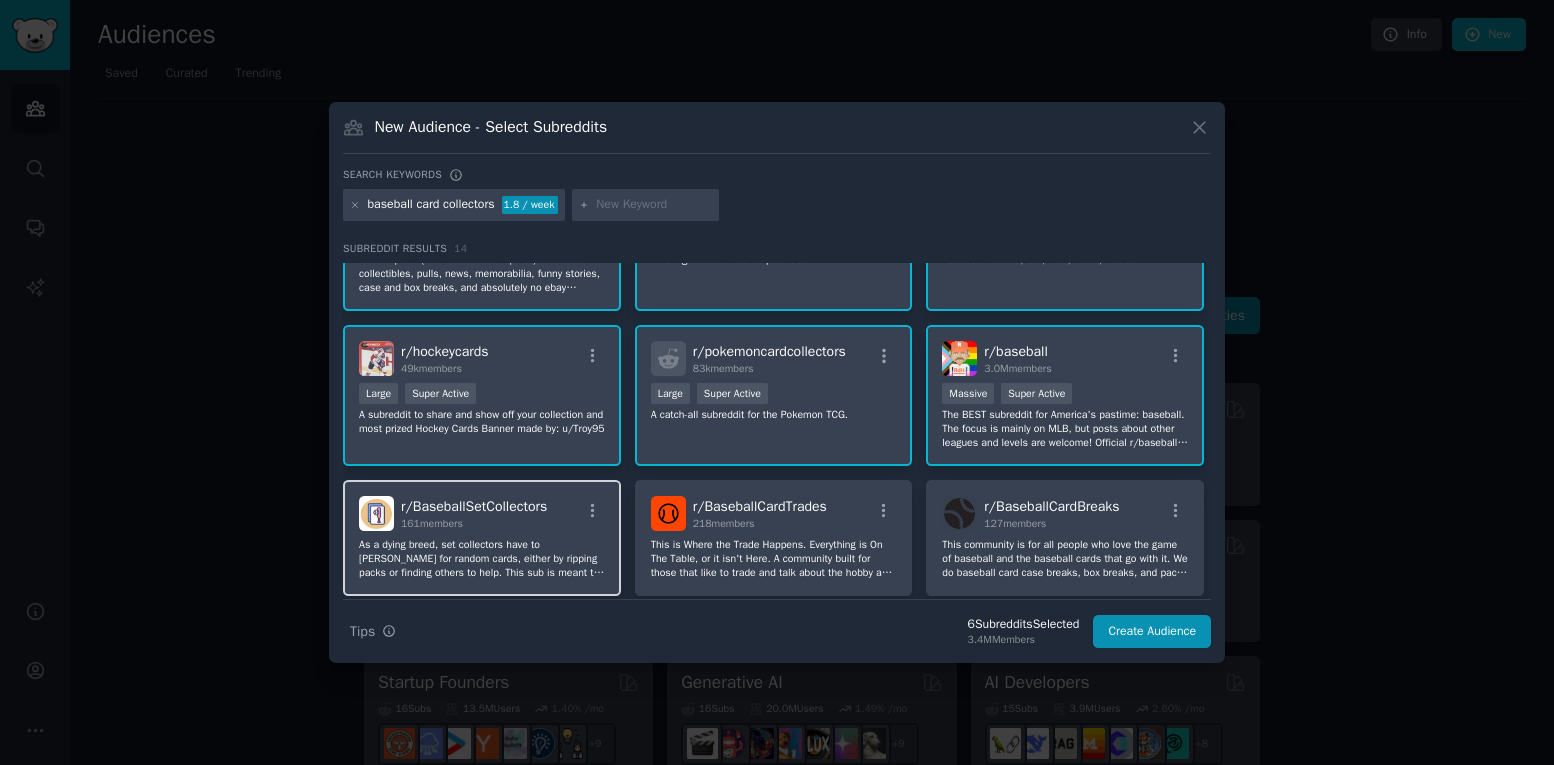 click on "161  members" at bounding box center (474, 524) 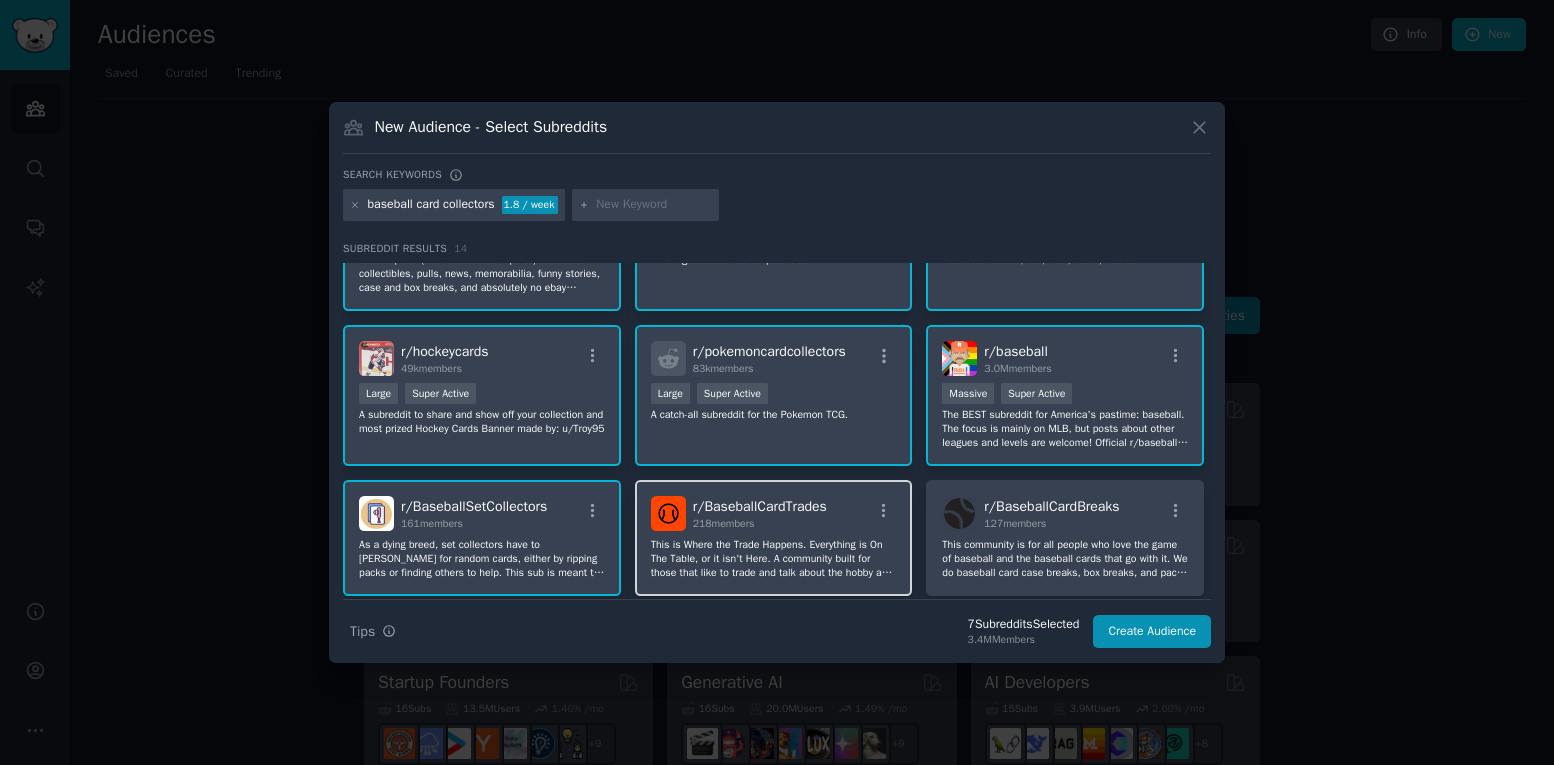 click on "218  members" at bounding box center [724, 523] 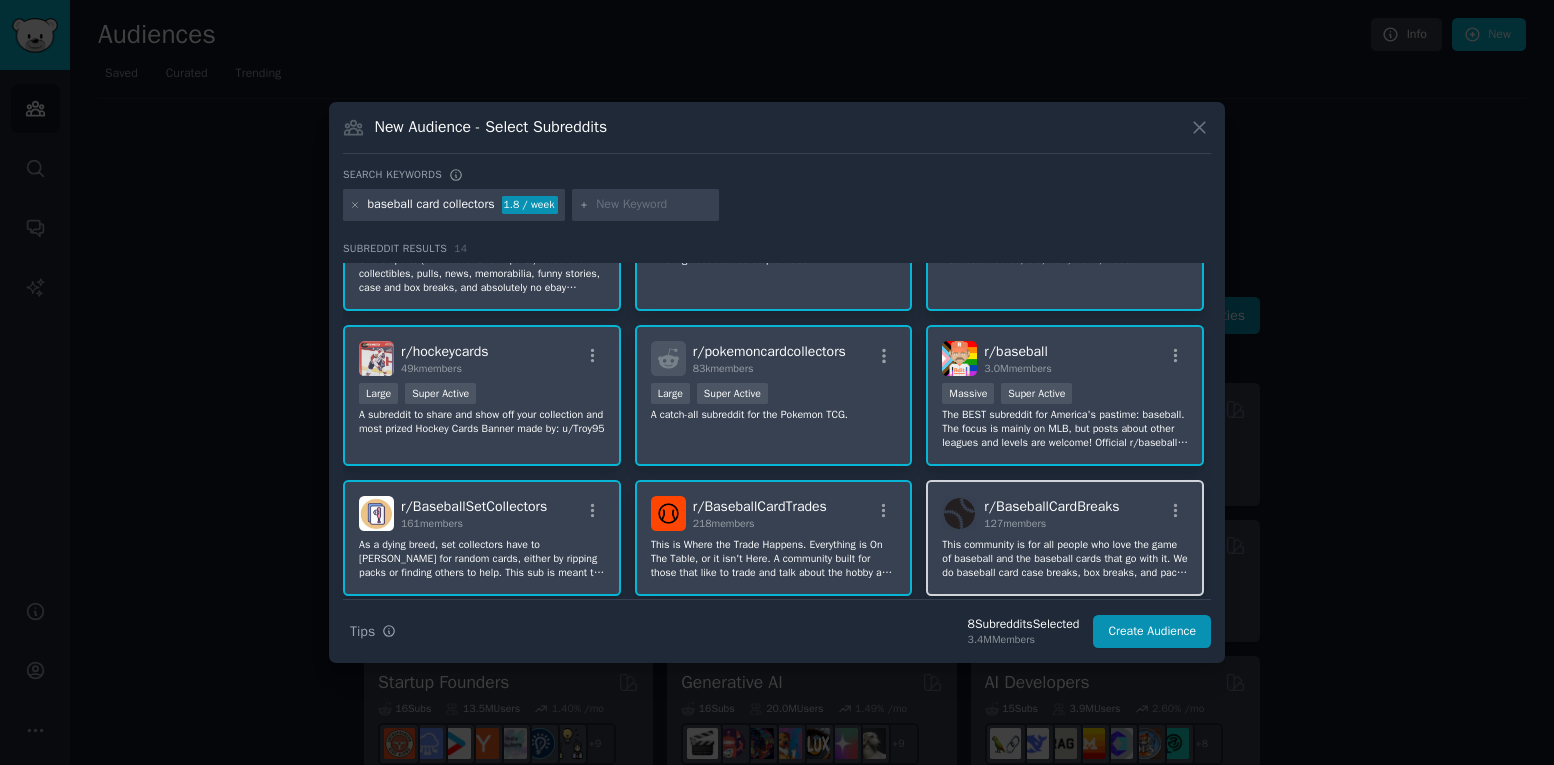 click on "r/ BaseballCardBreaks 127  members This community is for all people who love the game of baseball and the baseball cards that go with it. We do baseball card case breaks, box breaks, and pack breaks.
In order to see how a baseball card case break works, feel free to check out the youtube channel: [URL][DOMAIN_NAME] for a more in-depth explanation." at bounding box center [1065, 538] 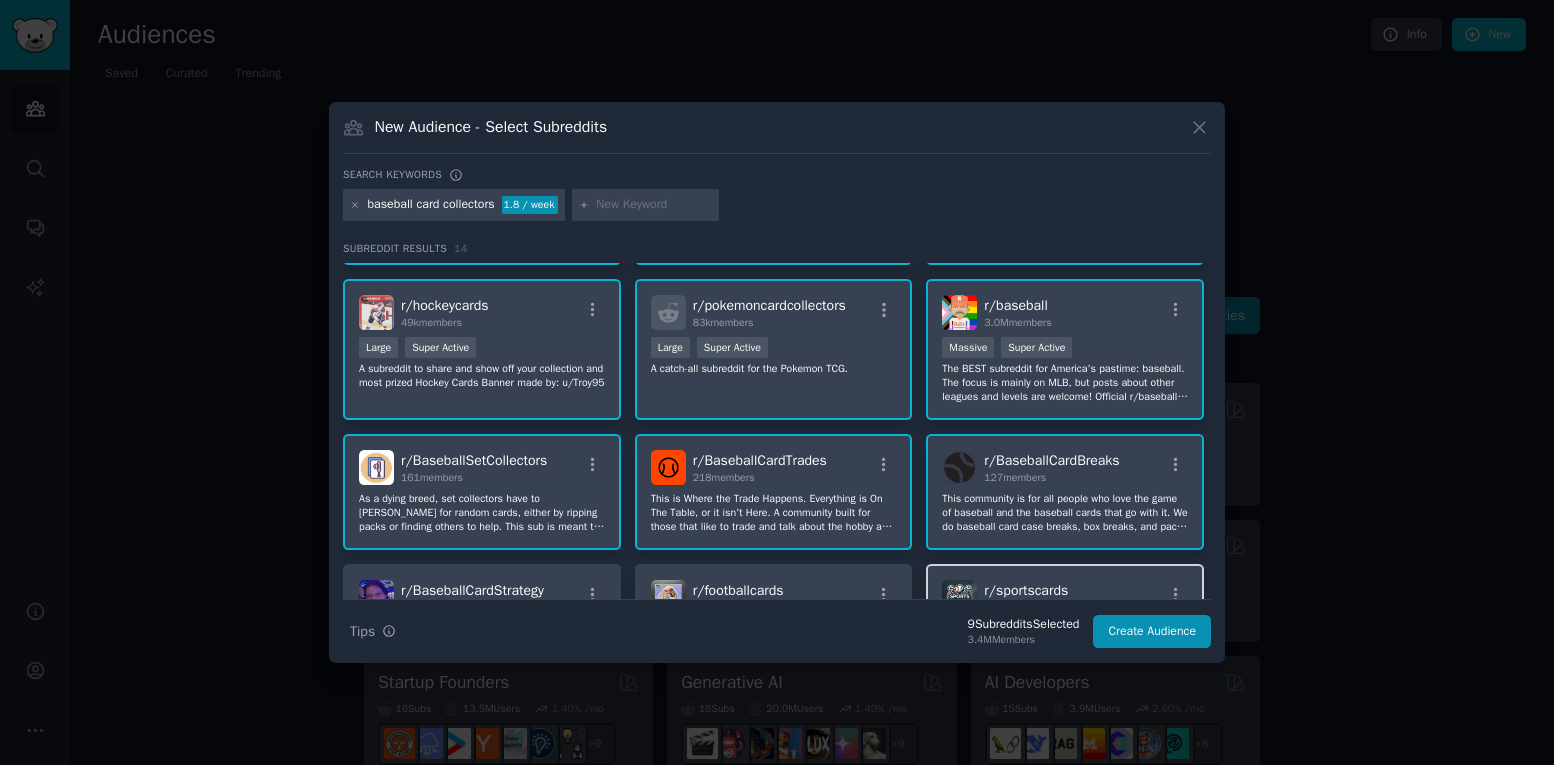 scroll, scrollTop: 277, scrollLeft: 0, axis: vertical 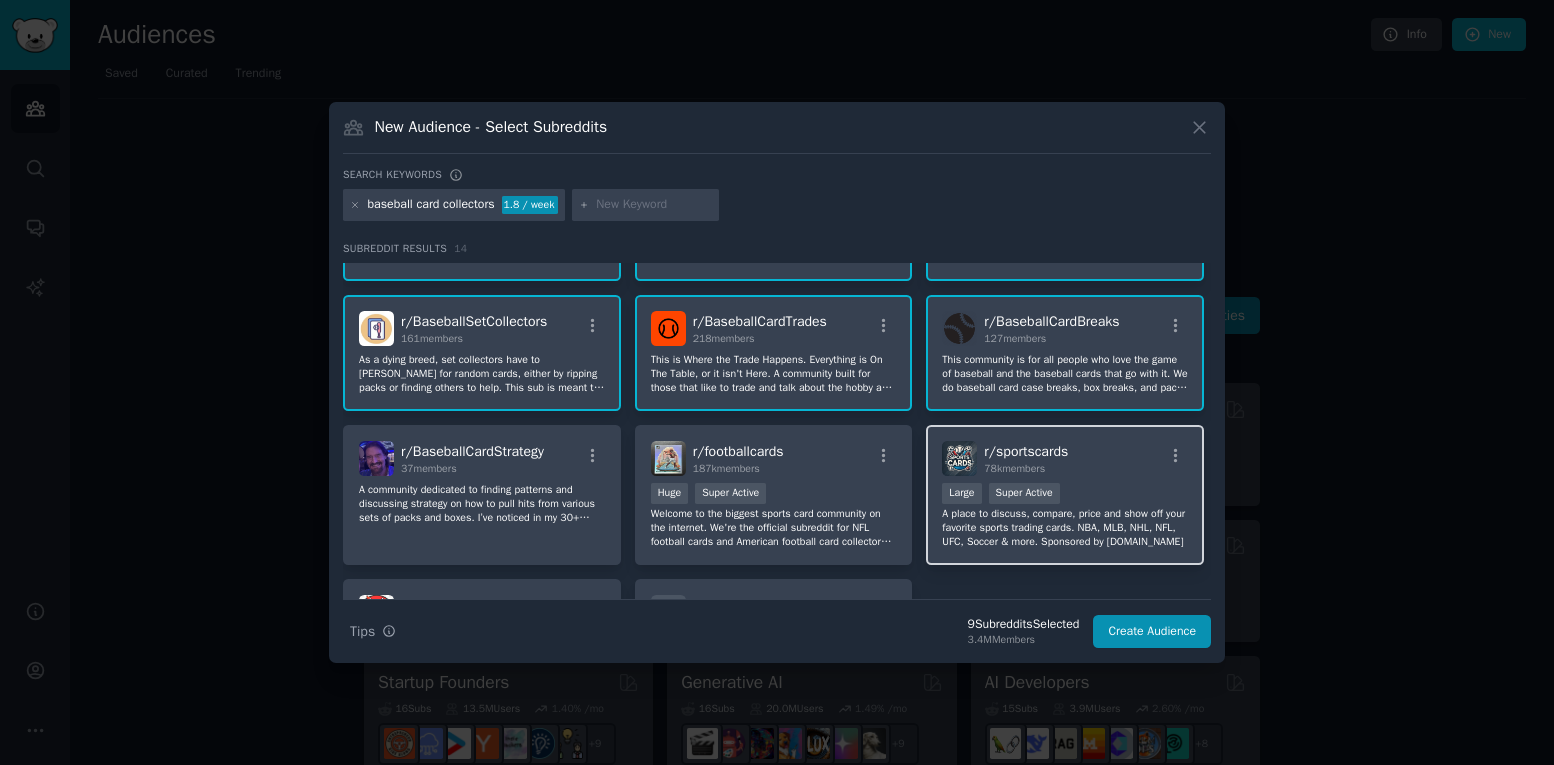 click on "A place to discuss, compare, price and show off your favorite sports trading cards. NBA, MLB, NHL, NFL, UFC, Soccer & more. Sponsored by [DOMAIN_NAME]" at bounding box center (1065, 528) 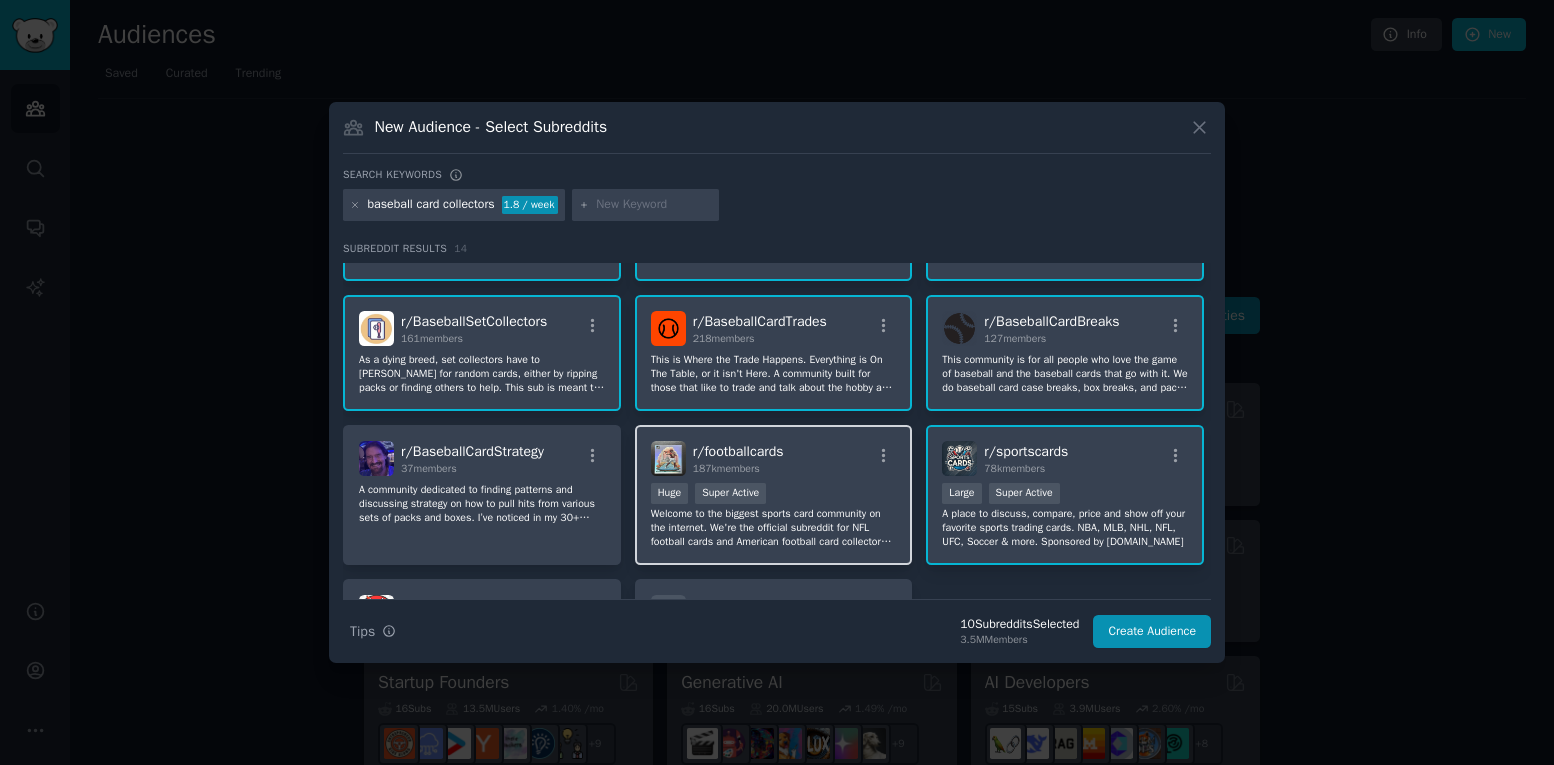 click on "Welcome to the biggest sports card community on the internet. We're the official subreddit for NFL football cards and American football card collectors. Dig in, share your biggest and baddest case hits, and participate by sharing your love for this hobby." at bounding box center [774, 528] 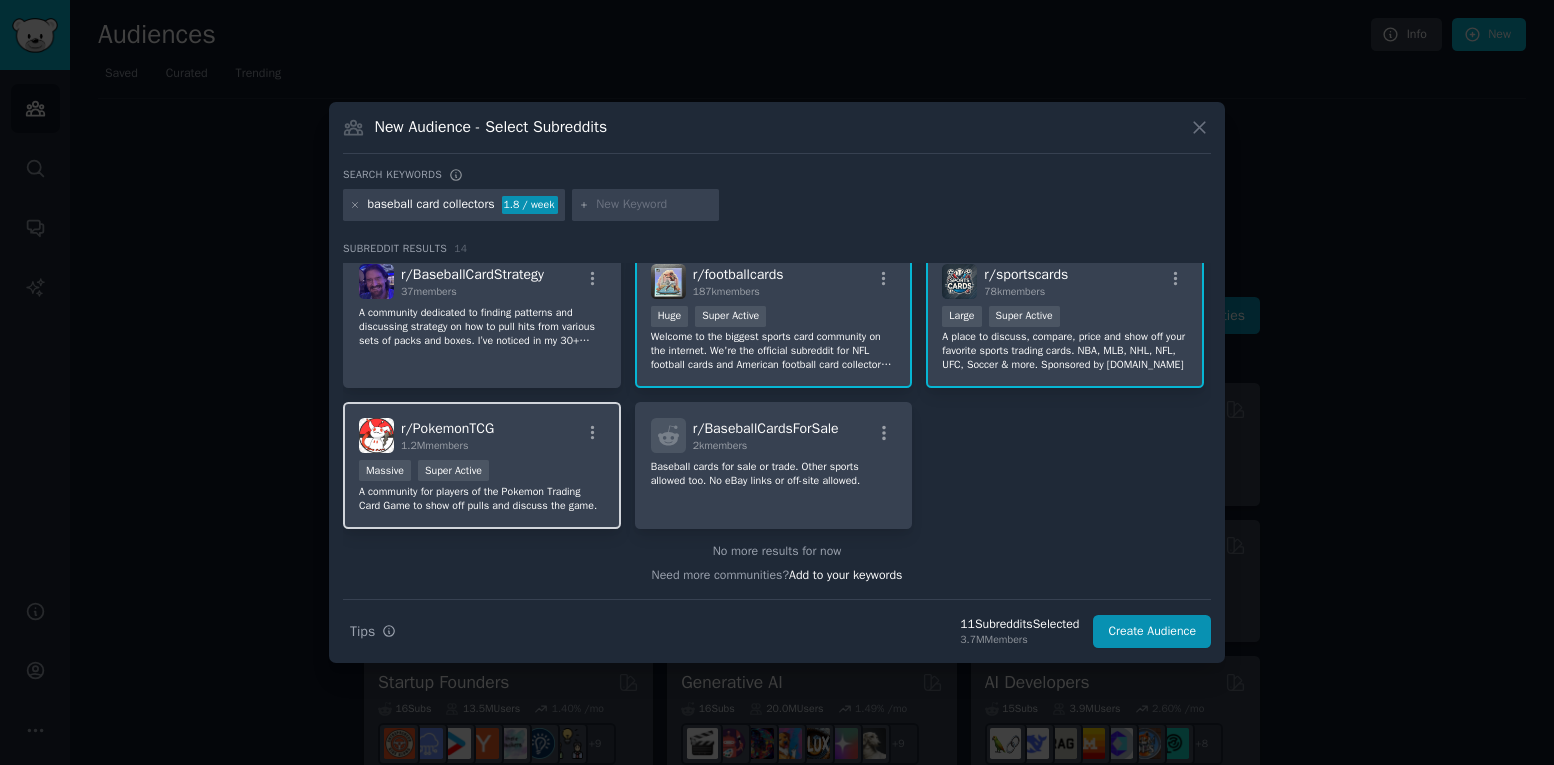 scroll, scrollTop: 468, scrollLeft: 0, axis: vertical 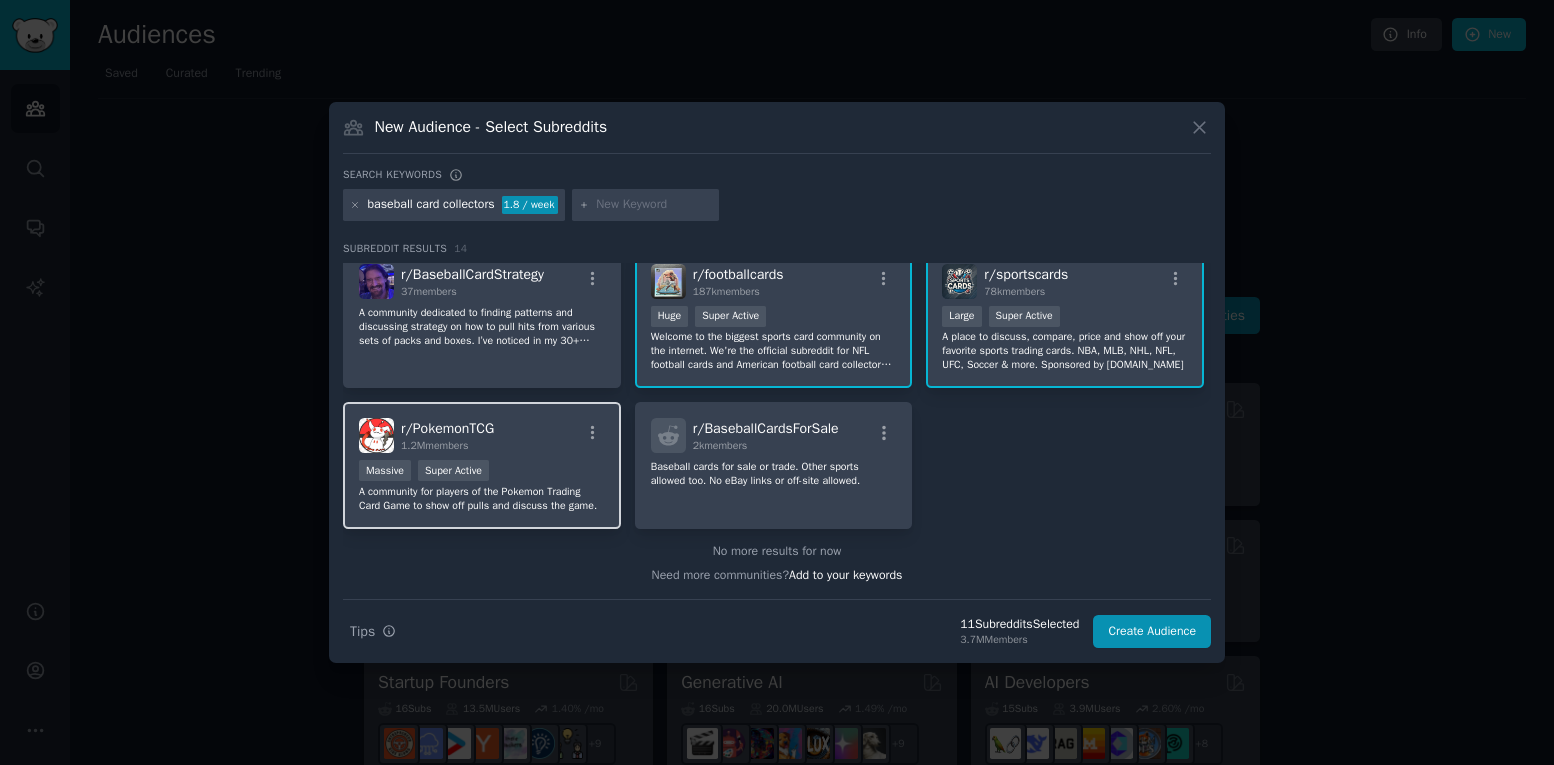 click on "A community for players of the Pokemon Trading Card Game to show off pulls and discuss the game." at bounding box center [482, 499] 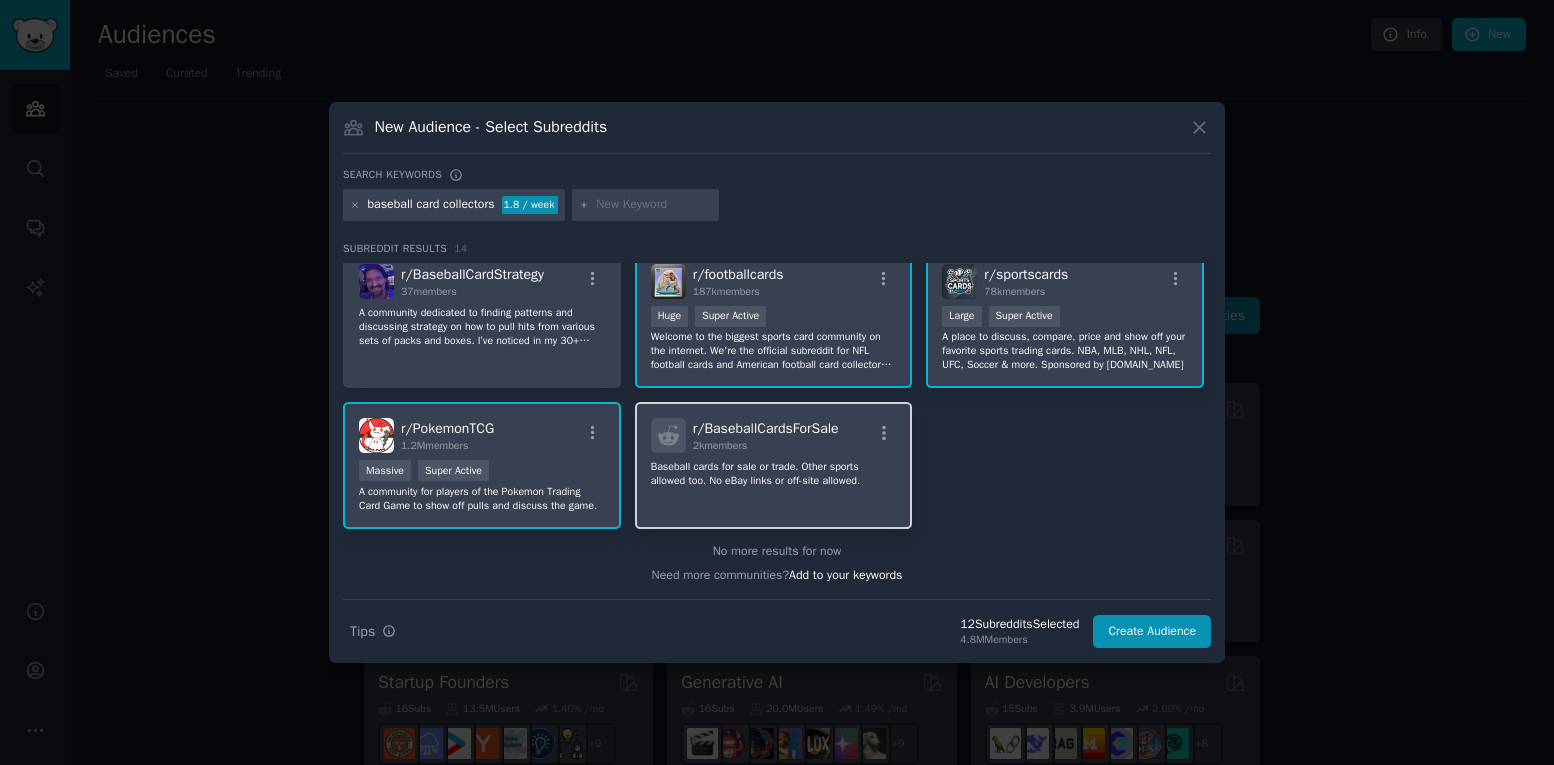 click on "r/ BaseballCardsForSale 2k  members Baseball cards for sale or trade.
Other sports allowed too.
No eBay links or off-site allowed." at bounding box center (774, 465) 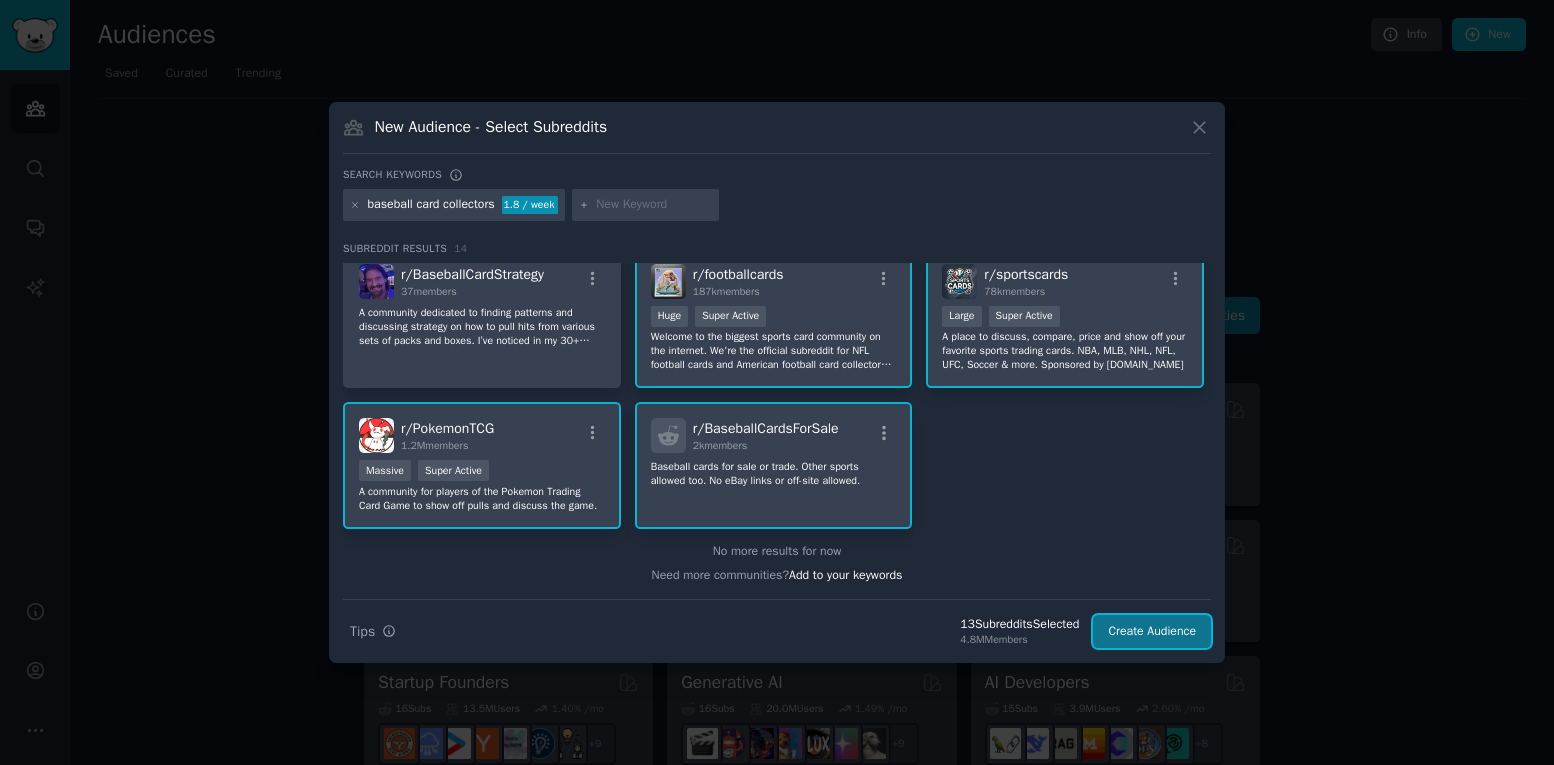 click on "Create Audience" at bounding box center (1152, 632) 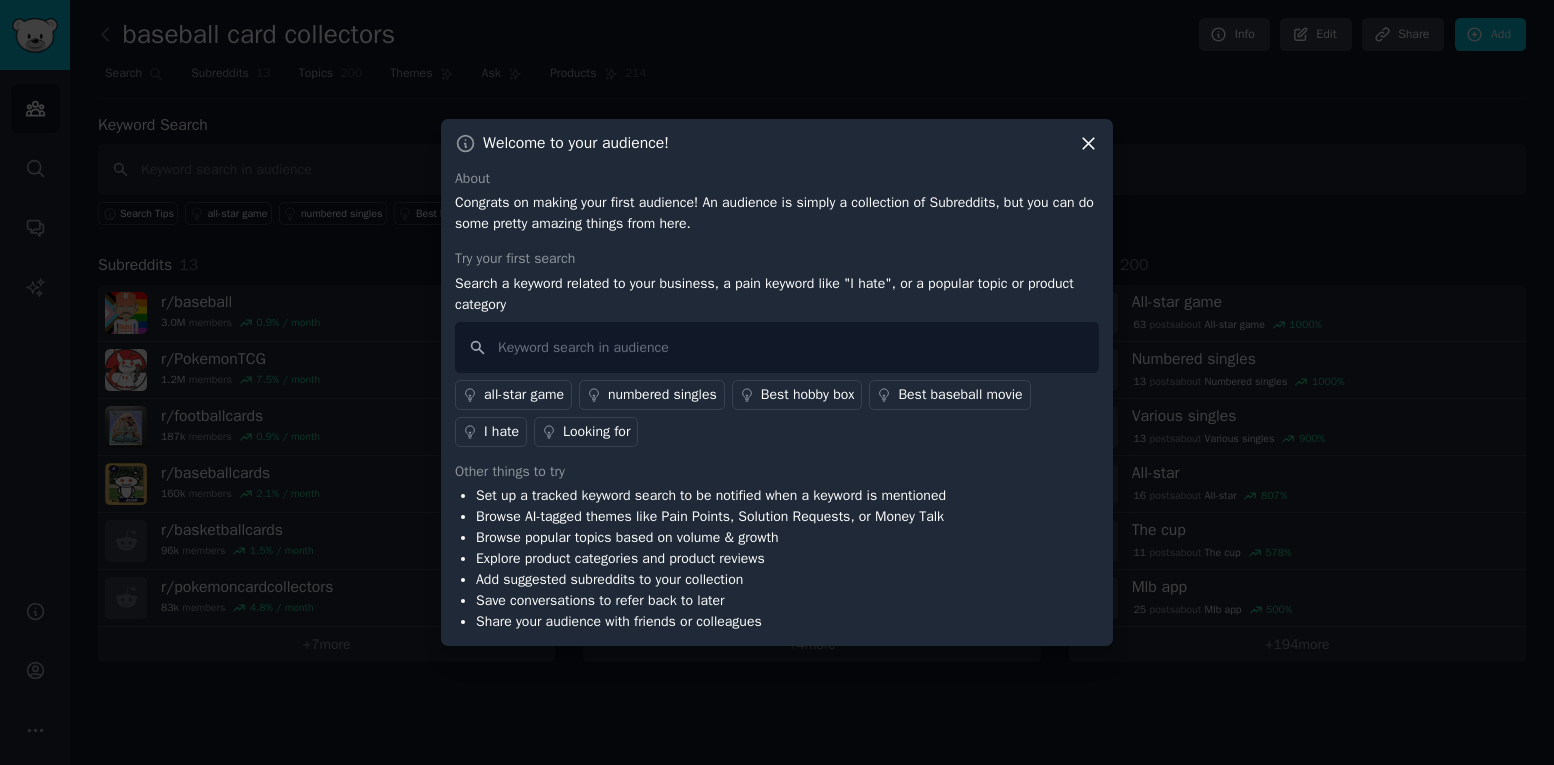 click 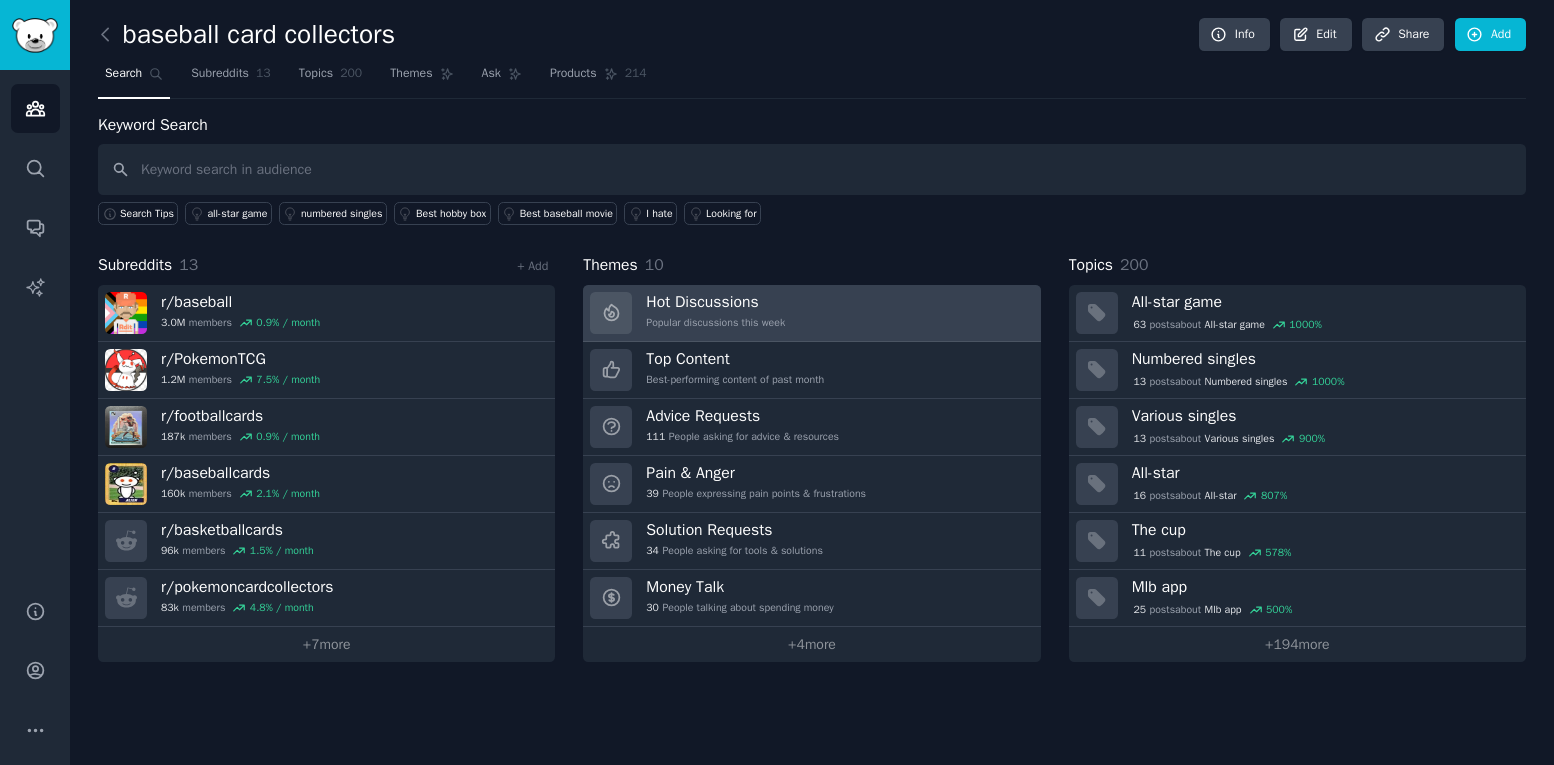 click on "Hot Discussions Popular discussions this week" at bounding box center (811, 313) 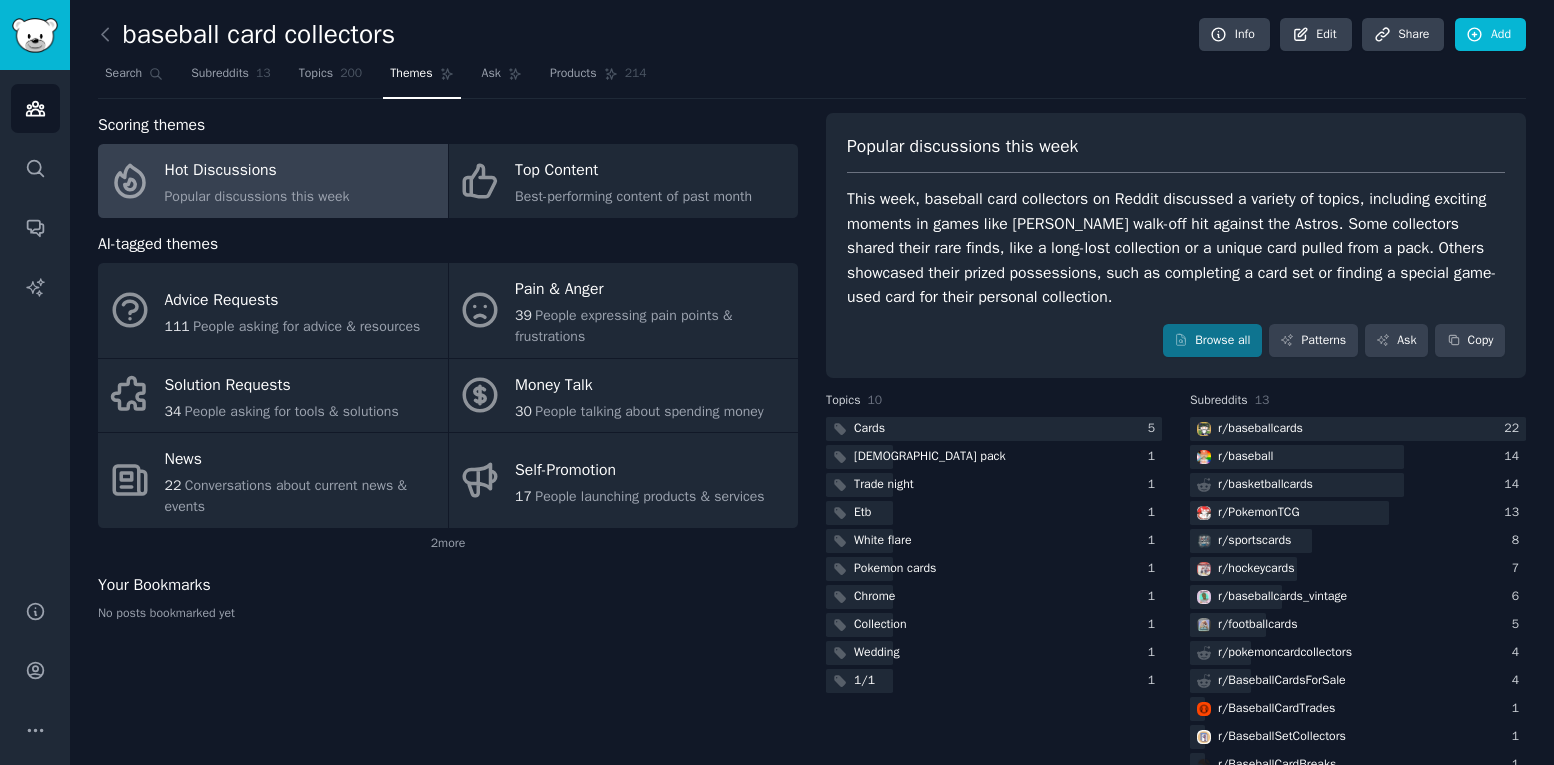 click on "Popular discussions this week This week, baseball card collectors on Reddit discussed a variety of topics, including exciting moments in games like [PERSON_NAME] walk-off hit against the Astros. Some collectors shared their rare finds, like a long-lost collection or a unique card pulled from a pack. Others showcased their prized possessions, such as completing a card set or finding a special game-used card for their personal collection. Browse all Patterns Ask Copy" at bounding box center (1176, 246) 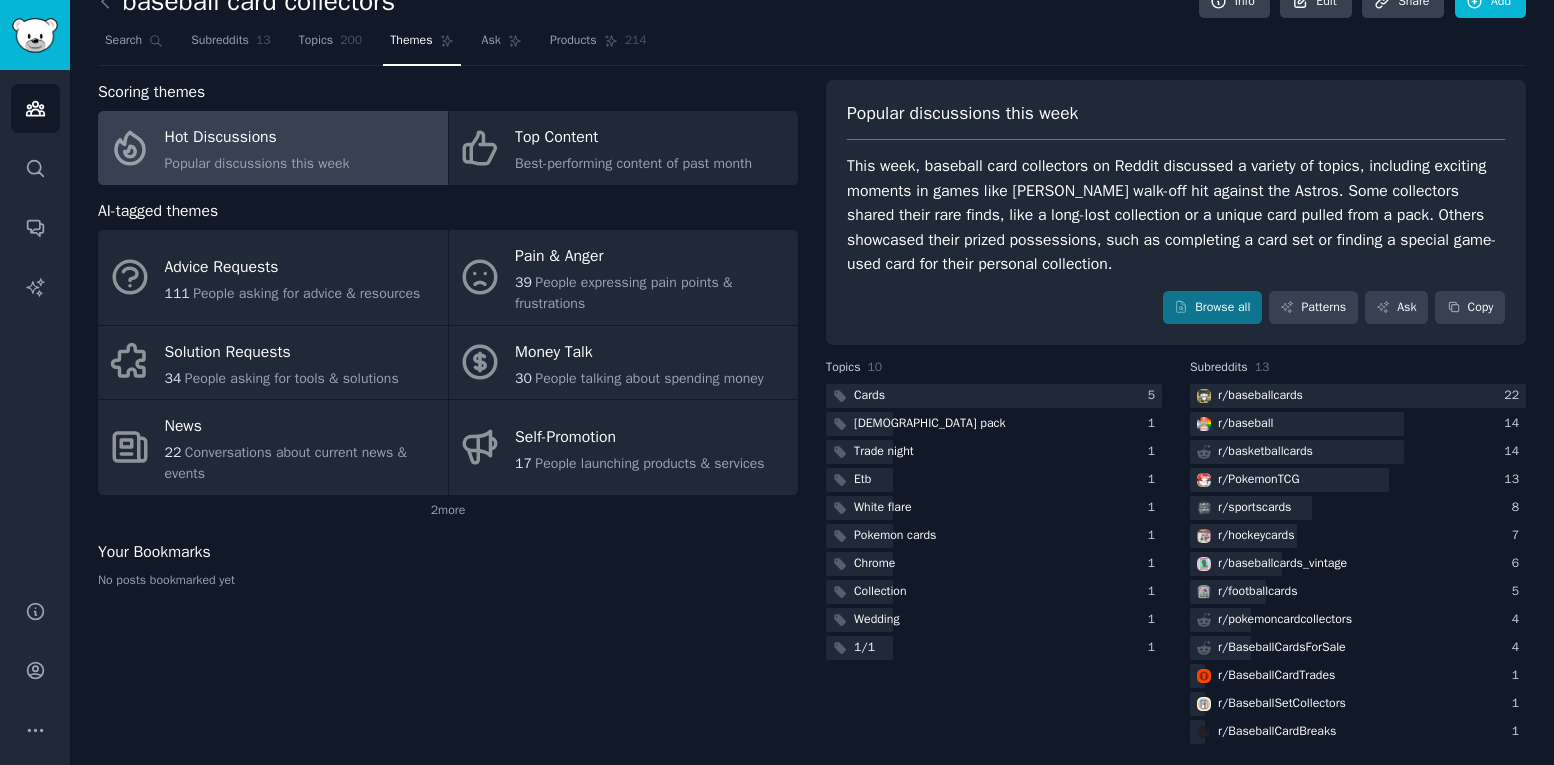 scroll, scrollTop: 44, scrollLeft: 0, axis: vertical 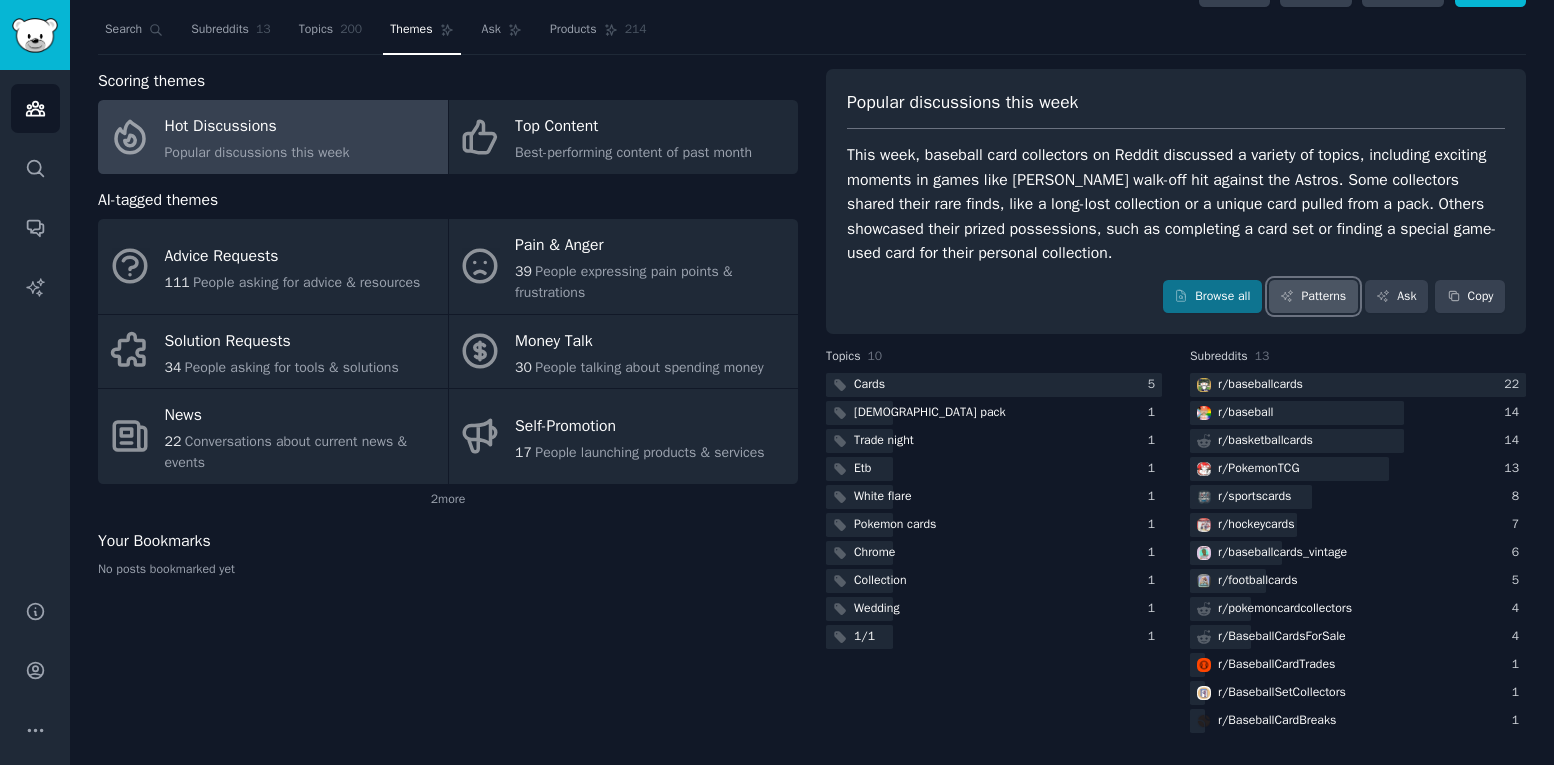 click on "Patterns" at bounding box center [1313, 297] 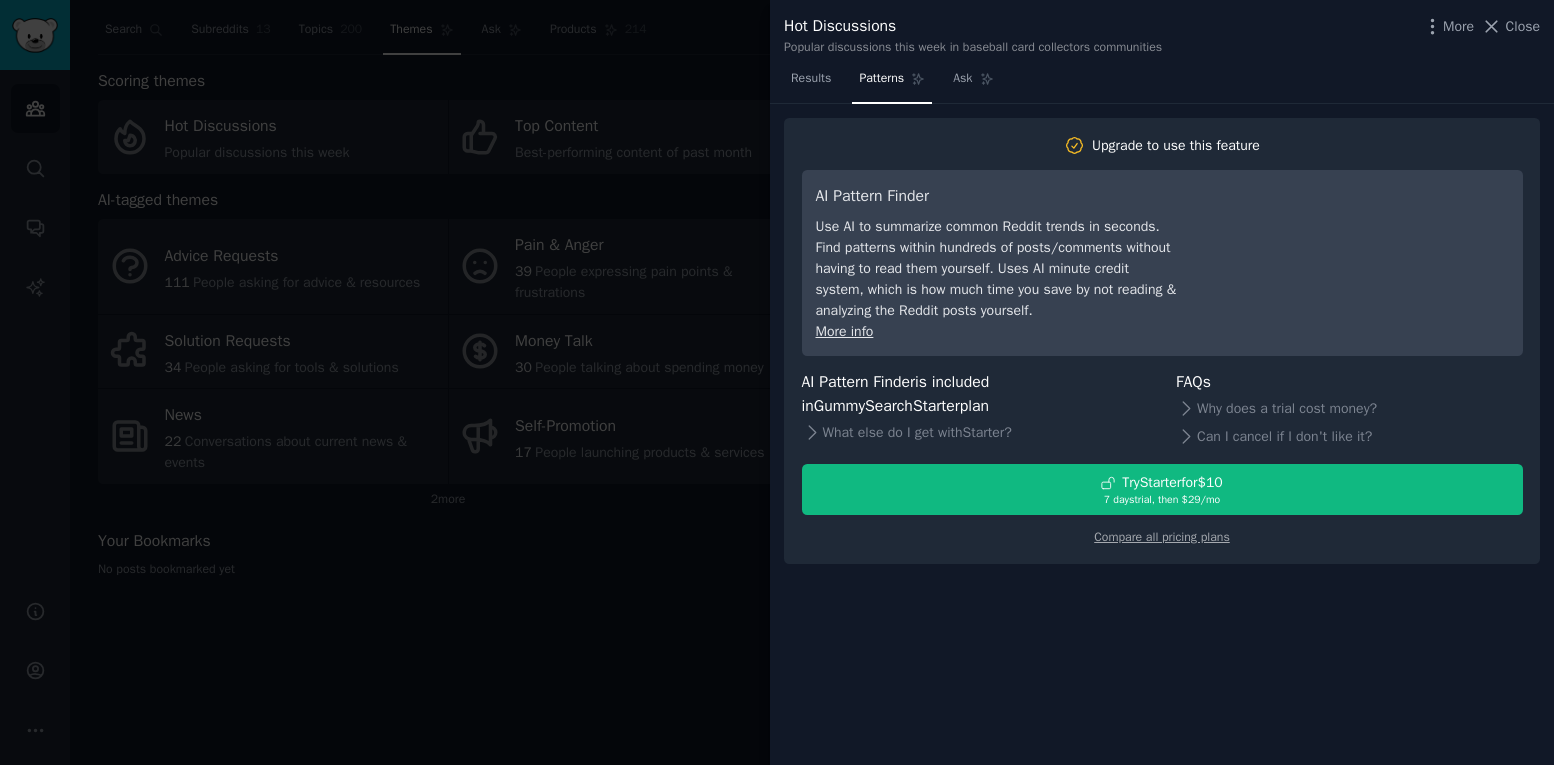 click on "Upgrade to use this feature AI Pattern Finder Use AI to summarize common Reddit trends in seconds. Find patterns within hundreds of posts/comments without having to read them yourself. Uses AI minute credit system, which is how much time you save by not reading & analyzing the Reddit posts yourself. More info AI Pattern Finder  is included in  GummySearch  Starter  plan What else do I get with  Starter ? FAQs Why does a trial cost money? Can I cancel if I don't like it? Try  Starter  for  $10 7 days  trial, then $ 29 /mo Compare all pricing plans" at bounding box center (1162, 435) 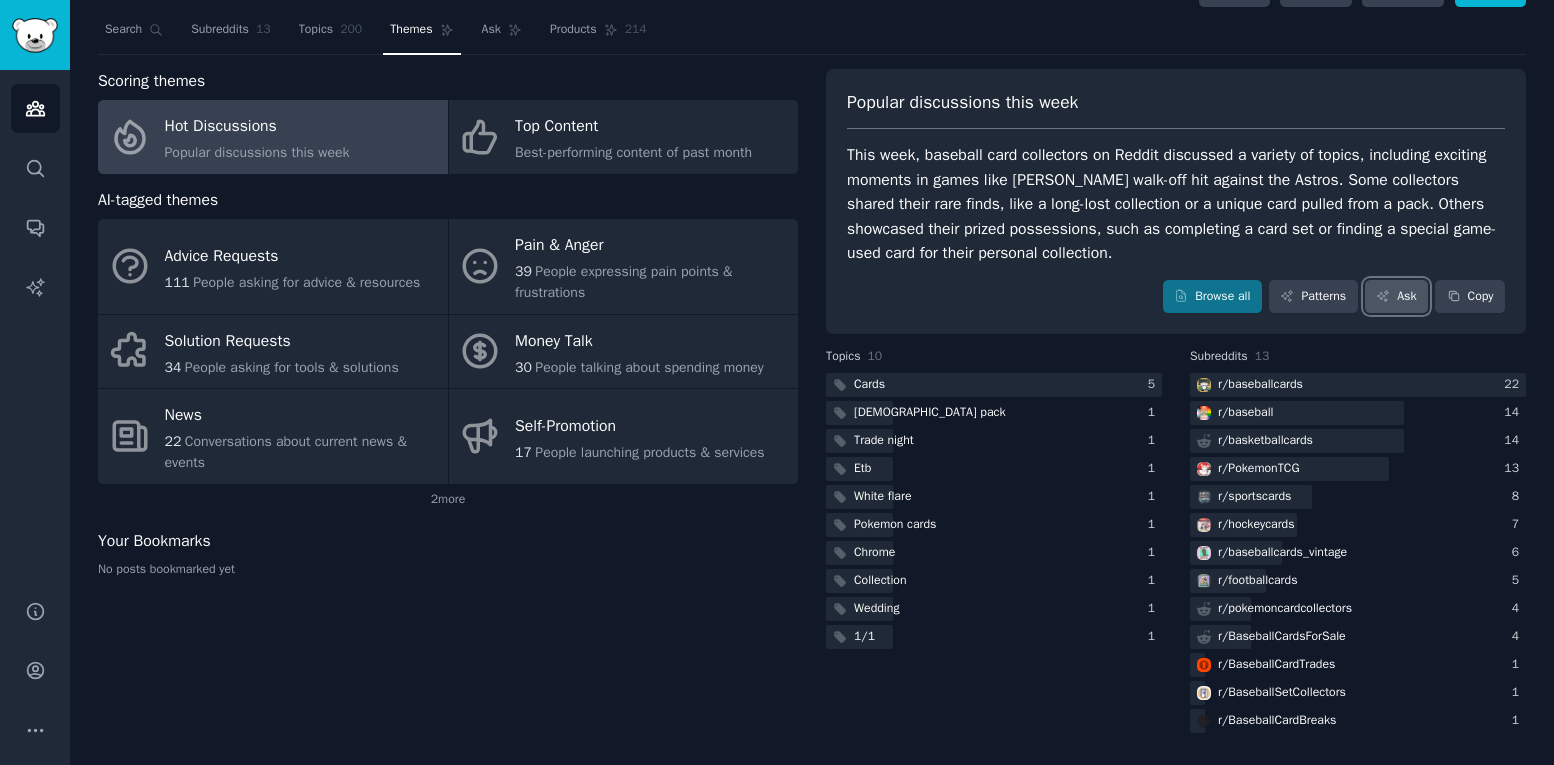 click on "Ask" at bounding box center [1396, 297] 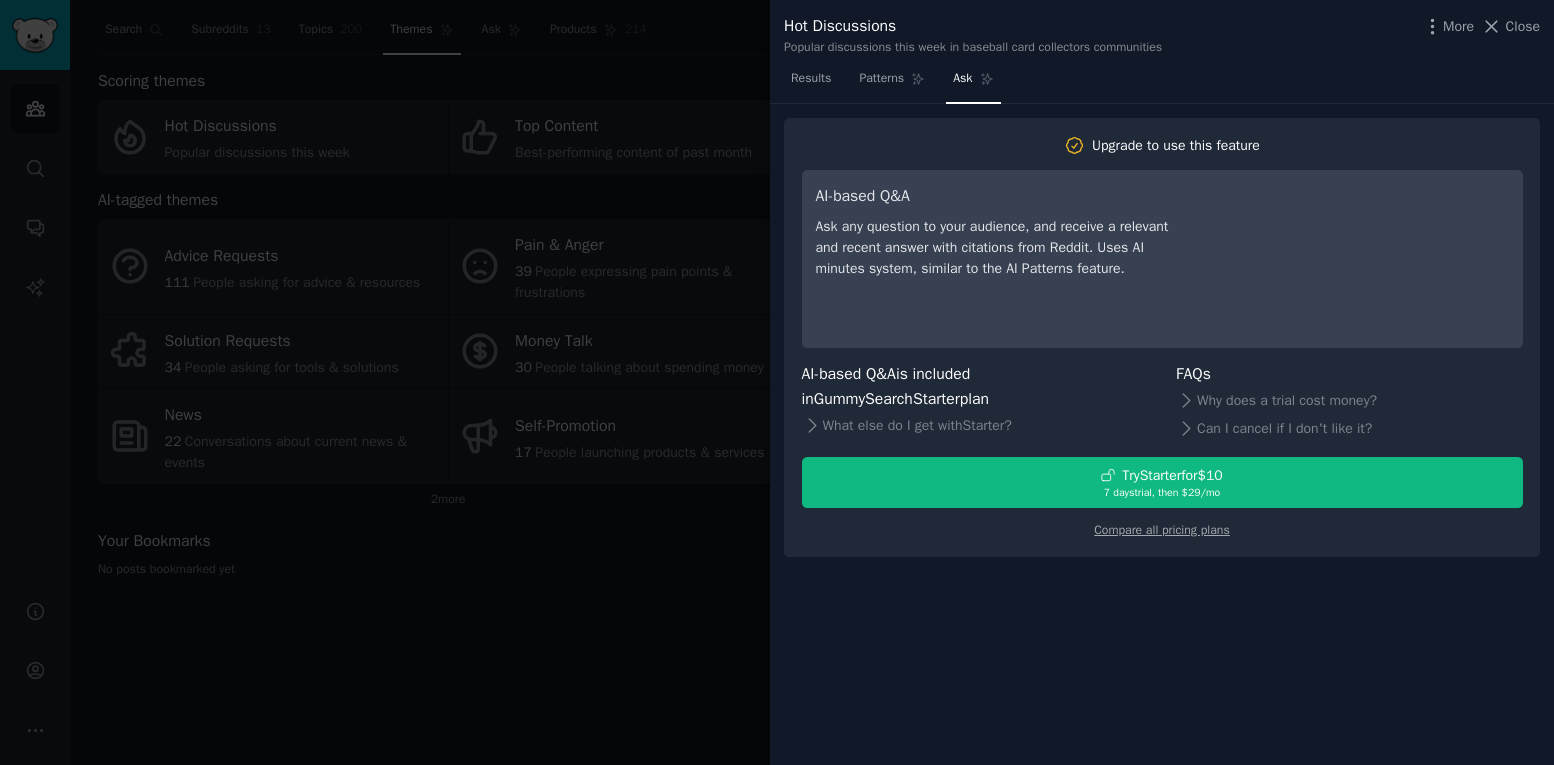 click at bounding box center [777, 382] 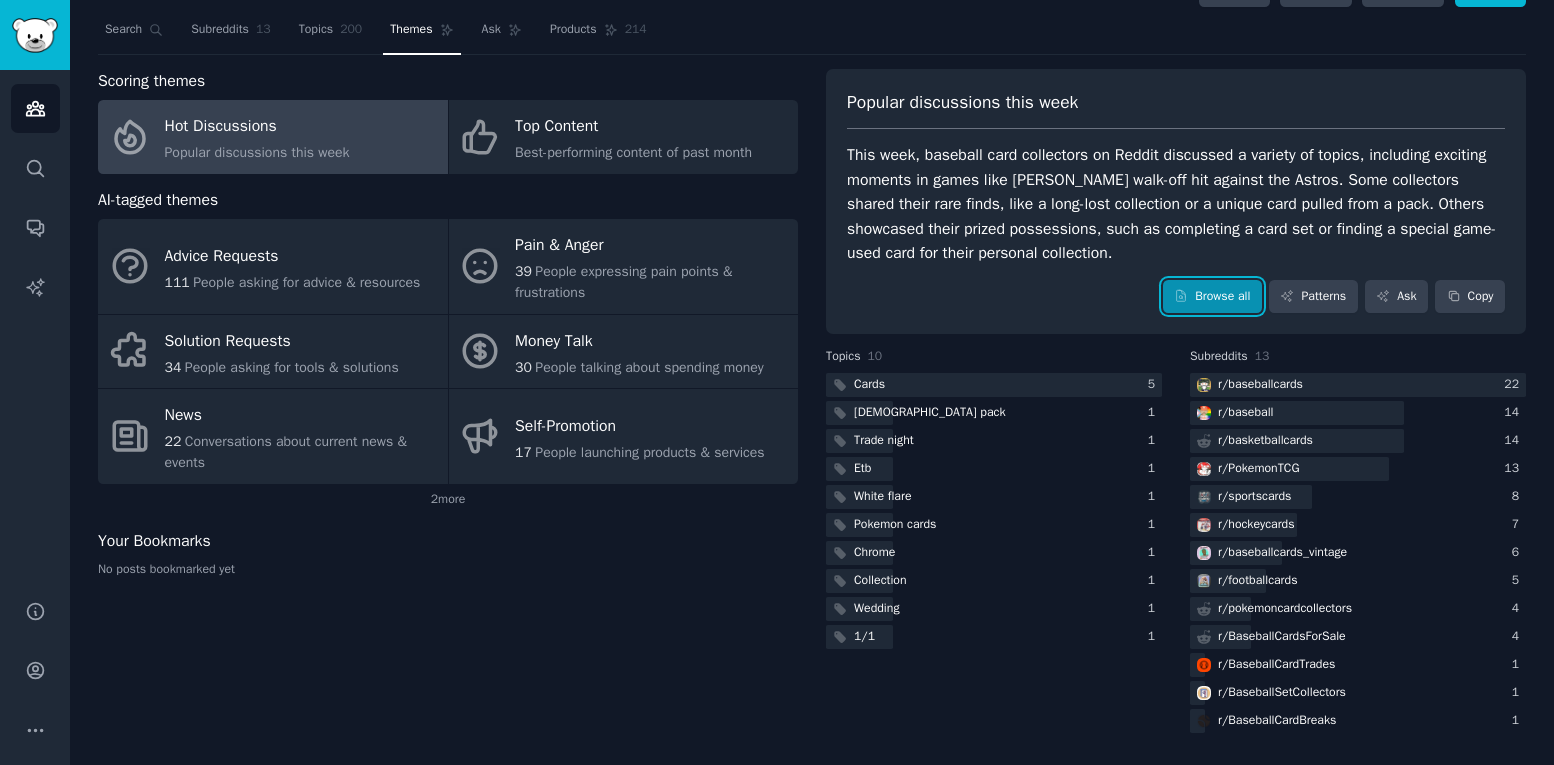 click on "Browse all" at bounding box center [1212, 297] 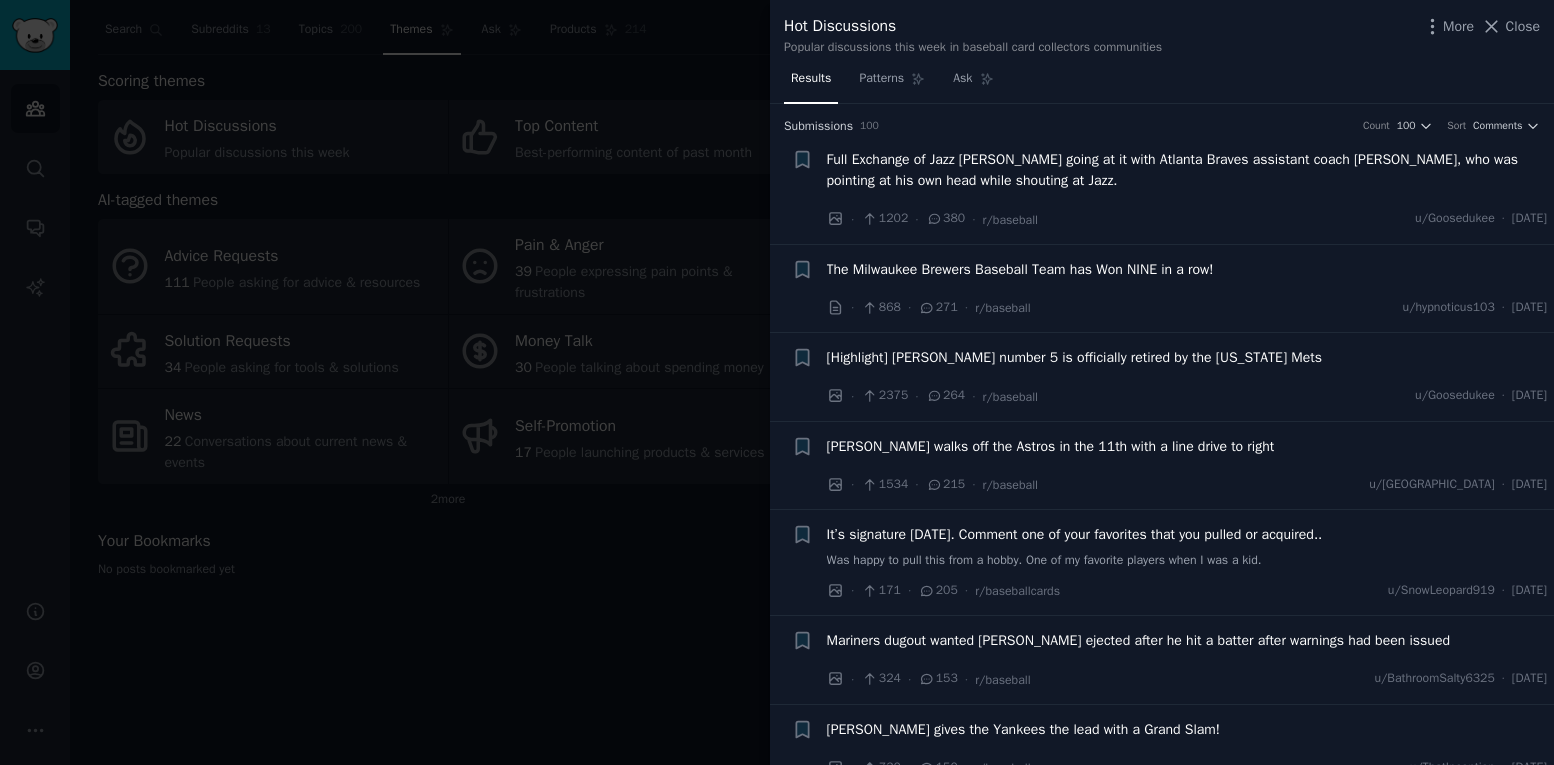 click at bounding box center [777, 382] 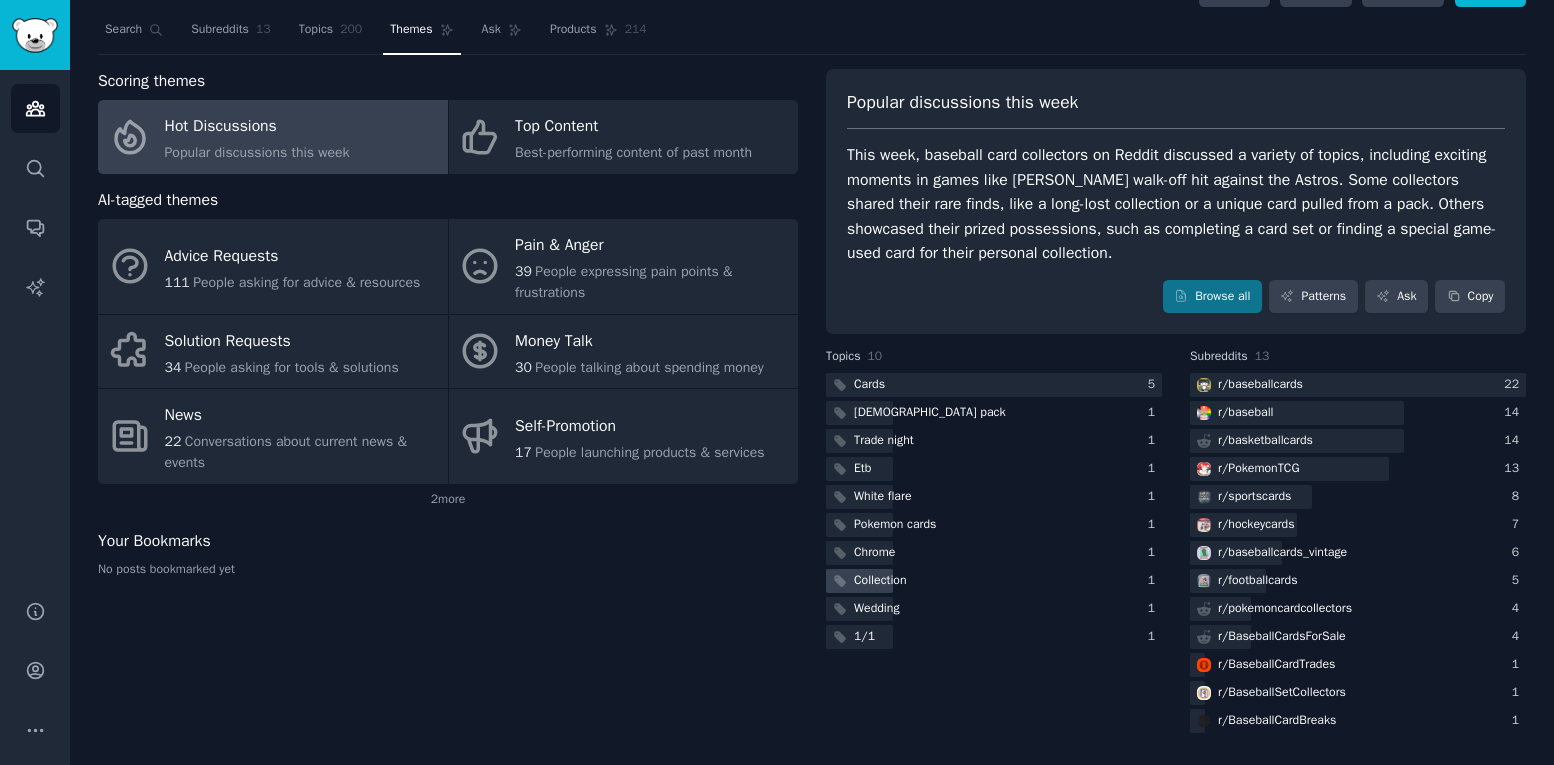 click on "Collection" at bounding box center (994, 581) 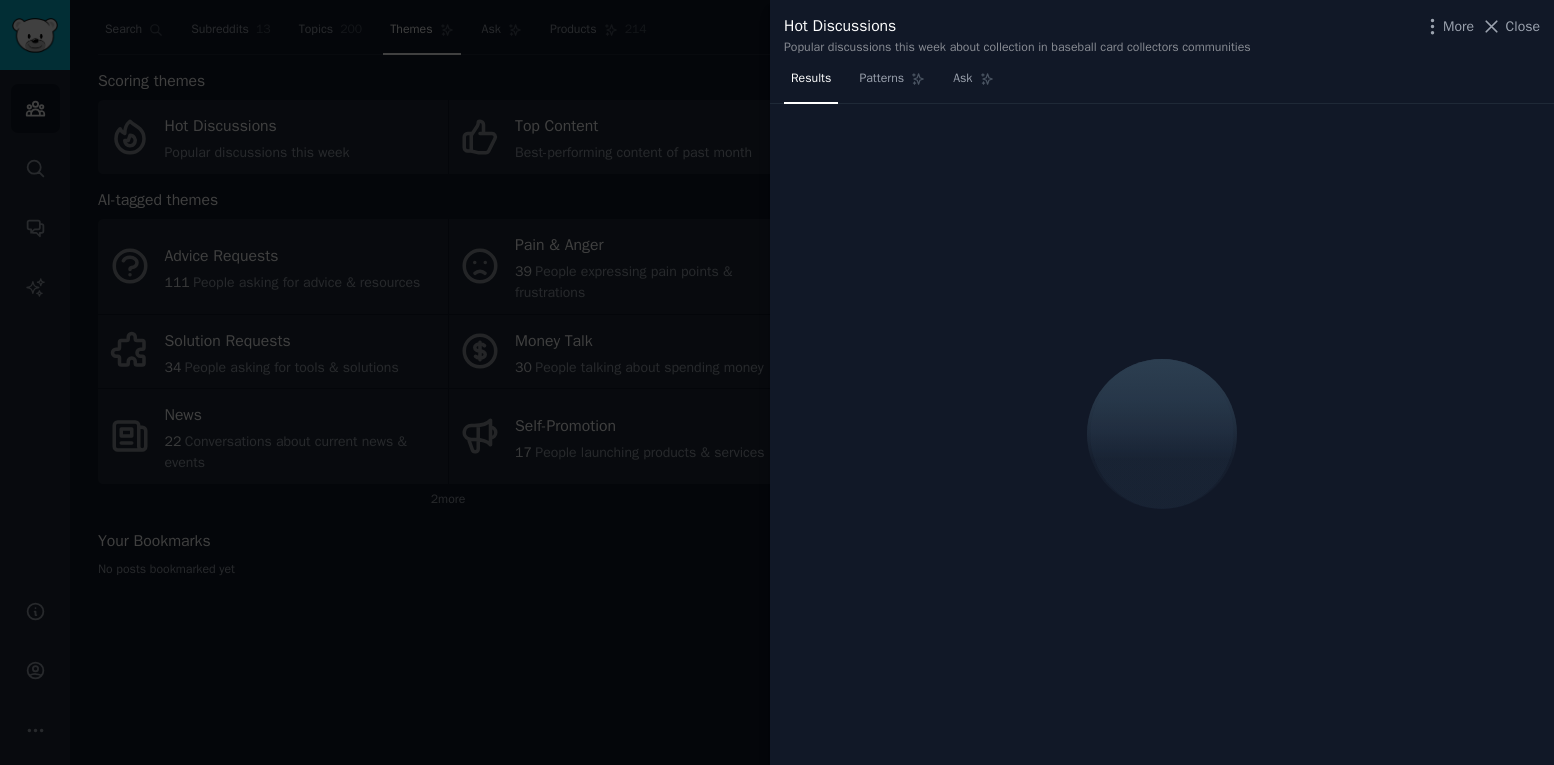click at bounding box center (777, 382) 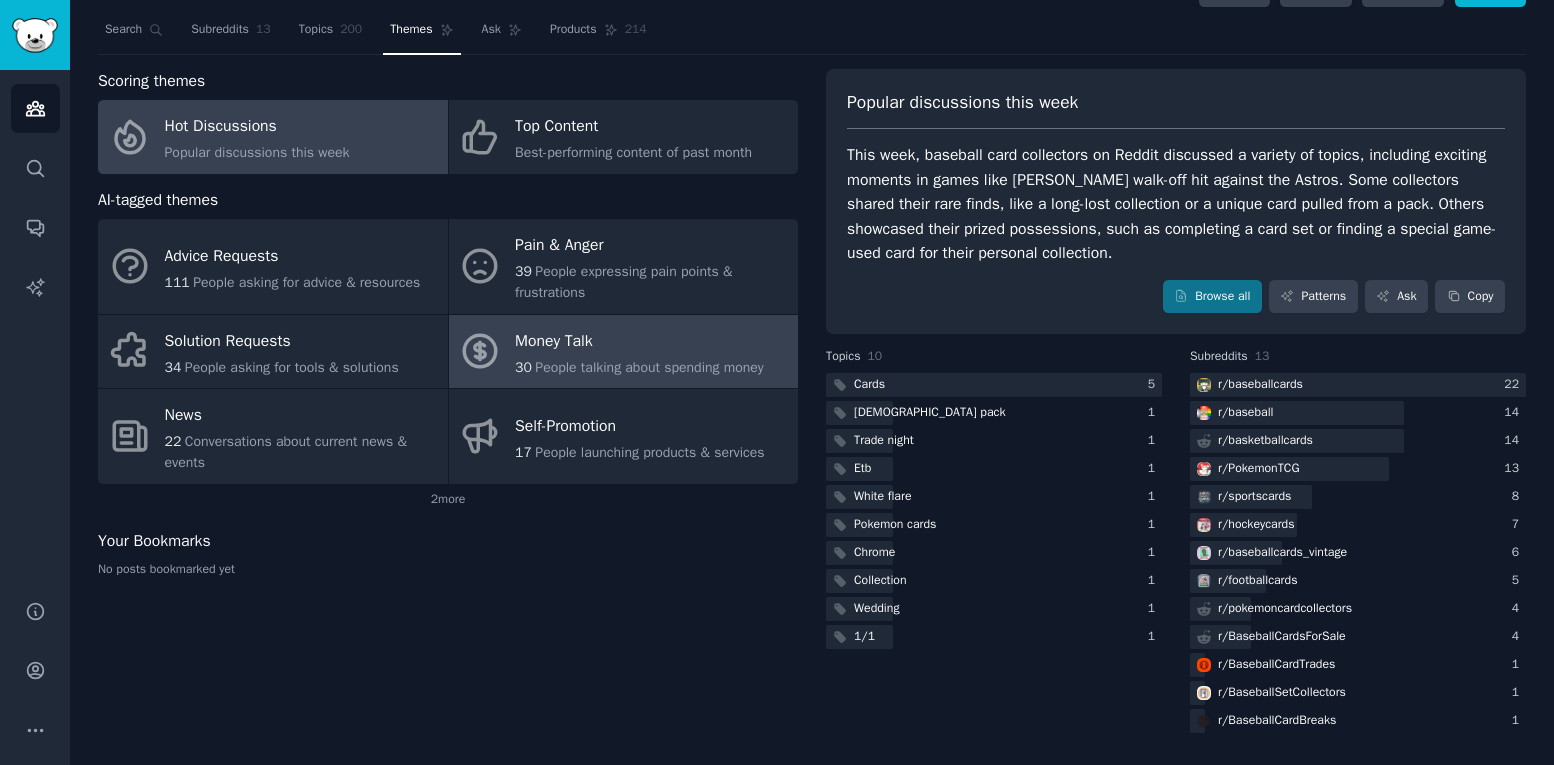 click on "People talking about spending money" at bounding box center (649, 367) 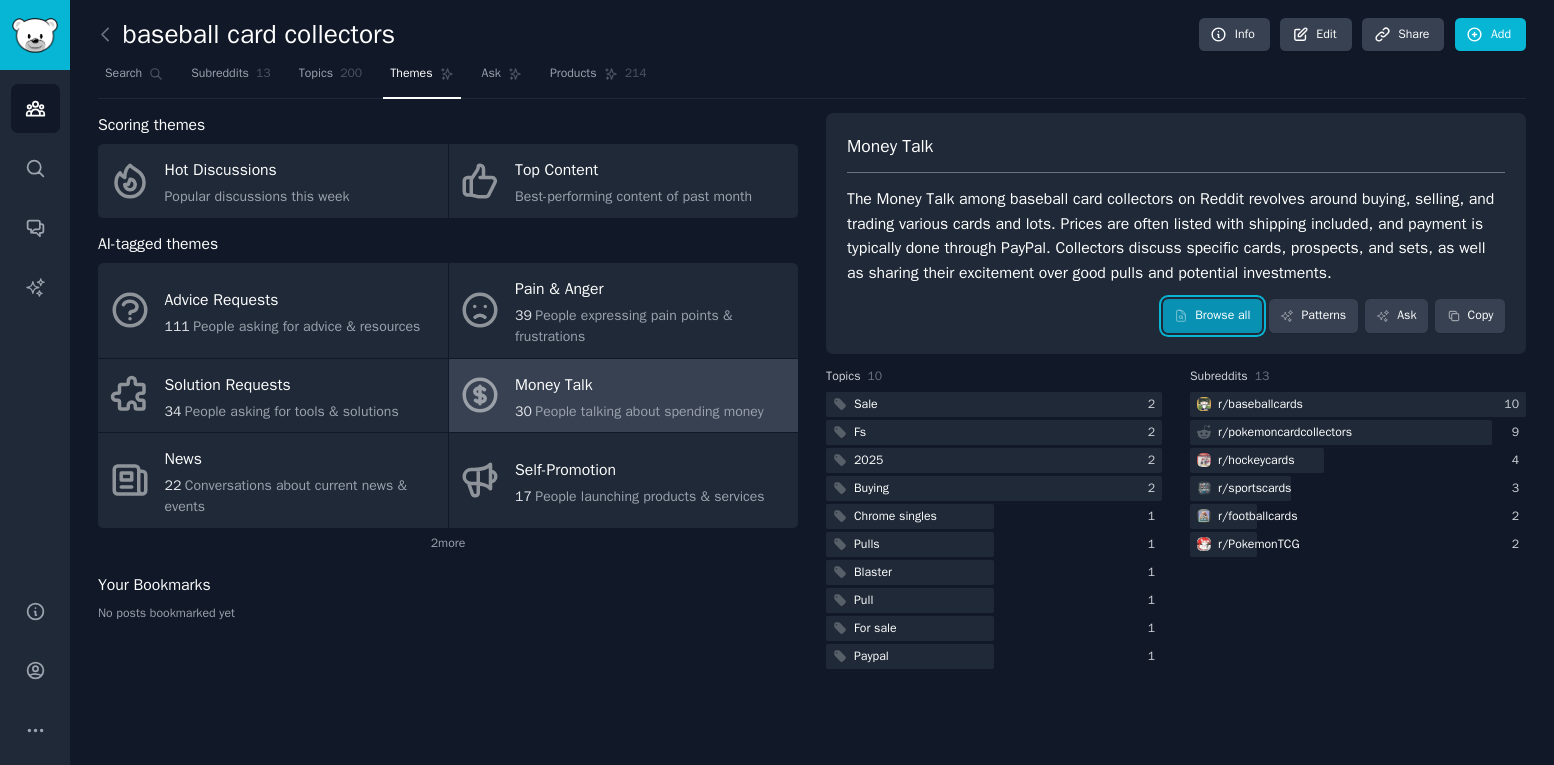 click on "Browse all" at bounding box center (1212, 316) 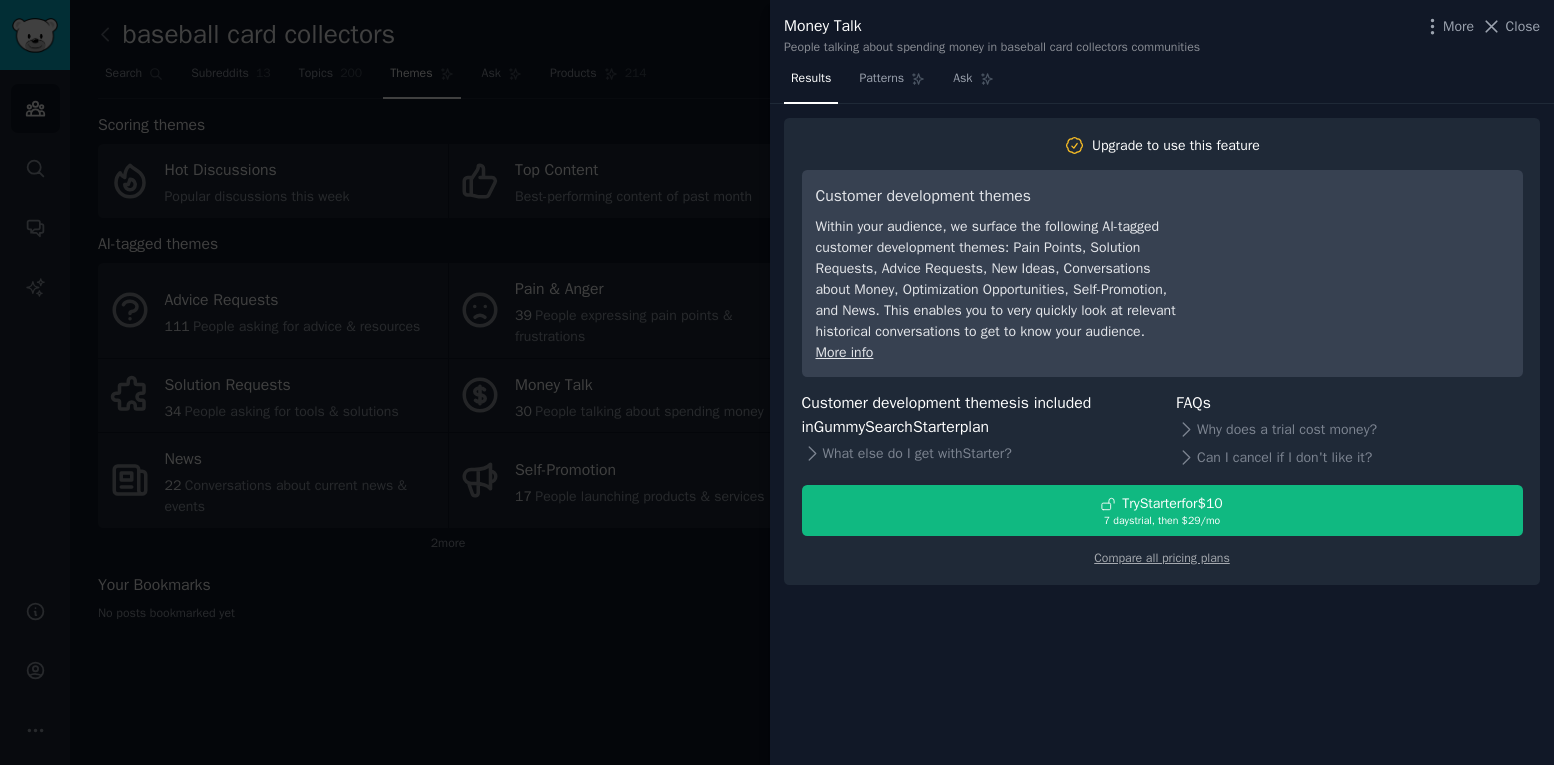 click at bounding box center [777, 382] 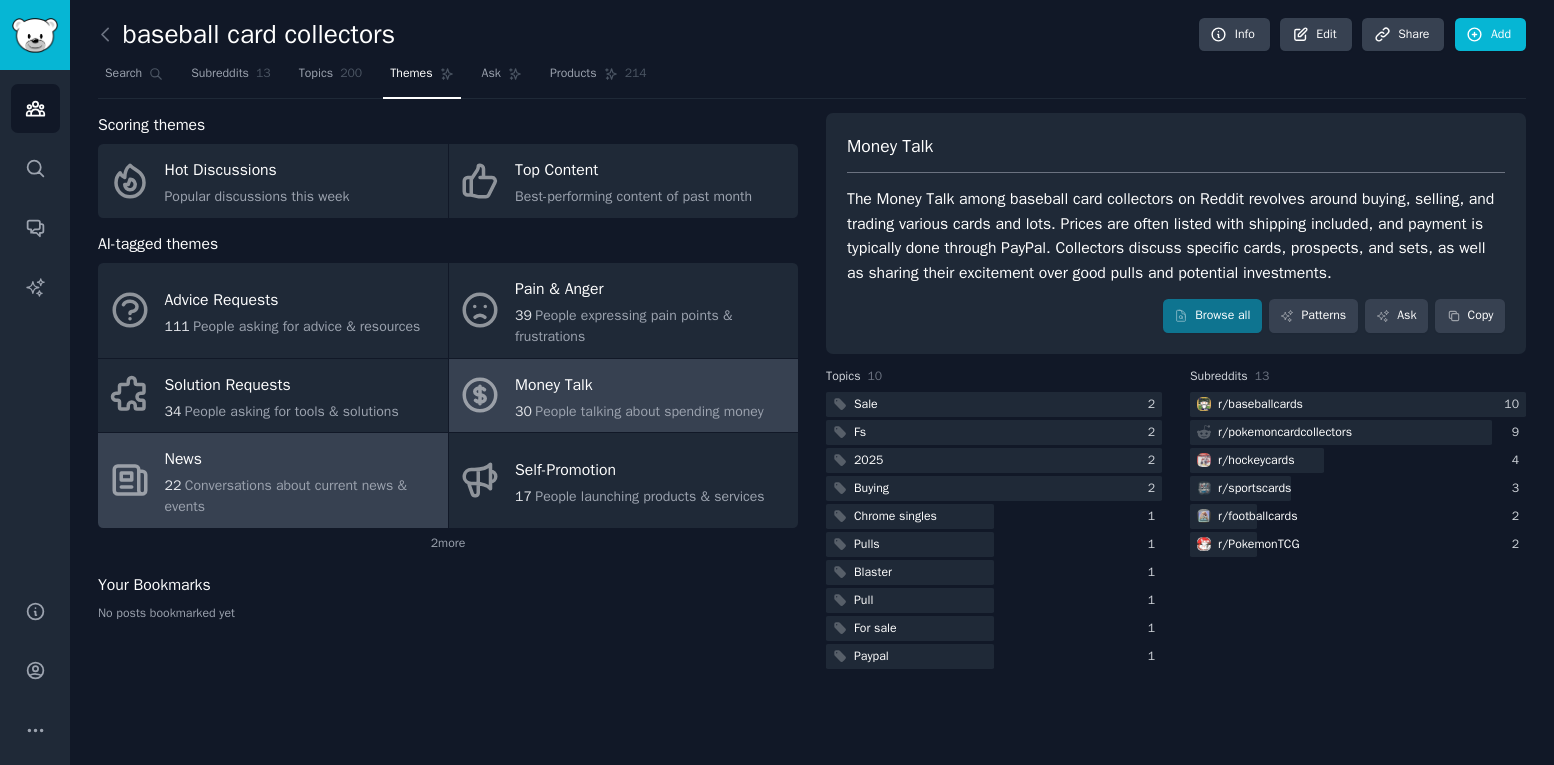 click on "Conversations about current news & events" at bounding box center (286, 496) 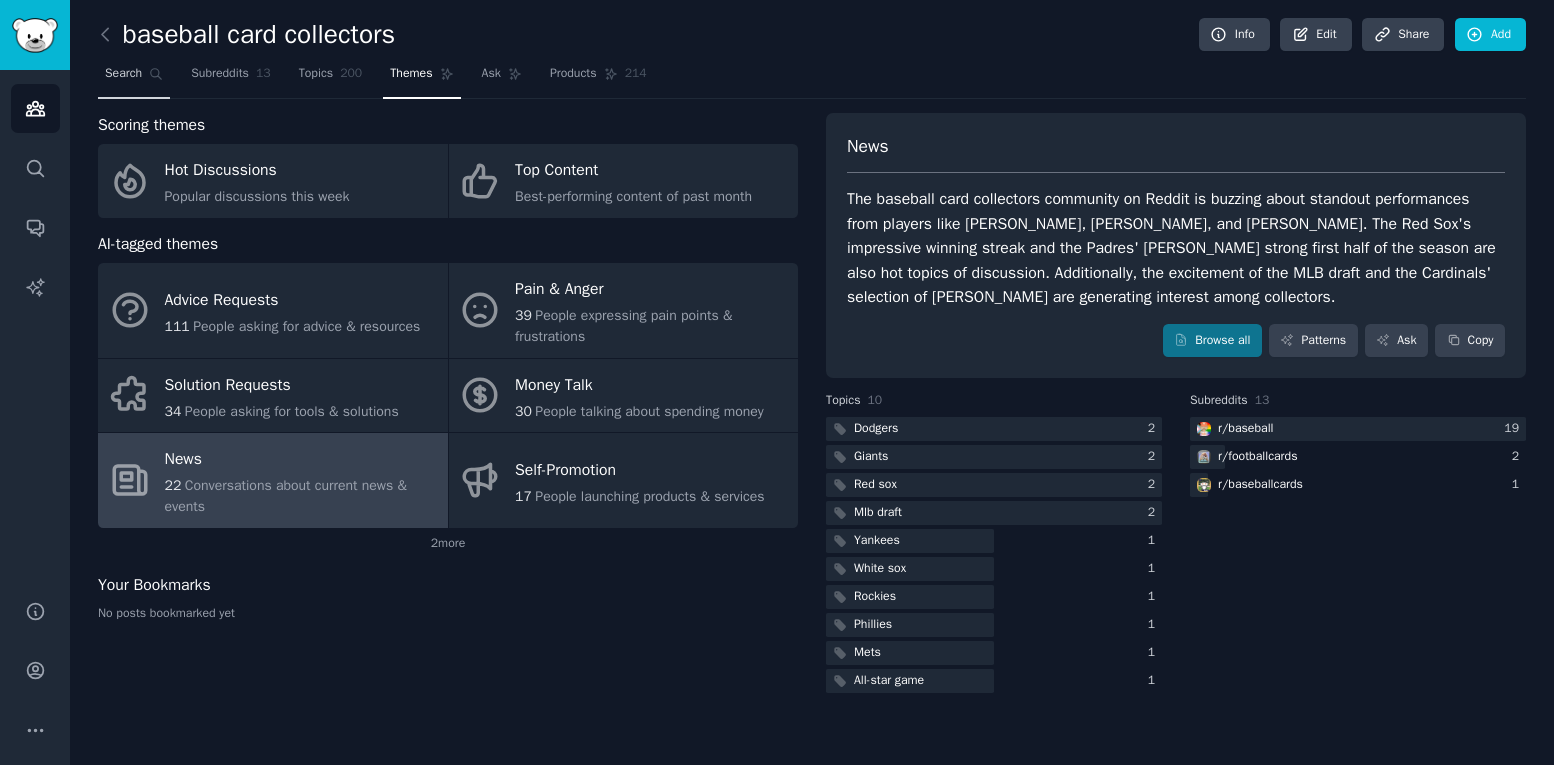 click on "Search" at bounding box center [123, 74] 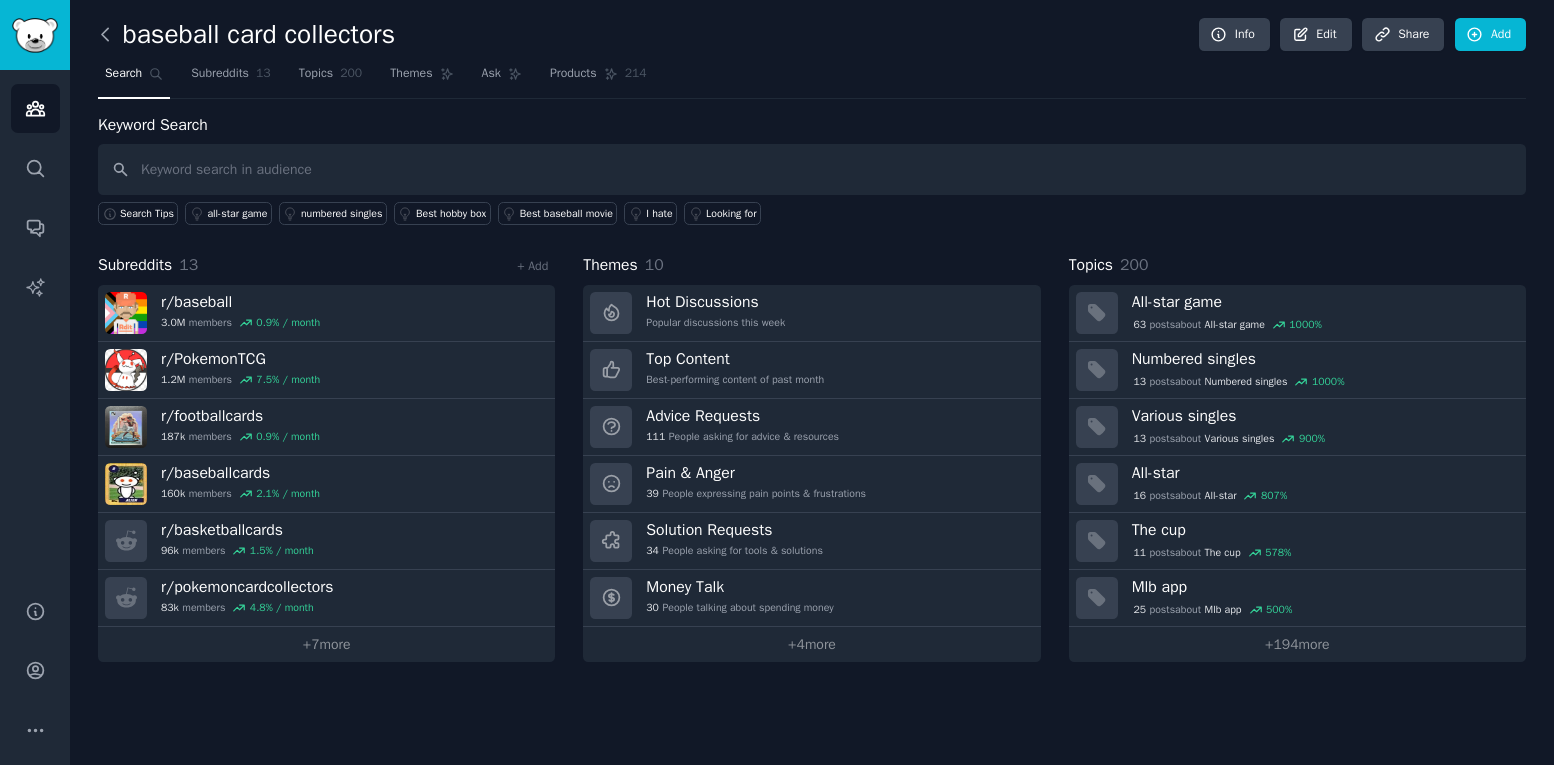 click 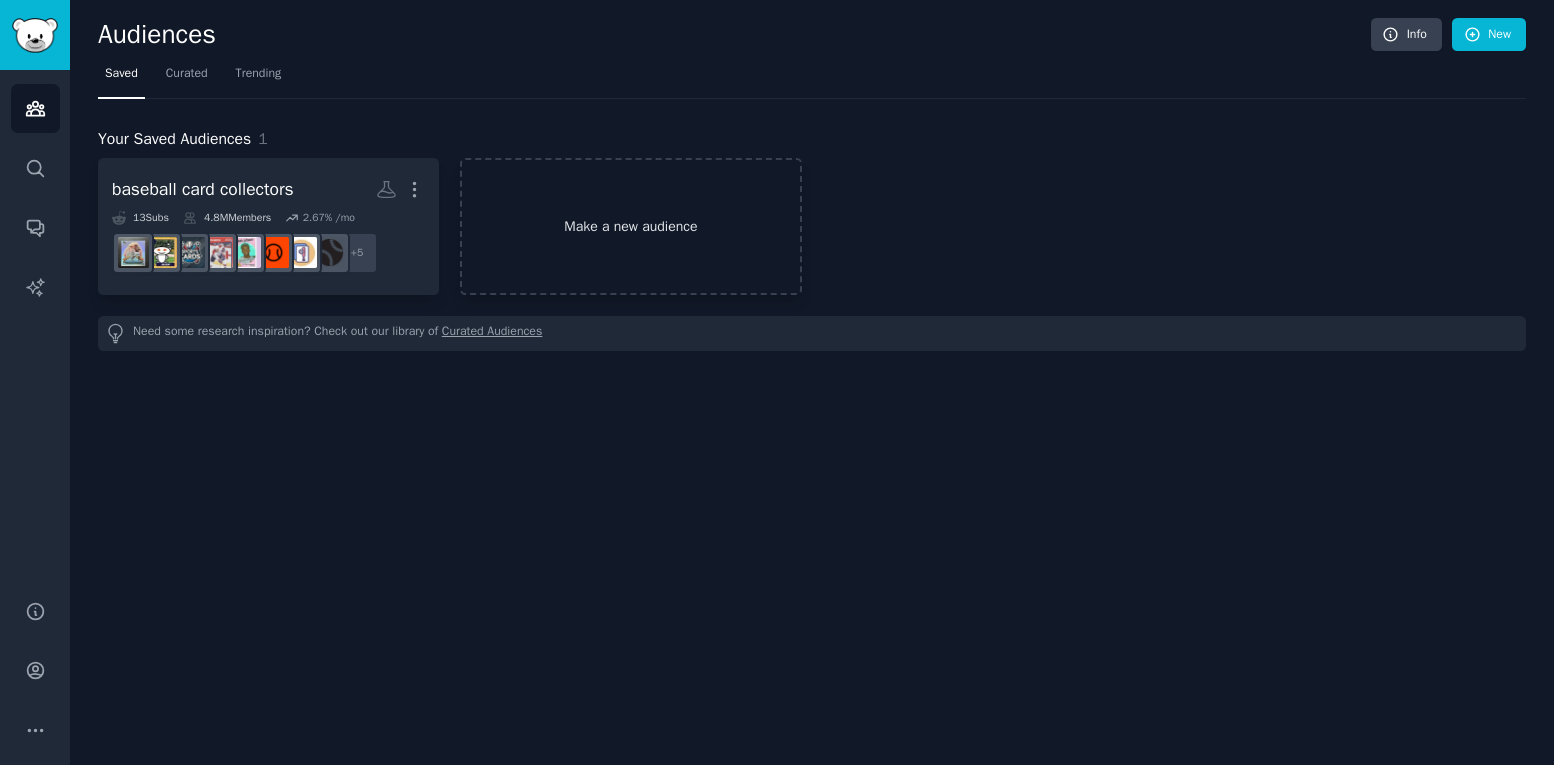 click on "Make a new audience" at bounding box center [630, 226] 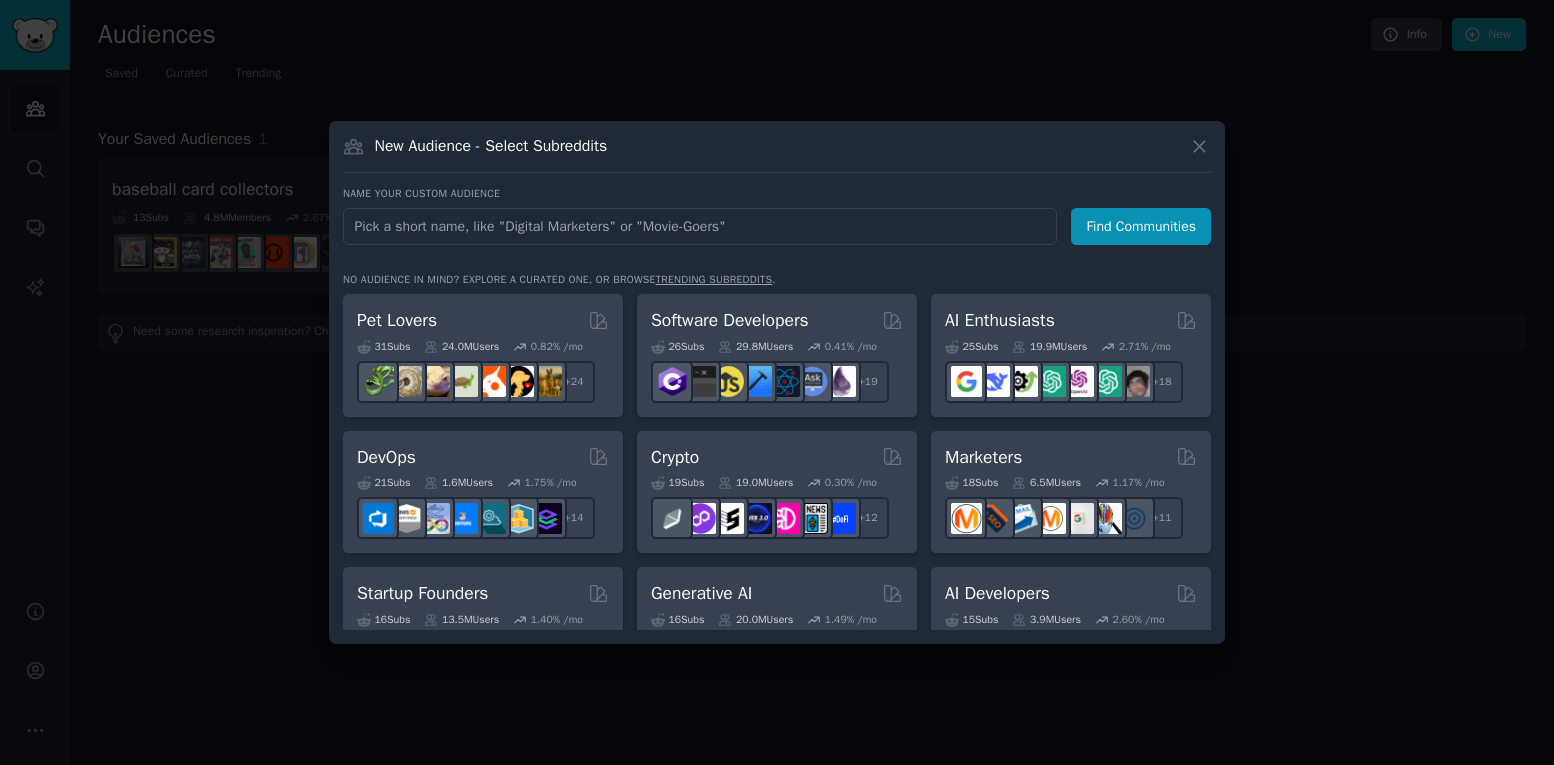 click at bounding box center [700, 226] 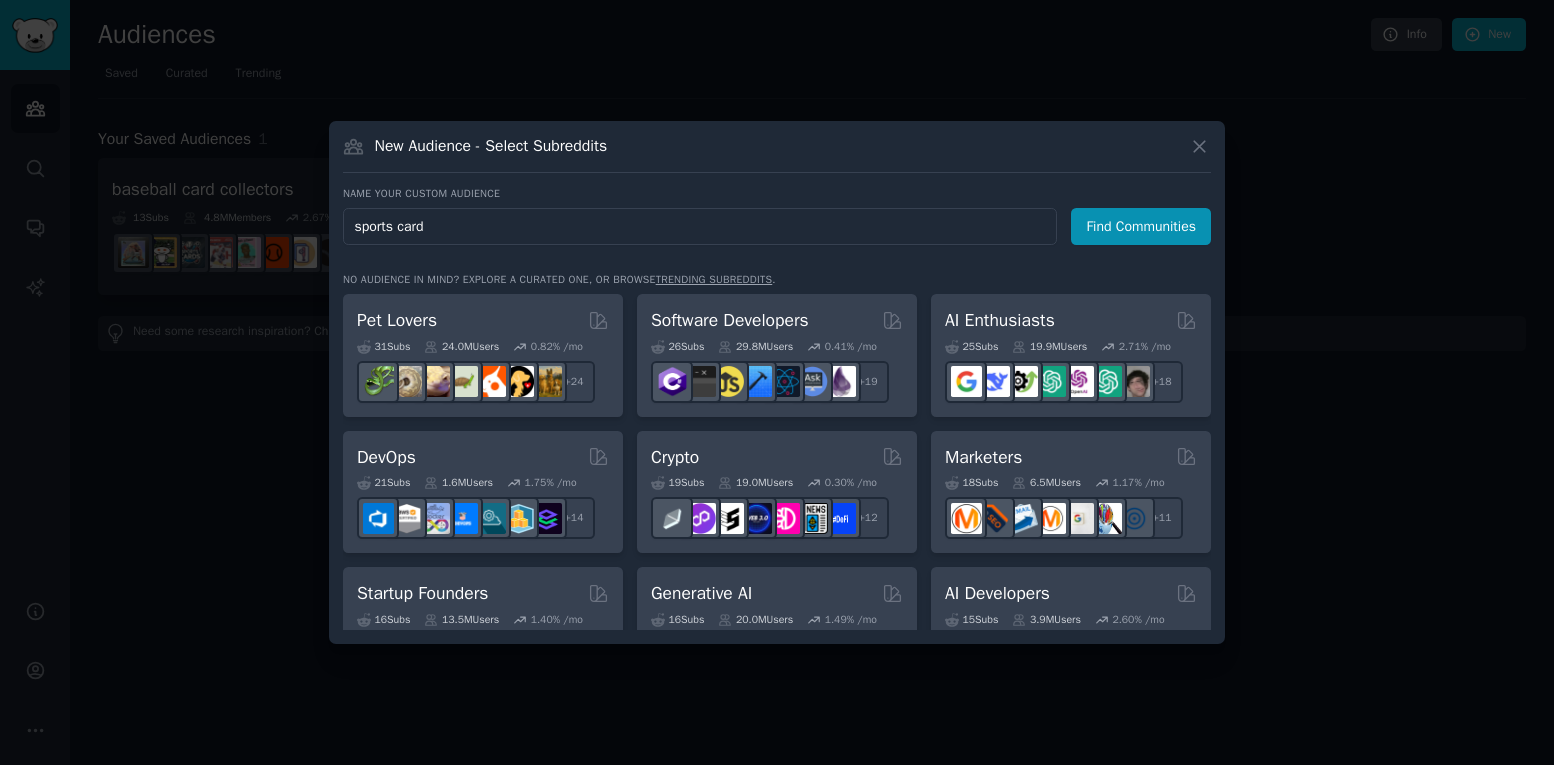 type on "sports cards" 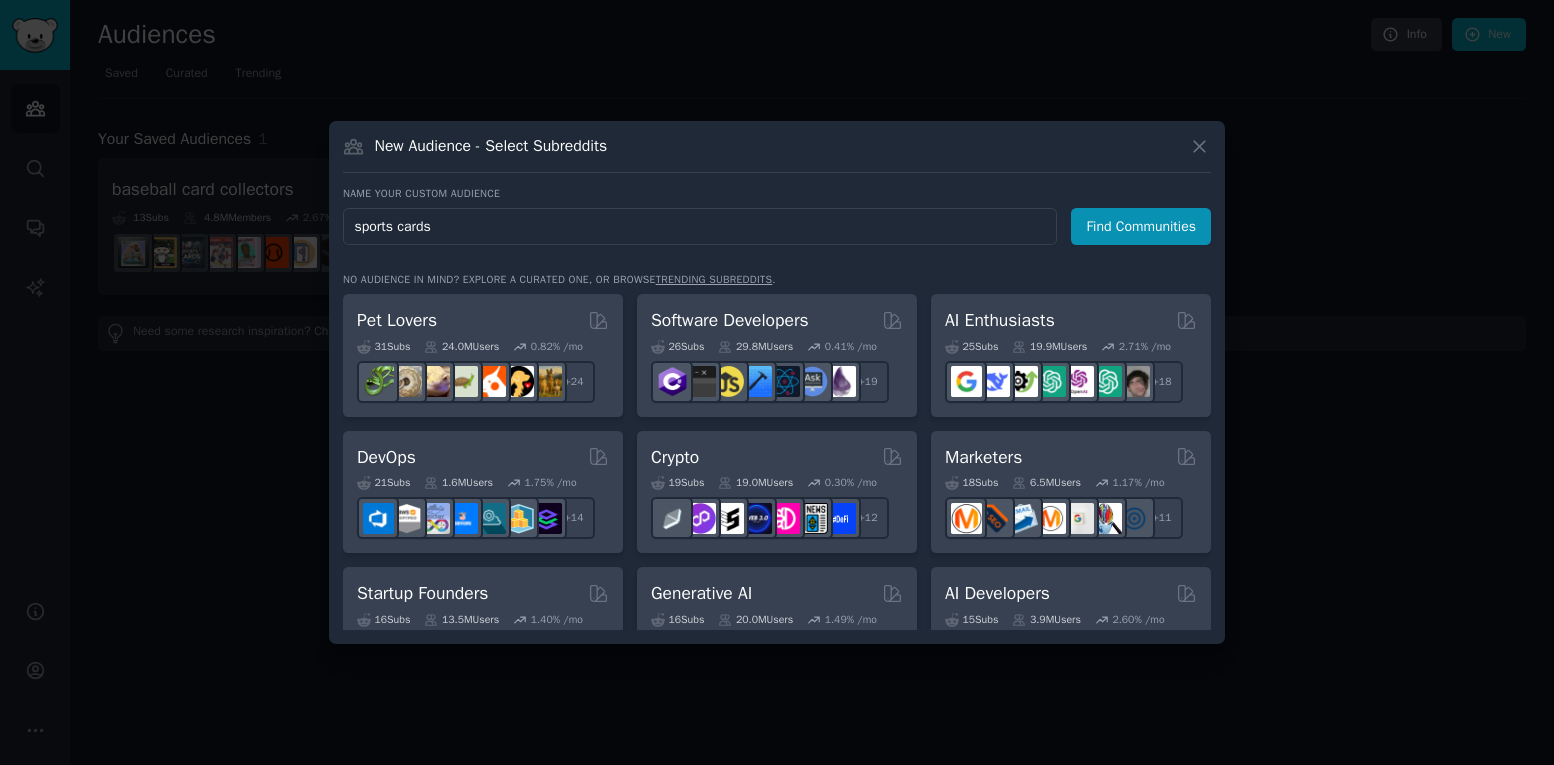 click on "Find Communities" at bounding box center (1141, 226) 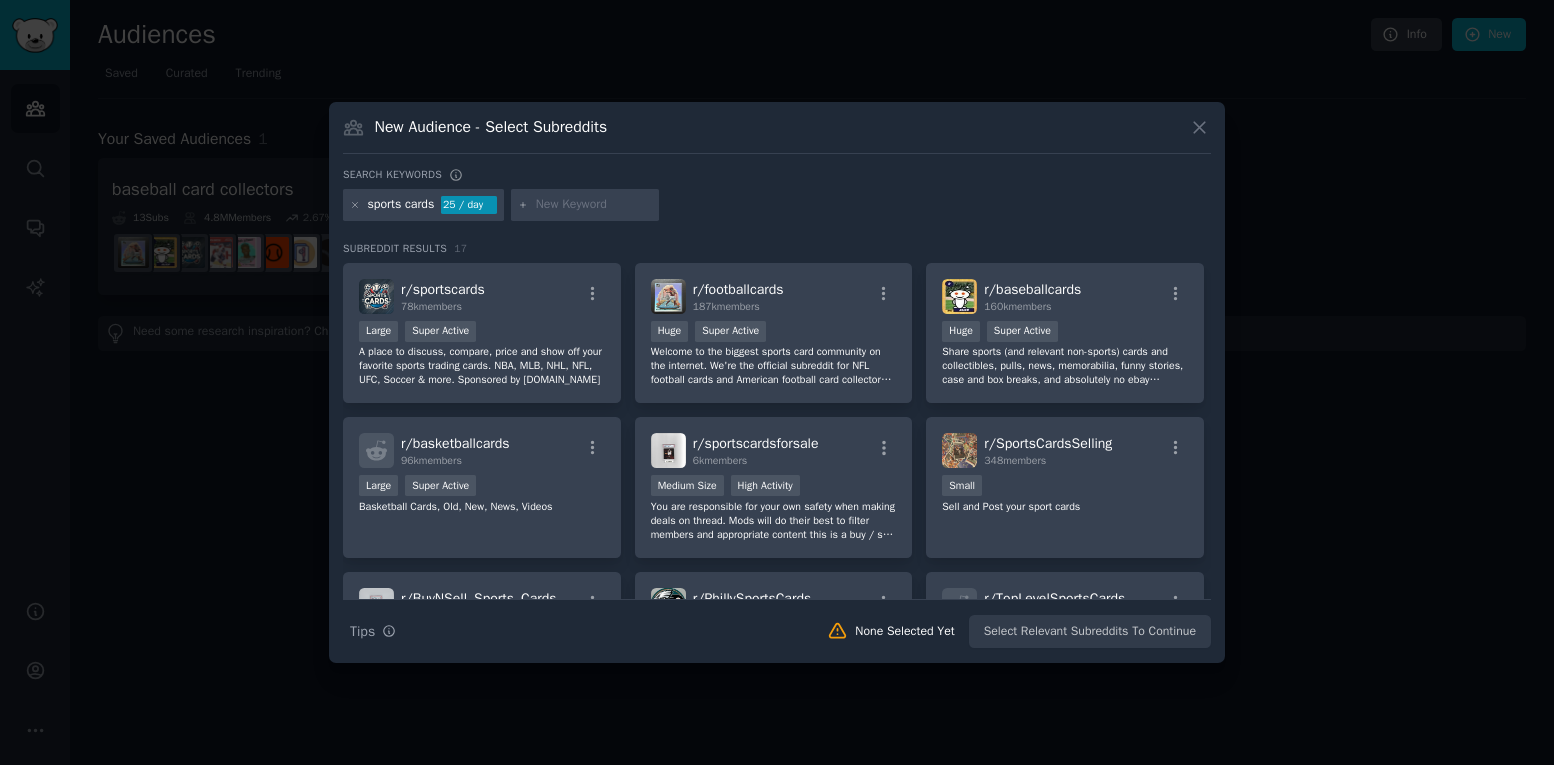 click on "25 / day" at bounding box center [469, 205] 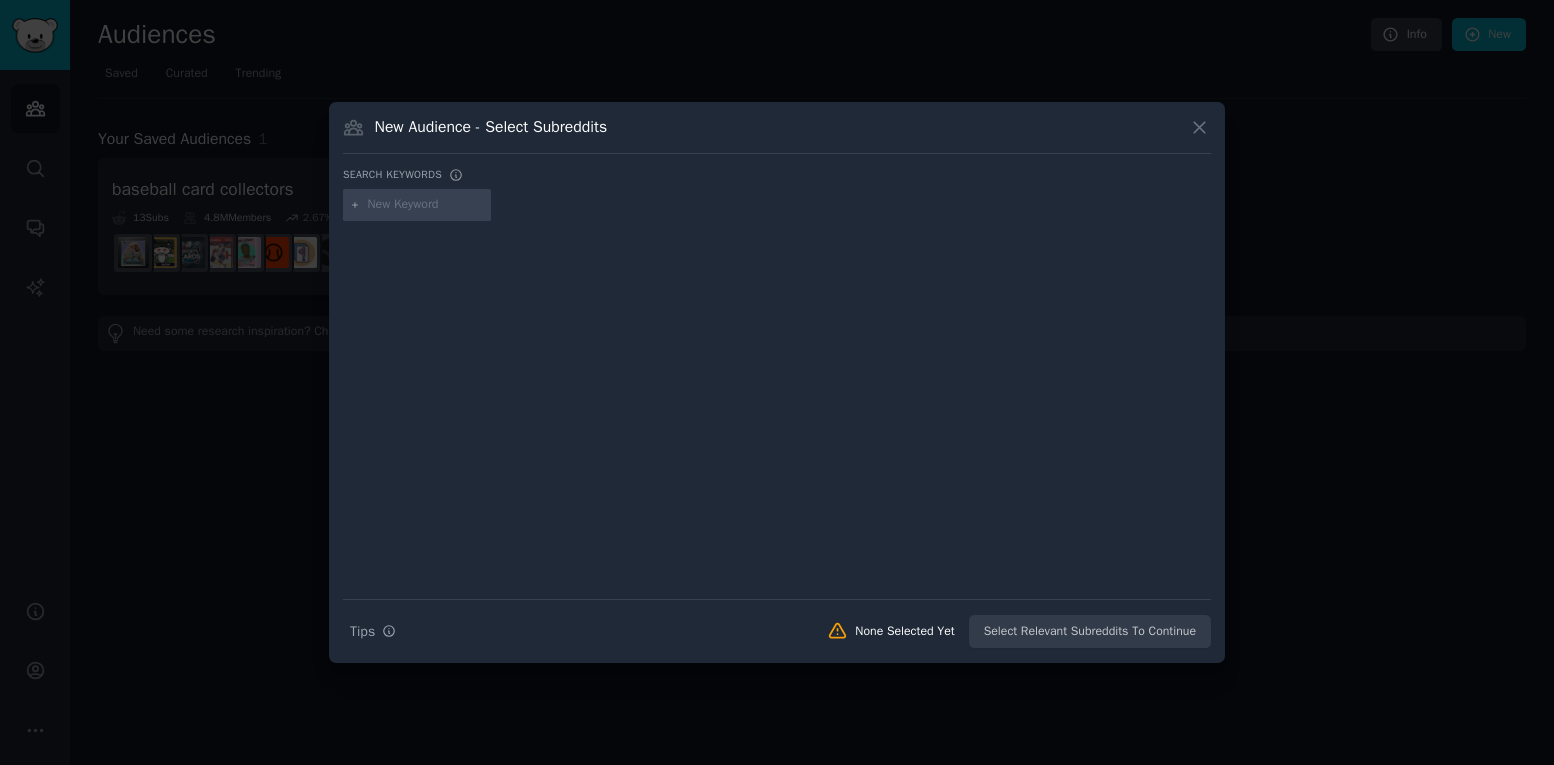 click at bounding box center [426, 205] 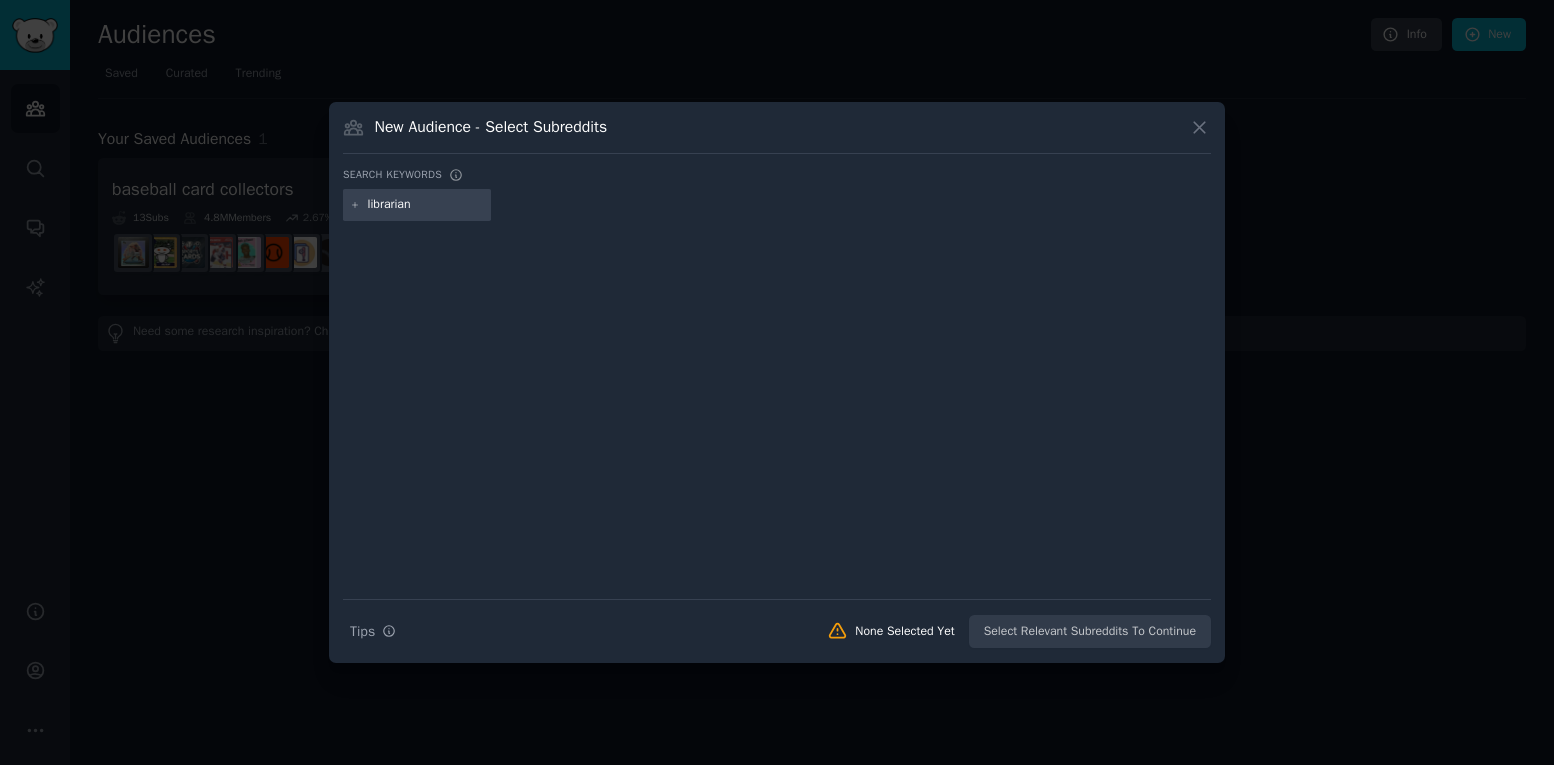 type on "librarians" 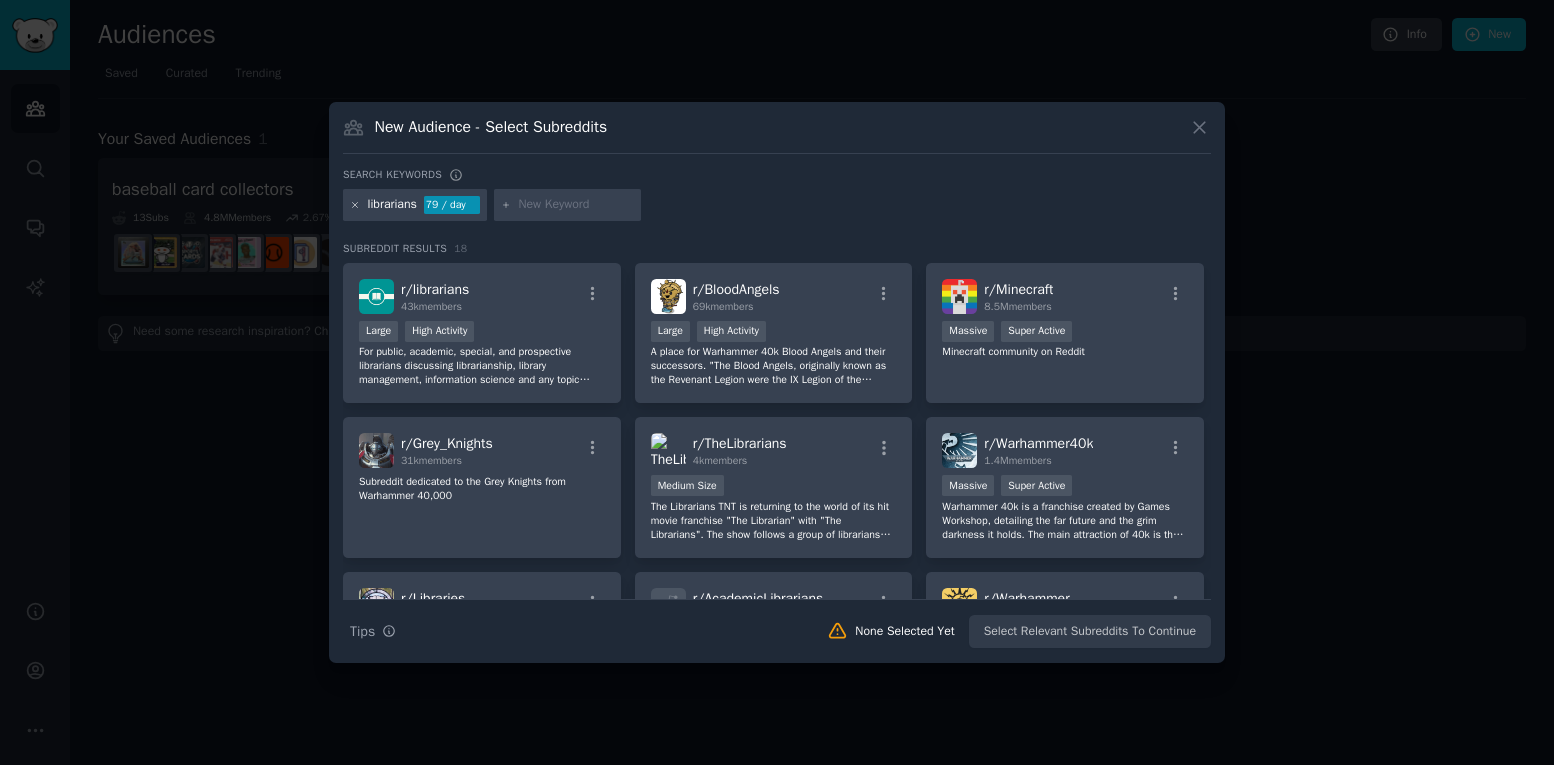 click 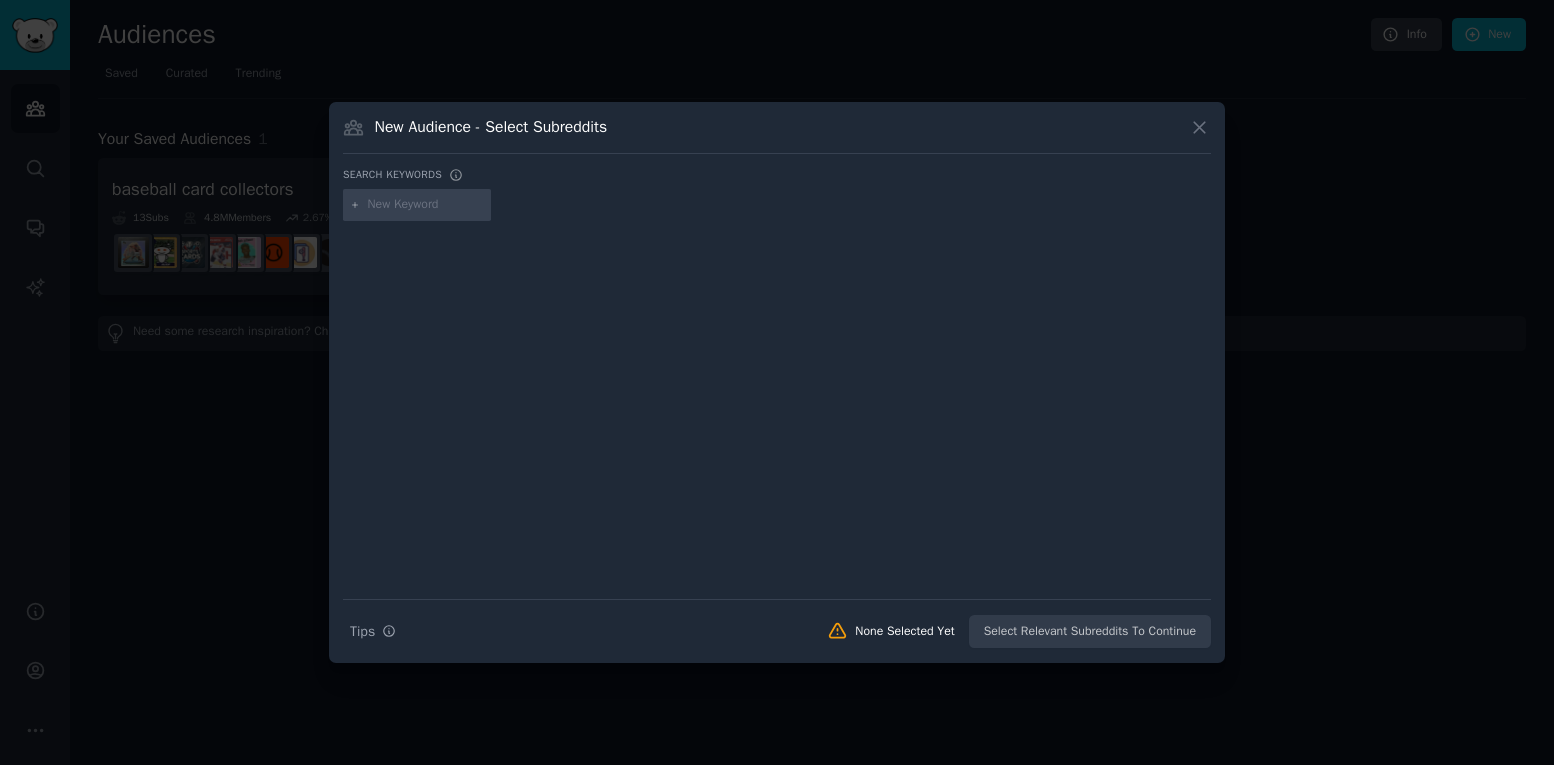 click at bounding box center (426, 205) 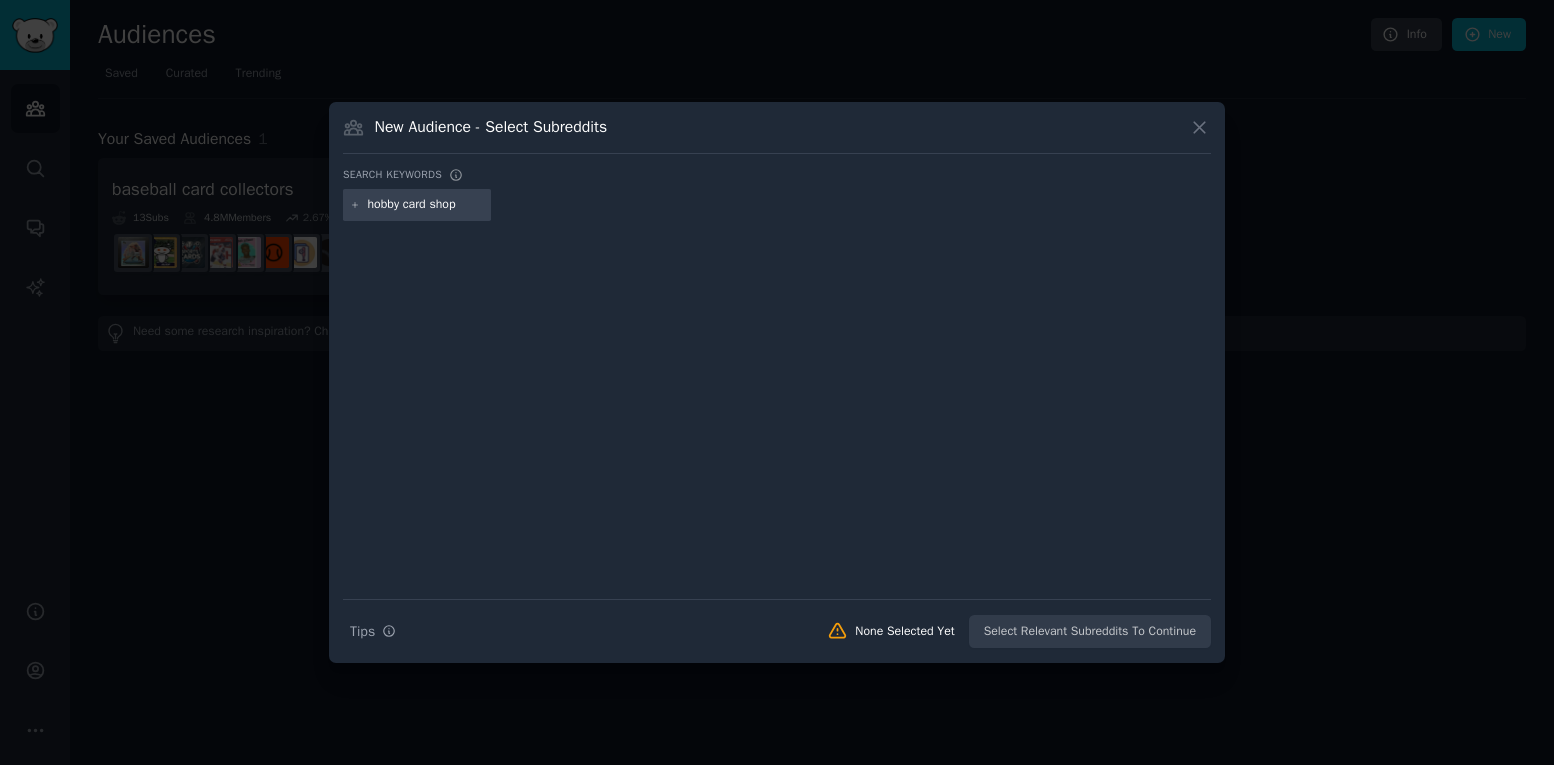 type on "hobby card shops" 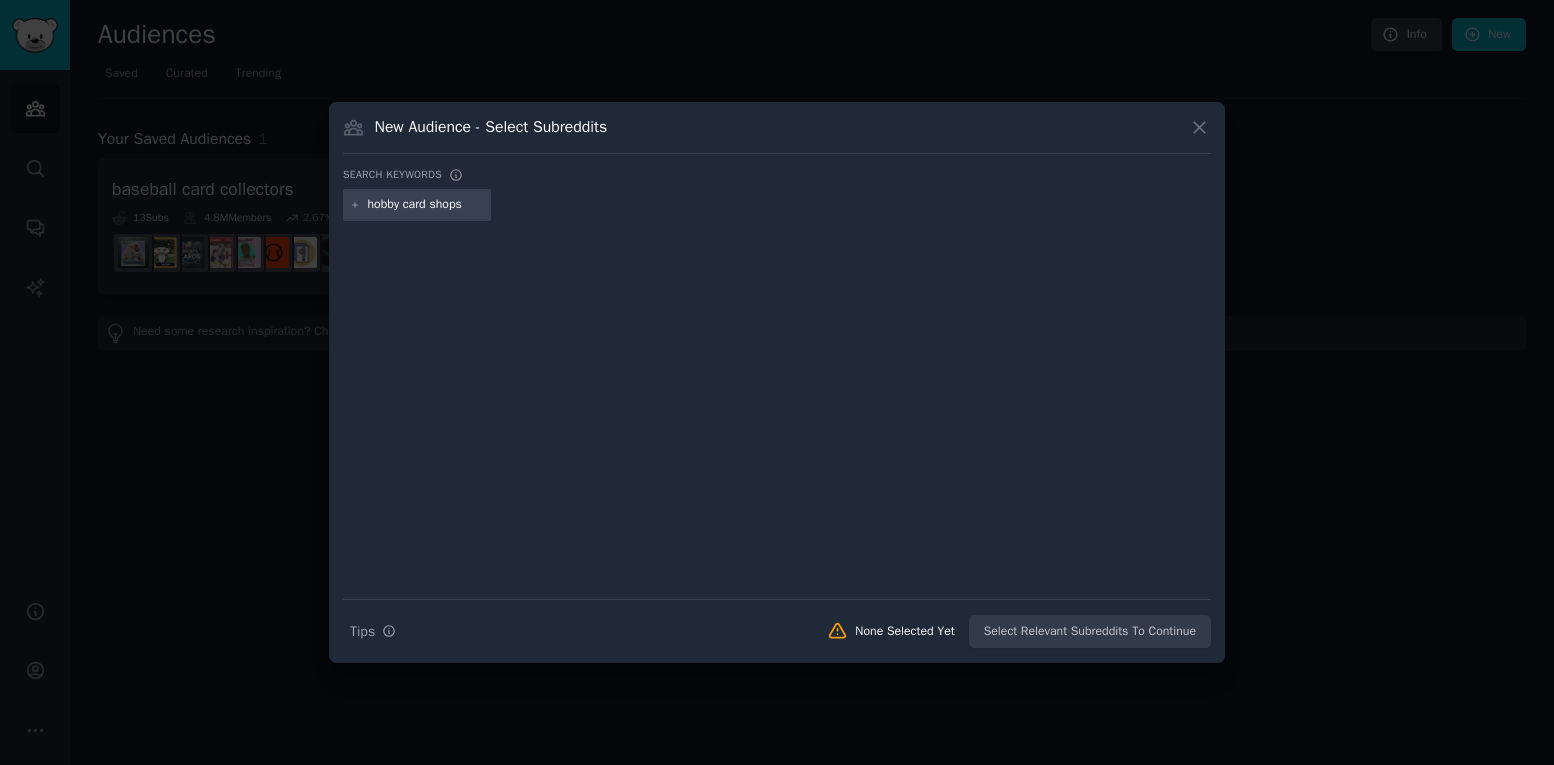type 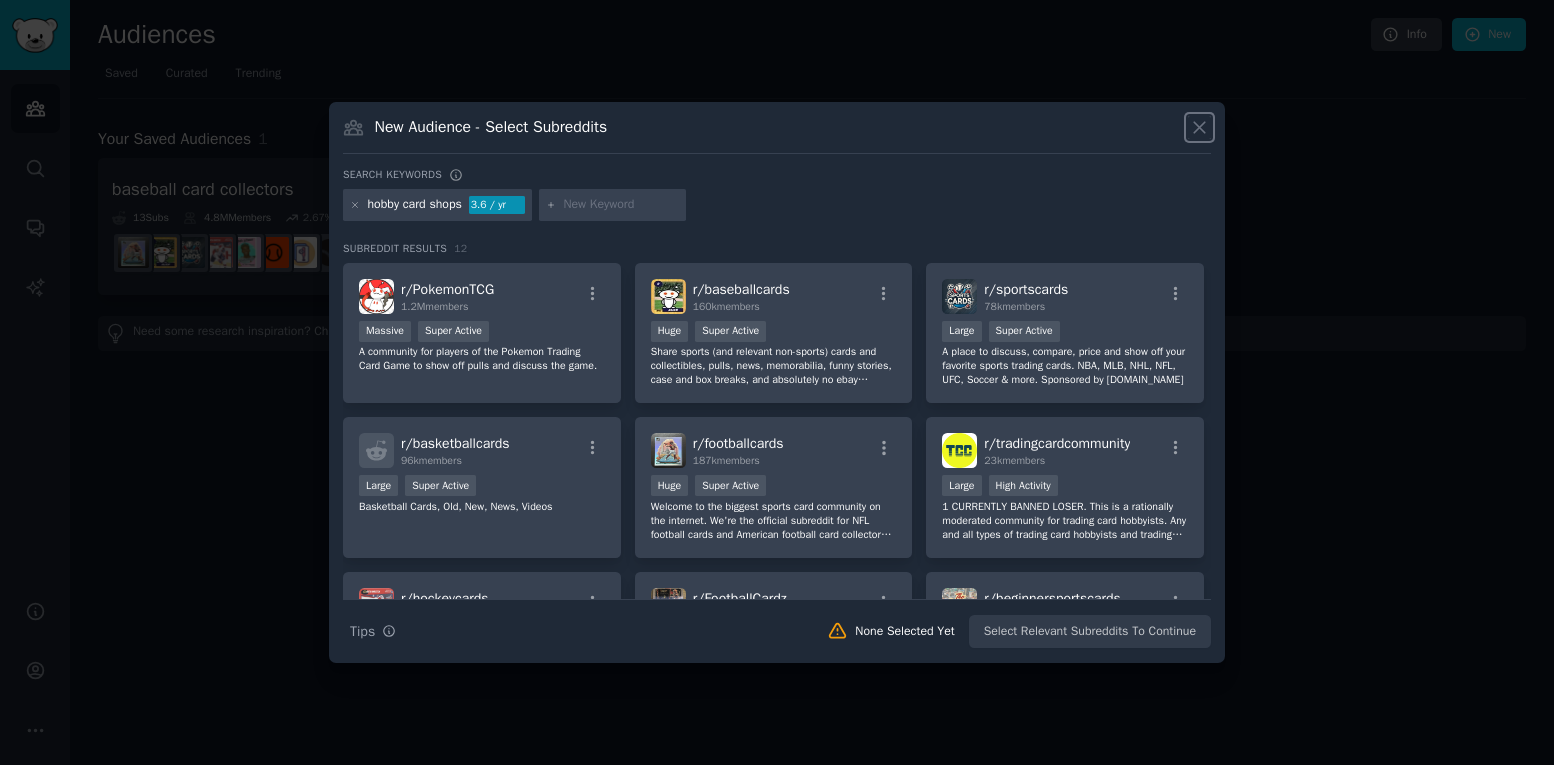 click 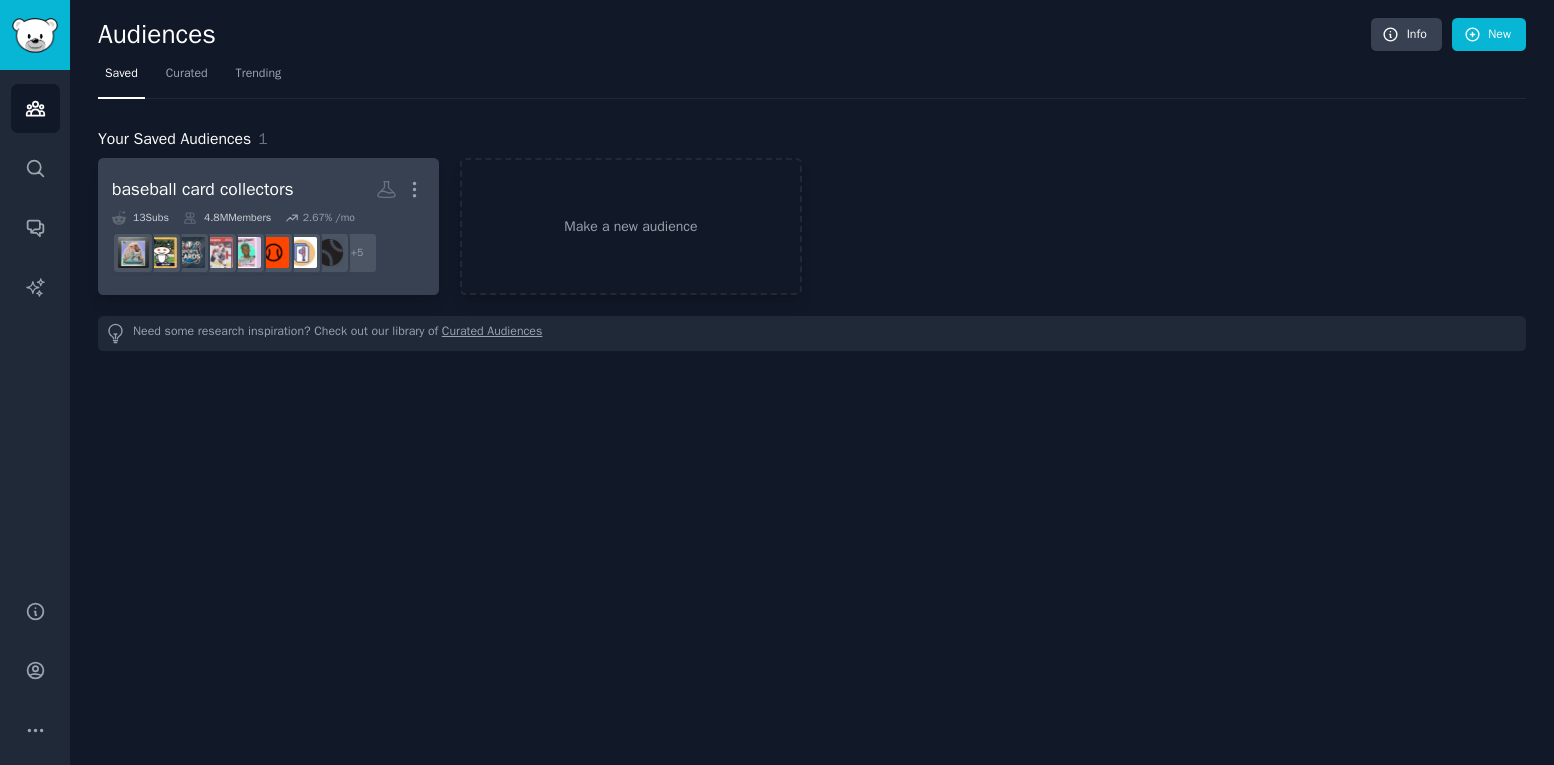 click at bounding box center [301, 252] 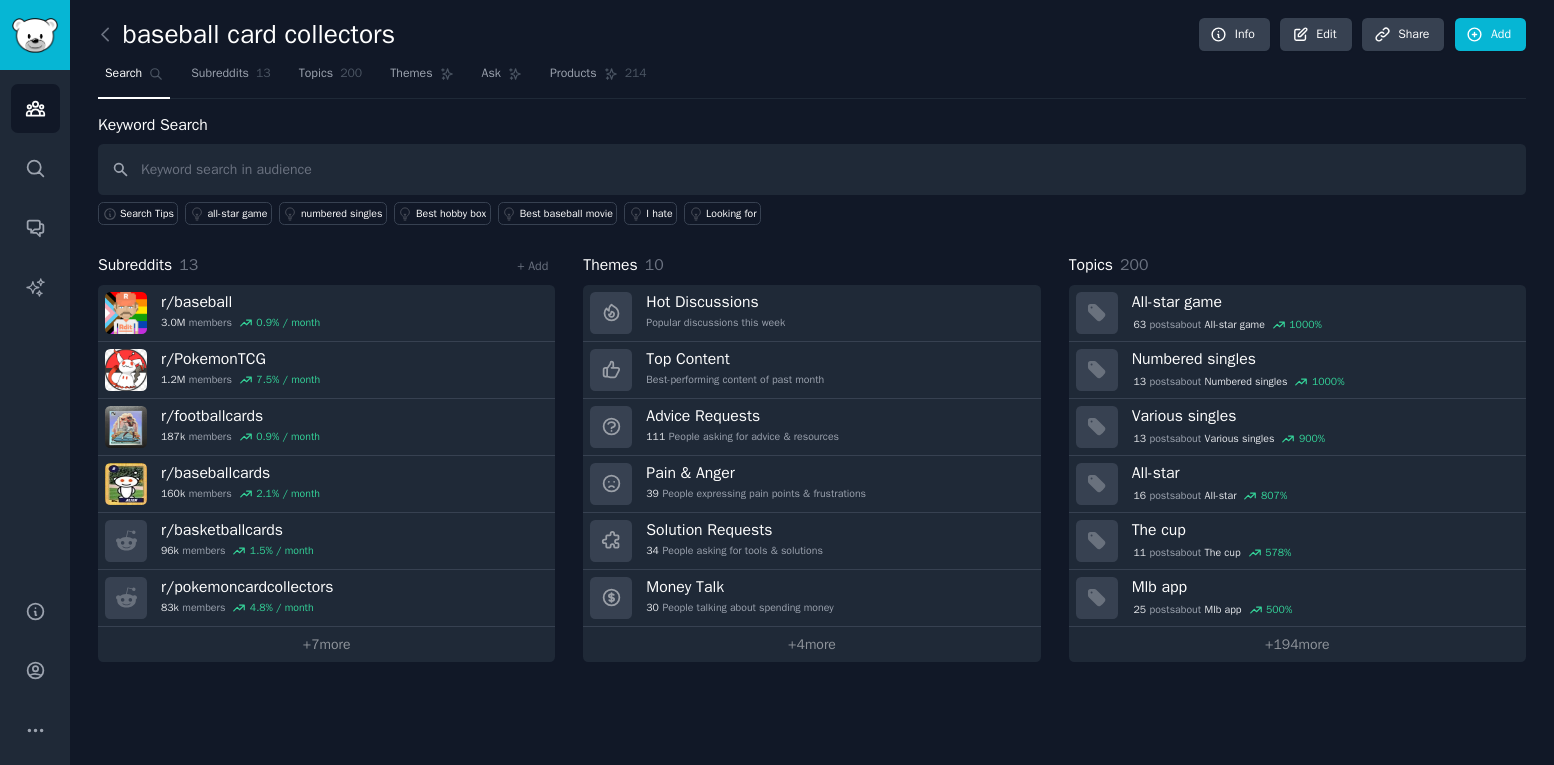 click at bounding box center [812, 169] 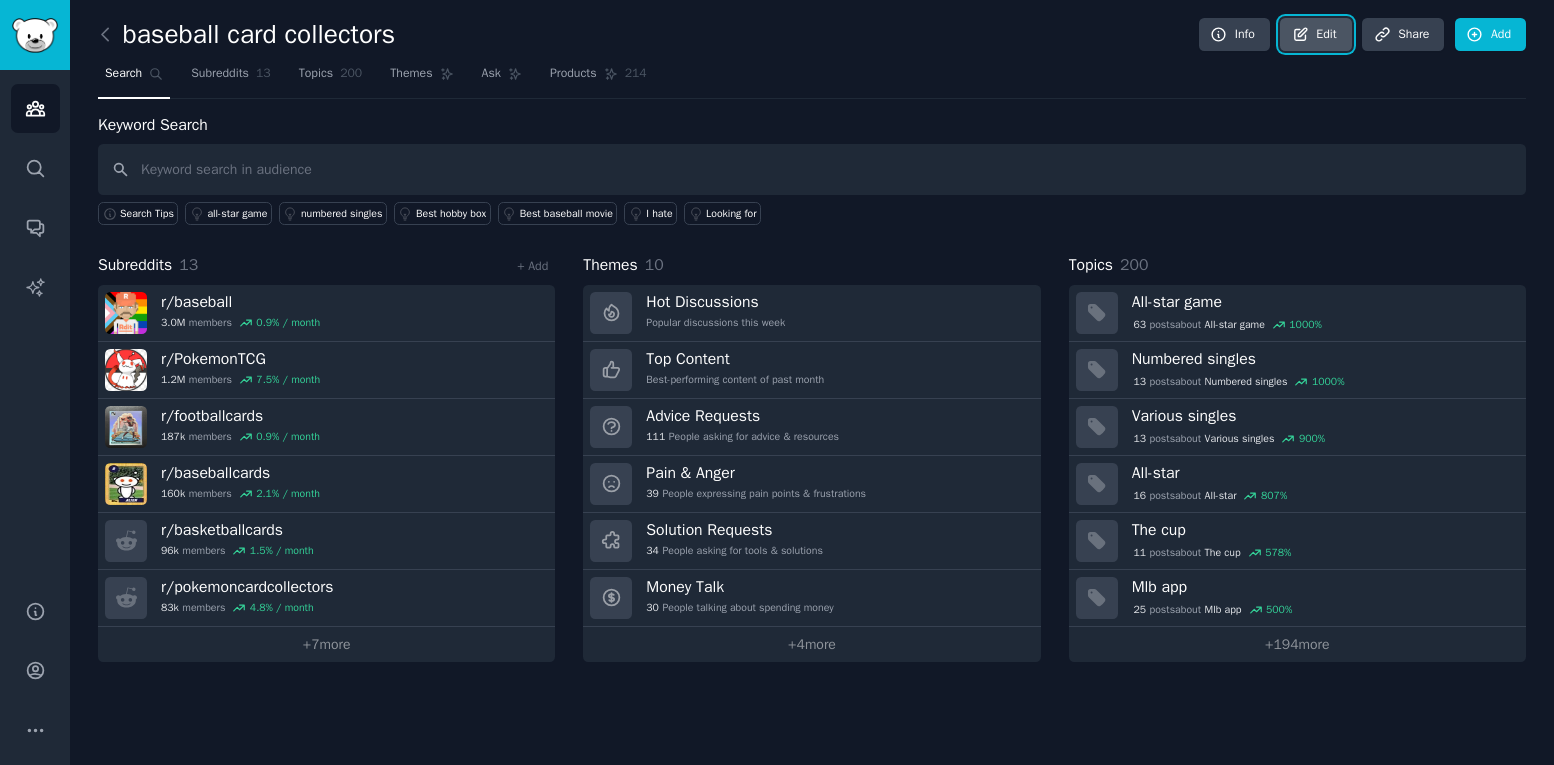 click on "Edit" at bounding box center [1315, 35] 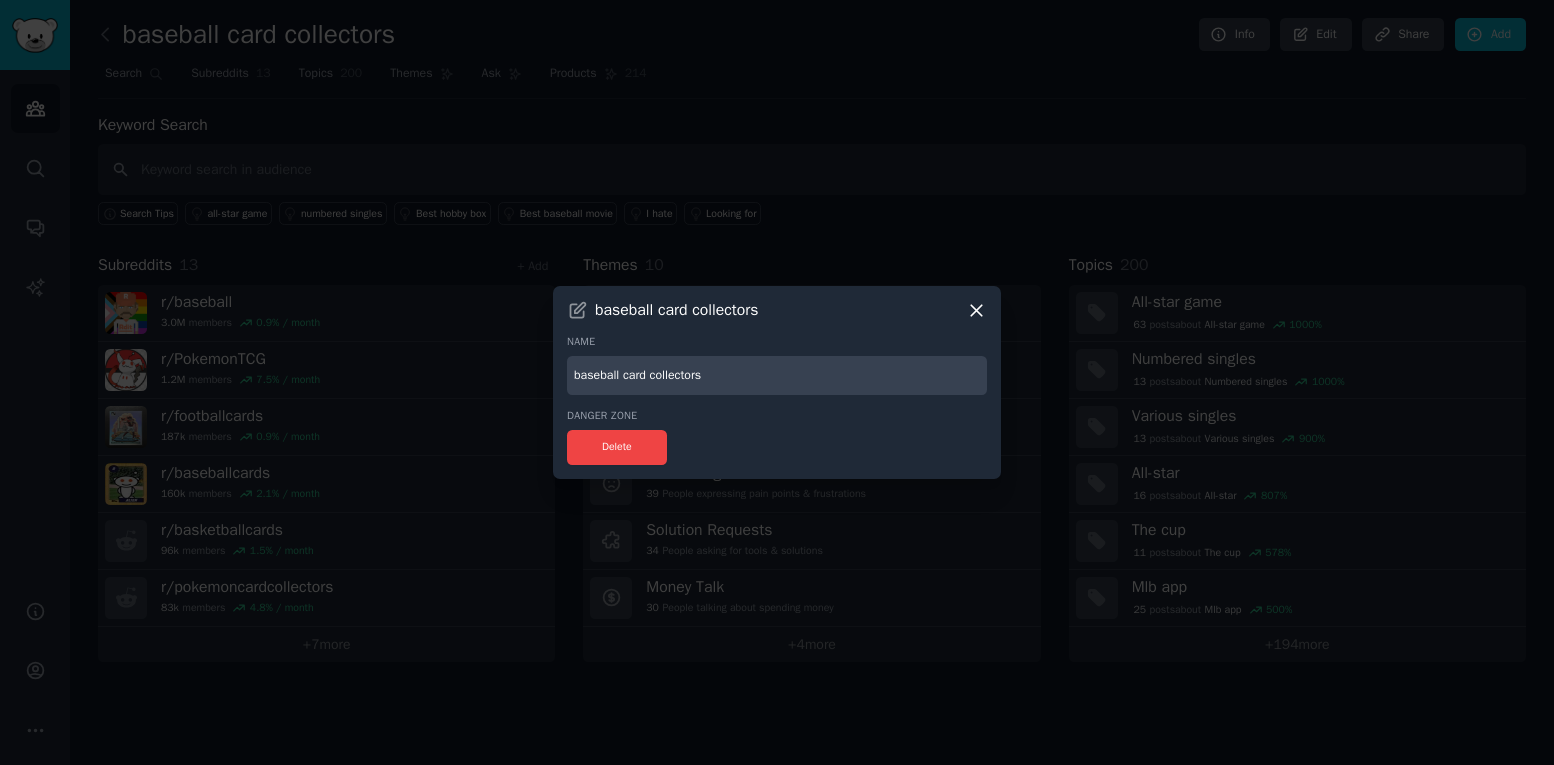 click 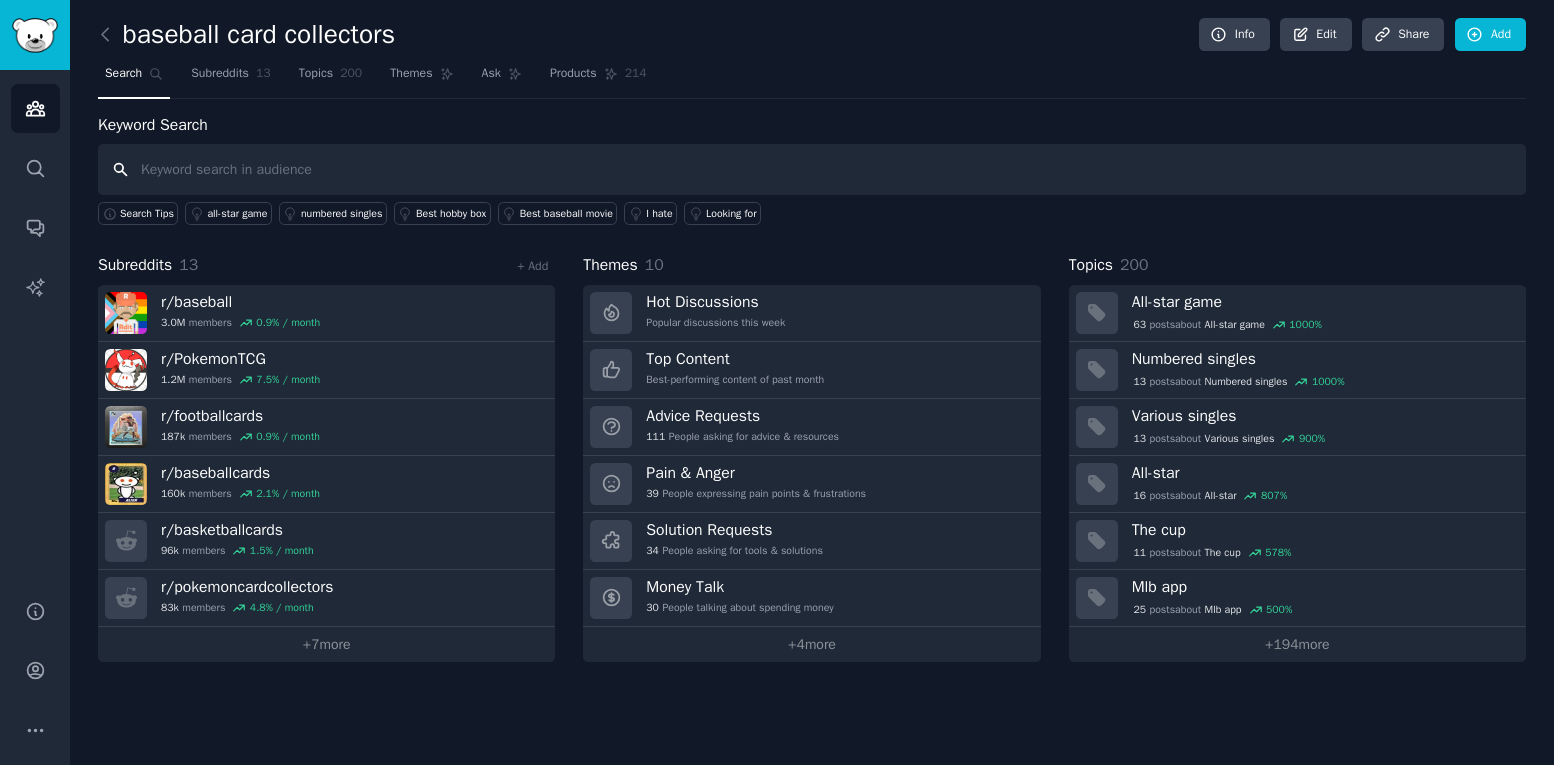 click at bounding box center [812, 169] 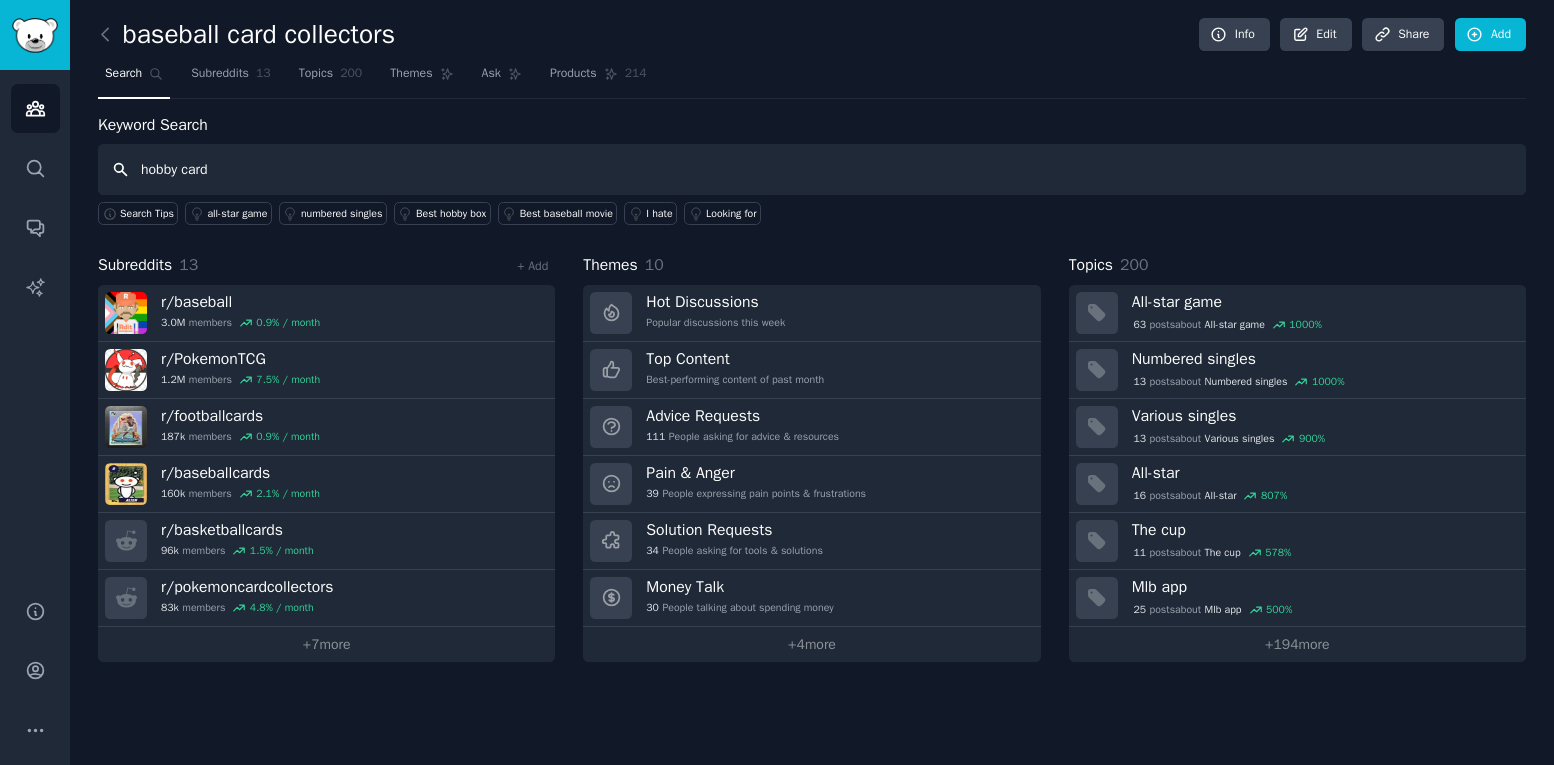 type on "hobby card" 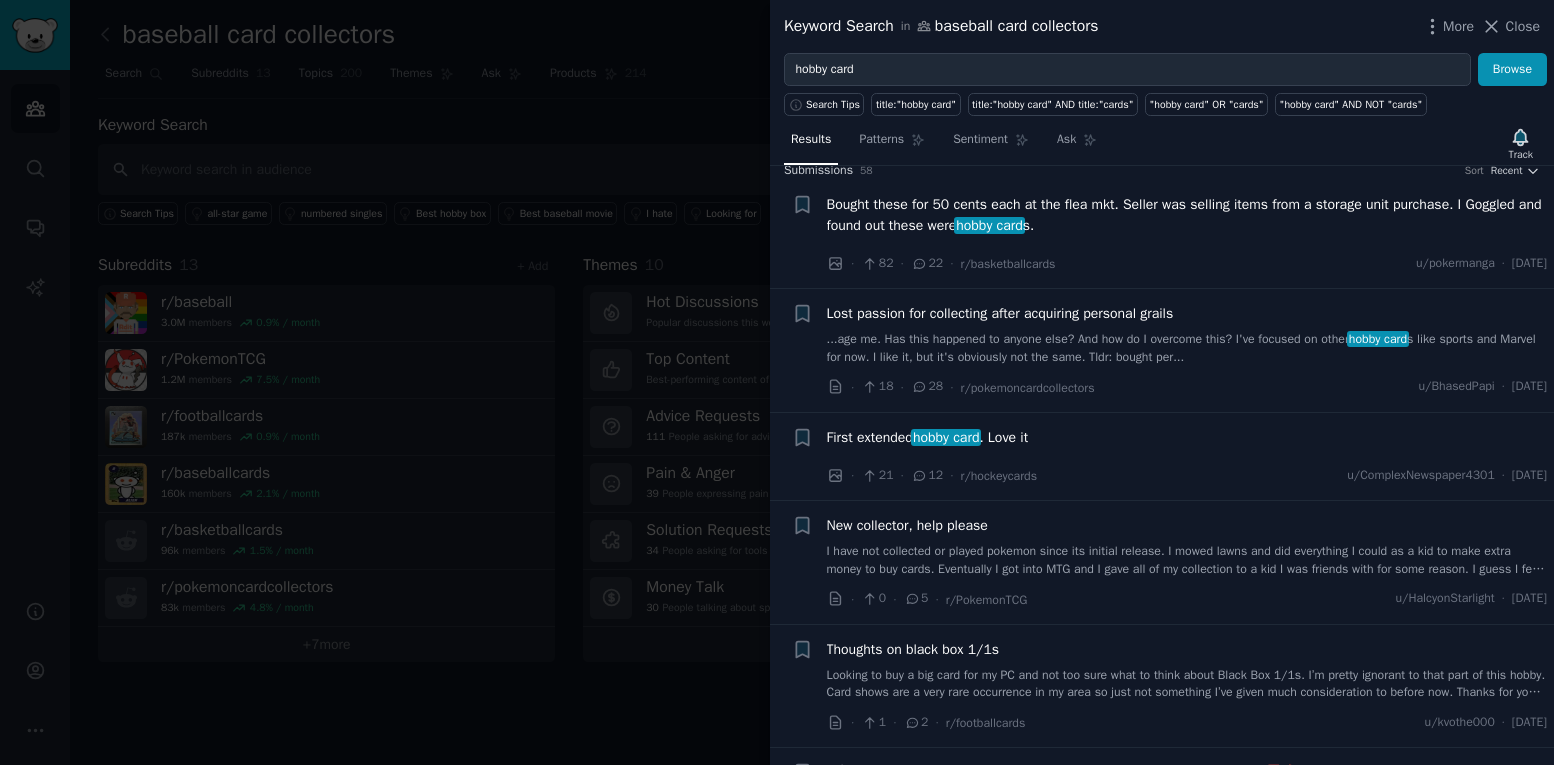 scroll, scrollTop: 51, scrollLeft: 0, axis: vertical 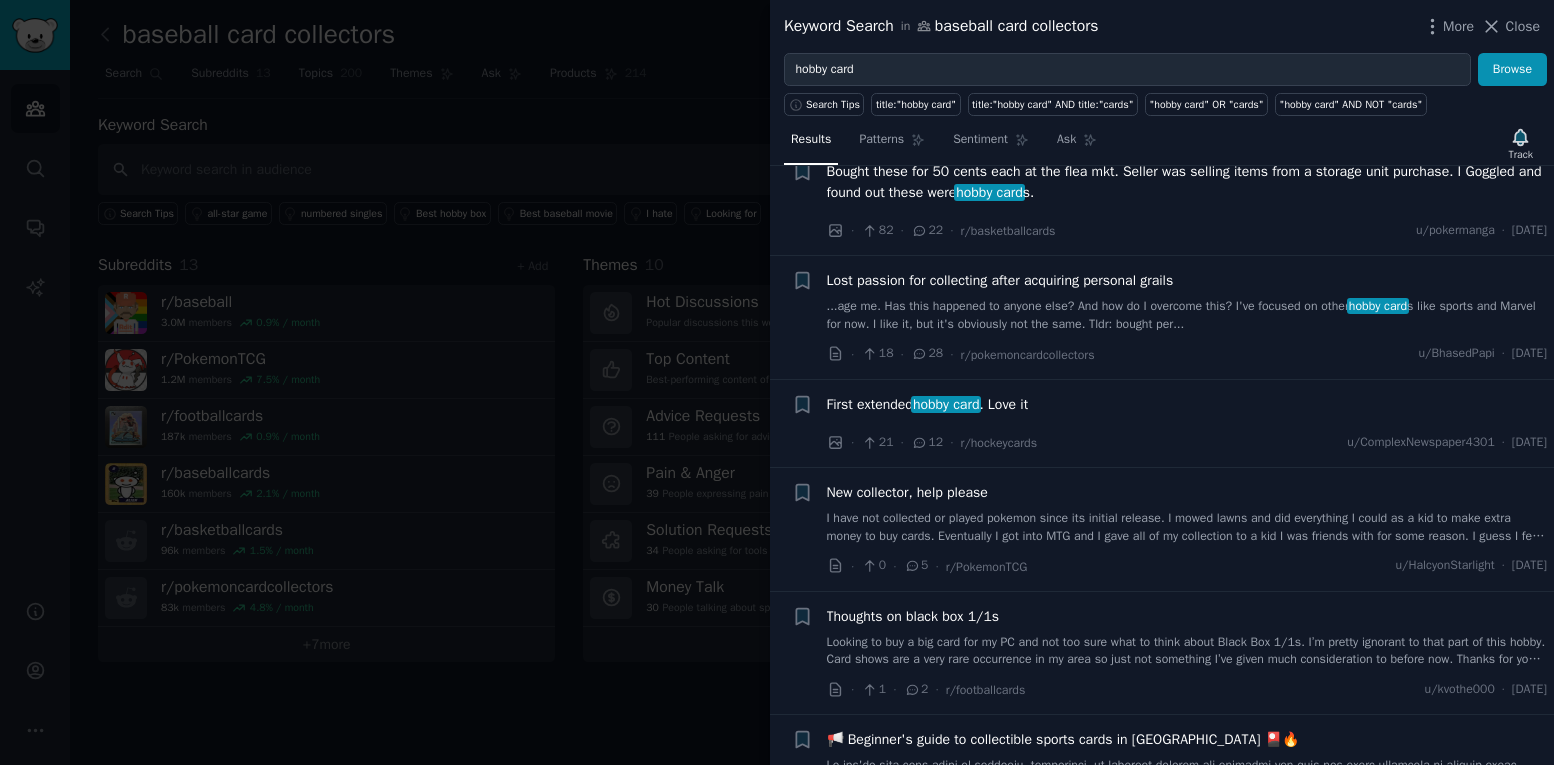 click on "I have not collected or played pokemon since its initial release. I mowed lawns and did everything I could as a kid to make extra money to buy cards. Eventually I got into MTG and I gave all of my collection to a kid I was friends with for some reason. I guess I felt sorry for him or something and never even thought these pieces of cardboard would ever actually be worth anything.
Fast forward a couple decades and I hear my brother is getting into the hobby. I decided to join him.
However, I can't find any. I searched for a hundred miles, far and wide and only managed to find 1 prismatic ETB from a card shop and it was WAY too much money. I checked every Target, Walmart, Safeway, Bi-Mart, hobby/card shop, gas station and pokemon vendor I could find. Online is some how worse, especially trying to avoid scalped products. It is kind of pathetic really.
My question is, how do you guys even participate in this hobby? What resources do you use?
P.S. I did pull an Umbreon, but not the right one." at bounding box center [1187, 527] 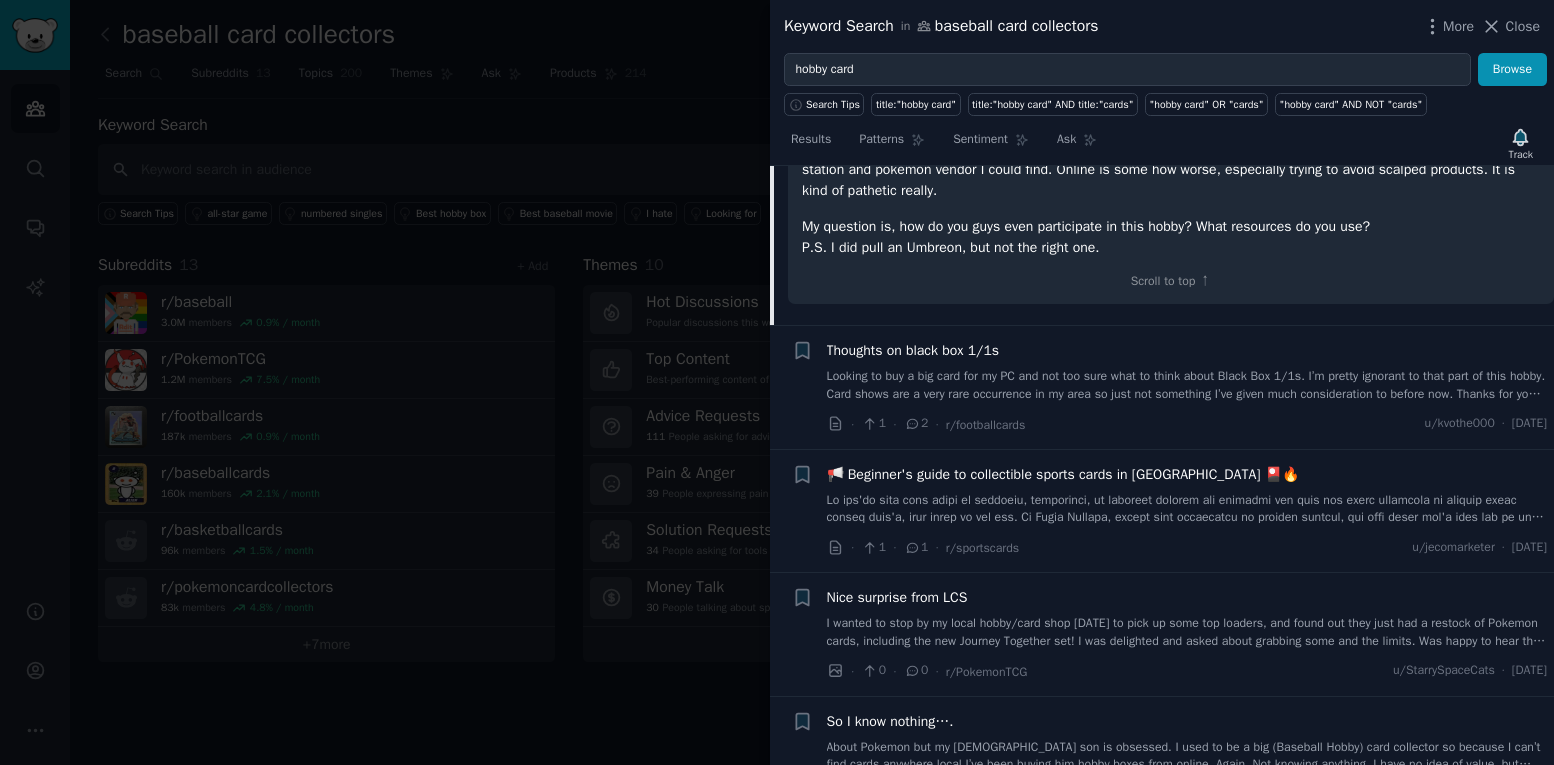 scroll, scrollTop: 764, scrollLeft: 0, axis: vertical 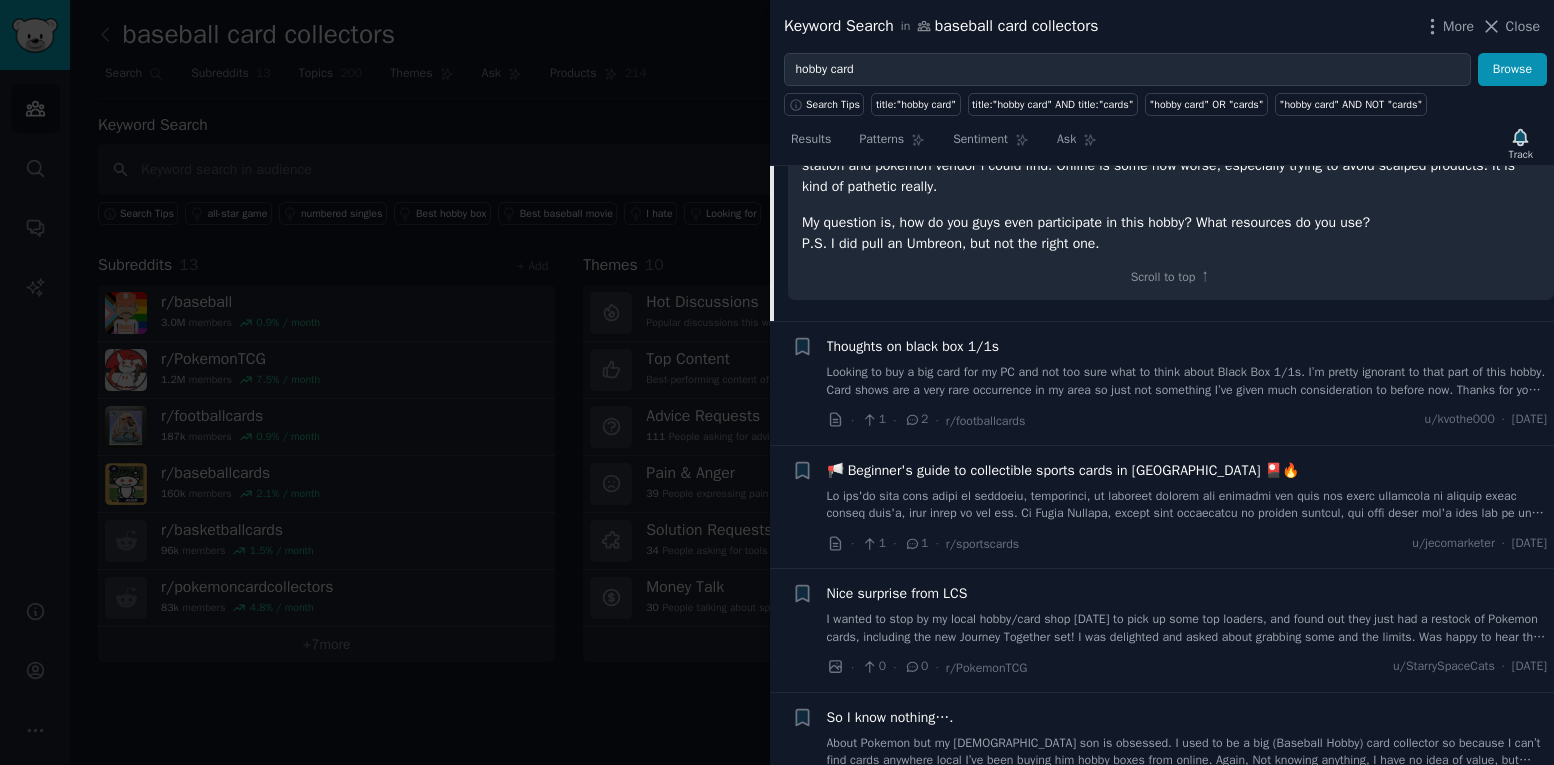click at bounding box center [1187, 505] 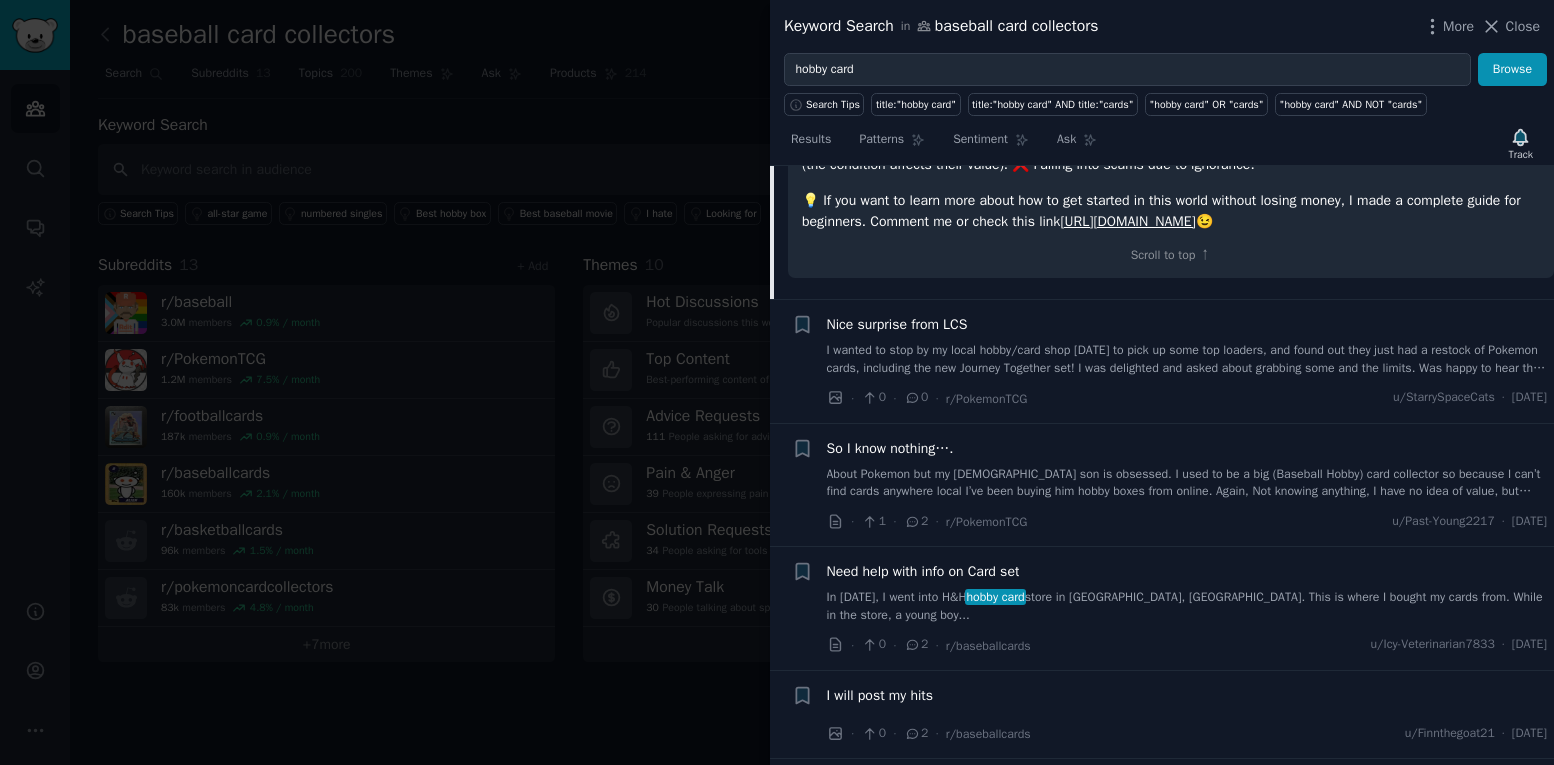 scroll, scrollTop: 1254, scrollLeft: 0, axis: vertical 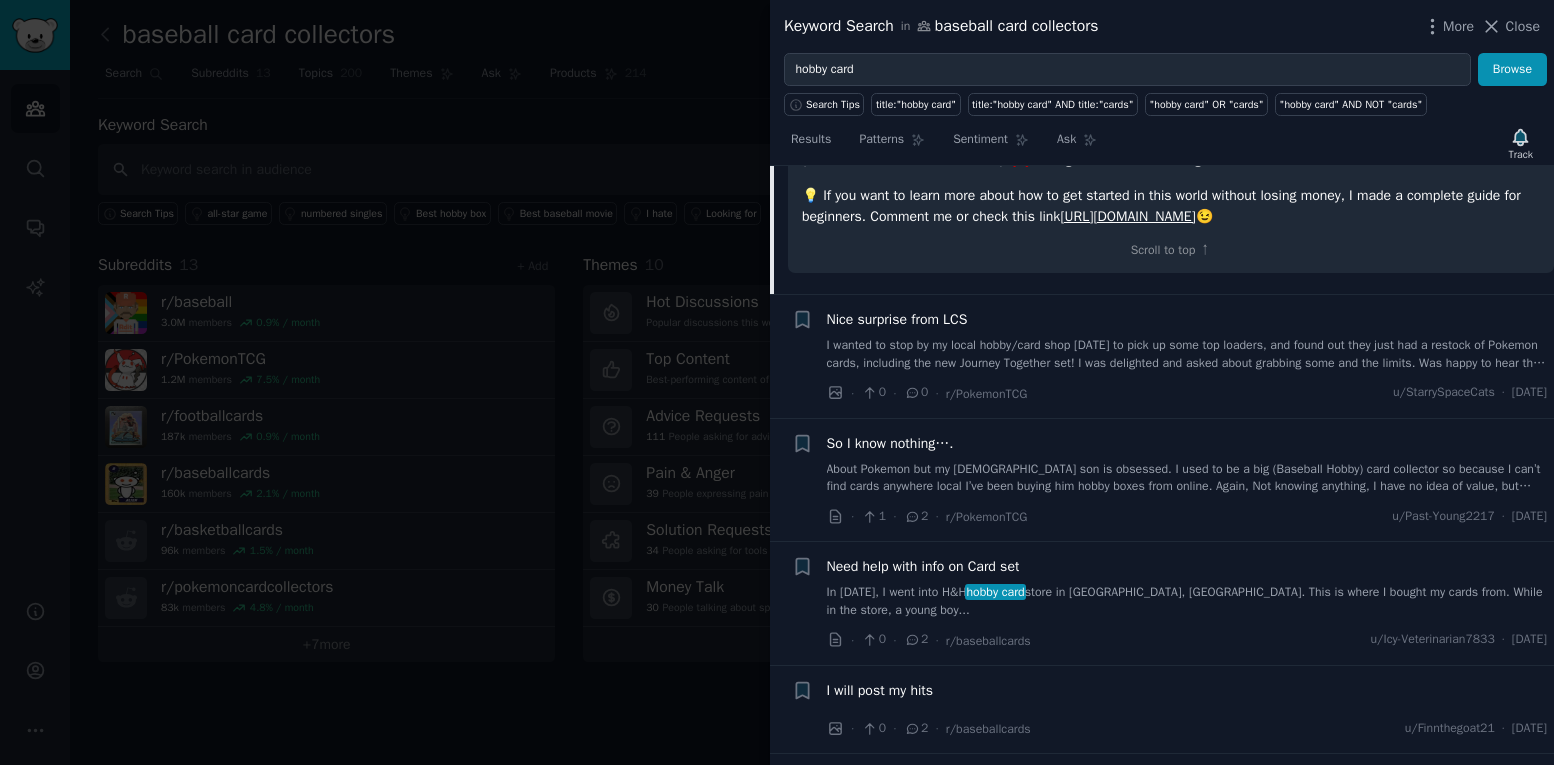 click on "About Pokemon but my [DEMOGRAPHIC_DATA] son is obsessed. I used to be a big (Baseball Hobby) card collector so because I can’t find cards anywhere local I’ve been buying him hobby boxes from online.
Again, Not knowing anything, I have no idea of value, but [DATE] my son and I created our own “[DEMOGRAPHIC_DATA] pack” so we could pretend to open our own.
My son and I have very different in interest in life so to be able to share in his excitement this evening was amazing.
Pokemon brought this to us.
We did pull a Mega Rayquaza rare holo tonight. #Winning" at bounding box center (1187, 478) 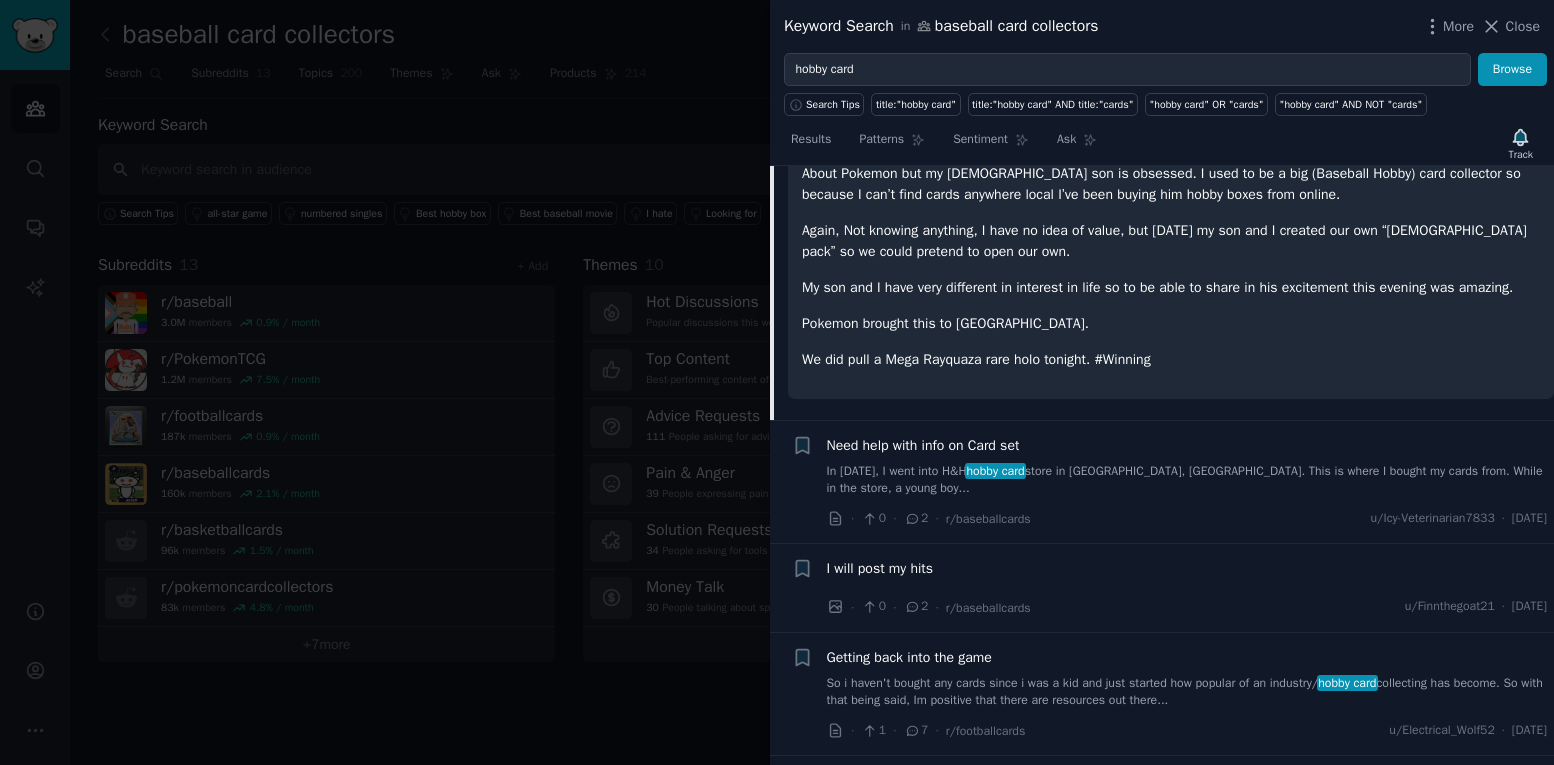 scroll, scrollTop: 1075, scrollLeft: 0, axis: vertical 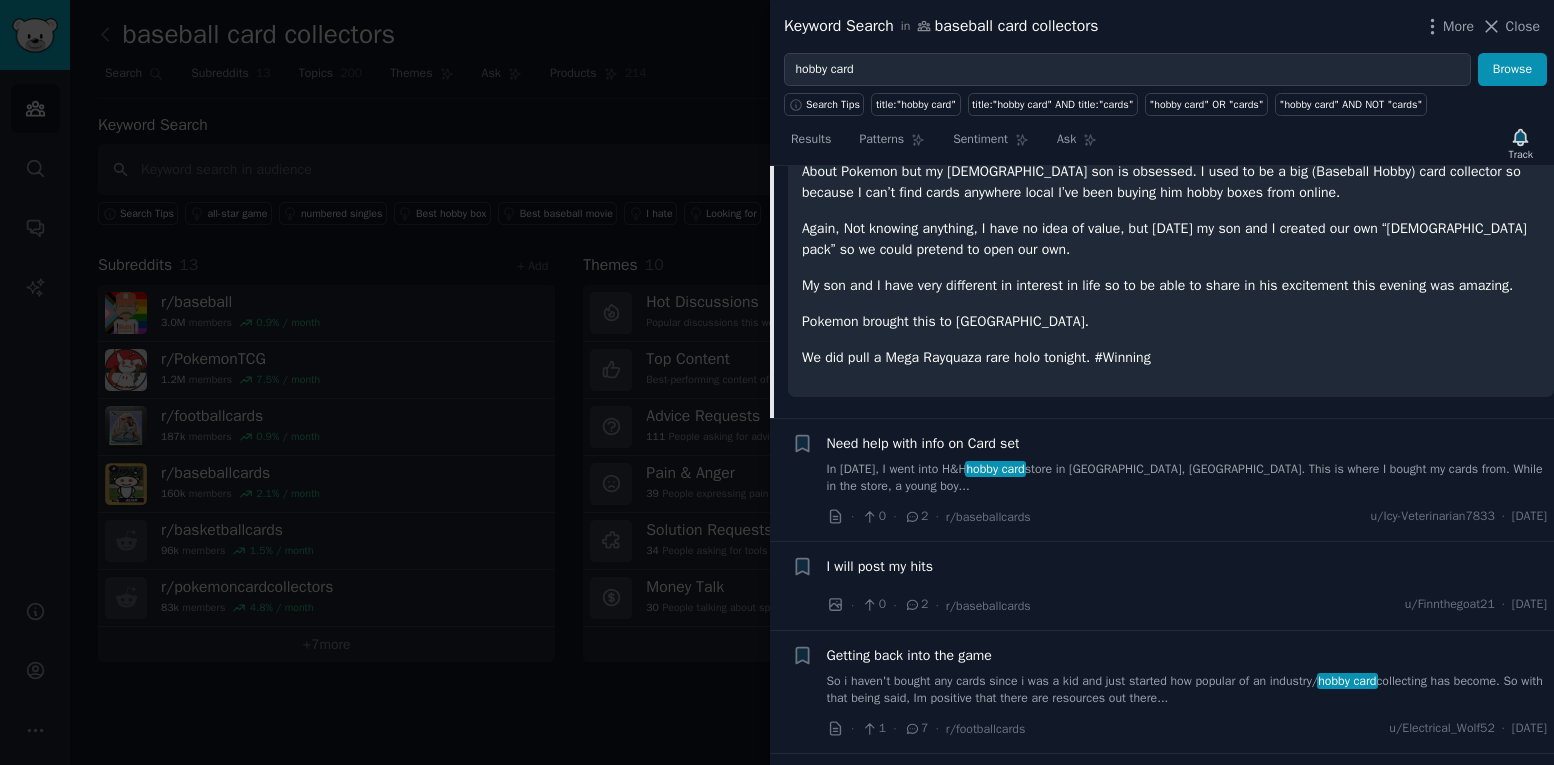click on "In [DATE], I went into H&H  hobby card  store in [GEOGRAPHIC_DATA], [GEOGRAPHIC_DATA]. This is where I bought my cards from. While in the store, a young boy..." at bounding box center [1187, 478] 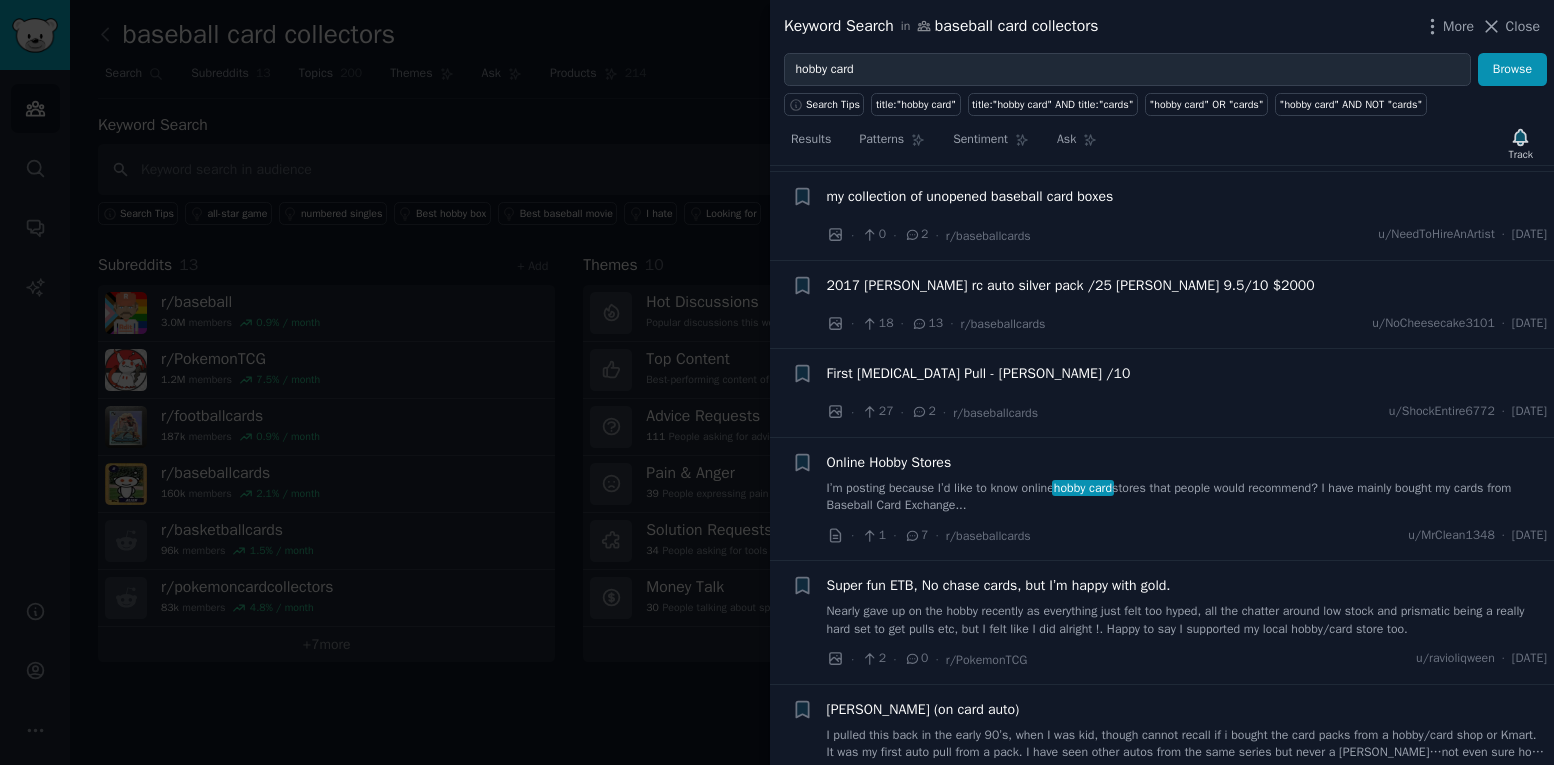 scroll, scrollTop: 1957, scrollLeft: 0, axis: vertical 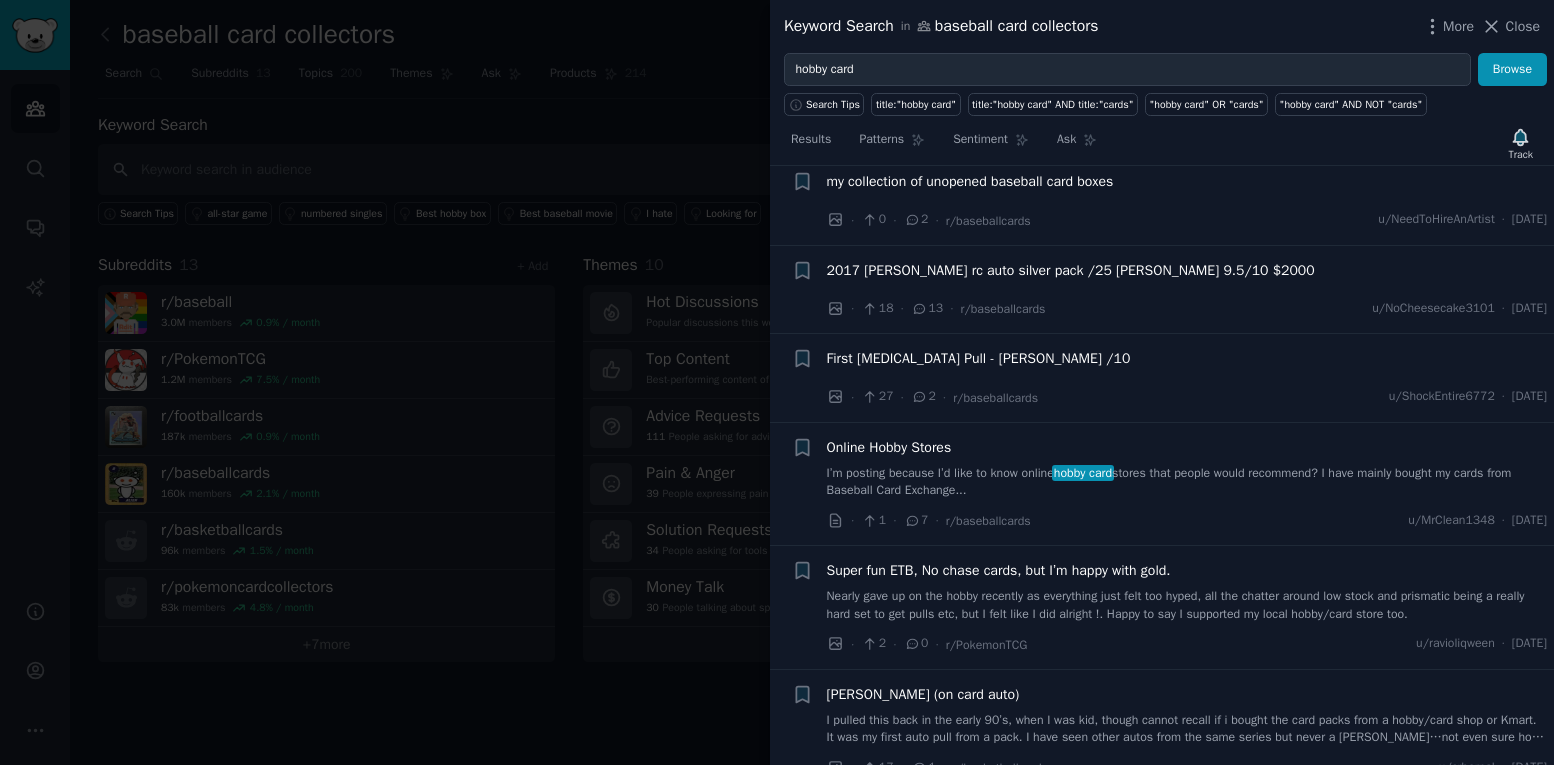 click on "I’m posting because I’d like to know online  hobby card  stores that people would recommend?
I have mainly bought my cards from Baseball Card Exchange..." at bounding box center (1187, 482) 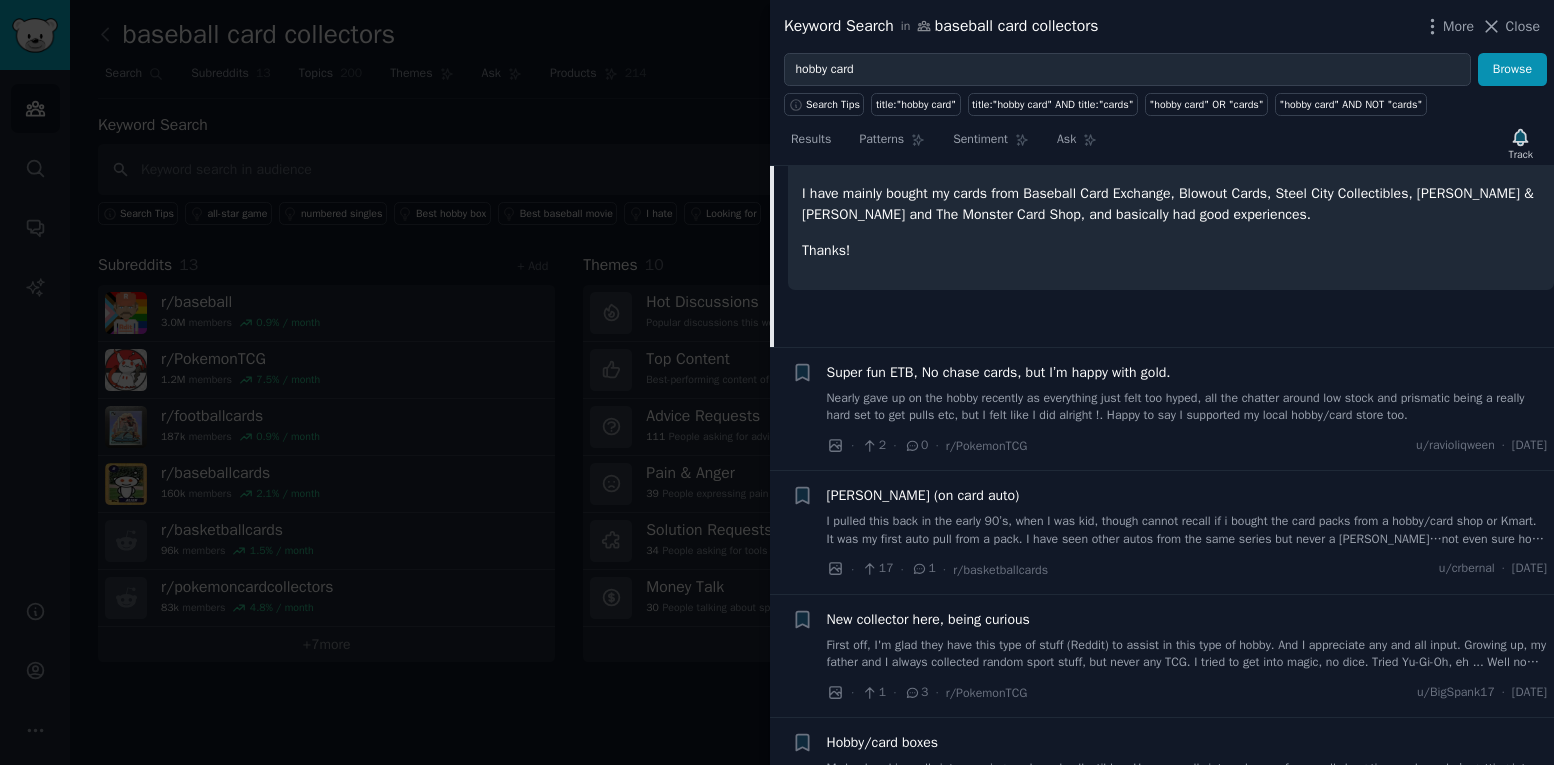 scroll, scrollTop: 1998, scrollLeft: 0, axis: vertical 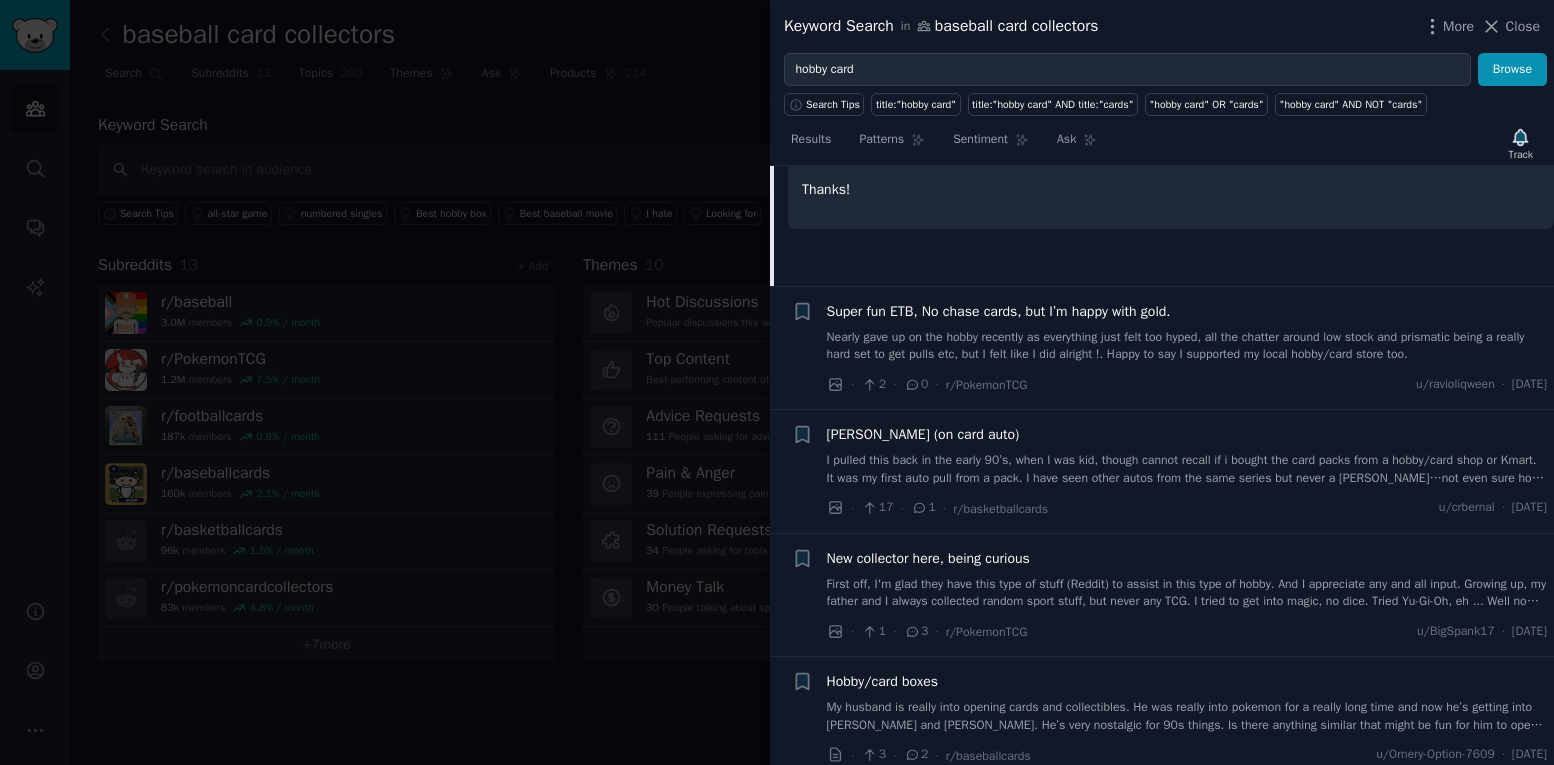 click on "First off, I'm glad they have this type of stuff (Reddit) to assist in this type of hobby. And I appreciate any and all input.
Growing up, my father and I always collected random sport stuff, but never any TCG.
I tried to get into magic, no dice. Tried Yu-Gi-Oh, eh ... Well now Im a father and my kid is into Pokemon.
I've watched more Pokemon in the past week, than I ever have.
Well now he wants to collect cards; not only to learn to play, but also collect.
Ok ... Enough rambling onto my question.
I see booster packs, EX boxes, etc...but I'm curious if the "Battle Decks" or the "Build and Battle" boxes have some of the same pulls as the random loose packs I see at hobby/card stores. I'd like to get him a few boxes for Christmas, but I'd like to see him light up like some of y'all do at the rare pulls.
Thanks in advance!
Pics are for reference in case I didn't ask my question properly." at bounding box center (1187, 593) 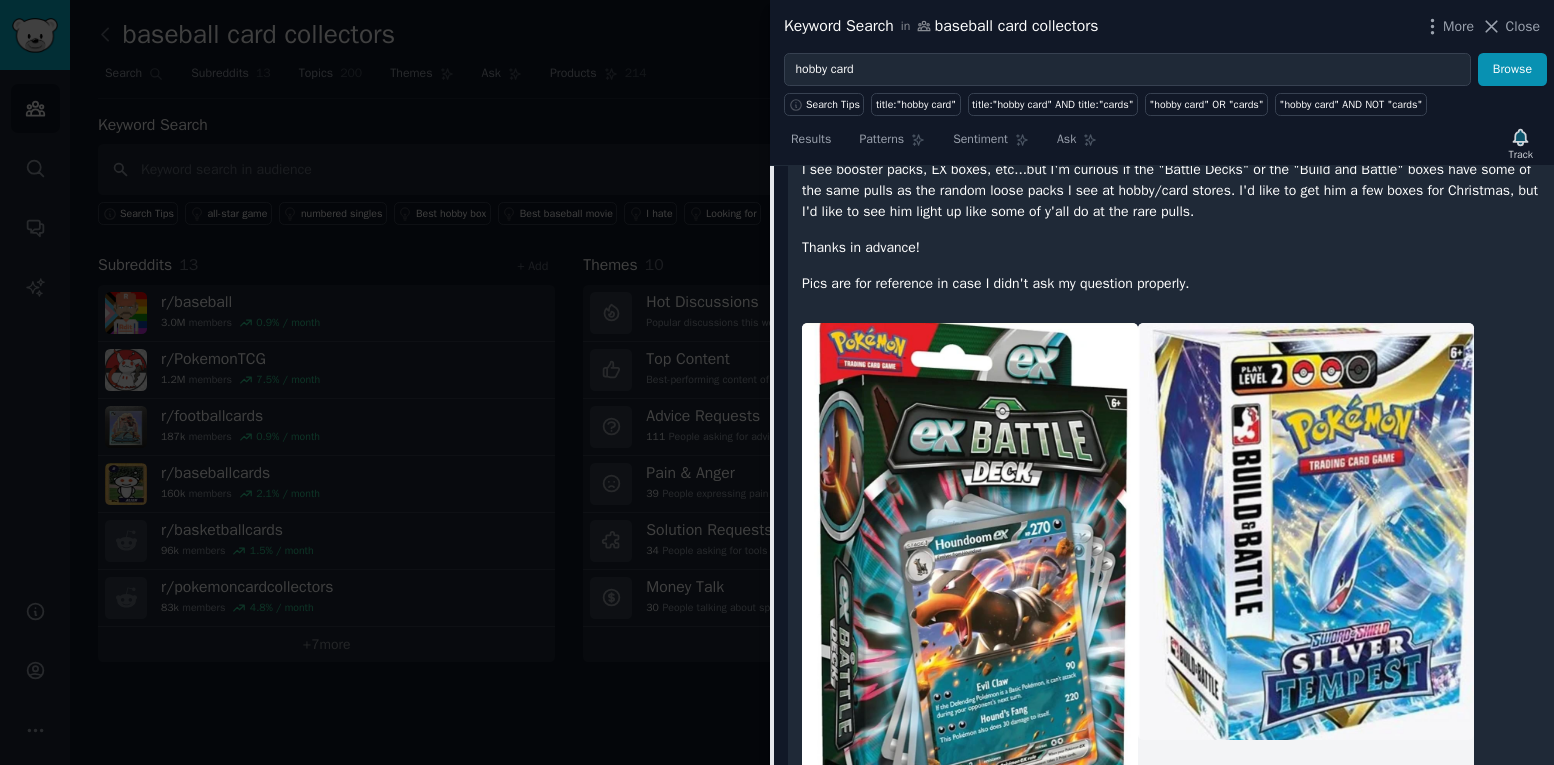 scroll, scrollTop: 2514, scrollLeft: 0, axis: vertical 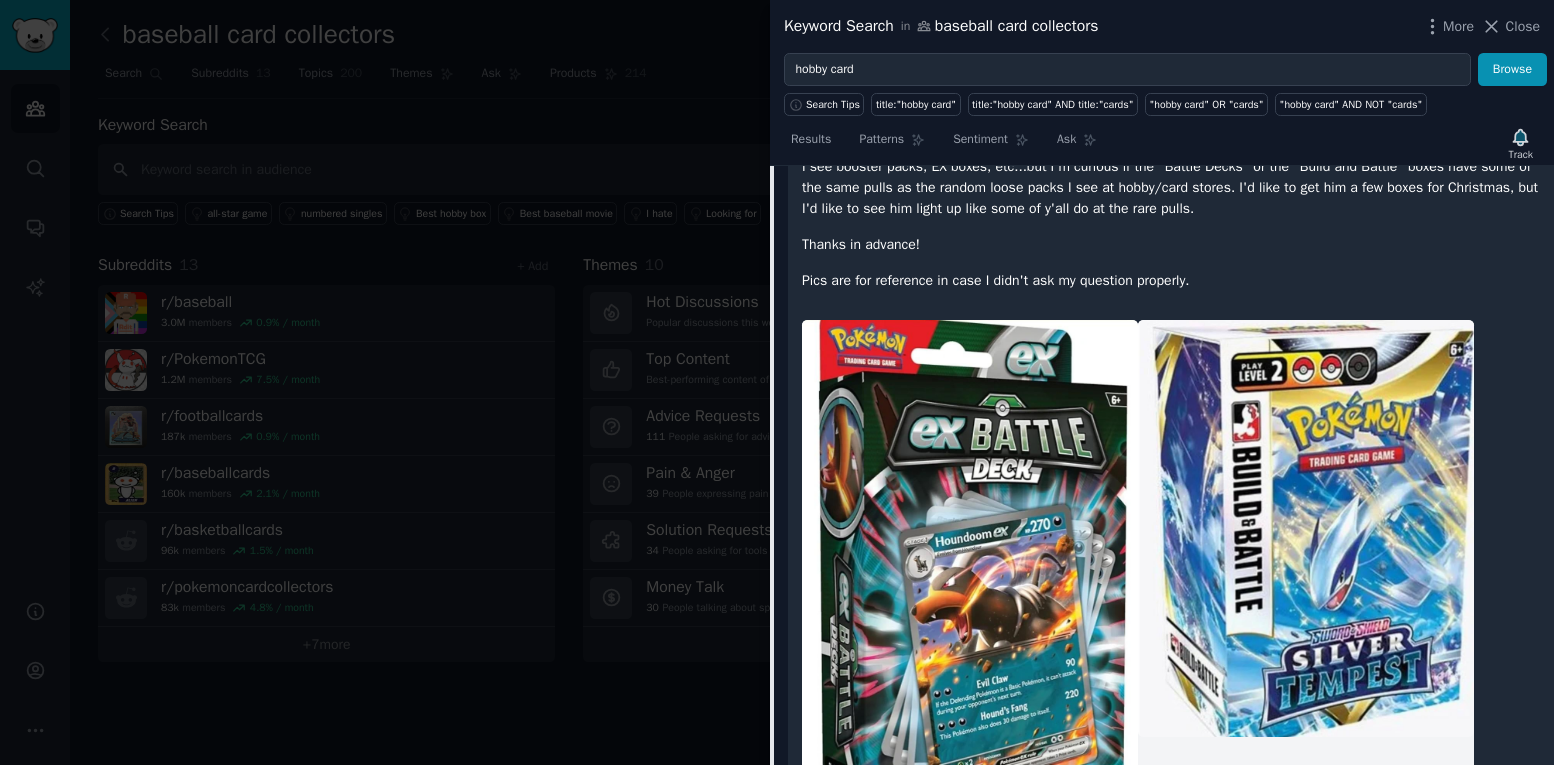 click at bounding box center [777, 382] 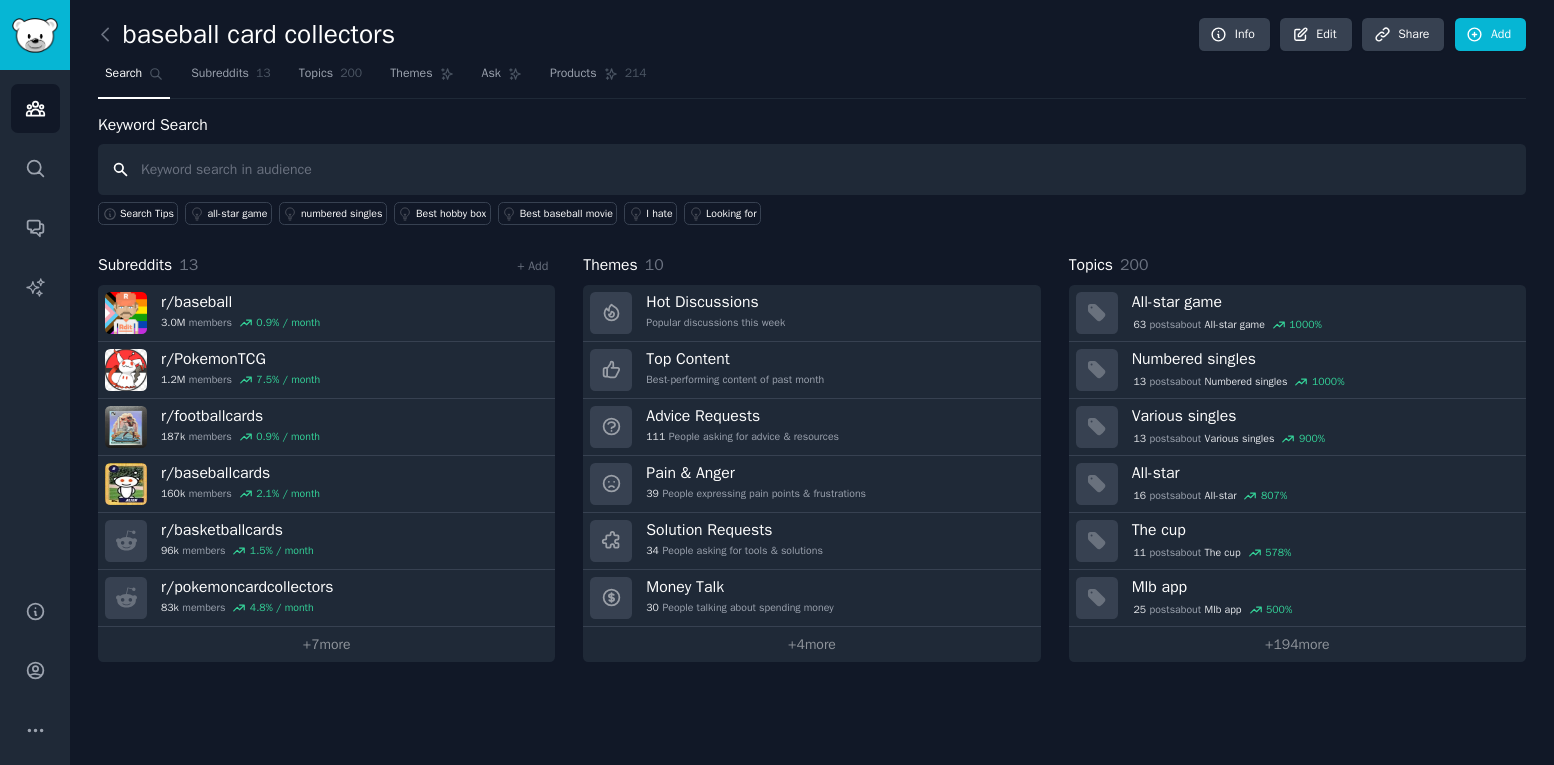click at bounding box center [812, 169] 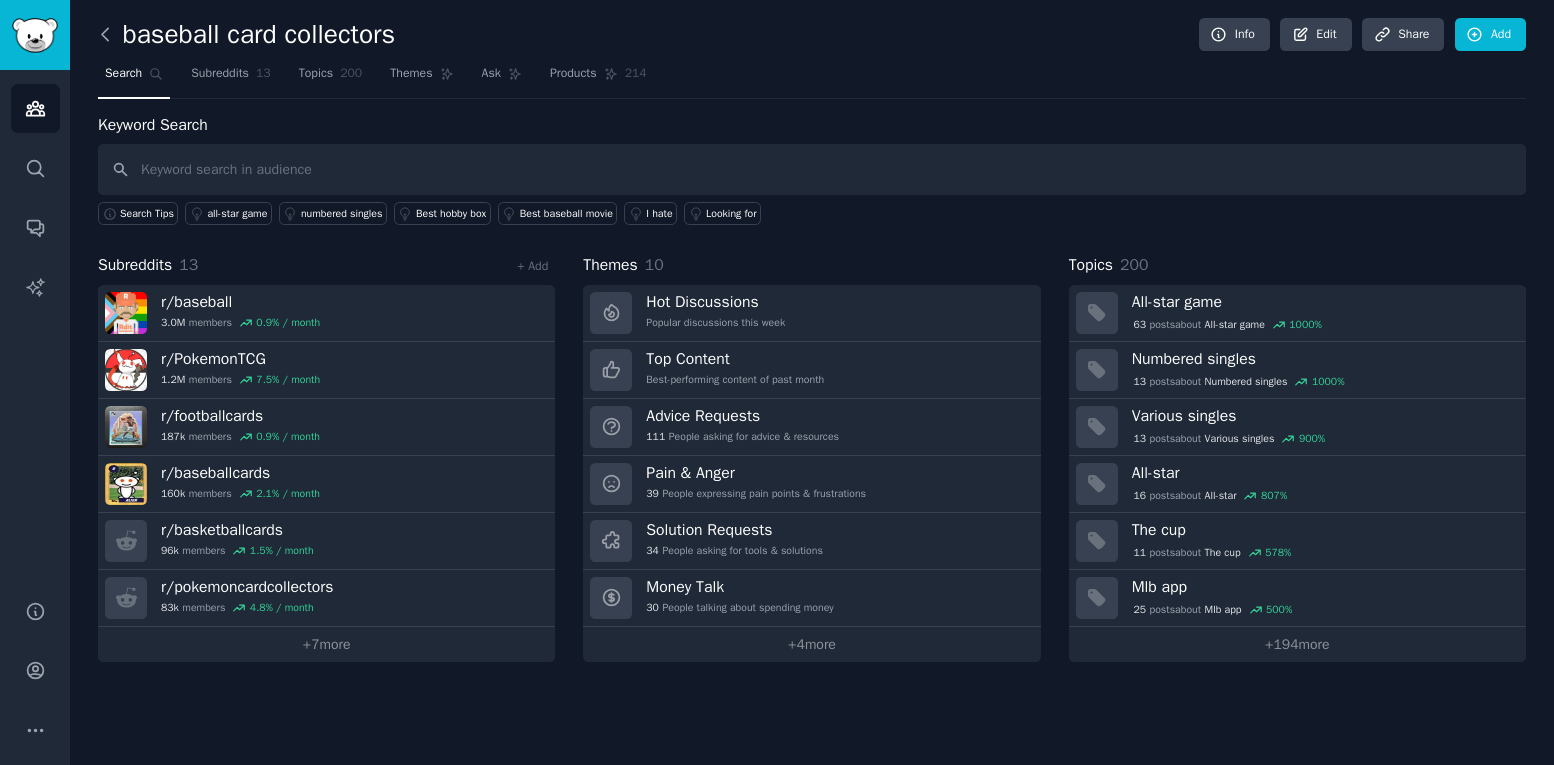 click 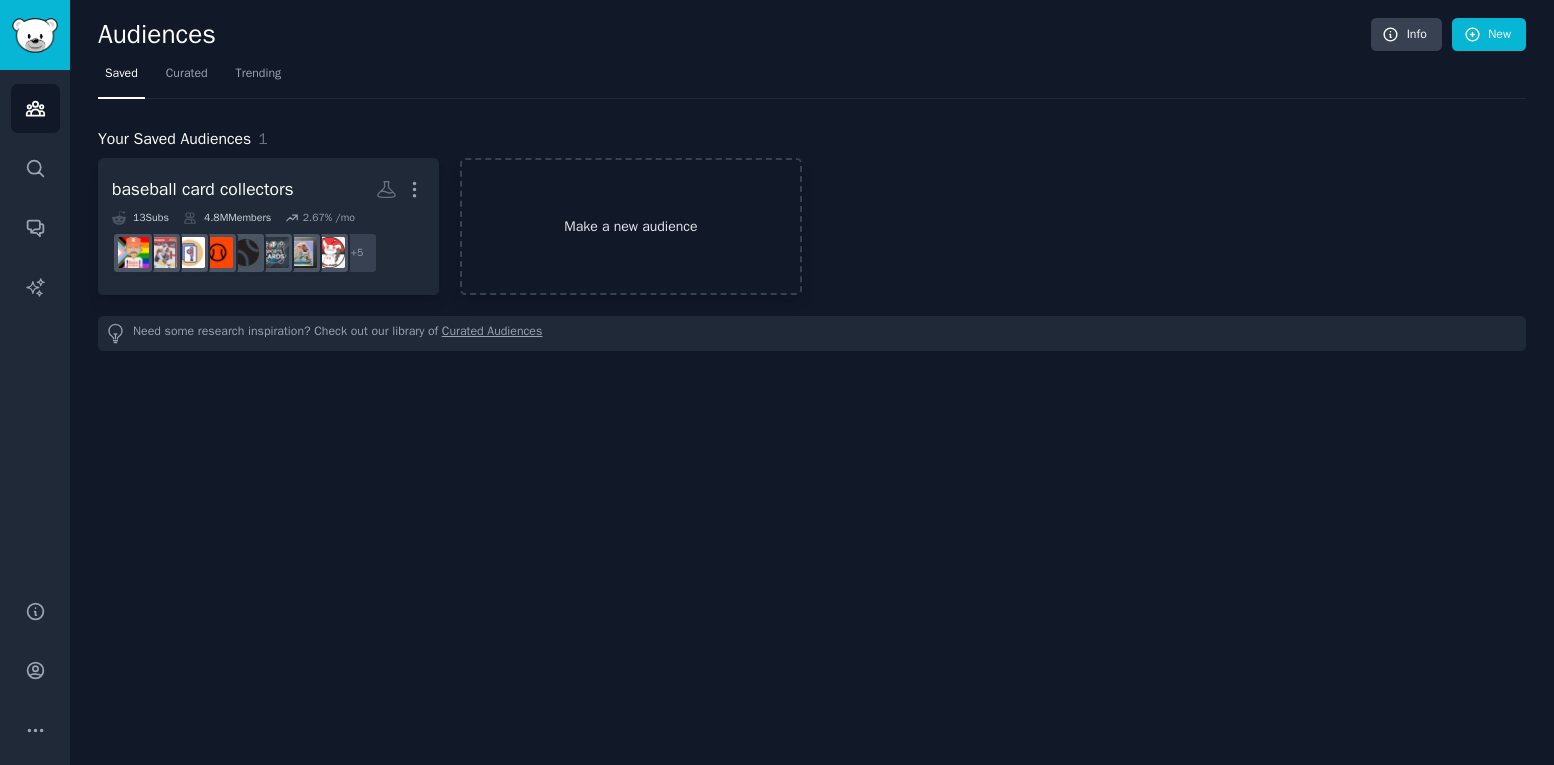 click on "Make a new audience" at bounding box center [630, 226] 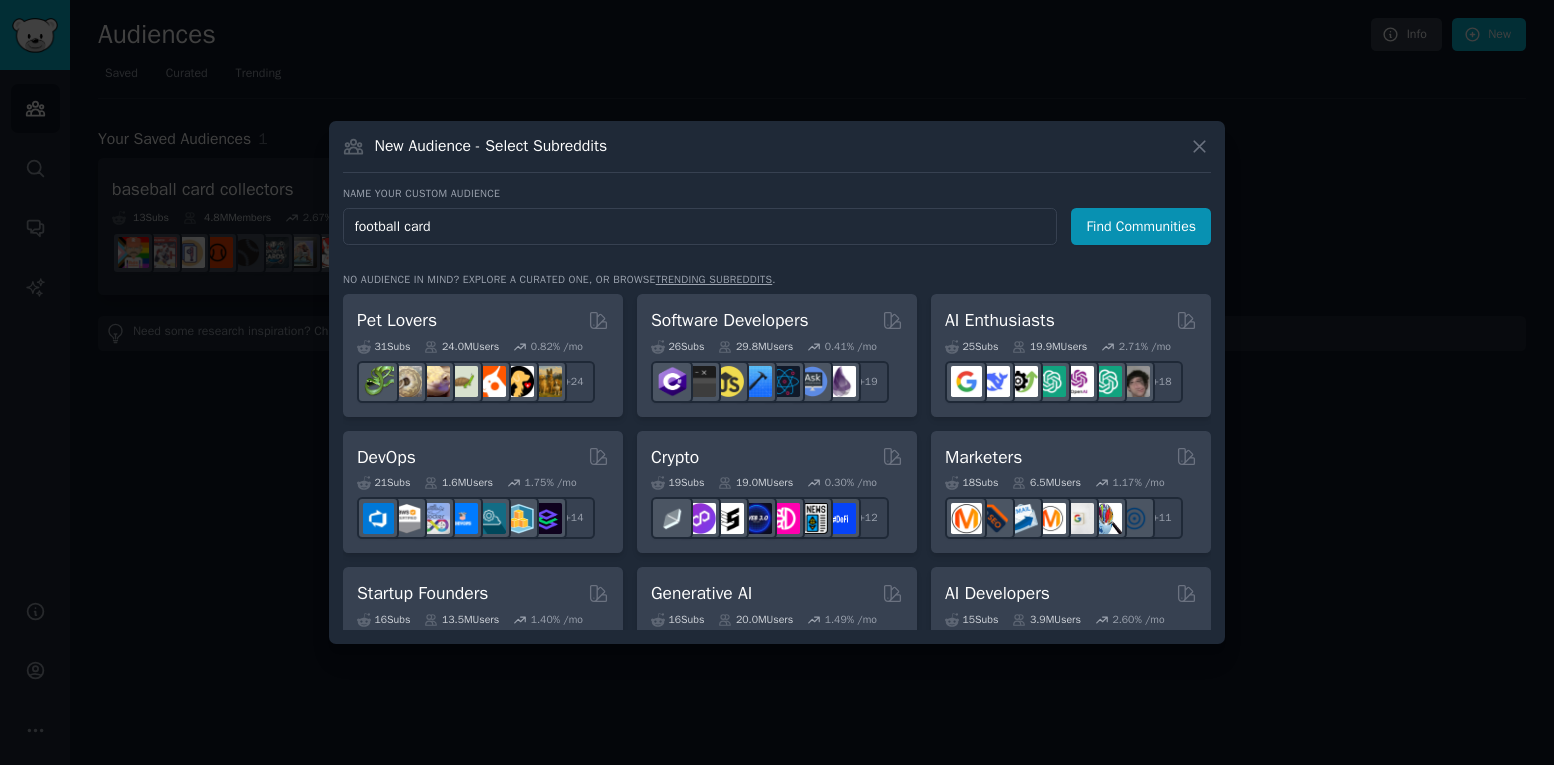 type on "football cards" 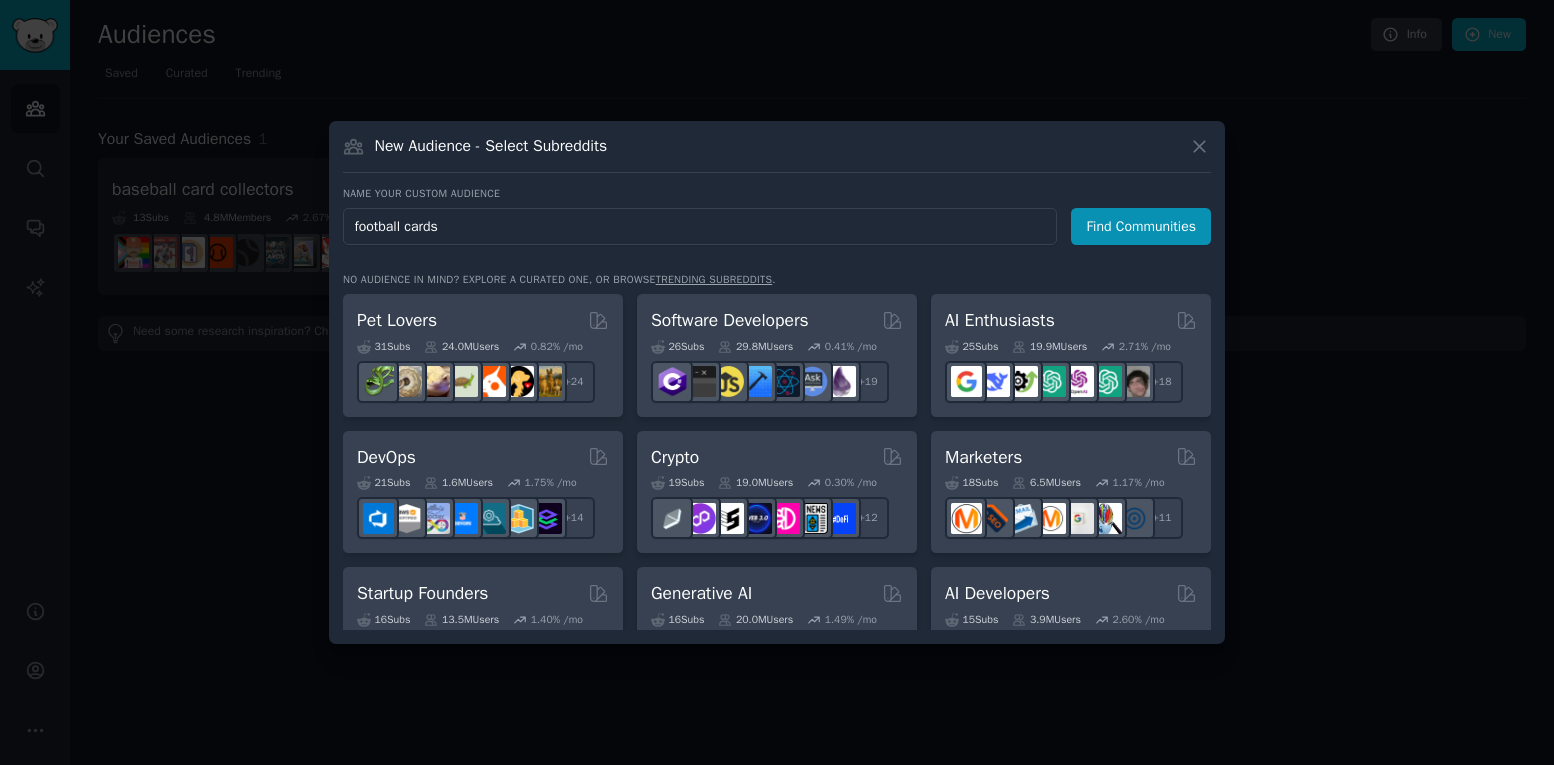 click on "Find Communities" at bounding box center [1141, 226] 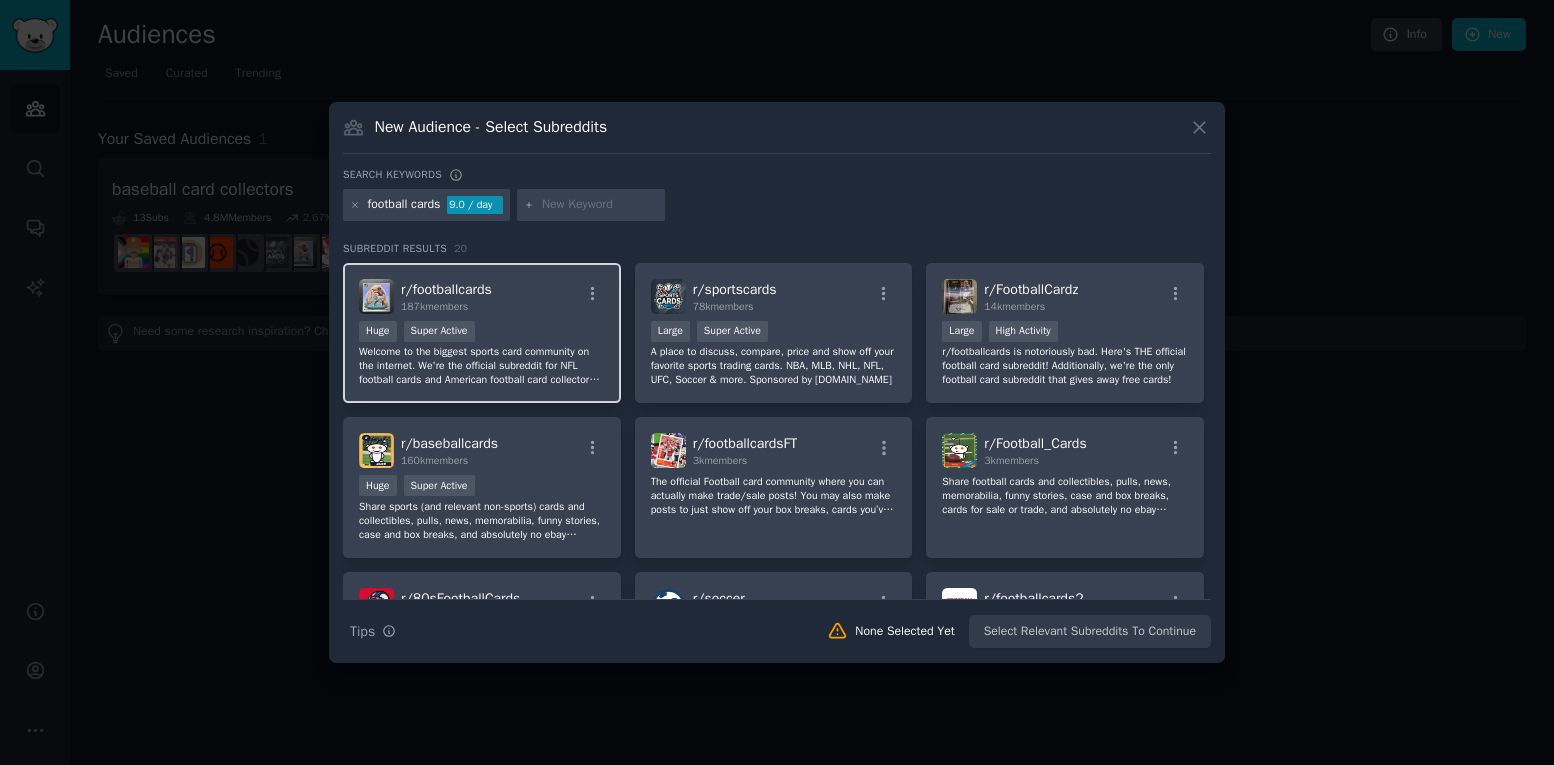 click on "Huge Super Active" at bounding box center (482, 333) 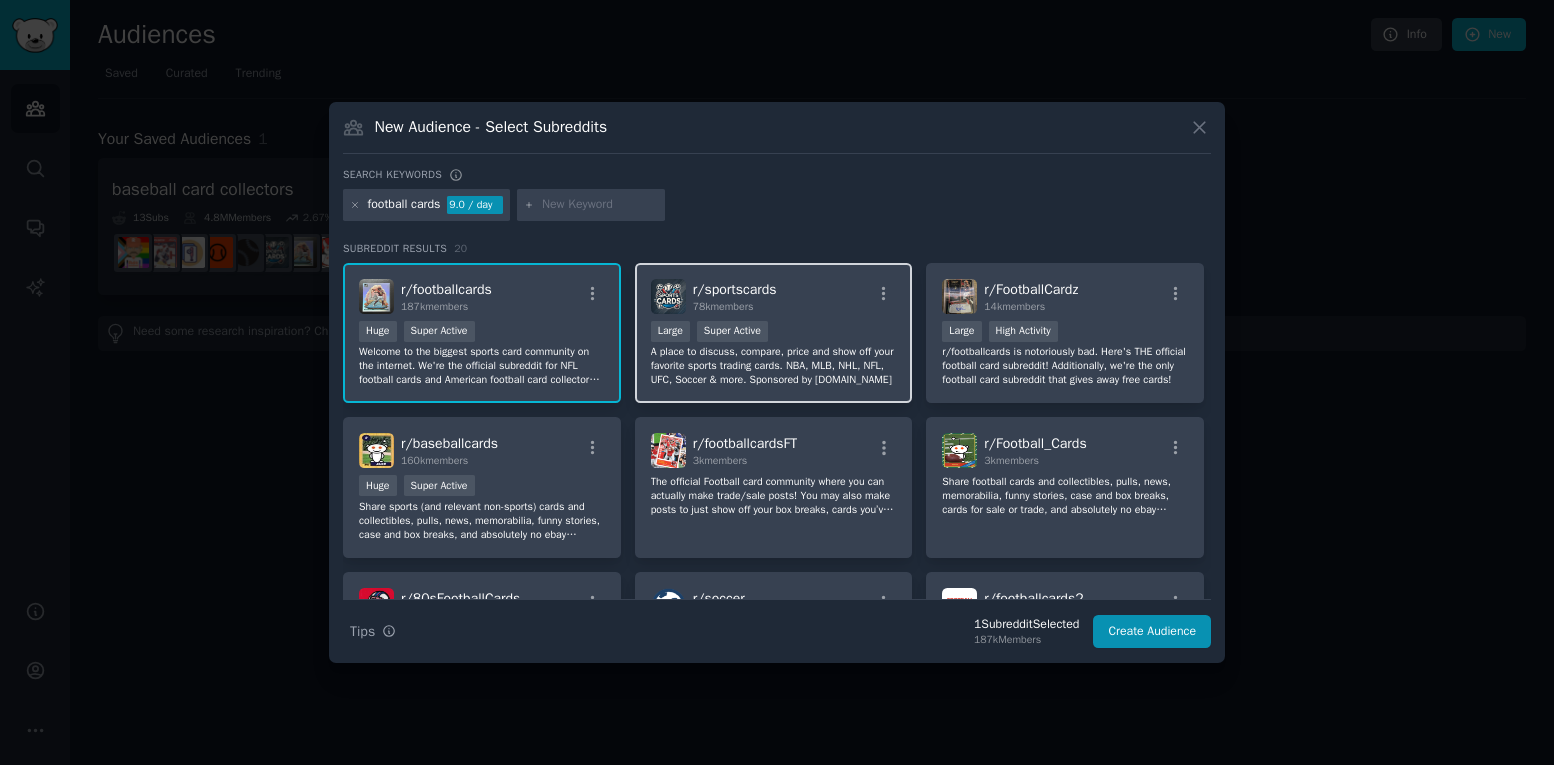 click on ">= 95th percentile for submissions / day Large Super Active" at bounding box center (774, 333) 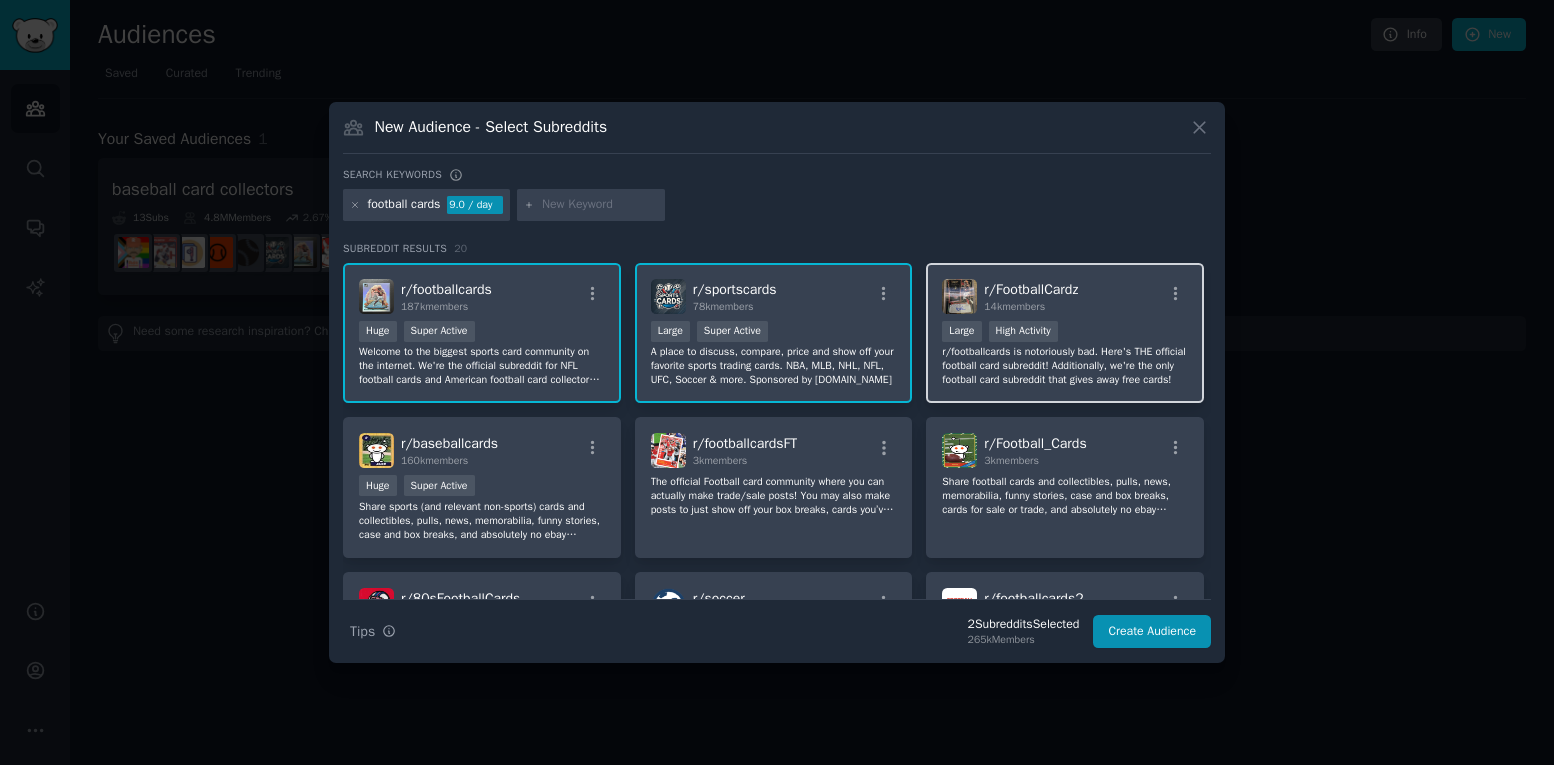 click on "r/footballcards is notoriously bad. Here's THE official football card subreddit! Additionally, we're the only football card subreddit that gives away free cards!" at bounding box center [1065, 366] 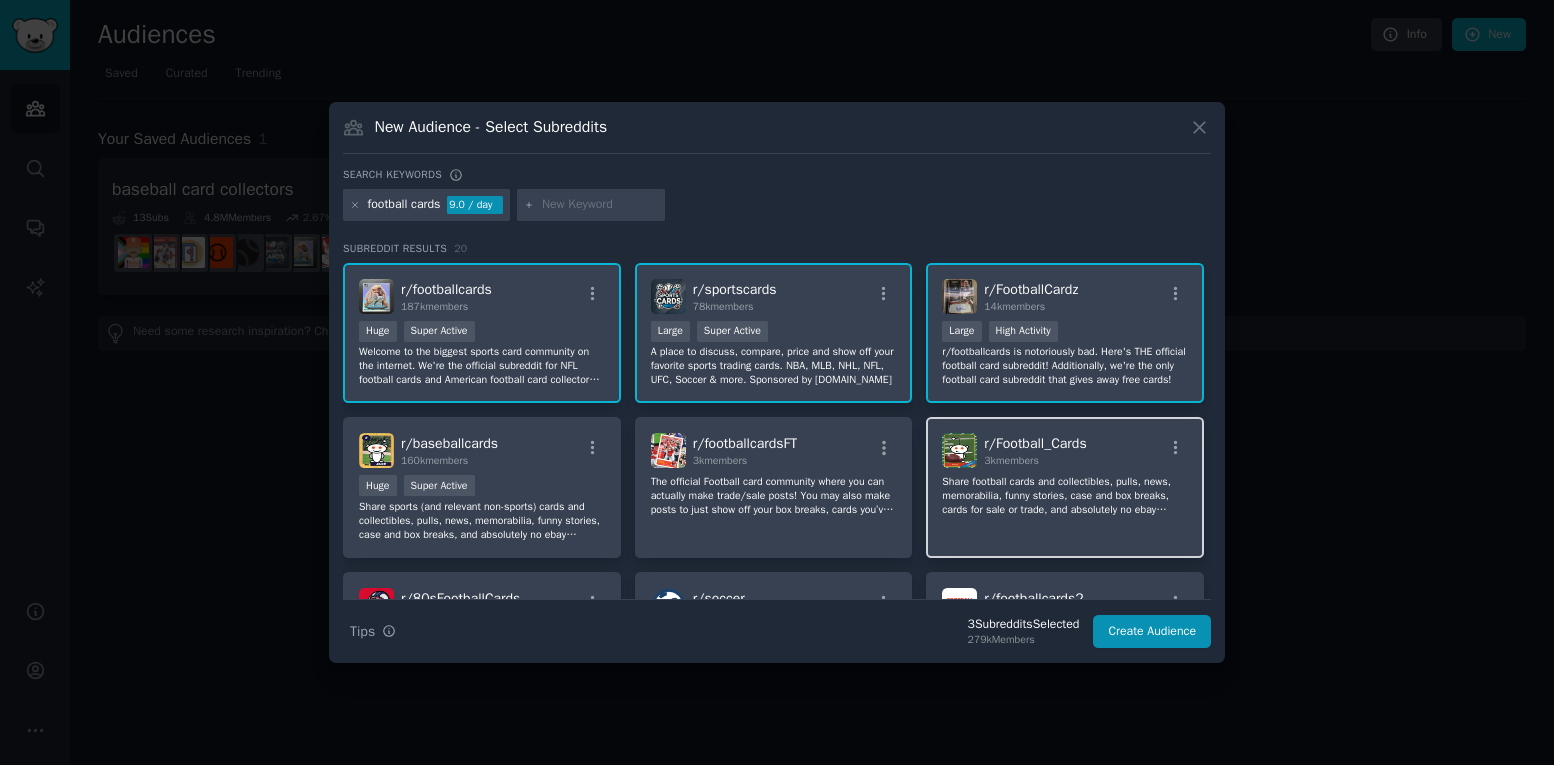 click on "r/ Football_Cards 3k  members Share football cards and collectibles, pulls, news, memorabilia, funny stories, case and box breaks, cards for sale or trade, and absolutely no ebay auctions." at bounding box center [1065, 487] 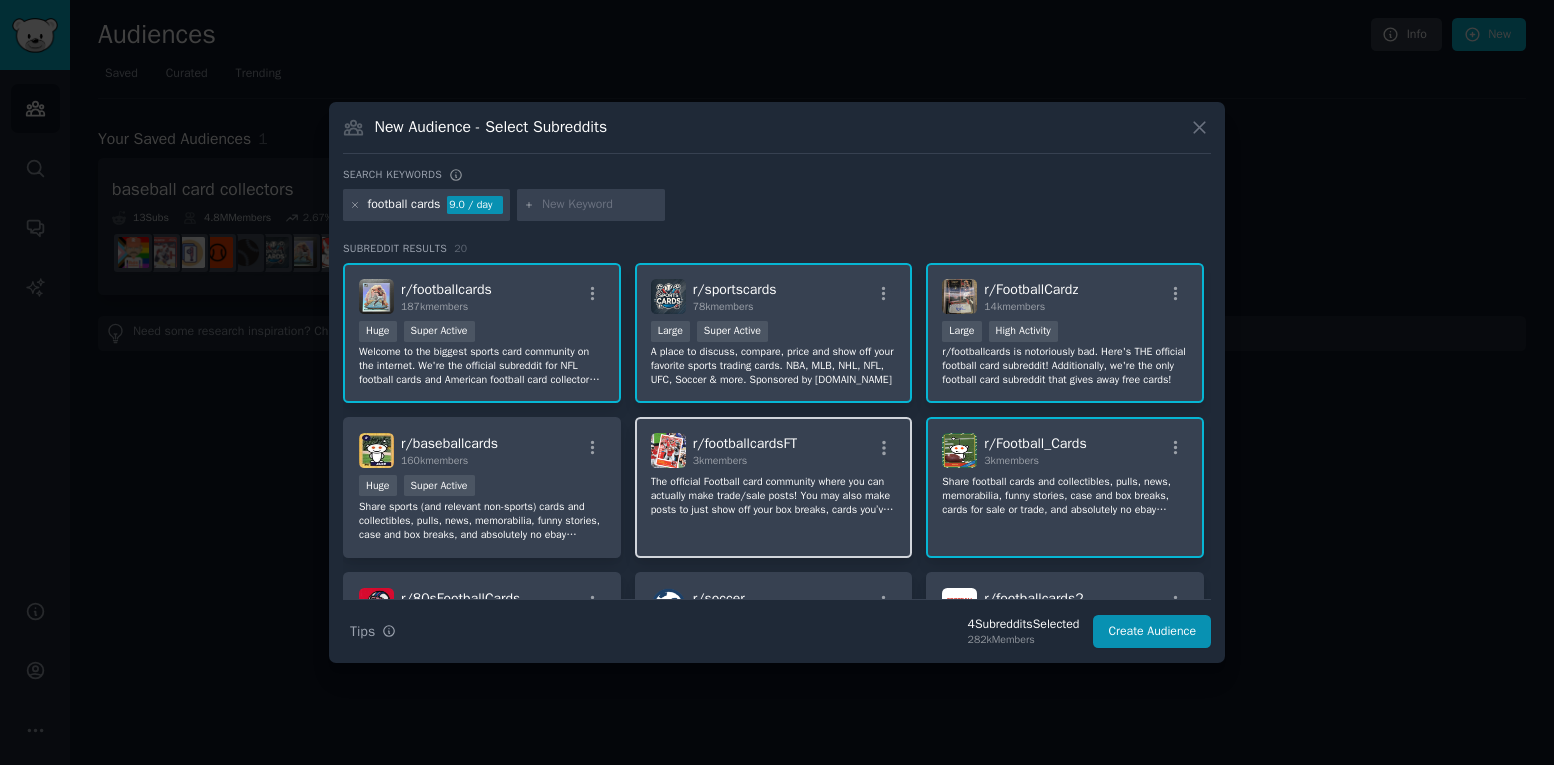click on "The official Football card community where you can actually make trade/sale posts!  You may also make posts to just show off your box breaks, cards you’ve bought/pulled or simply ask questions about the hobby as well! Get connected with other football card collectors and let’s see what you have to share." 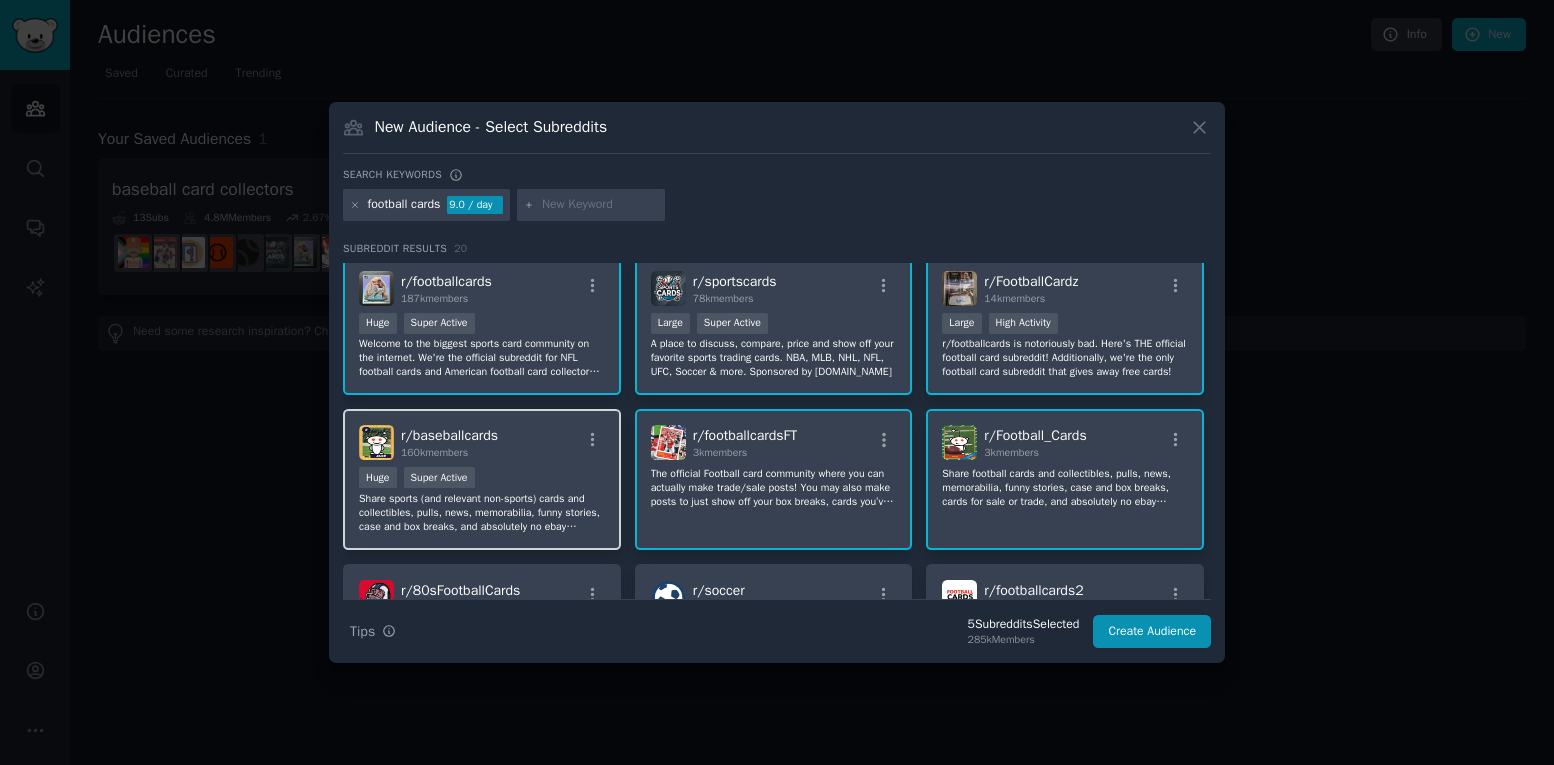 click on "Share sports (and relevant non-sports) cards and collectibles, pulls, news, memorabilia, funny stories, case and box breaks, and absolutely no ebay auctions." at bounding box center (482, 513) 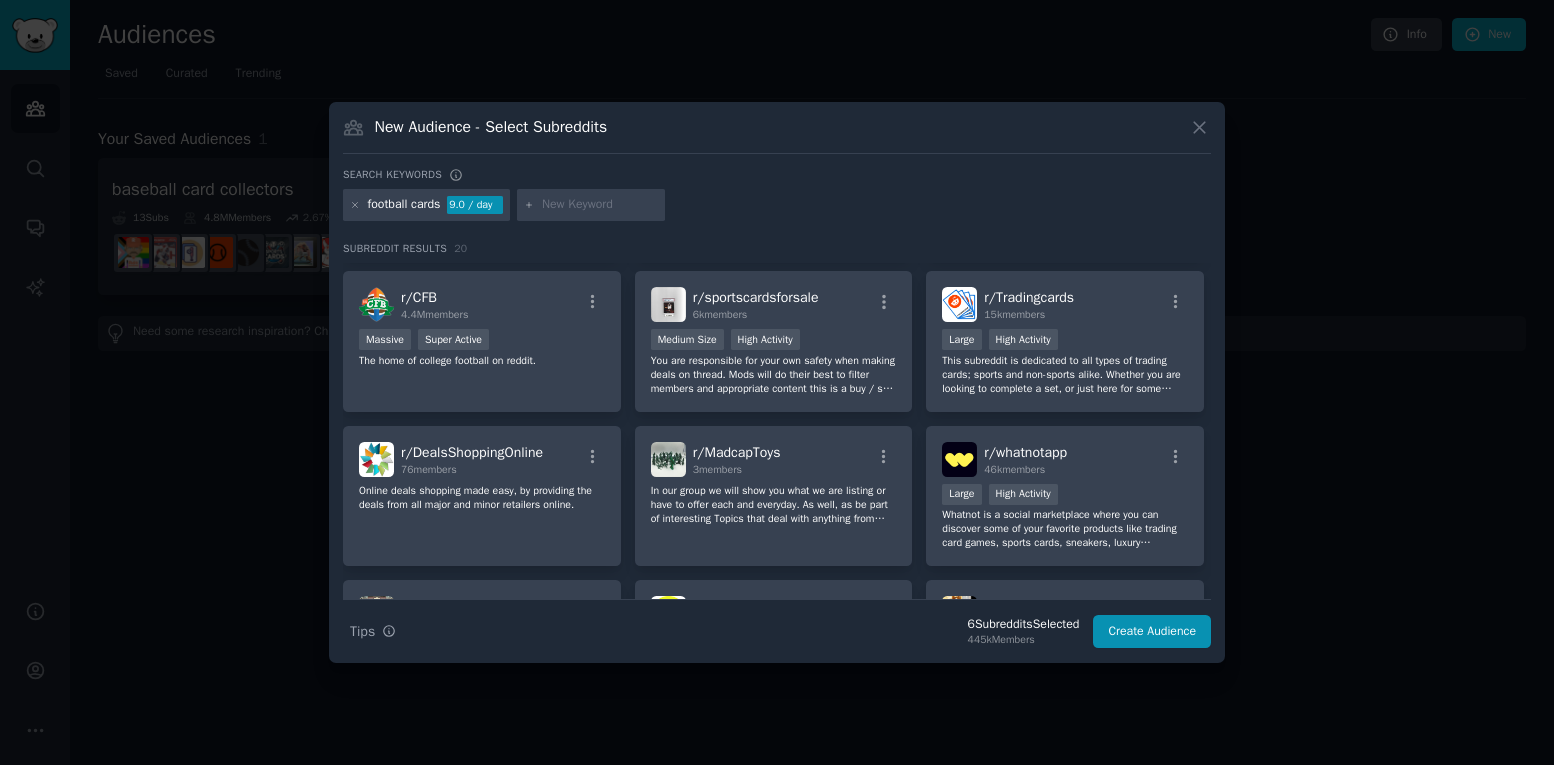 scroll, scrollTop: 447, scrollLeft: 0, axis: vertical 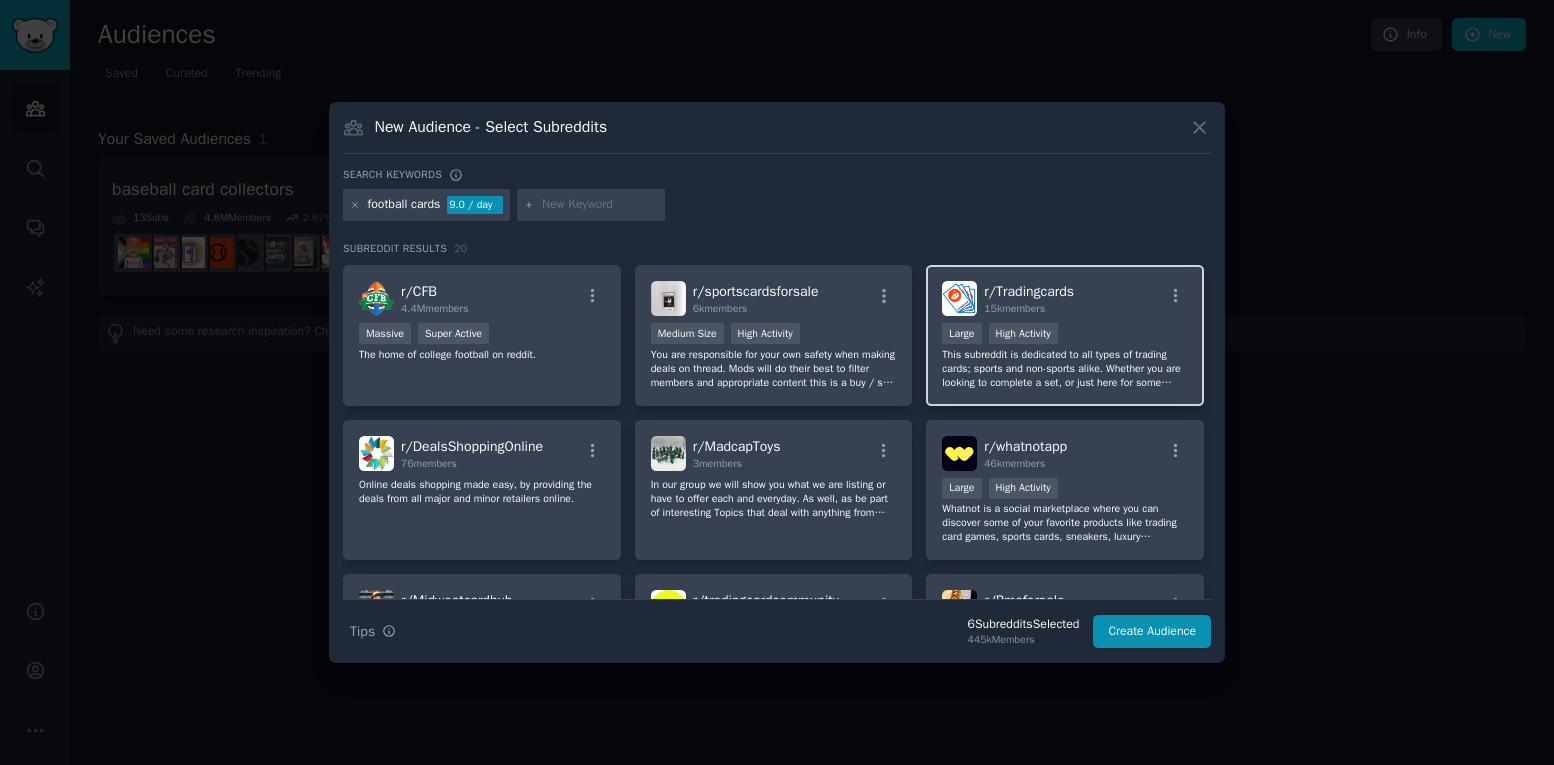 click on "Large High Activity" at bounding box center [1065, 335] 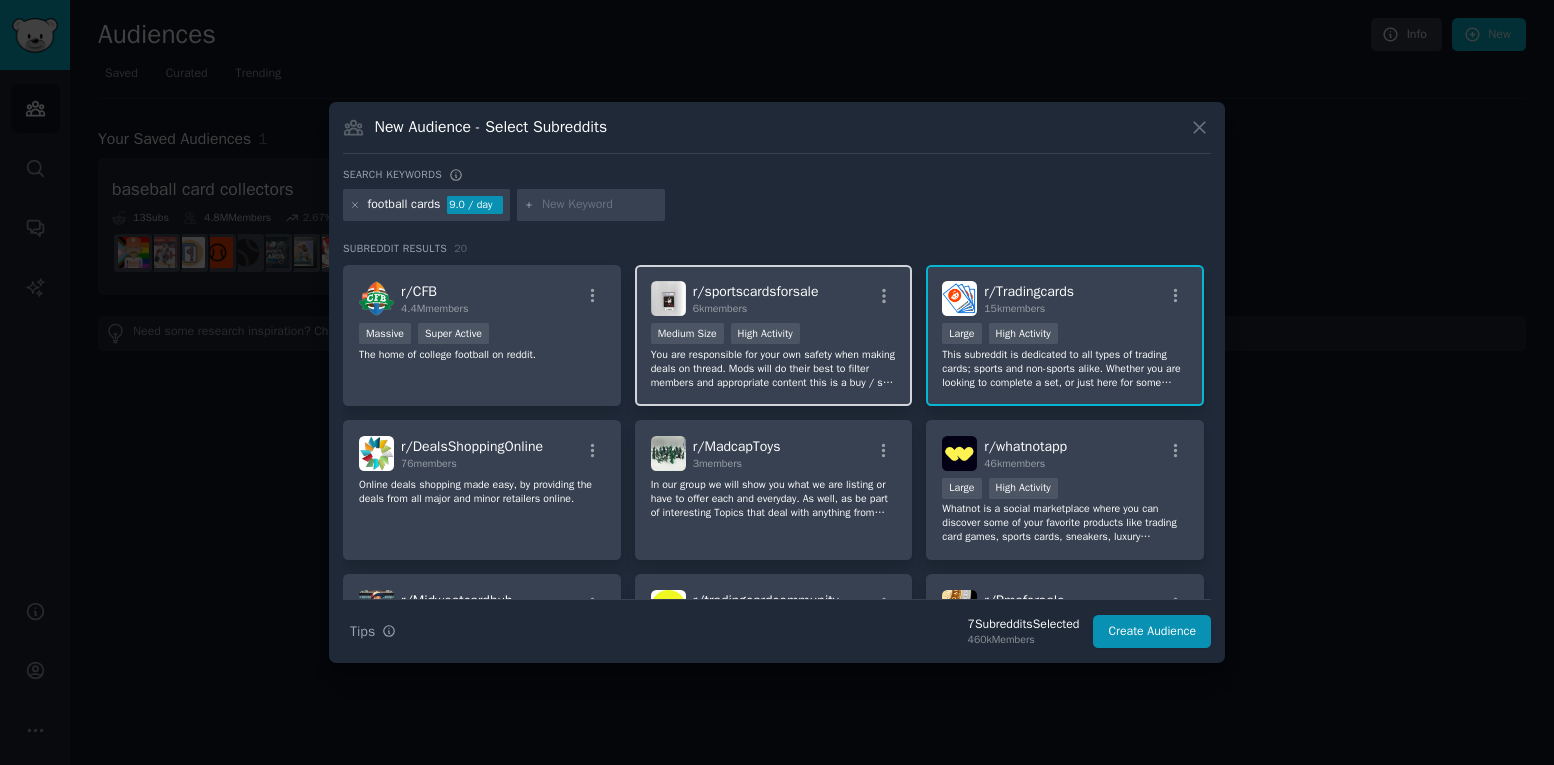 click on "Medium Size High Activity" at bounding box center [774, 335] 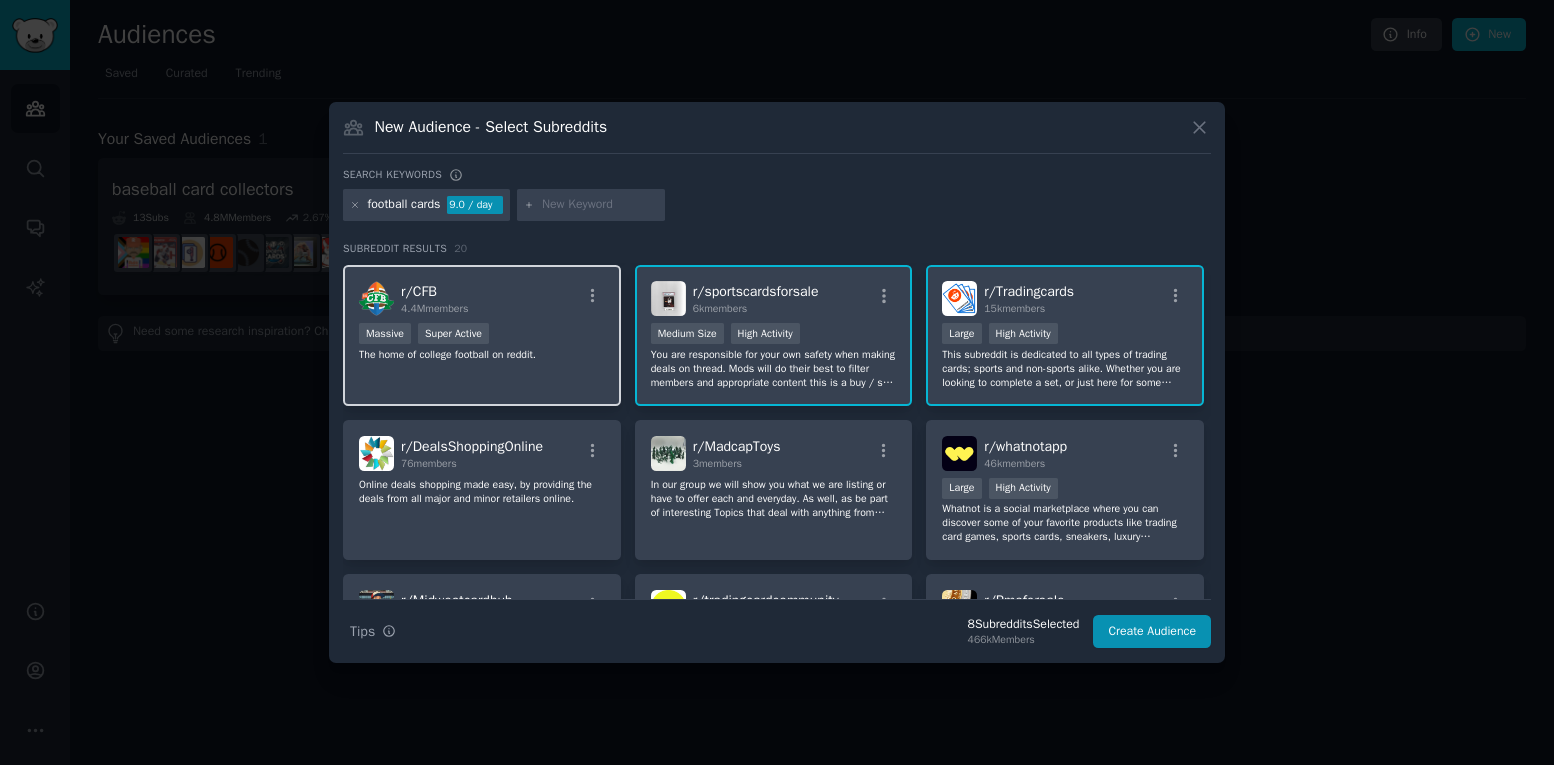 click on "The home of college football on reddit." at bounding box center (482, 355) 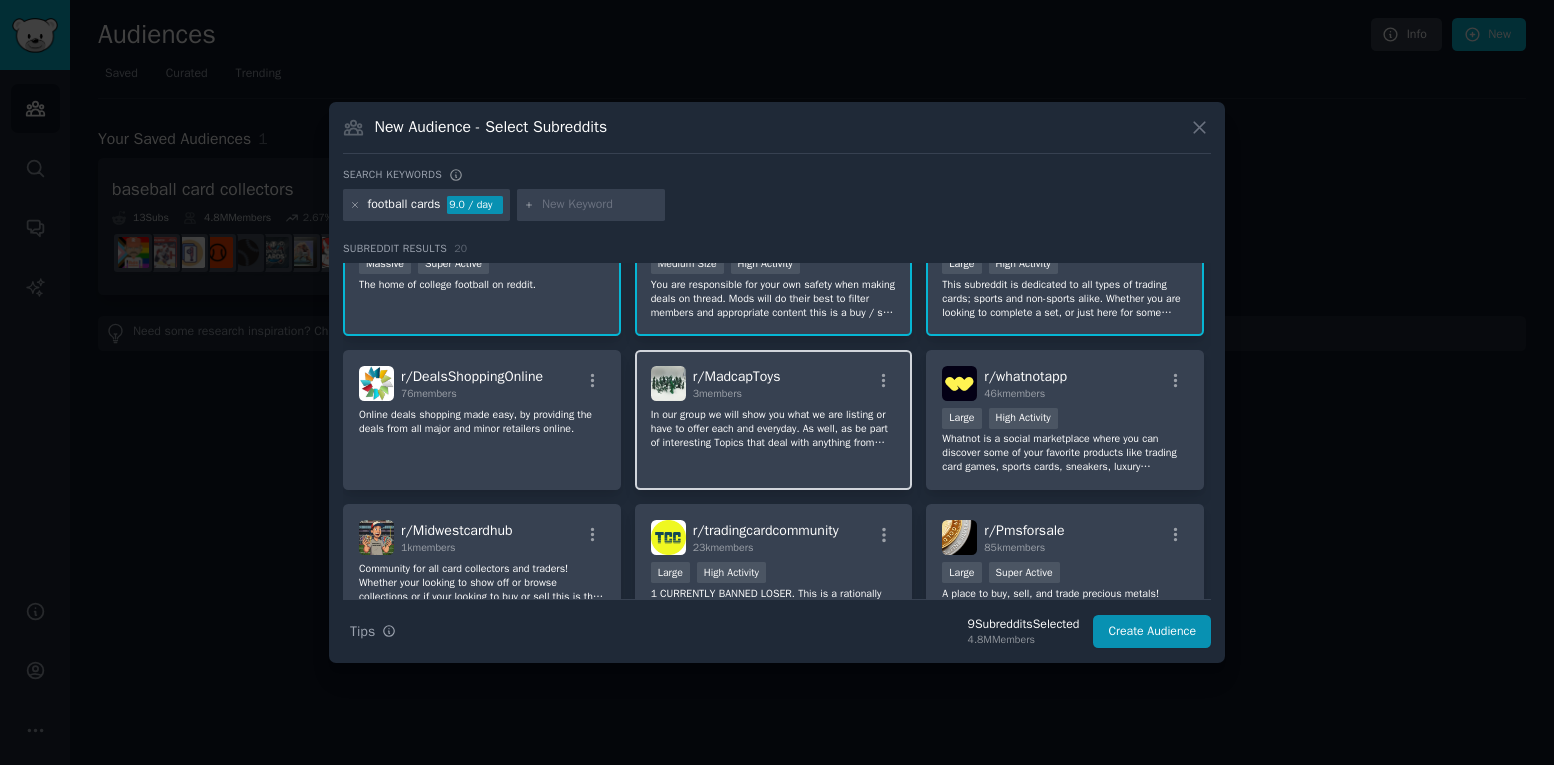 scroll, scrollTop: 540, scrollLeft: 0, axis: vertical 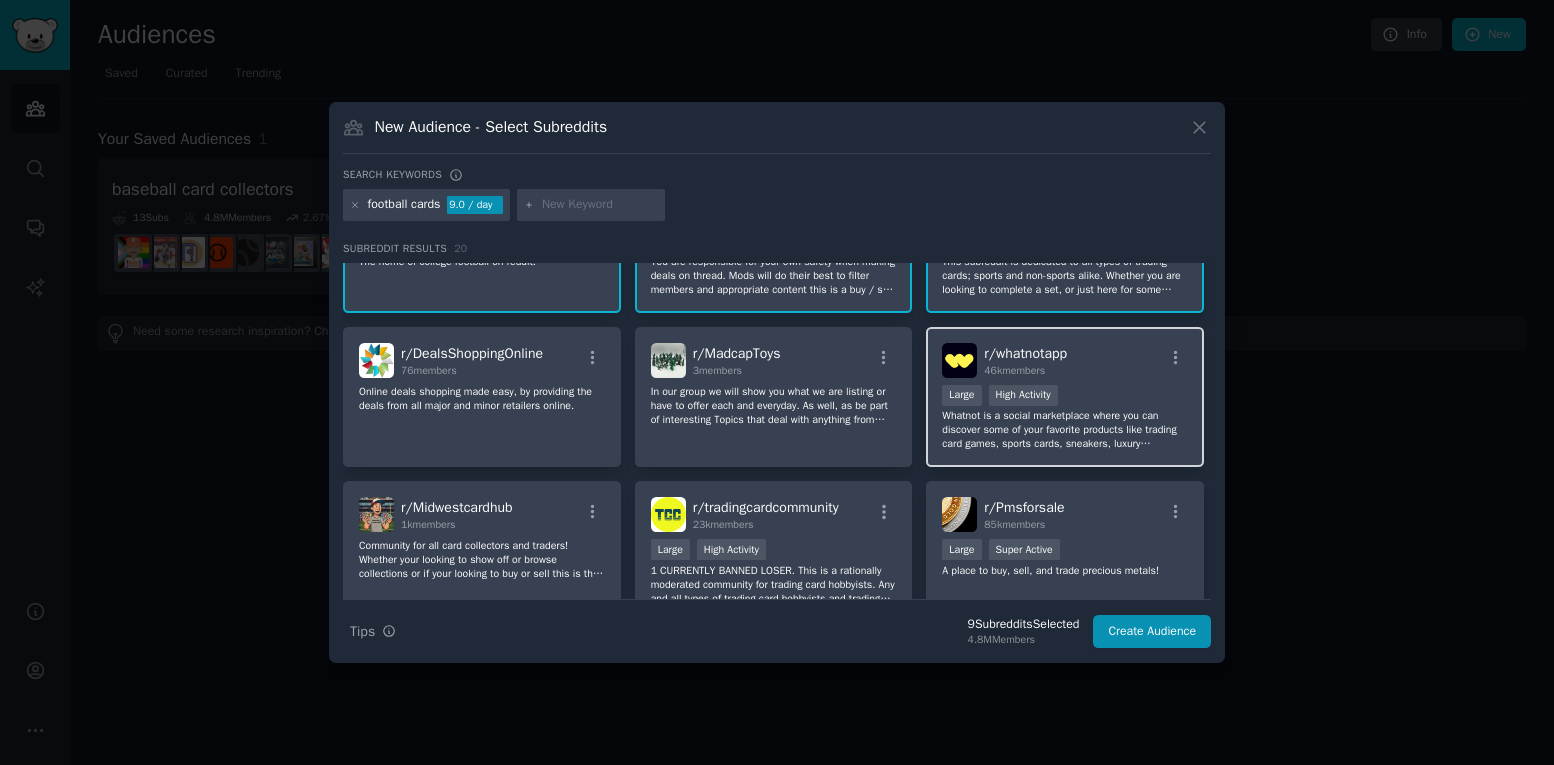 click on "Whatnot is a social marketplace where you can discover some of your favorite products like trading card games, sports cards, sneakers, luxury handbags and more.
Whatnot can be very addicting. Please use the app responsibly." at bounding box center (1065, 430) 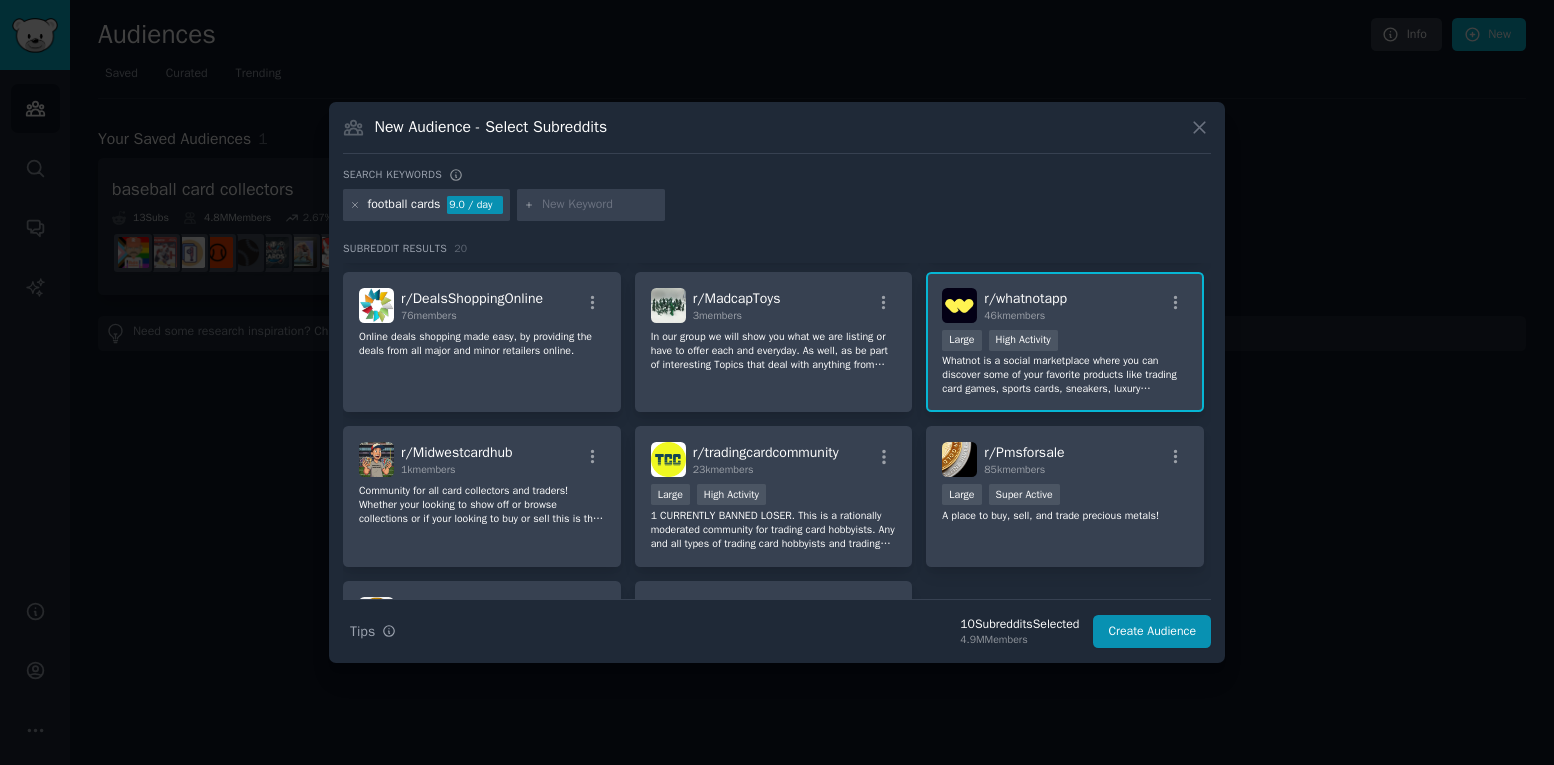 scroll, scrollTop: 636, scrollLeft: 0, axis: vertical 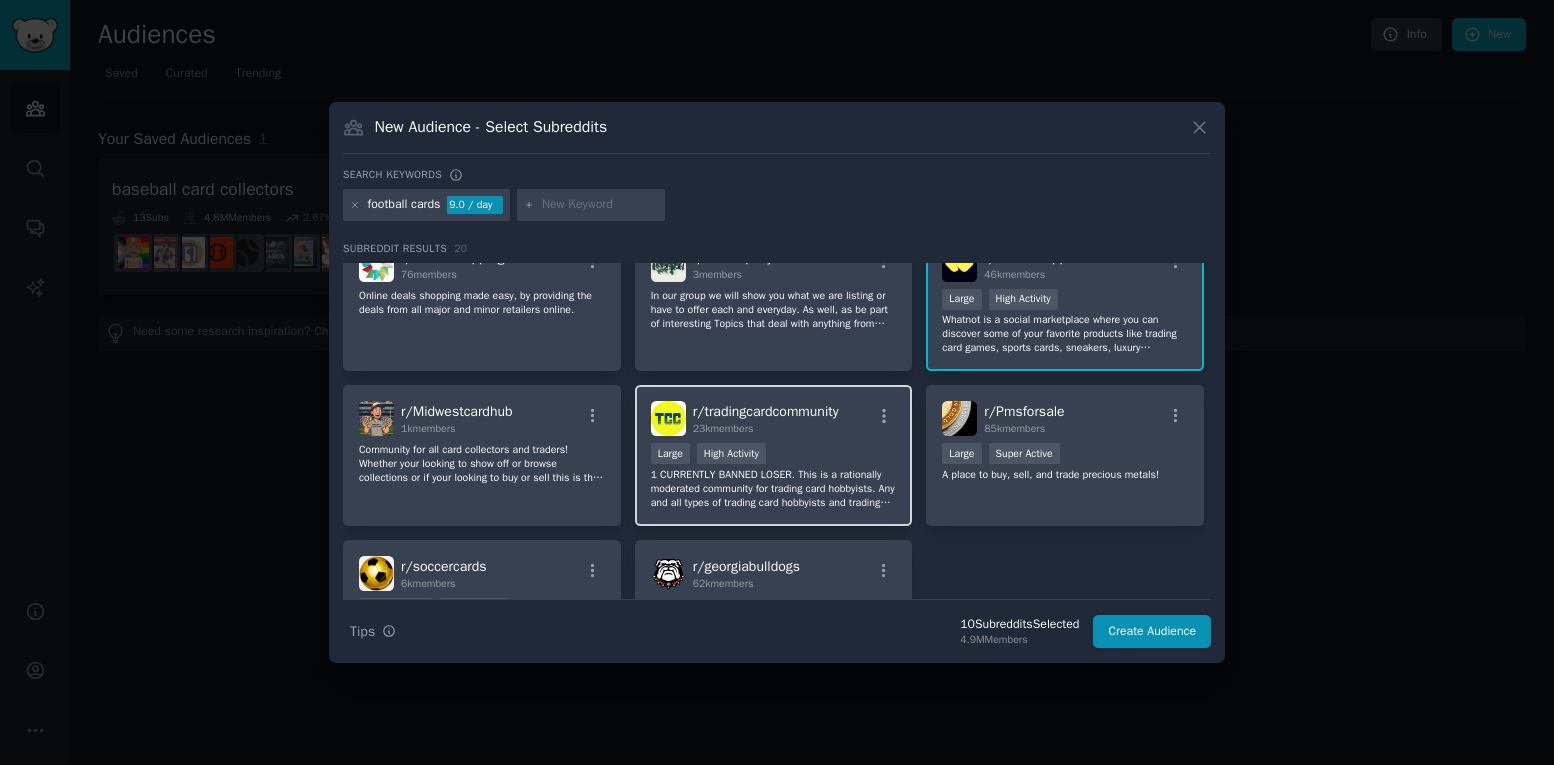 click on "1 CURRENTLY BANNED LOSER. This is a rationally moderated community for trading card hobbyists. Any and all types of trading card hobbyists and trading card hobby-related sites are welcome. Post links to trading card hobby-related sites, your box breaks, your store/inventory page (individual listings will be removed), your want lists, what you are selling, what you have available for trade or just show off your collection. Buy, sell, trade, show off and advertise all within one community." at bounding box center [774, 489] 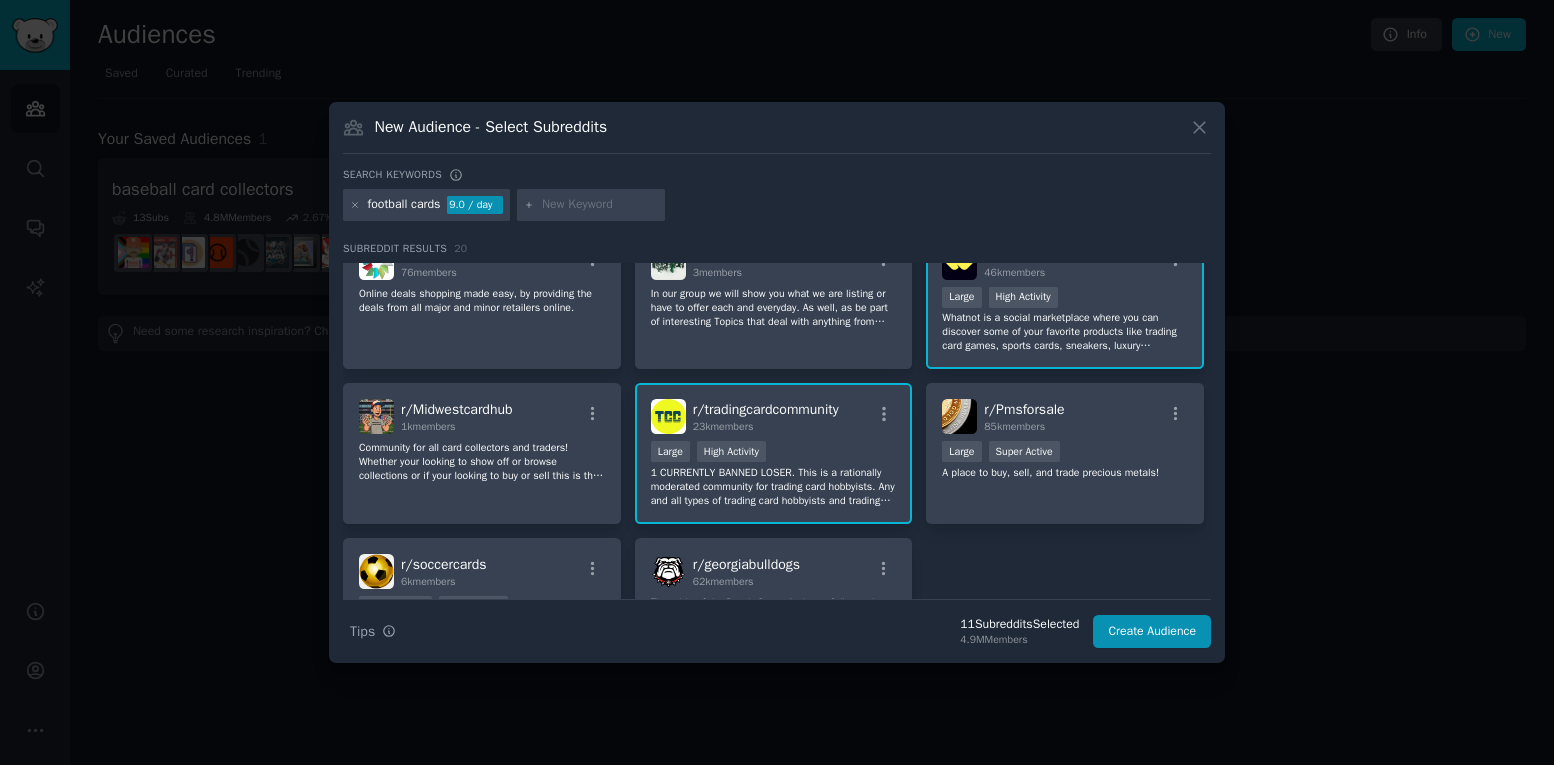 scroll, scrollTop: 640, scrollLeft: 0, axis: vertical 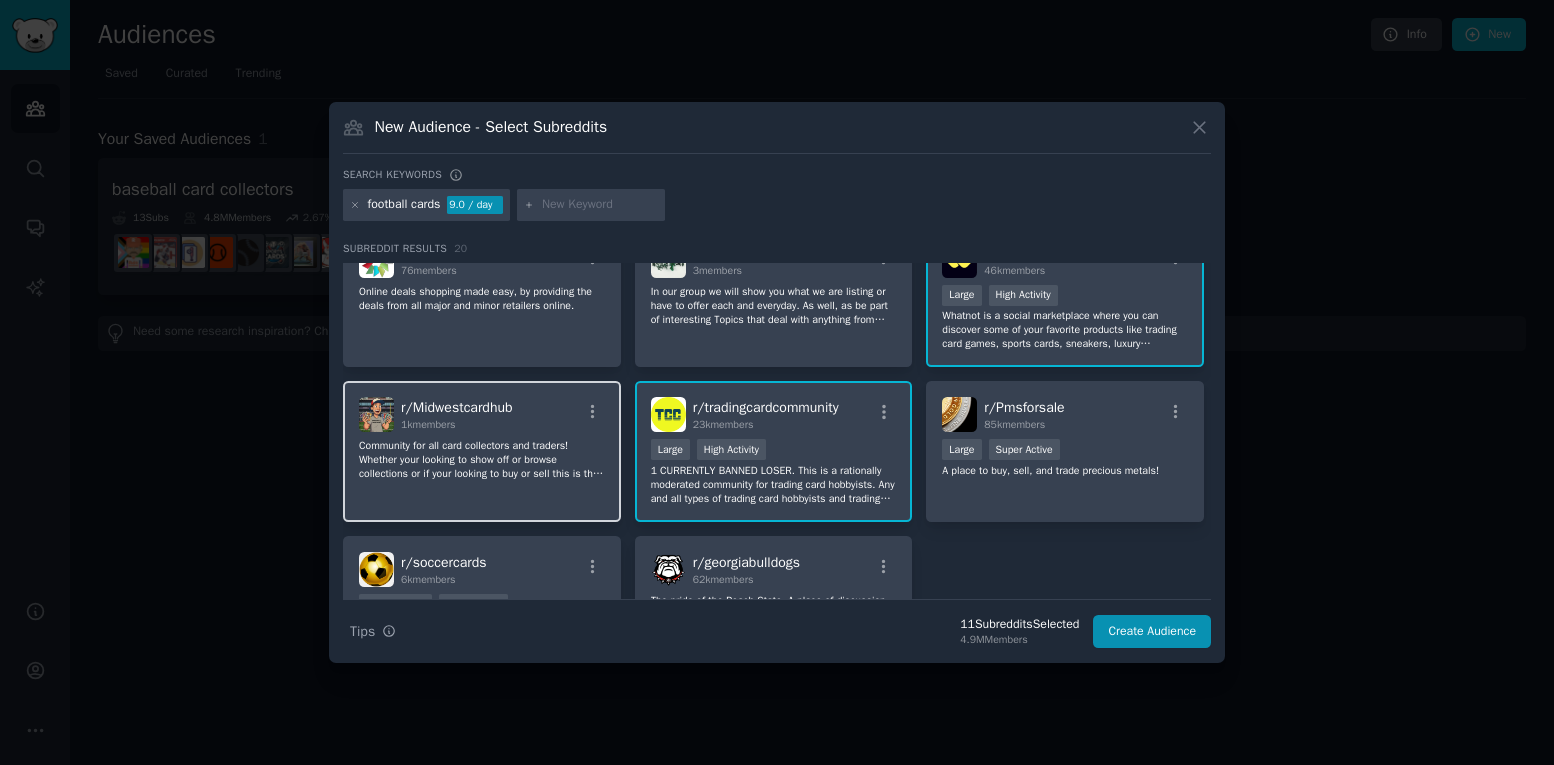 click on "Community for all card collectors and traders! Whether your looking to show off or browse collections or if your looking to buy or sell this is the place for you. Join our discord [URL][DOMAIN_NAME]" 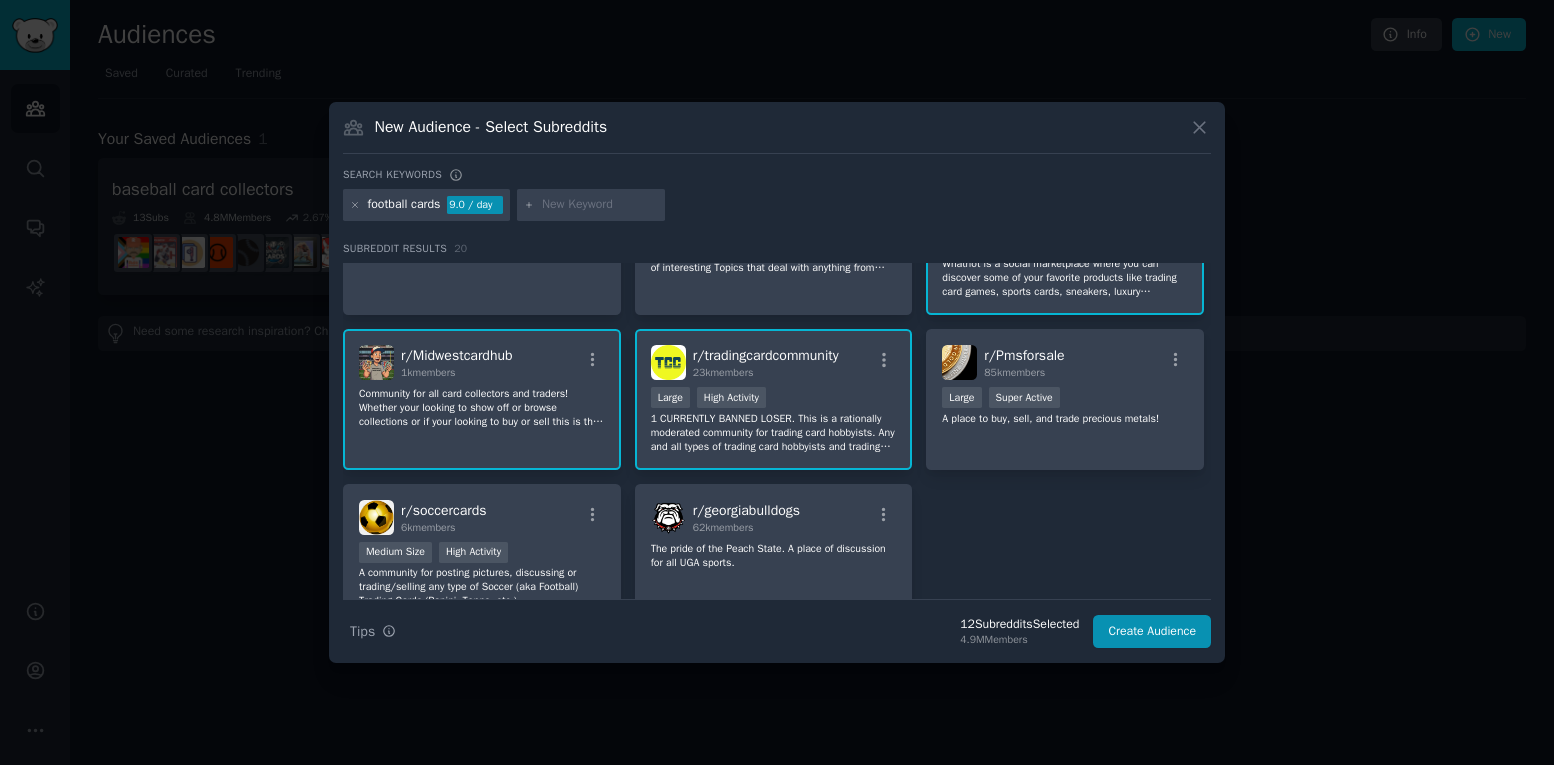 scroll, scrollTop: 787, scrollLeft: 0, axis: vertical 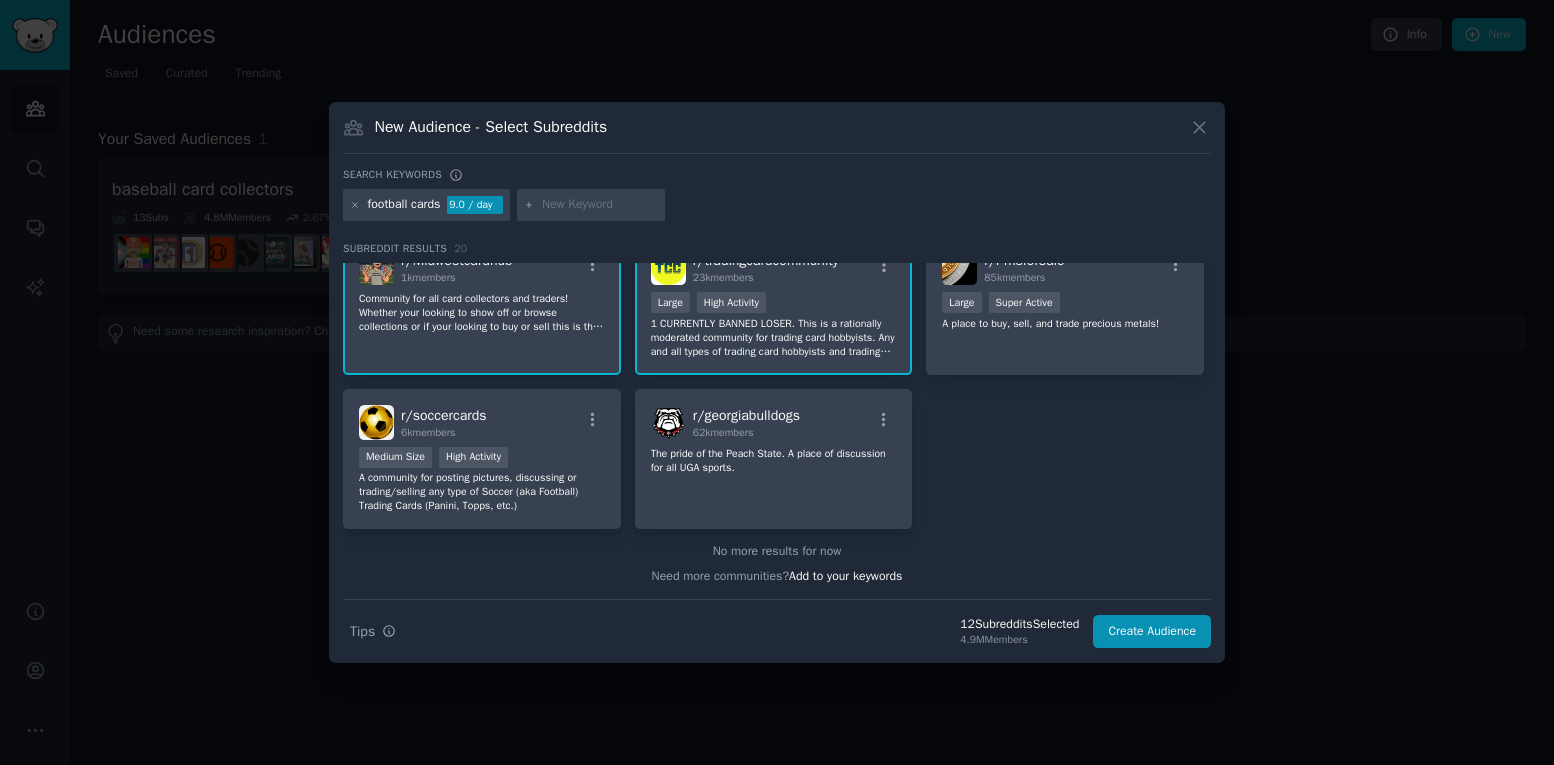 click at bounding box center (600, 205) 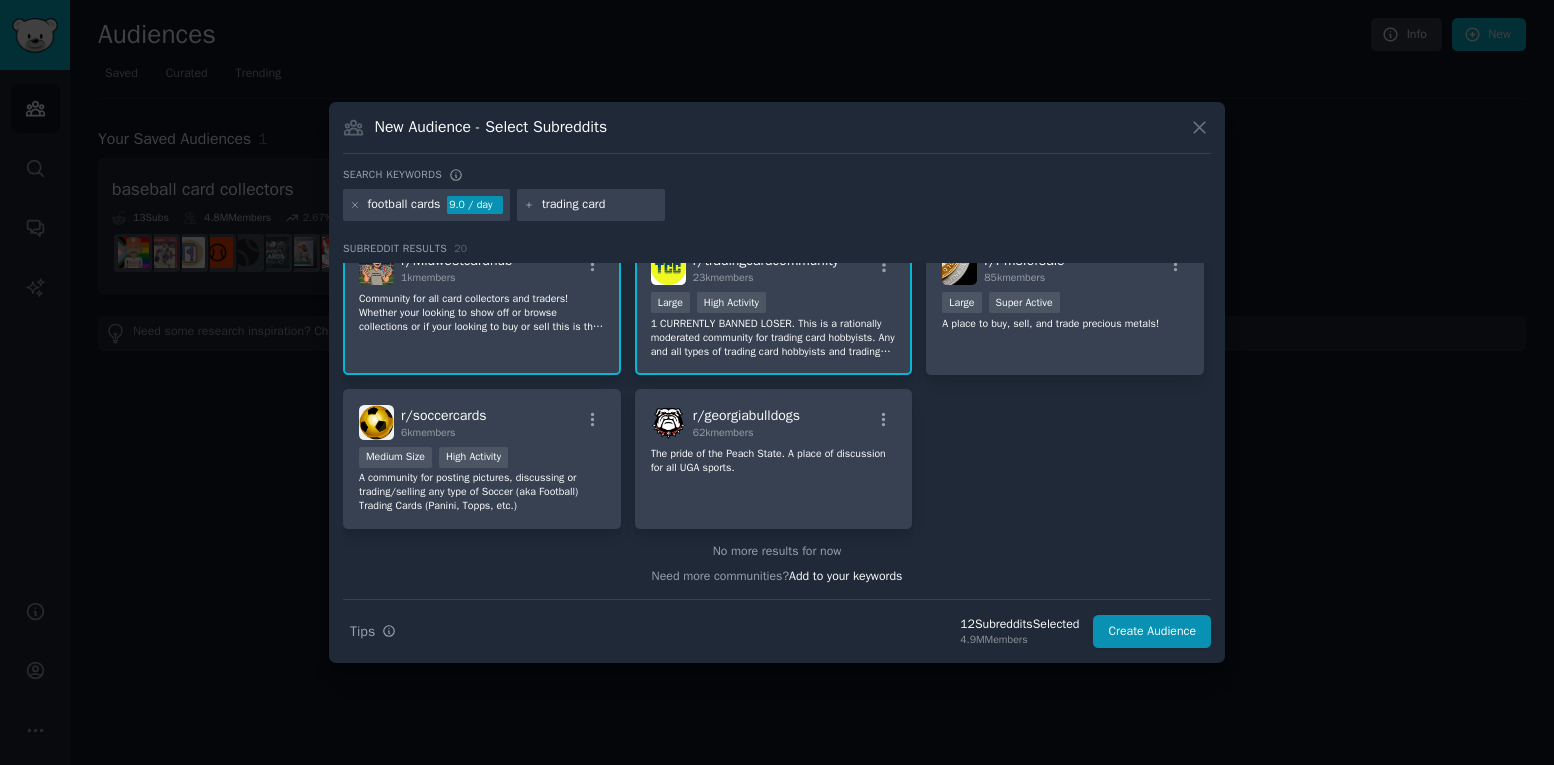 type on "trading cards" 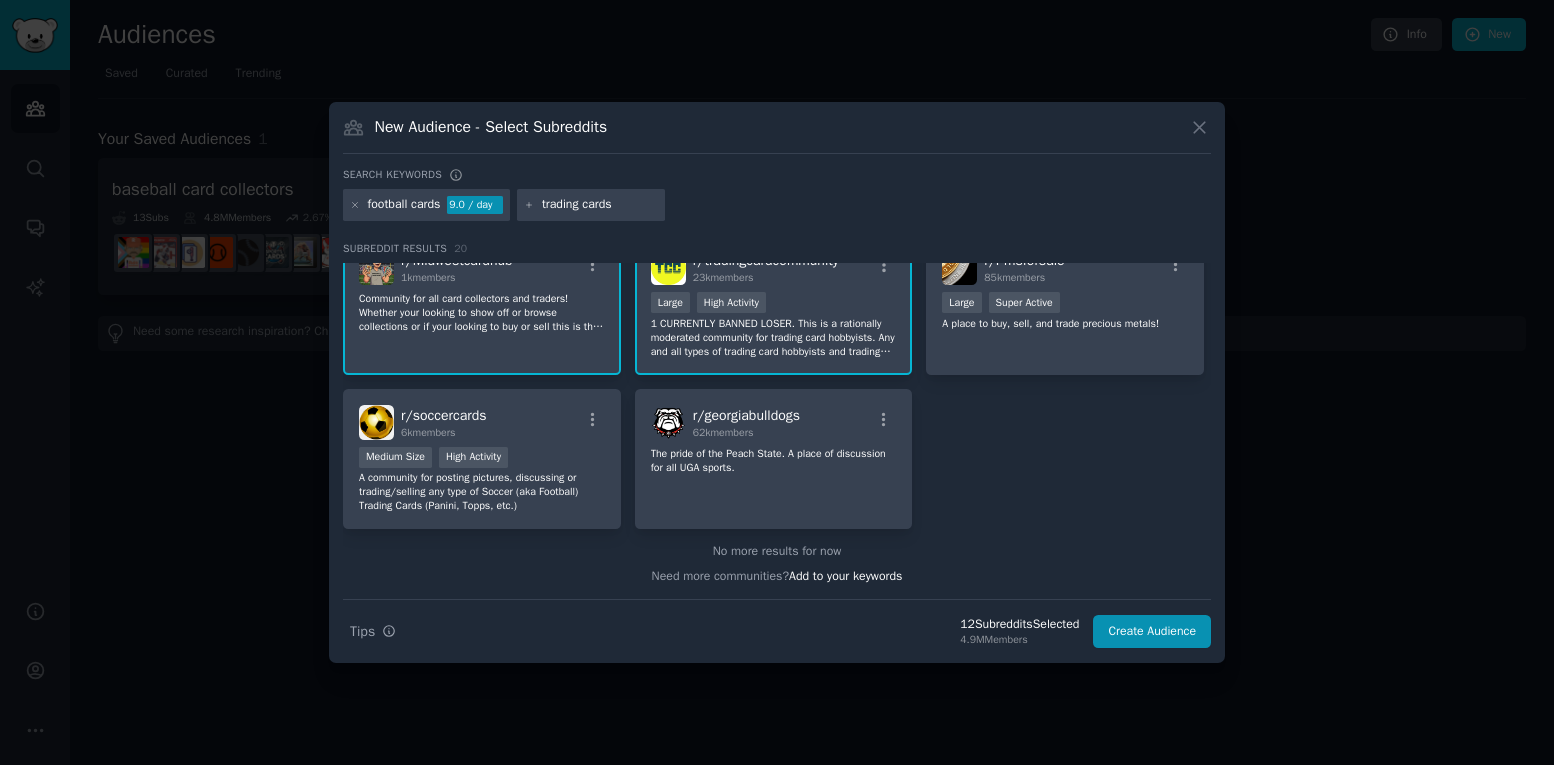 type 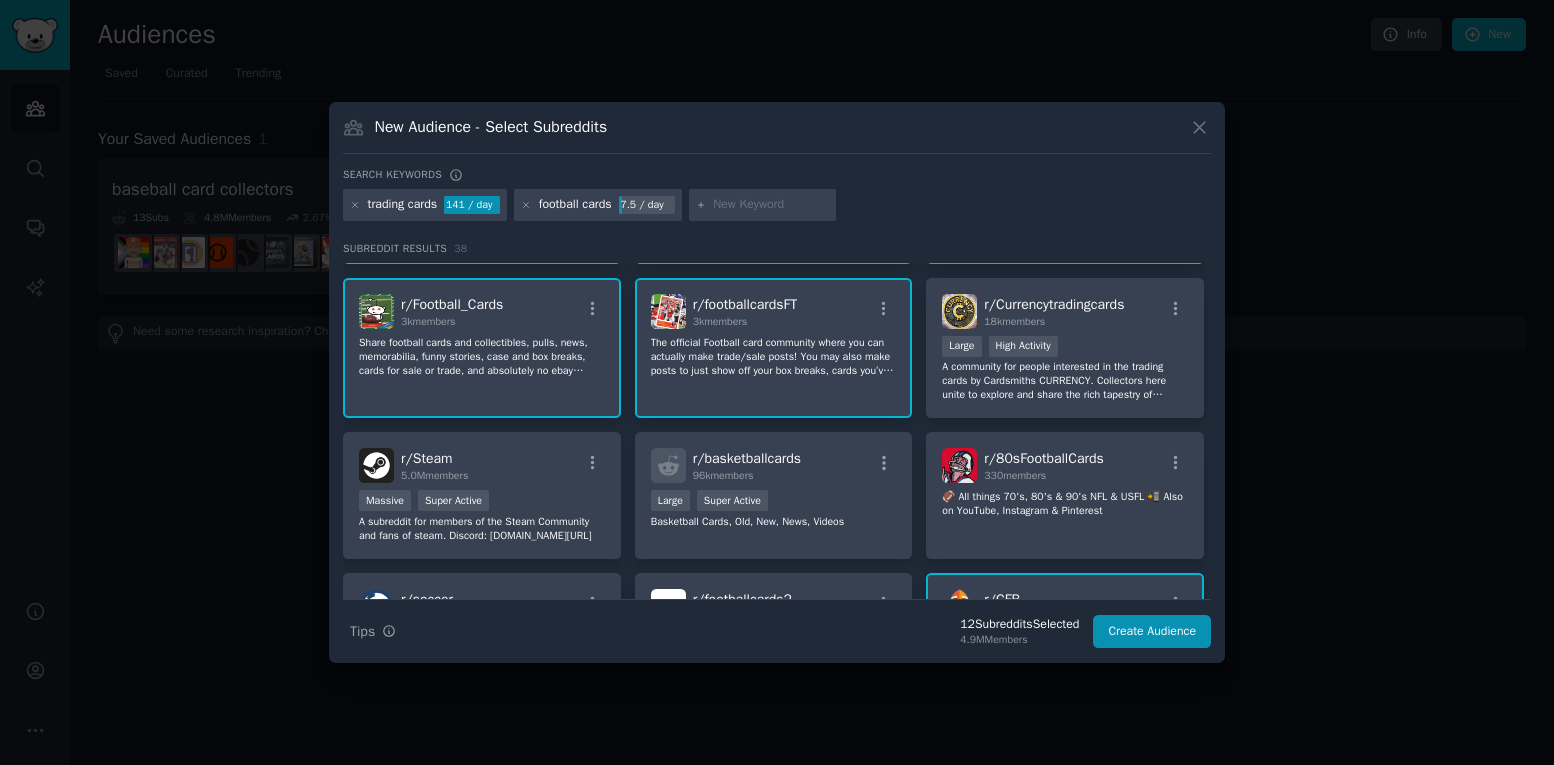 scroll, scrollTop: 302, scrollLeft: 0, axis: vertical 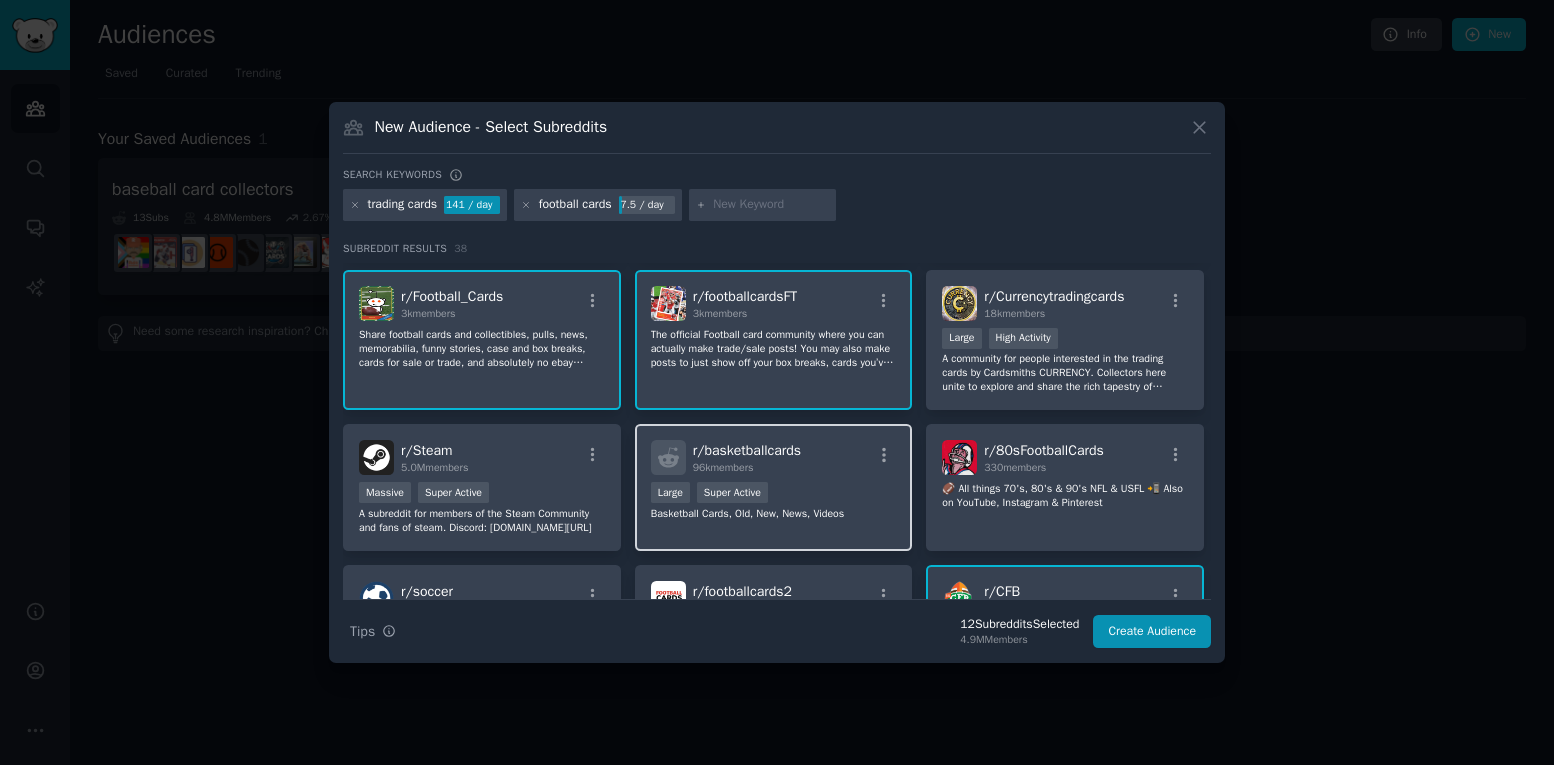 click on "r/ basketballcards 96k  members Large Super Active Basketball Cards, Old, New, News, Videos" at bounding box center [774, 487] 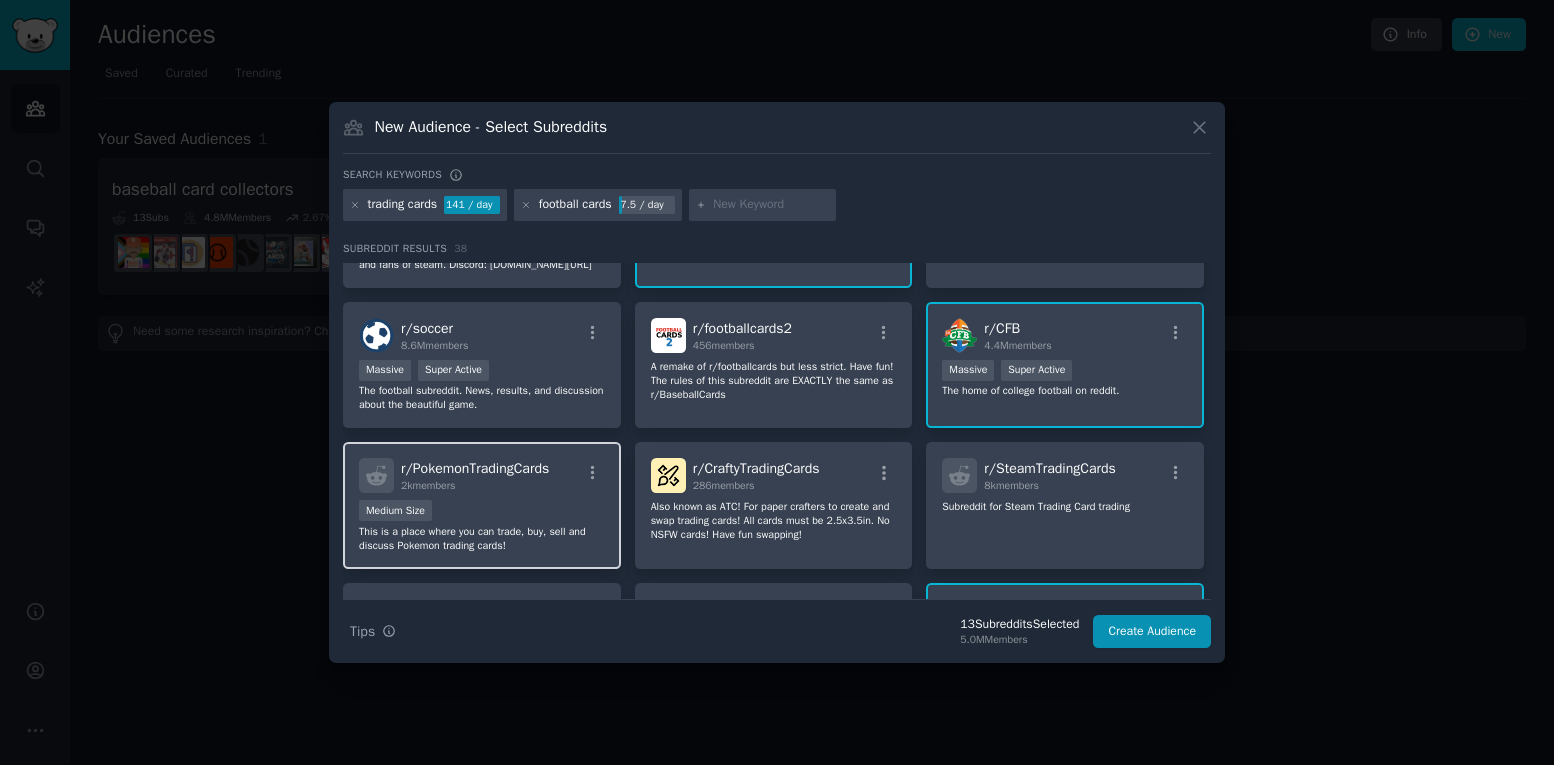 scroll, scrollTop: 536, scrollLeft: 0, axis: vertical 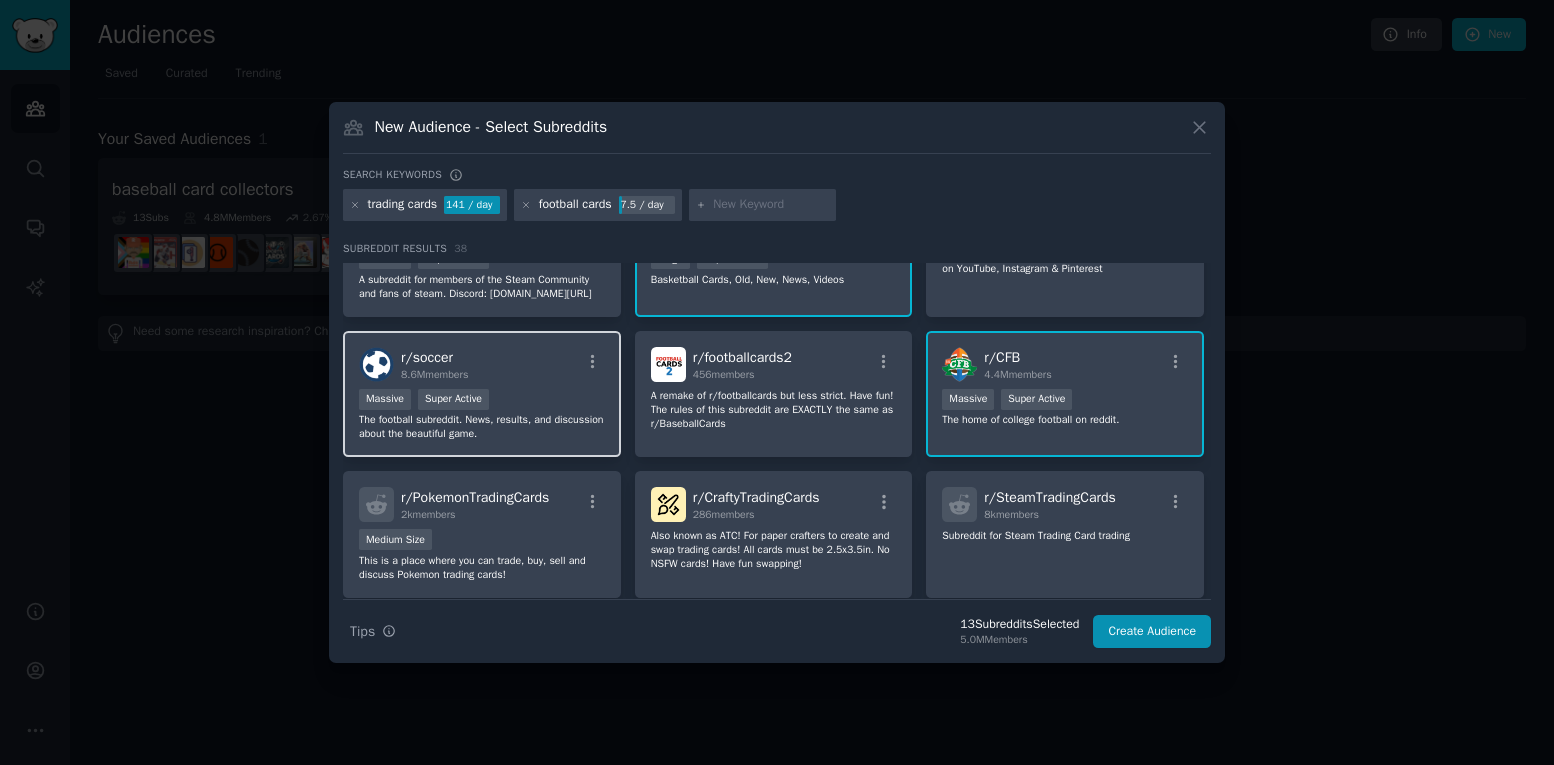 click on "8.6M  members" at bounding box center (434, 374) 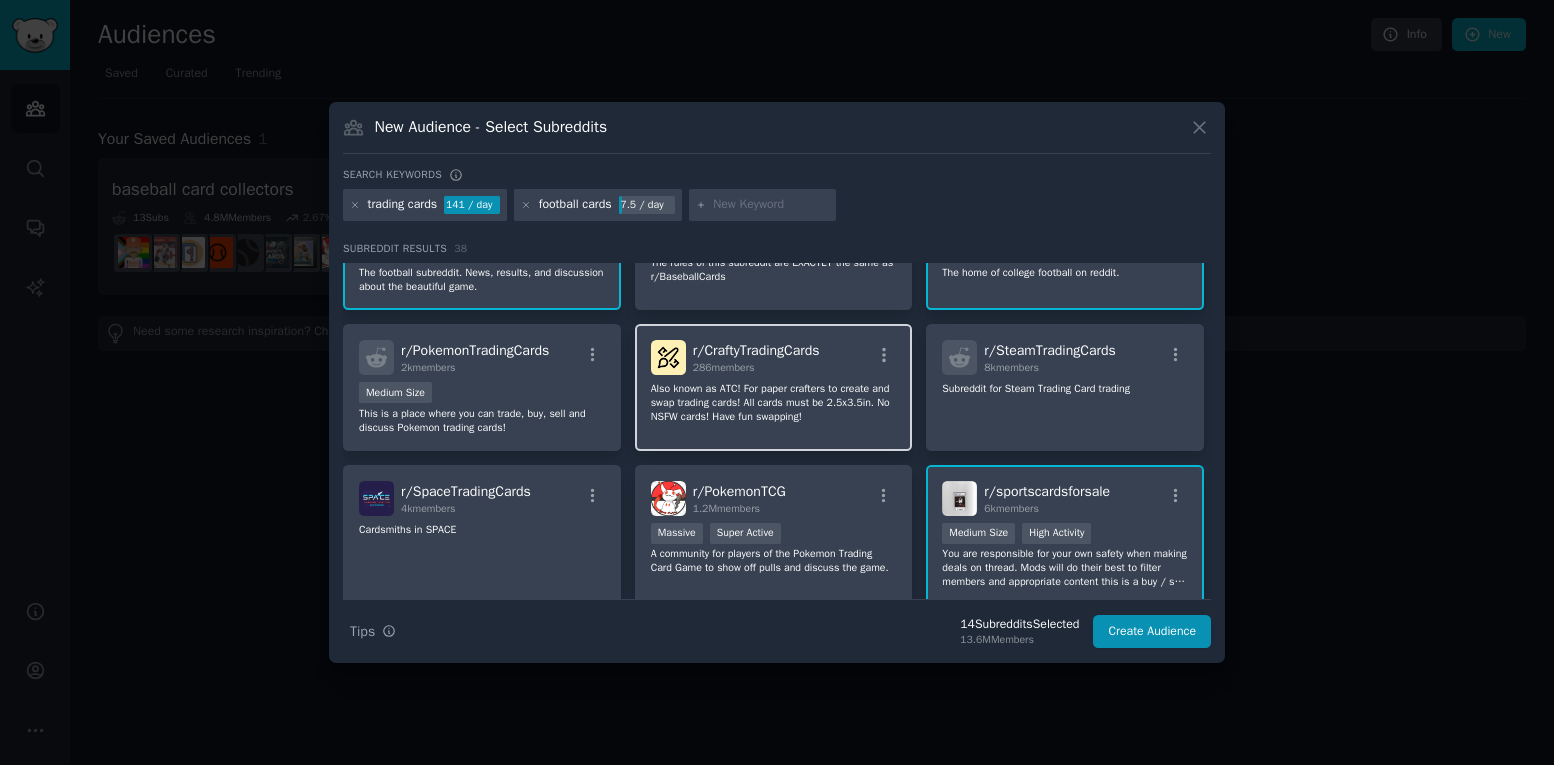 scroll, scrollTop: 660, scrollLeft: 0, axis: vertical 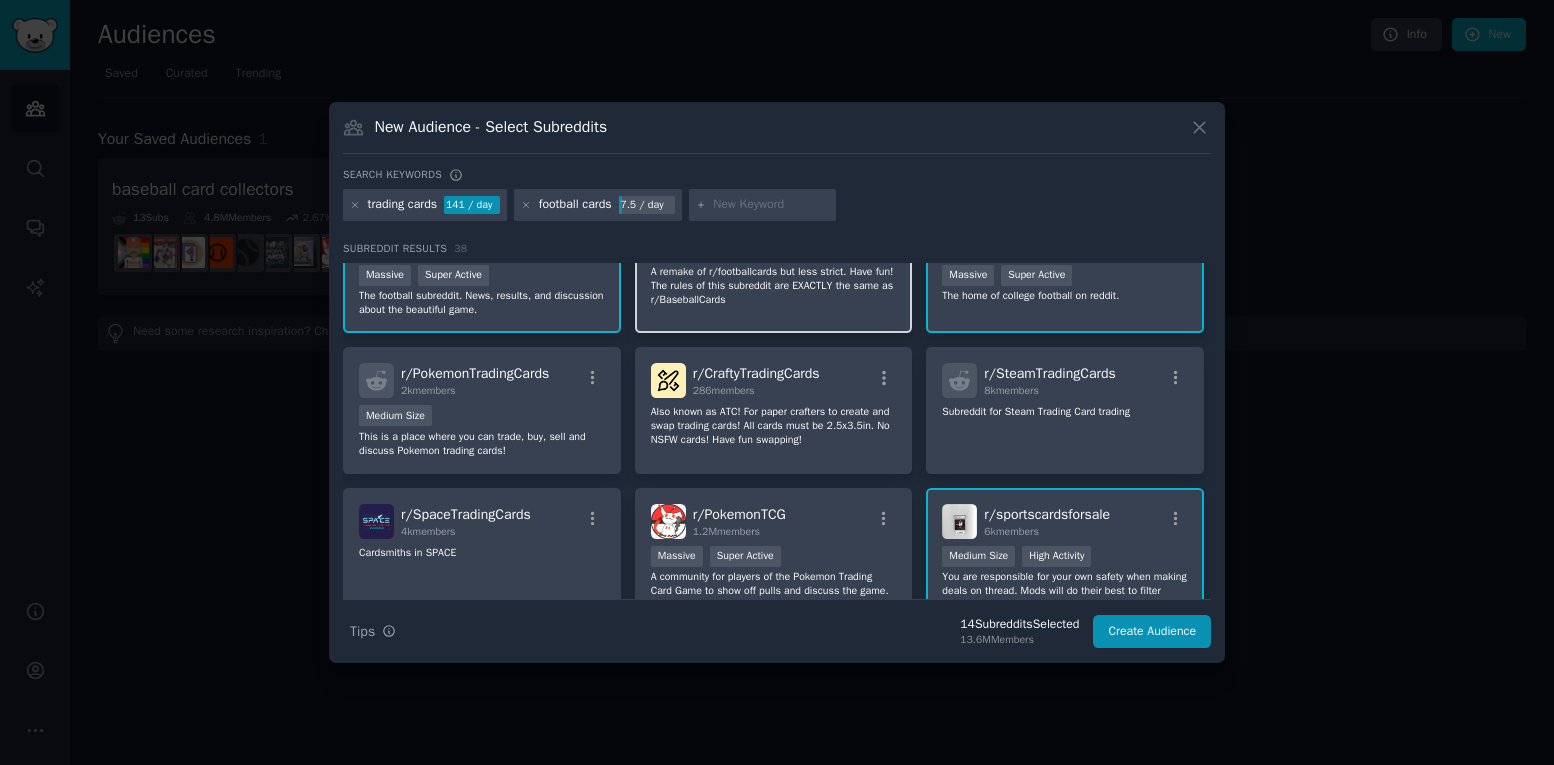 click on "r/ footballcards2 456  members A remake of r/footballcards but less strict. Have fun!
The rules of this subreddit are EXACTLY the same as r/BaseballCards" at bounding box center (774, 270) 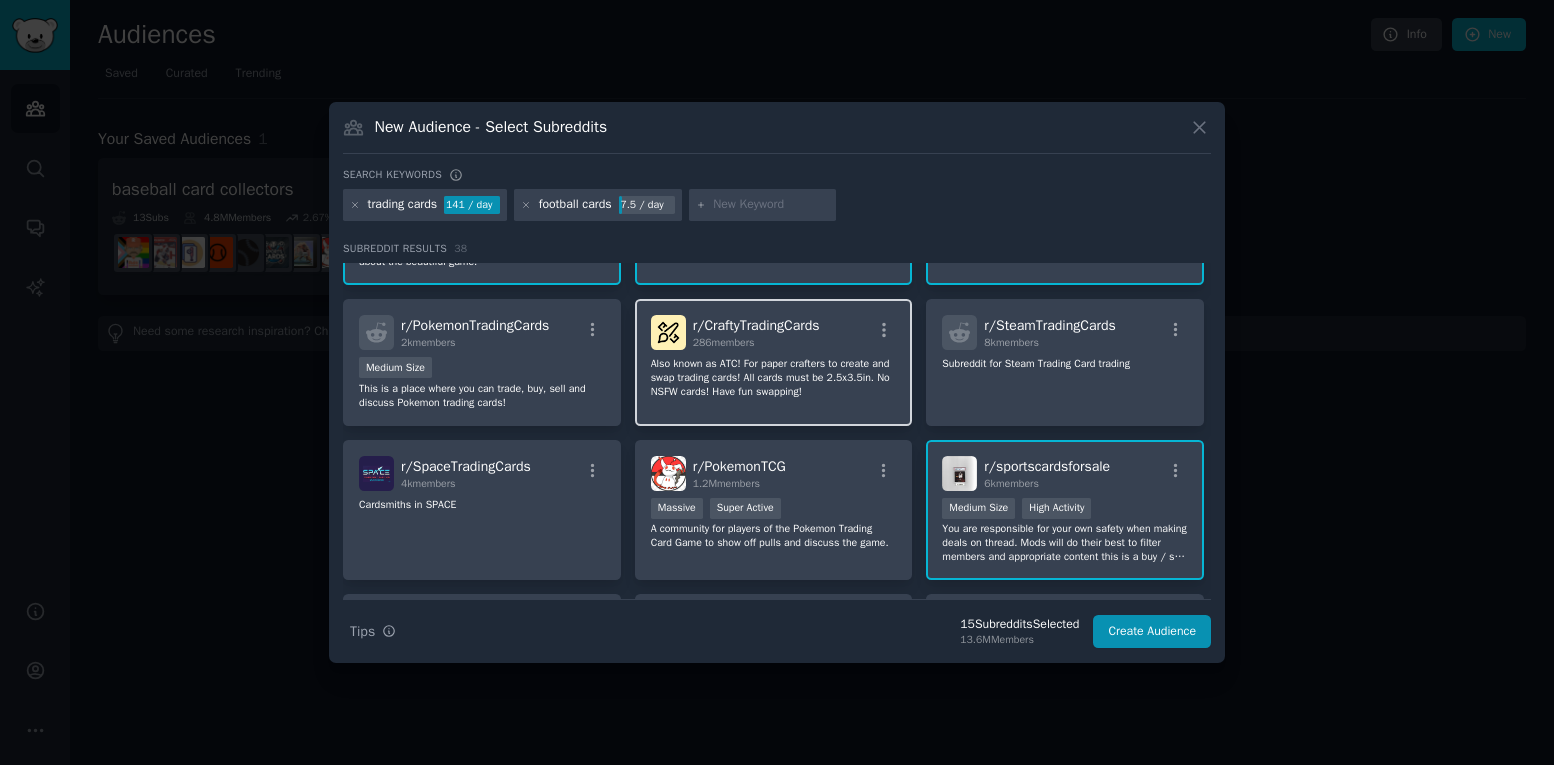 scroll, scrollTop: 748, scrollLeft: 0, axis: vertical 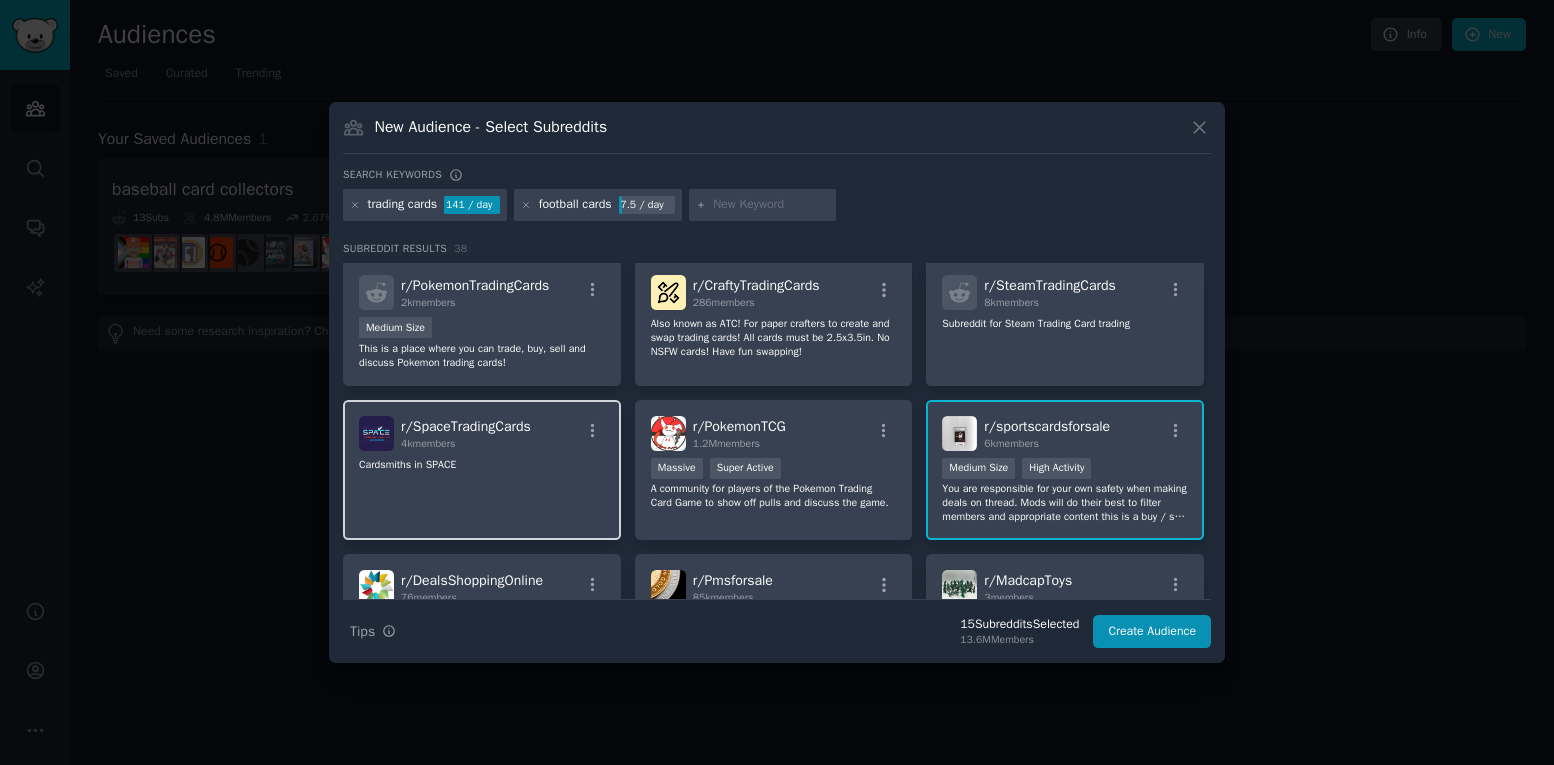 click on "r/ SpaceTradingCards 4k  members Cardsmiths in SPACE" at bounding box center [482, 470] 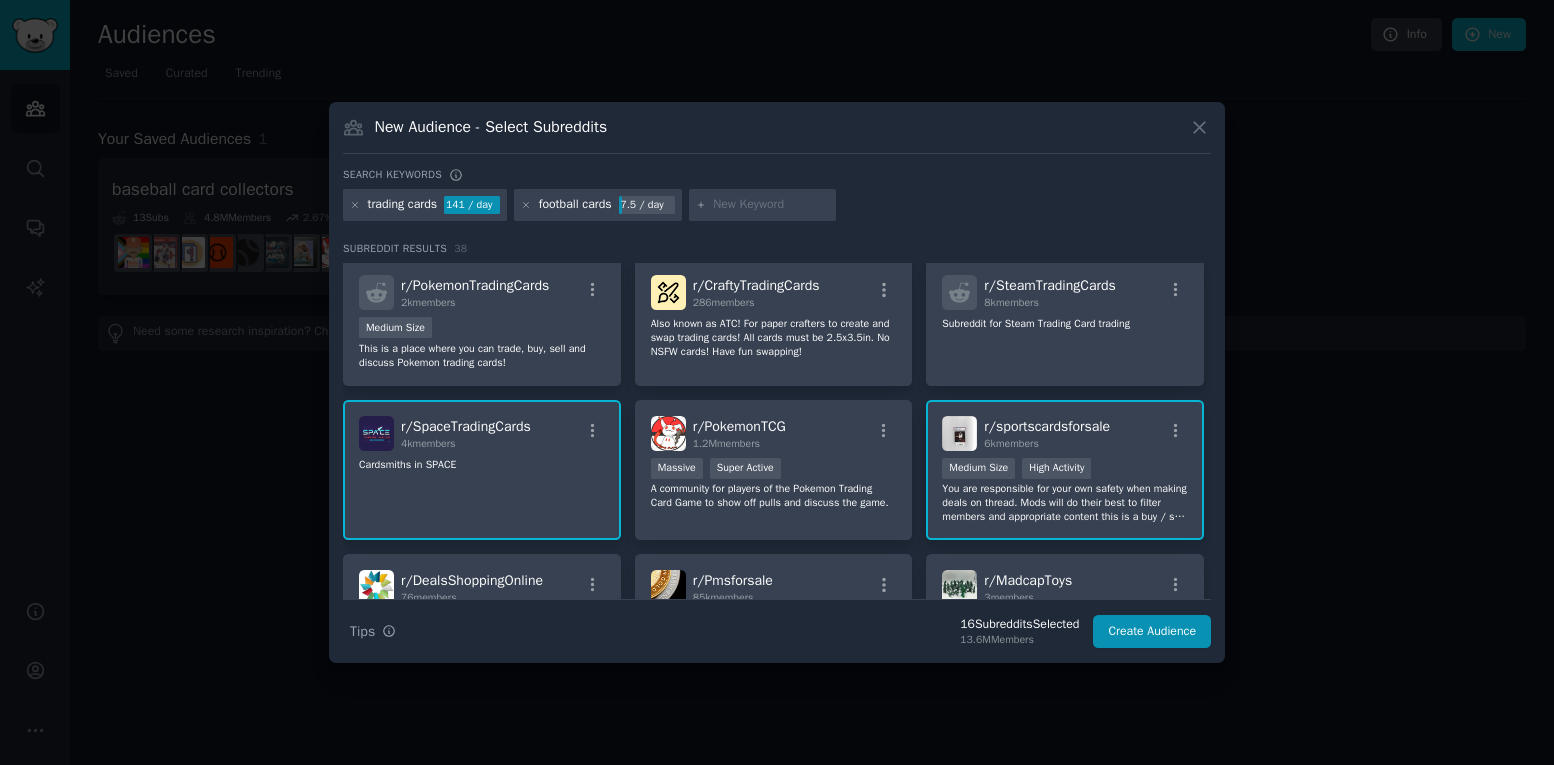 click on "r/ SpaceTradingCards 4k  members Cardsmiths in SPACE" at bounding box center (482, 470) 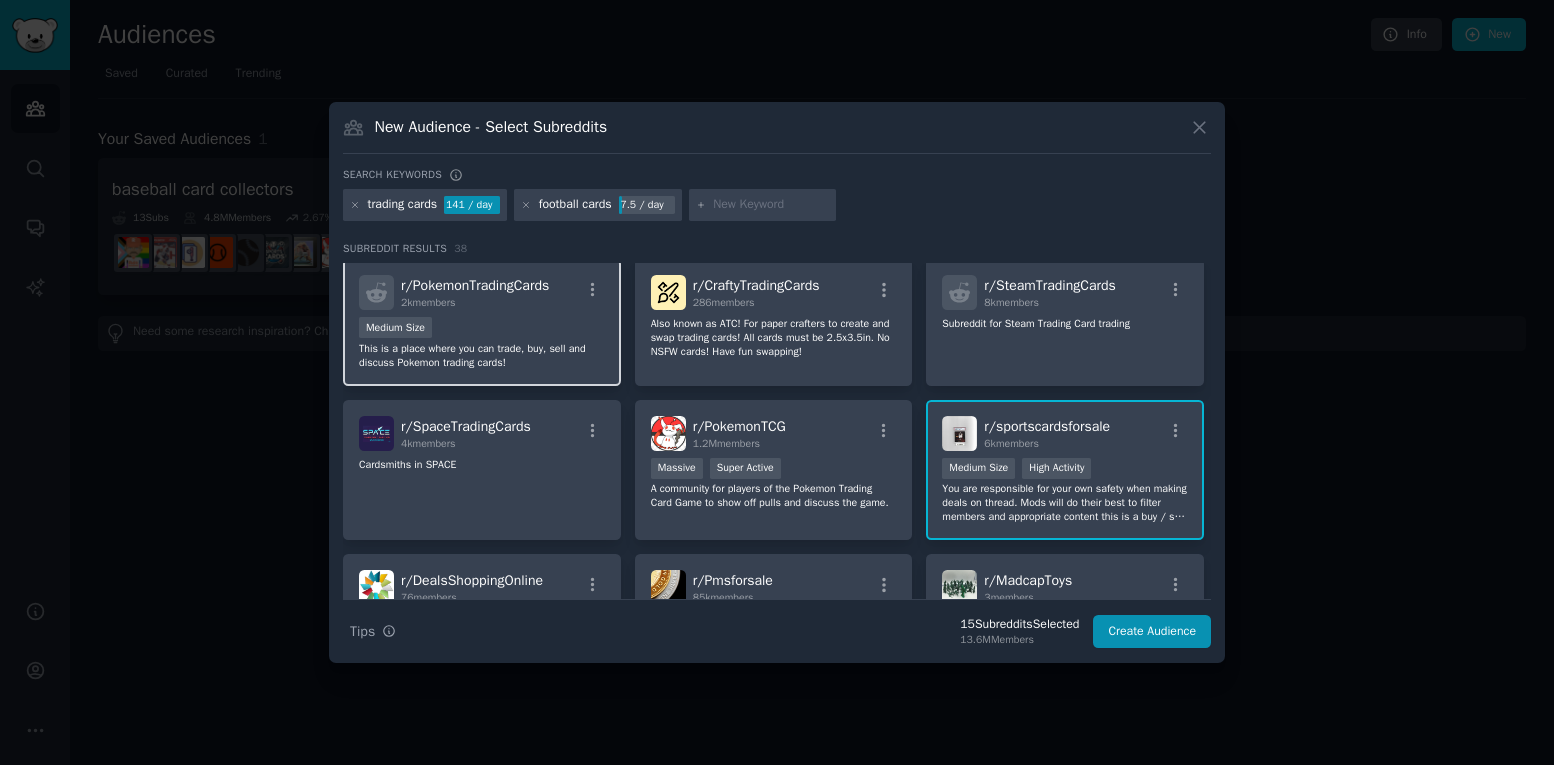 click on "r/ PokemonTradingCards 2k  members" at bounding box center [482, 292] 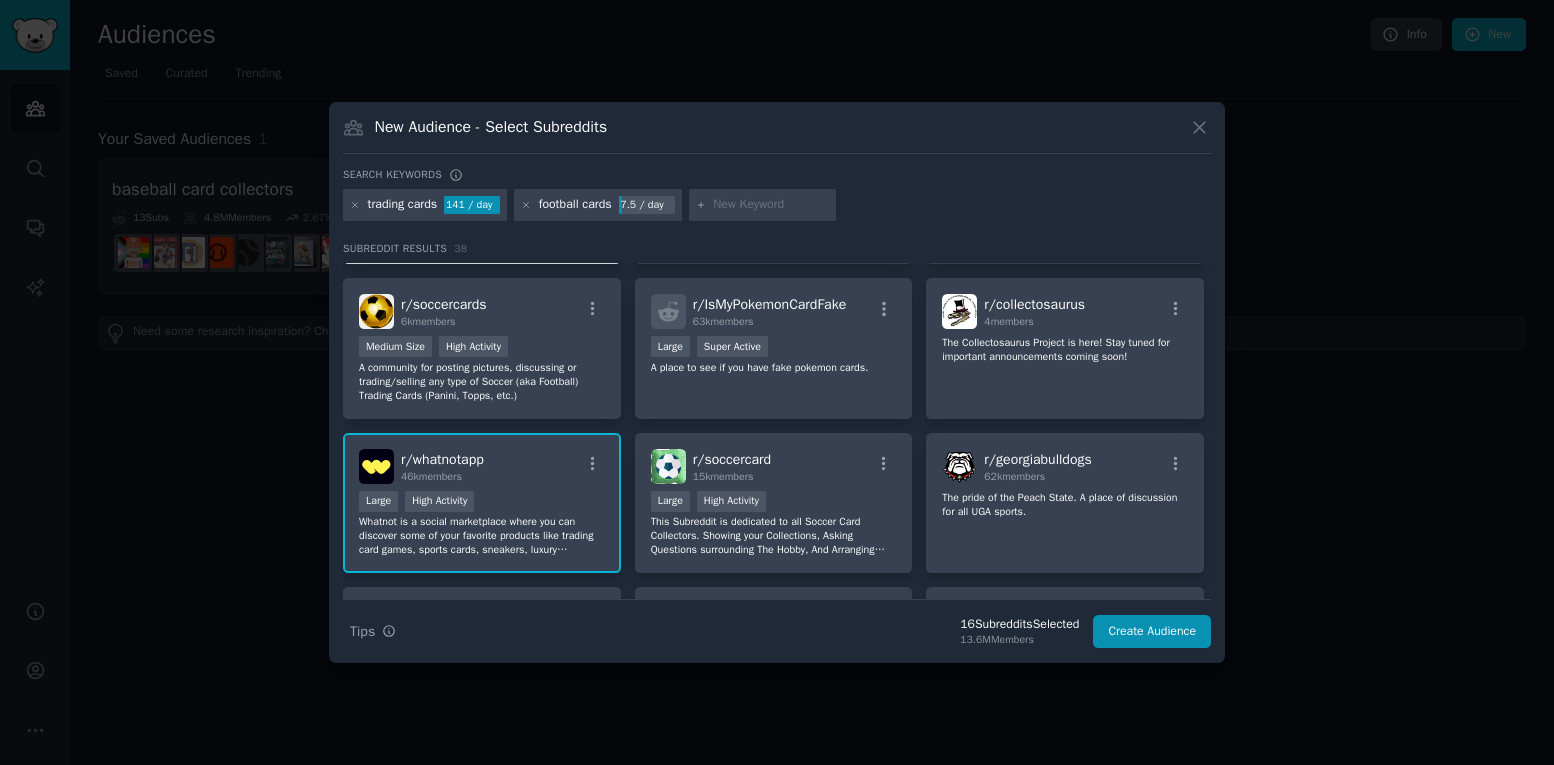 scroll, scrollTop: 1155, scrollLeft: 0, axis: vertical 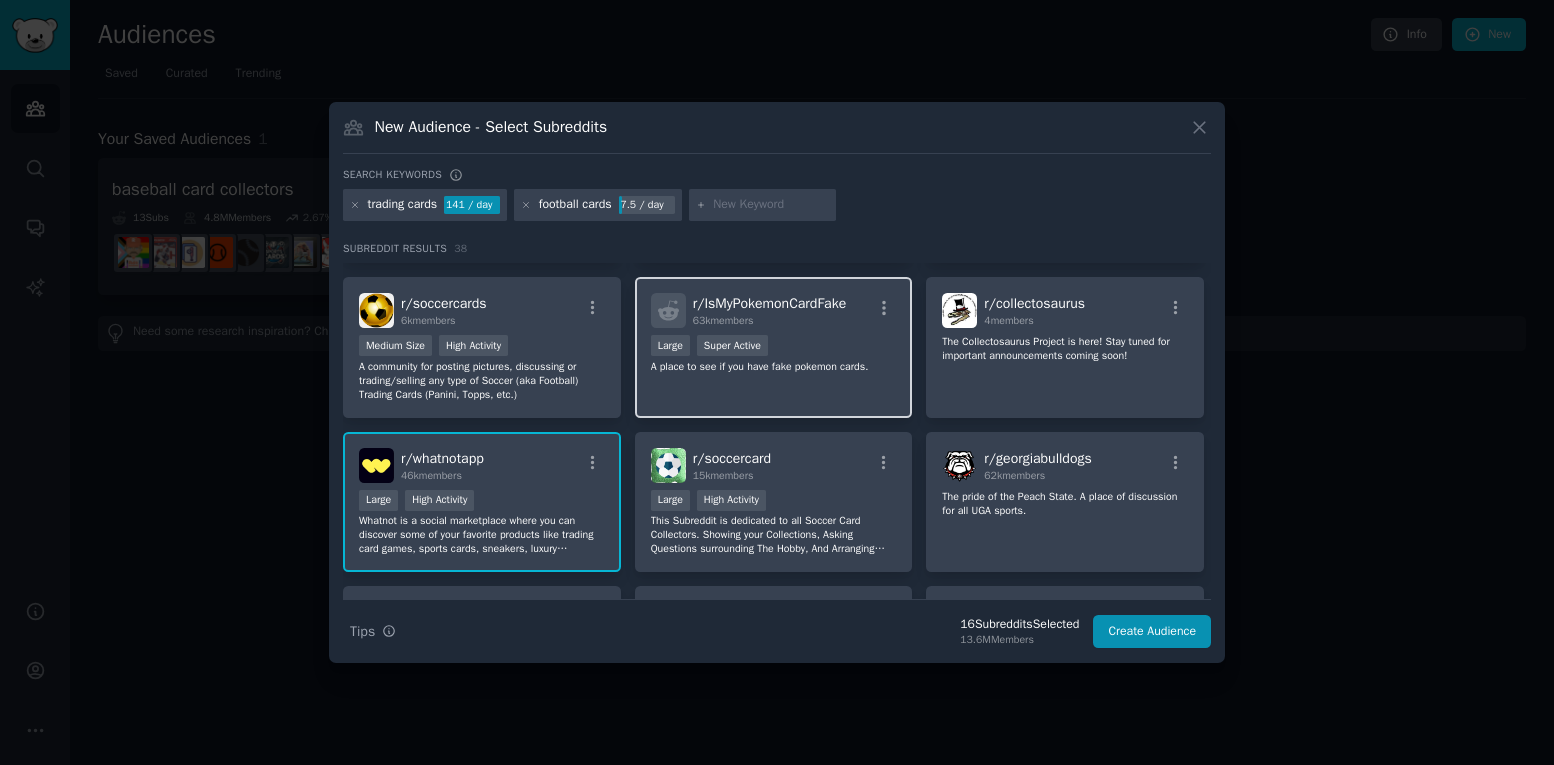 click on "r/ IsMyPokemonCardFake 63k  members 10,000 - 100,000 members Large Super Active A place to see if you have fake pokemon cards." at bounding box center [774, 347] 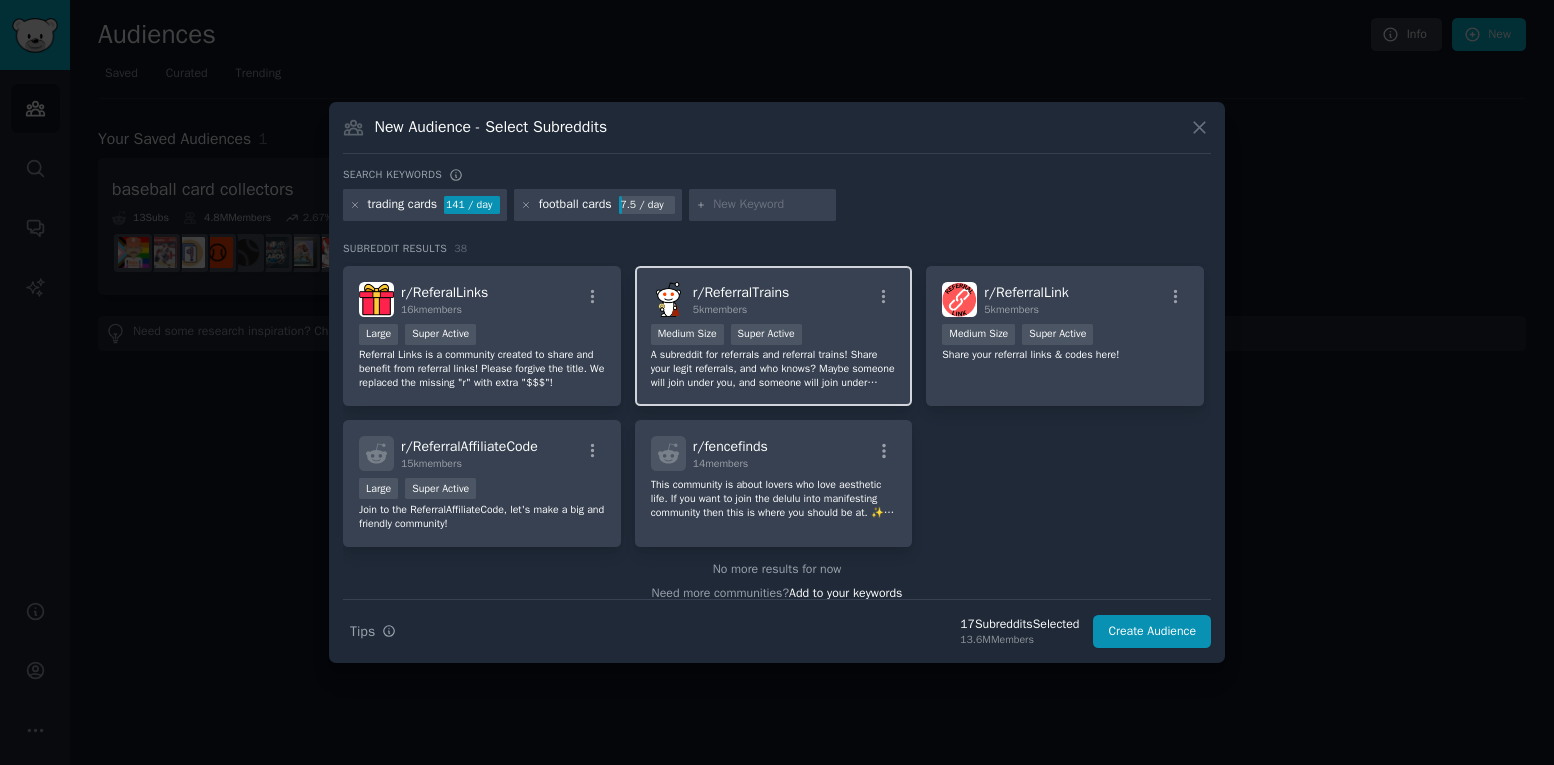 scroll, scrollTop: 1648, scrollLeft: 0, axis: vertical 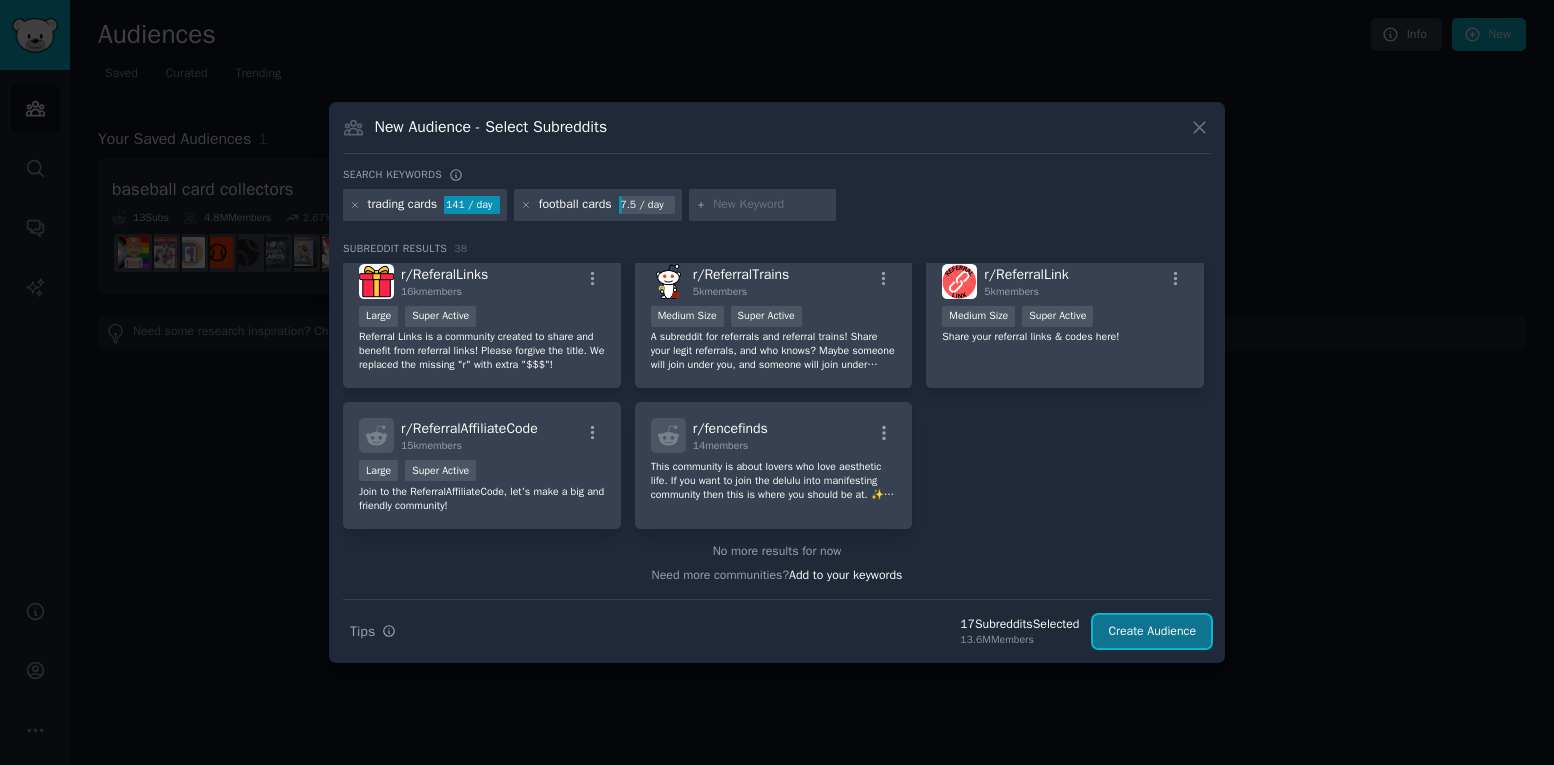 click on "Create Audience" at bounding box center [1152, 632] 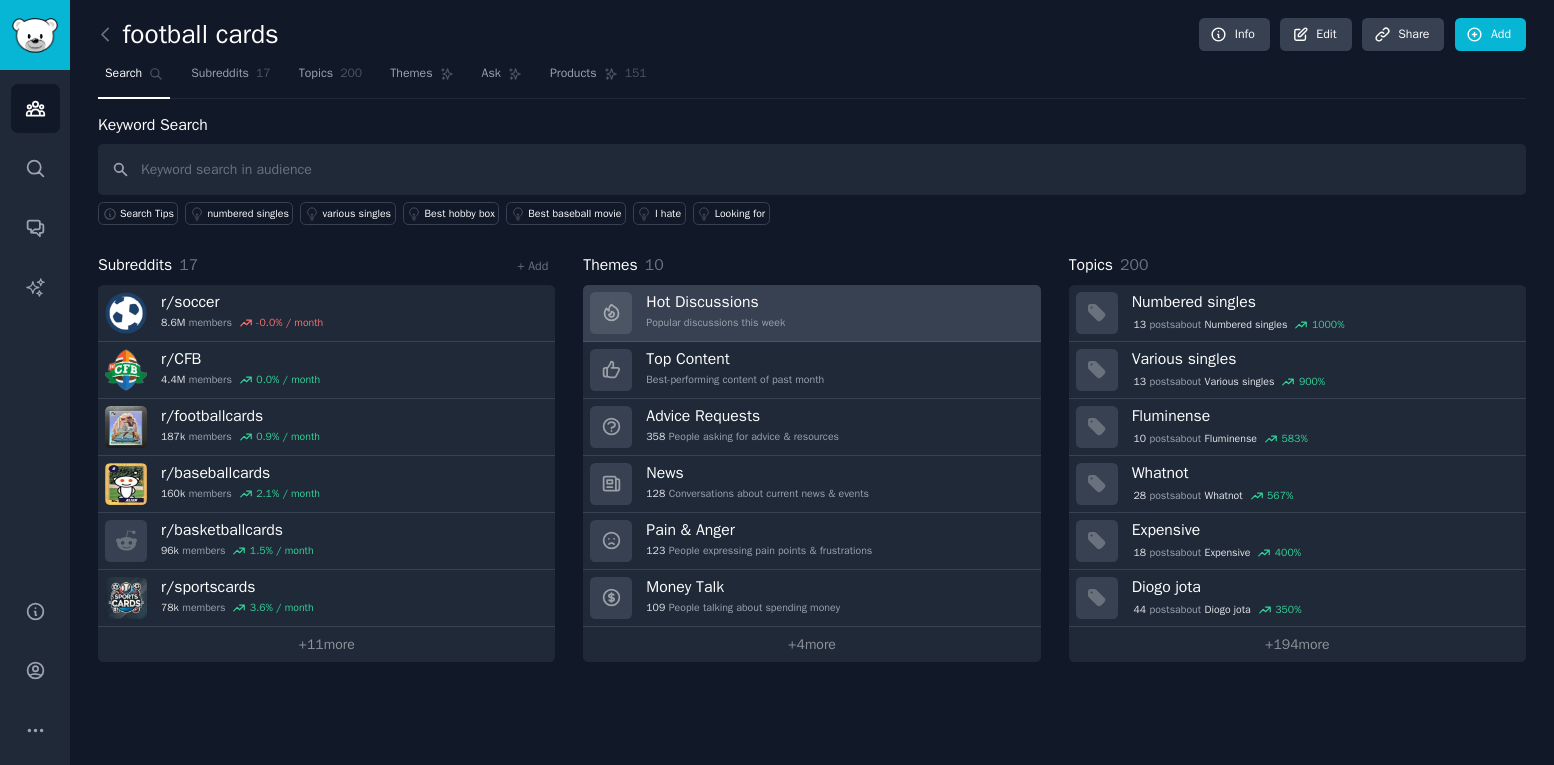 click on "Hot Discussions Popular discussions this week" at bounding box center (811, 313) 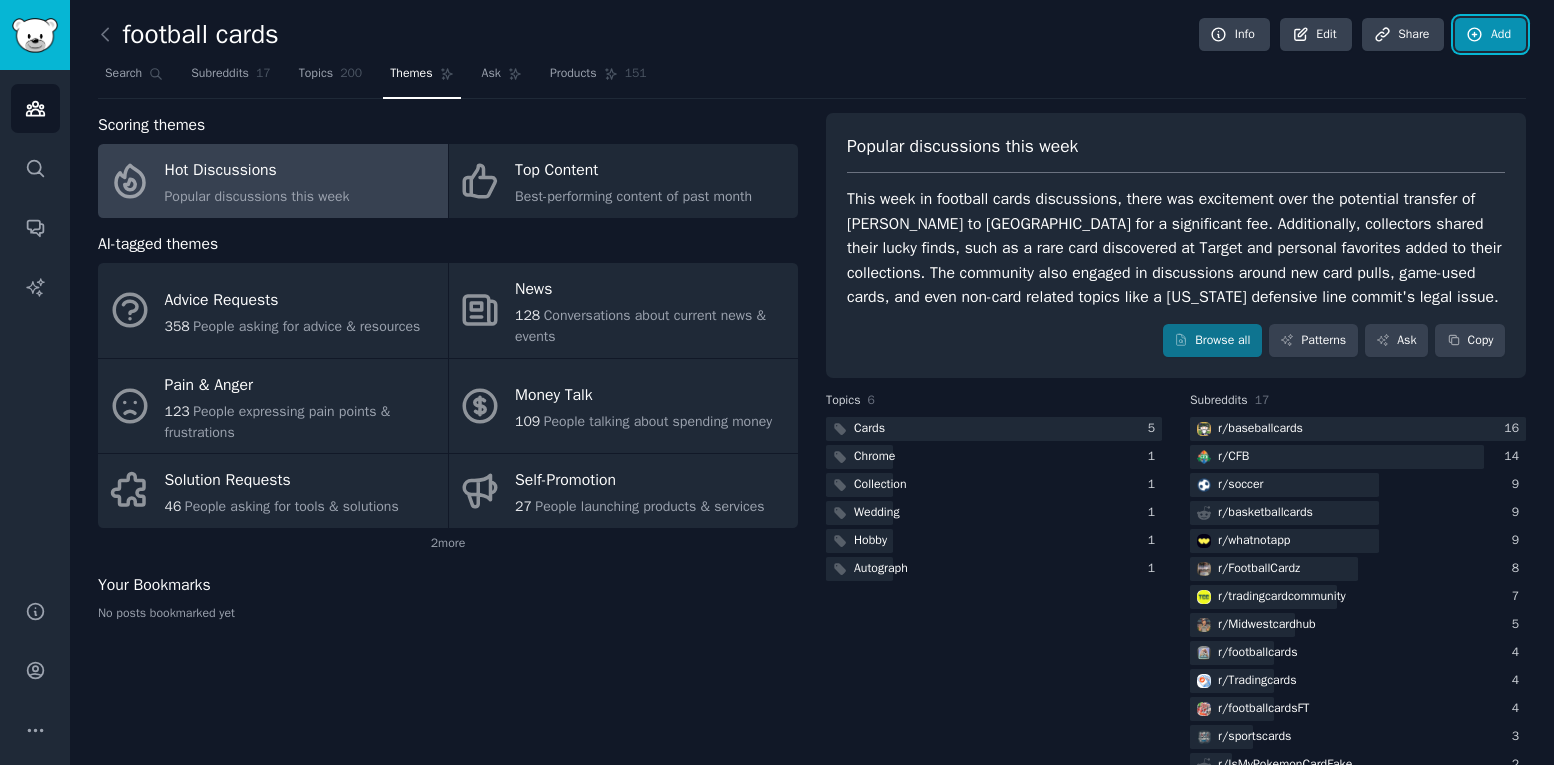 click on "Add" at bounding box center (1490, 35) 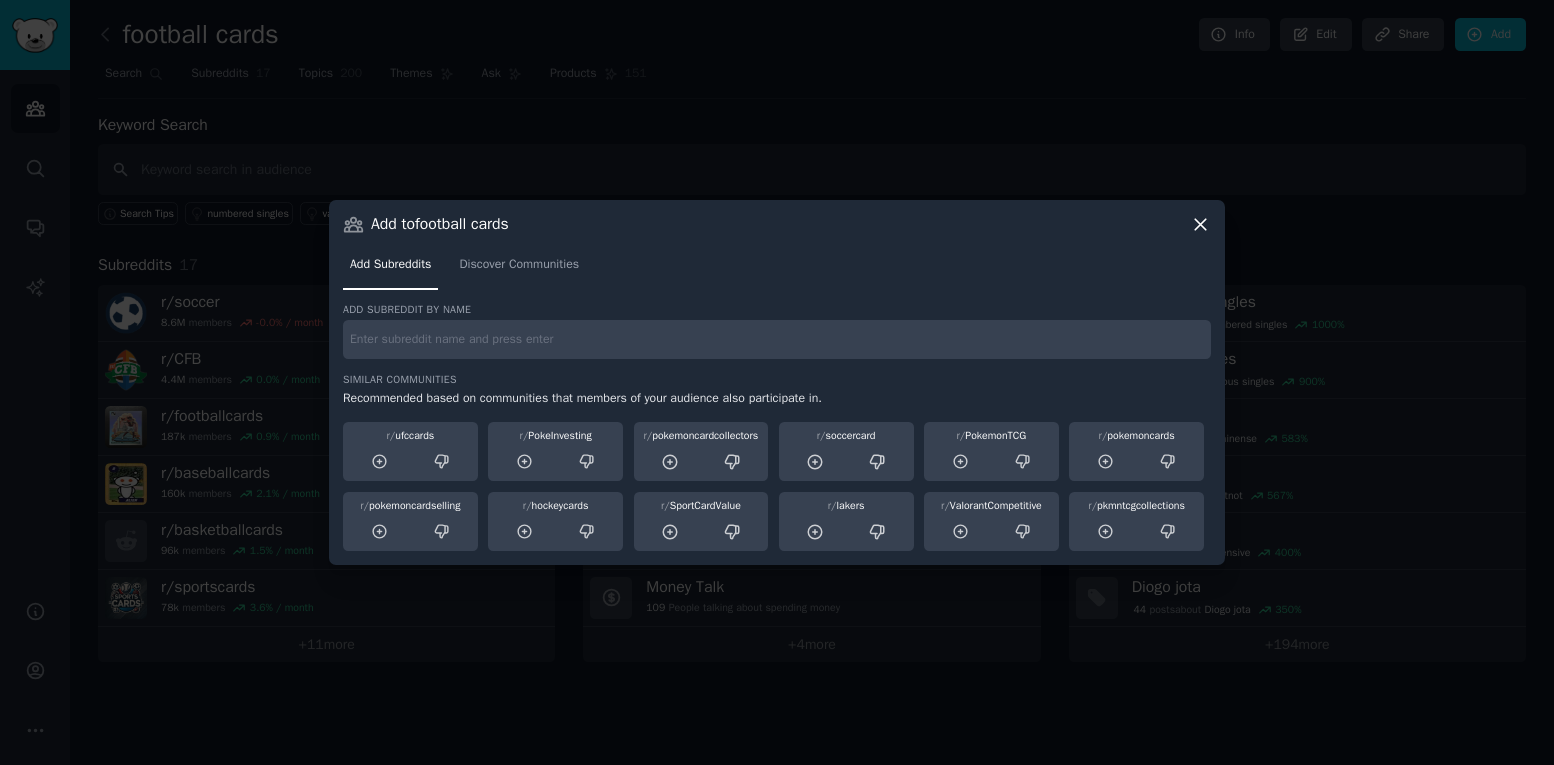 click 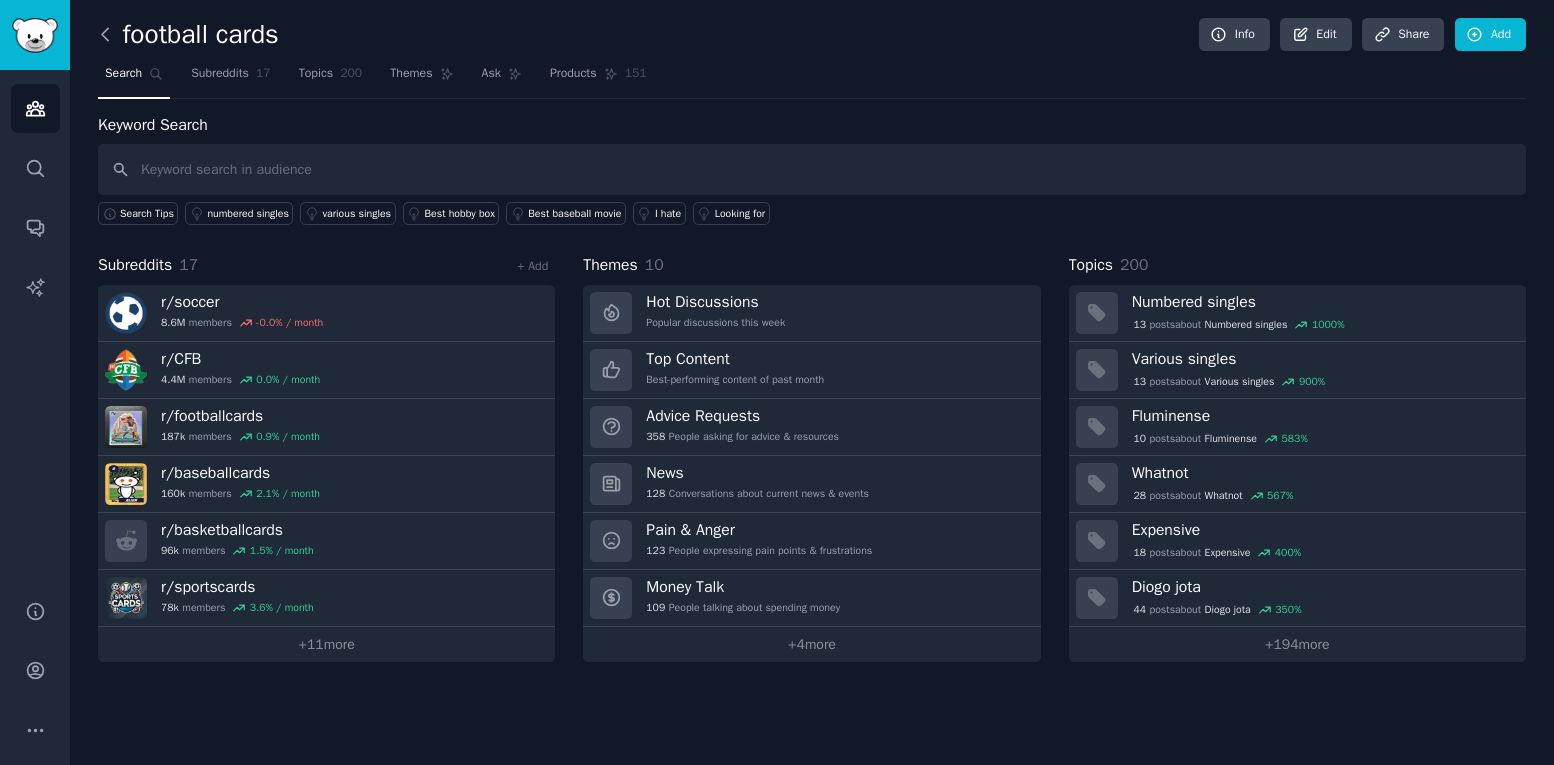 click 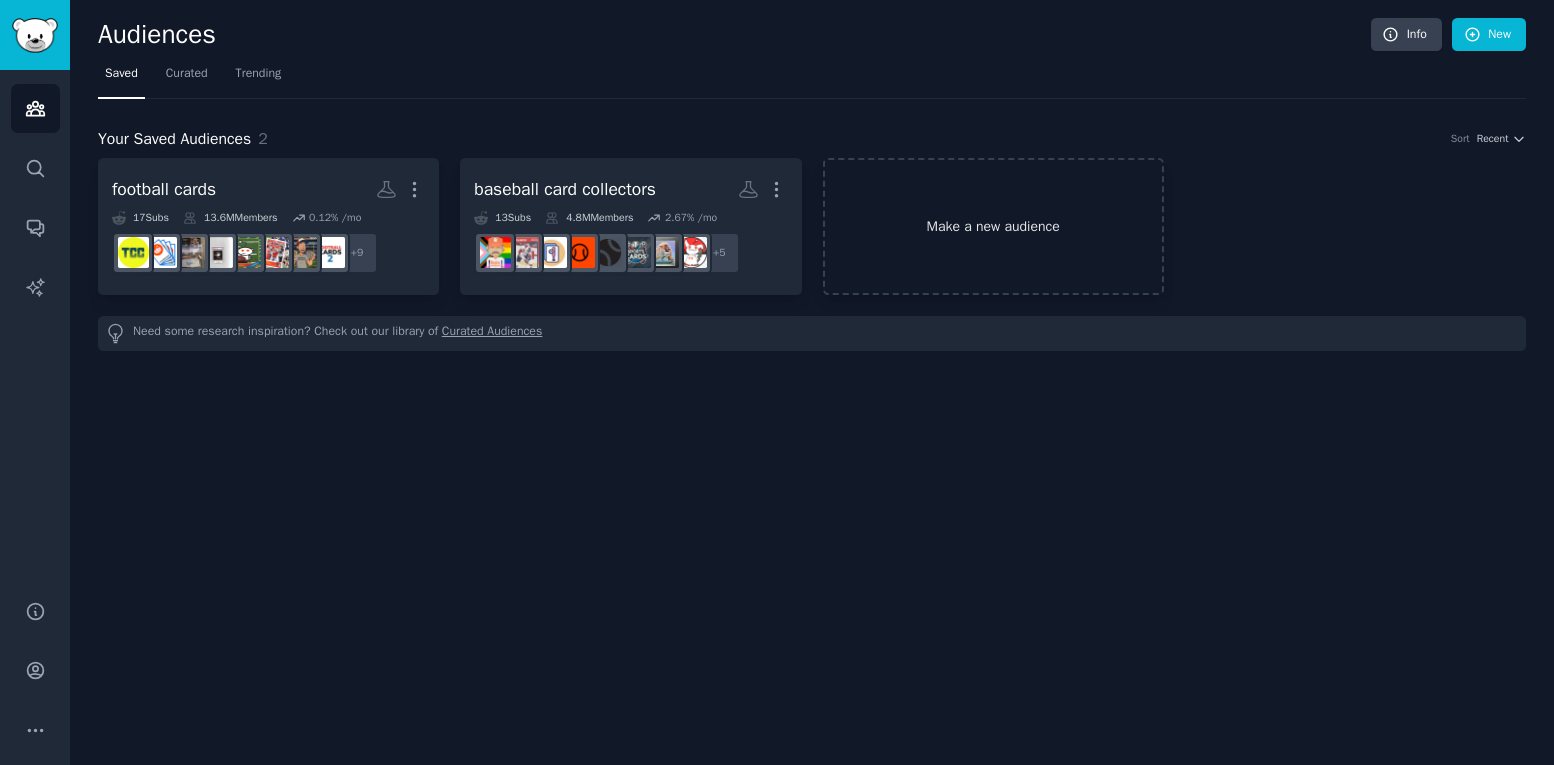 click on "Make a new audience" at bounding box center [993, 226] 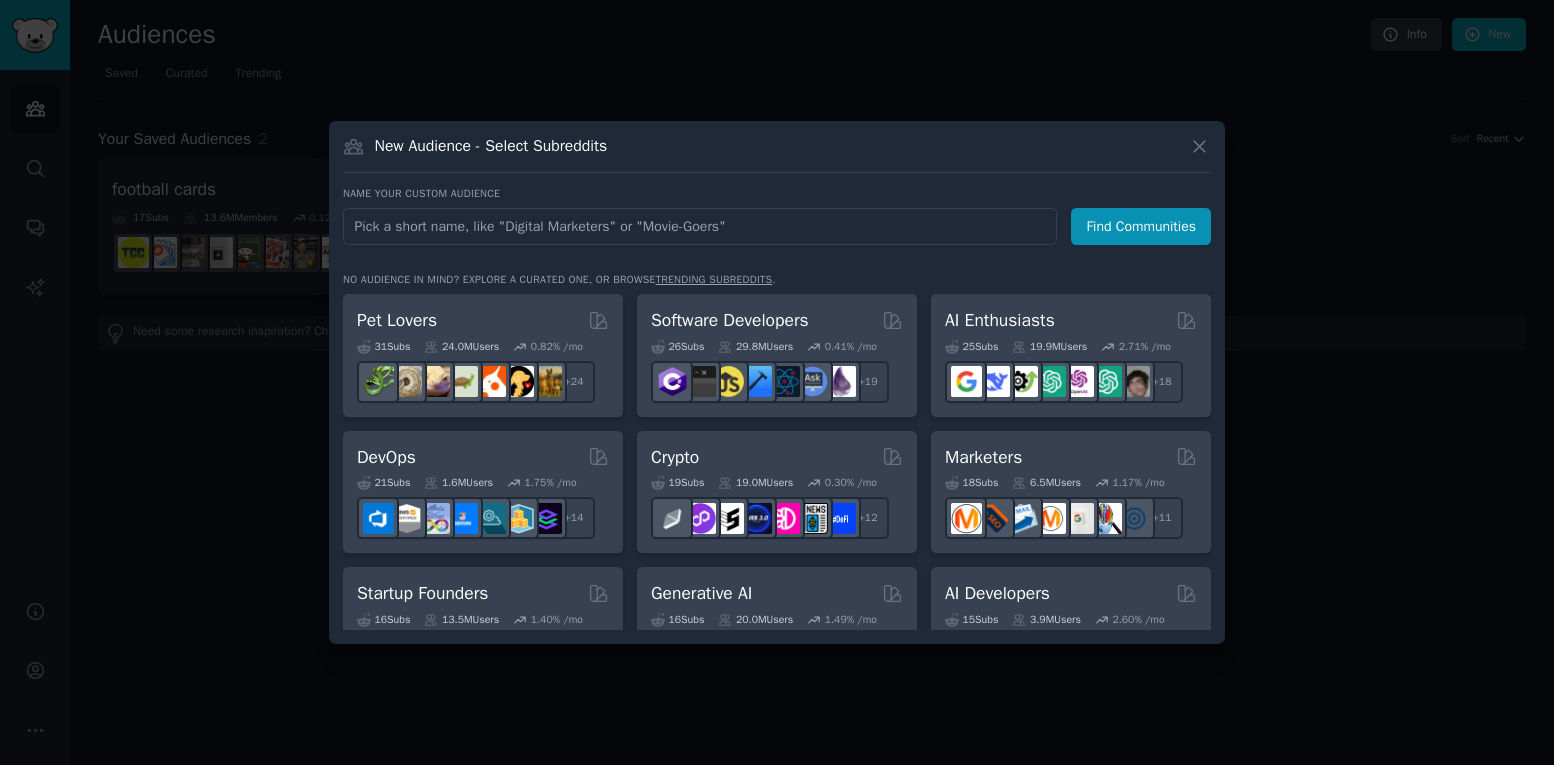 click at bounding box center [700, 226] 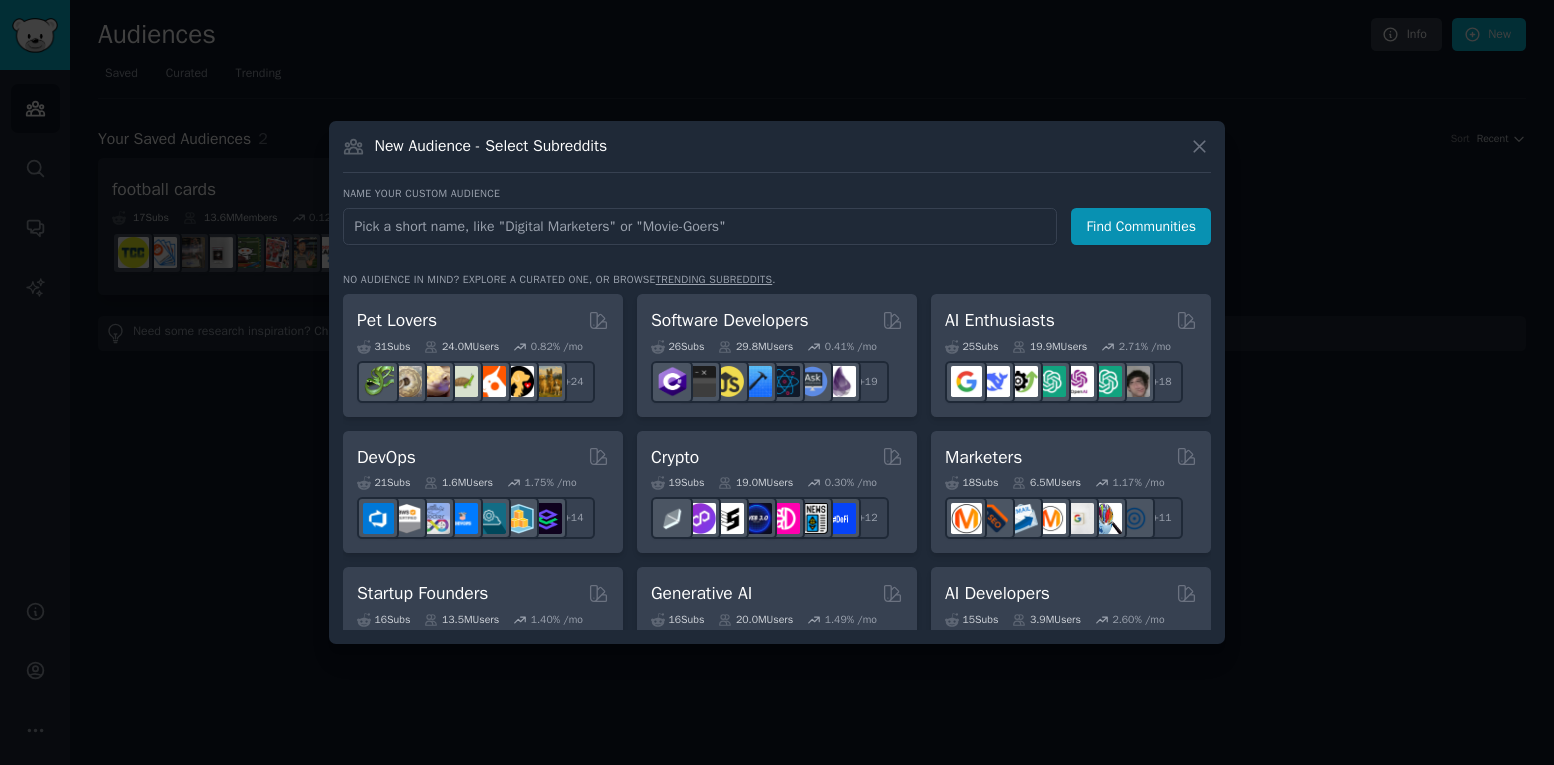 click at bounding box center [700, 226] 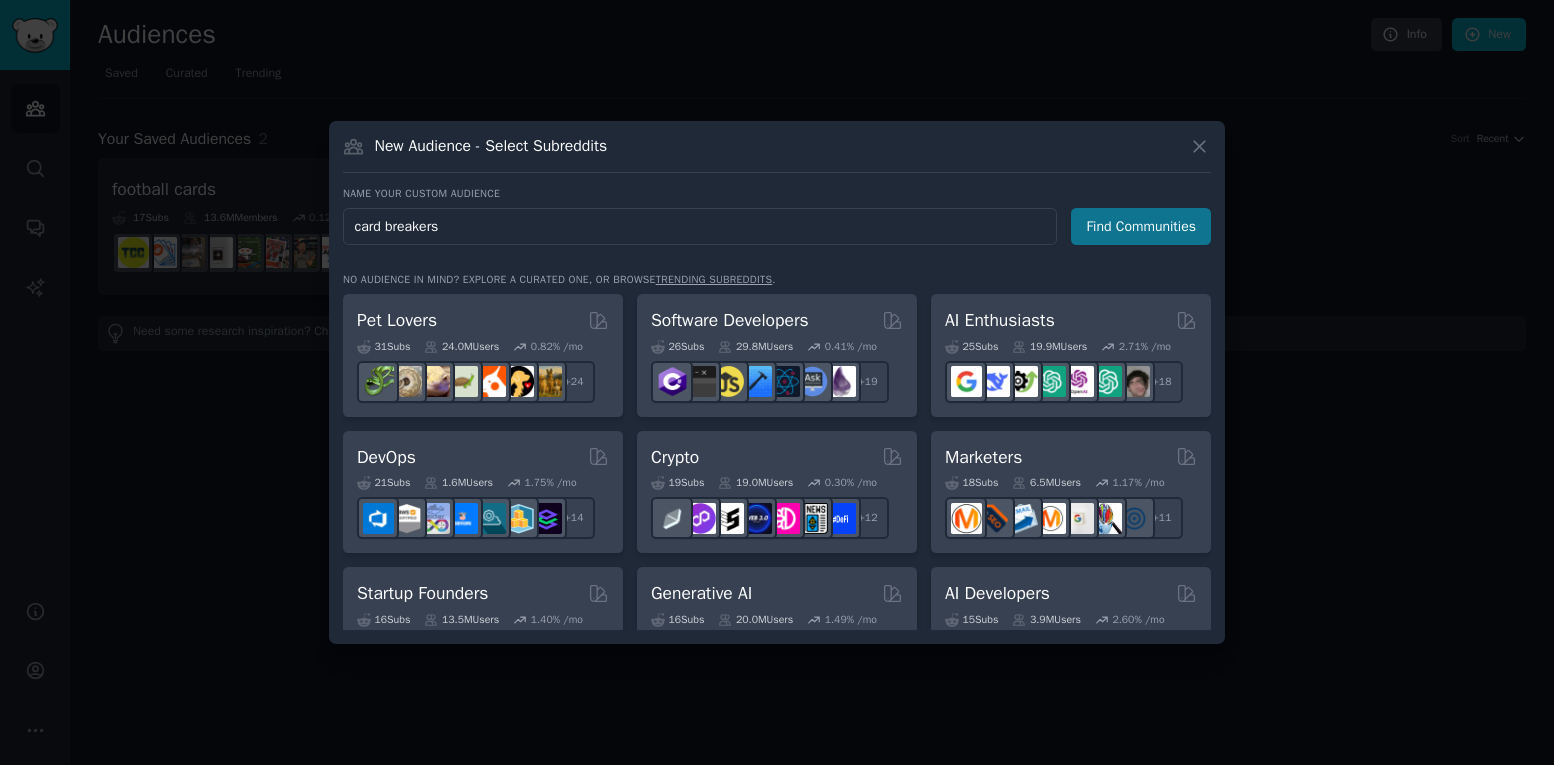 type on "card breakers" 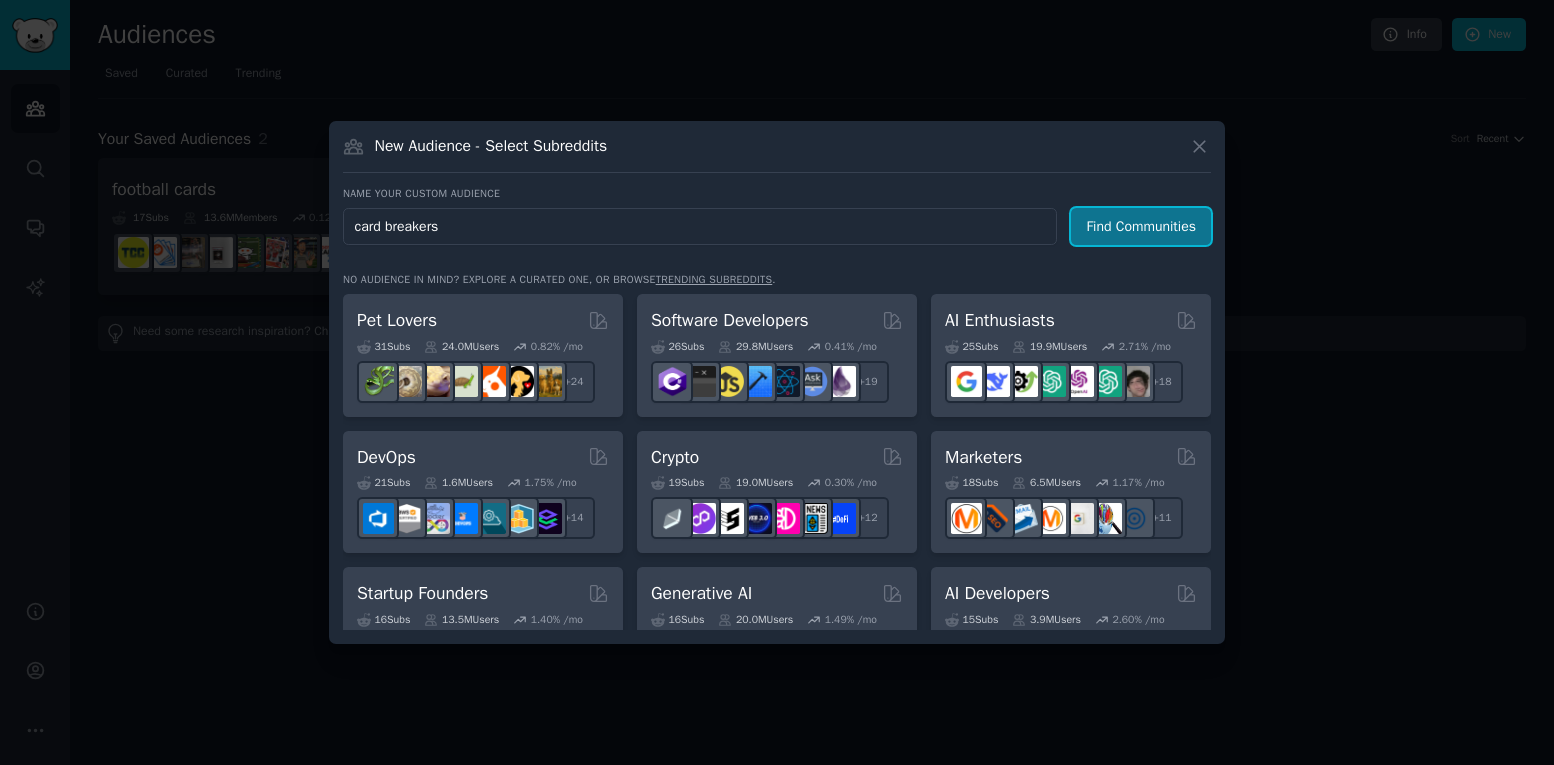 click on "Find Communities" at bounding box center [1141, 226] 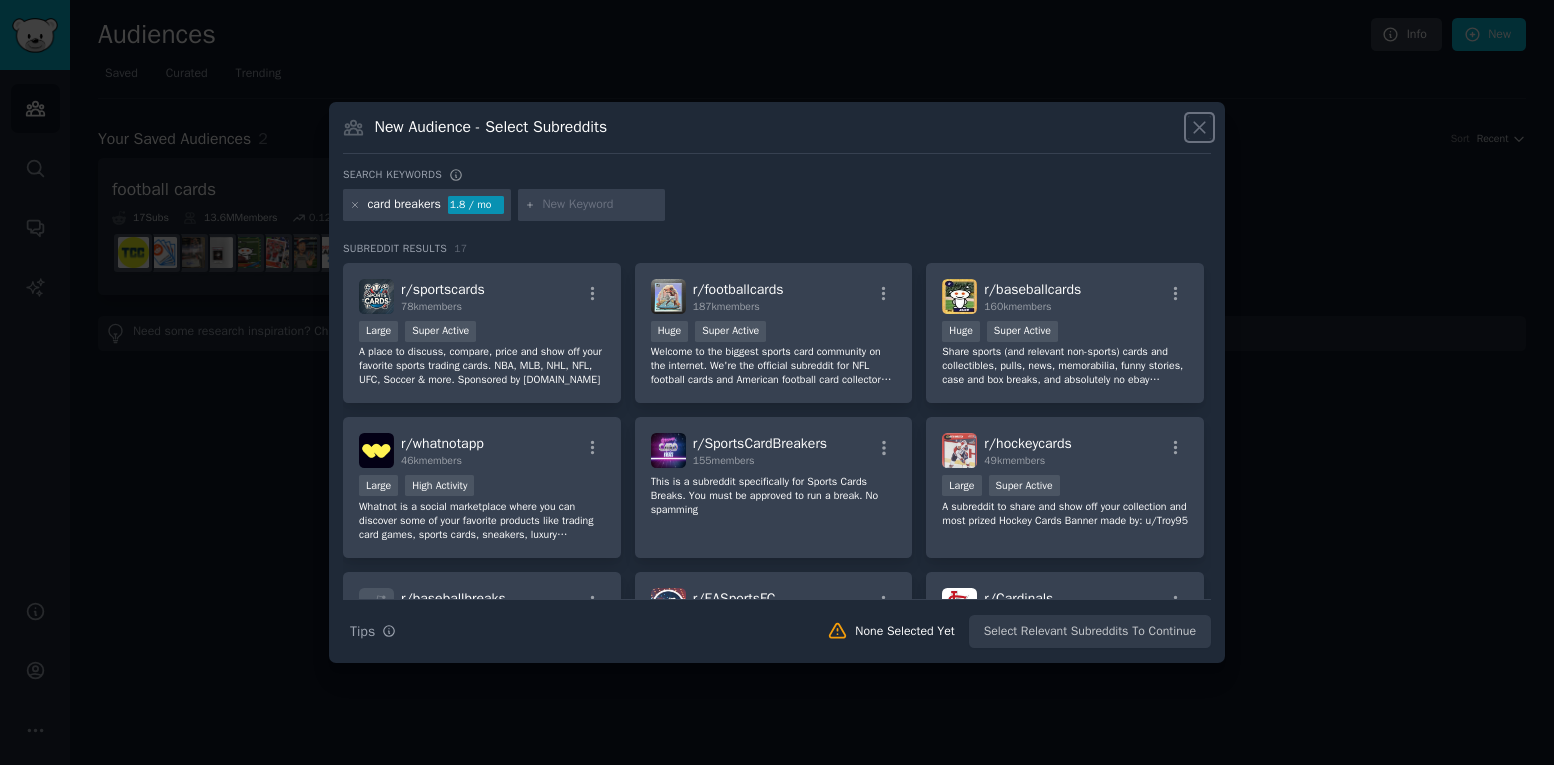 click 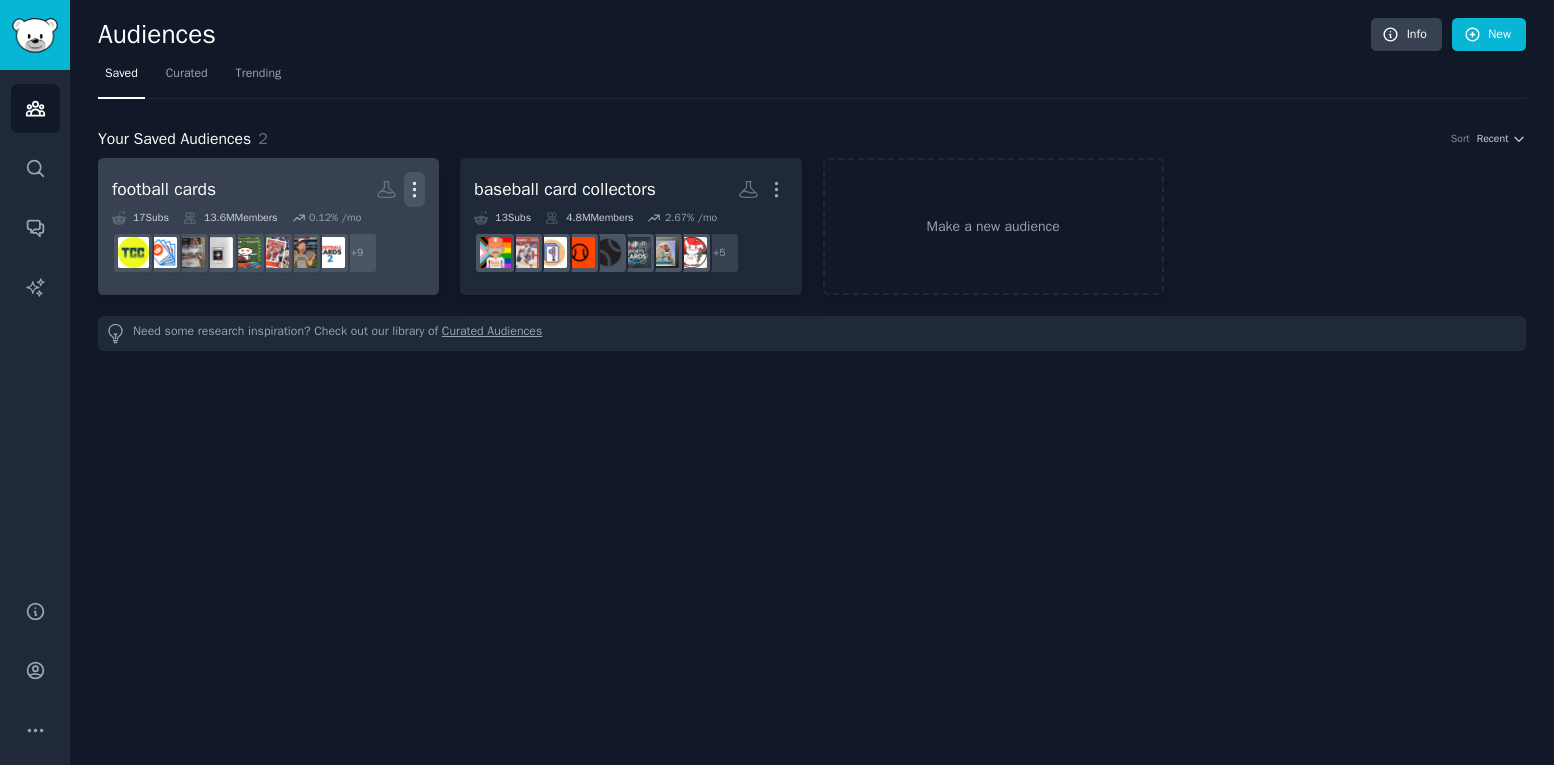 click 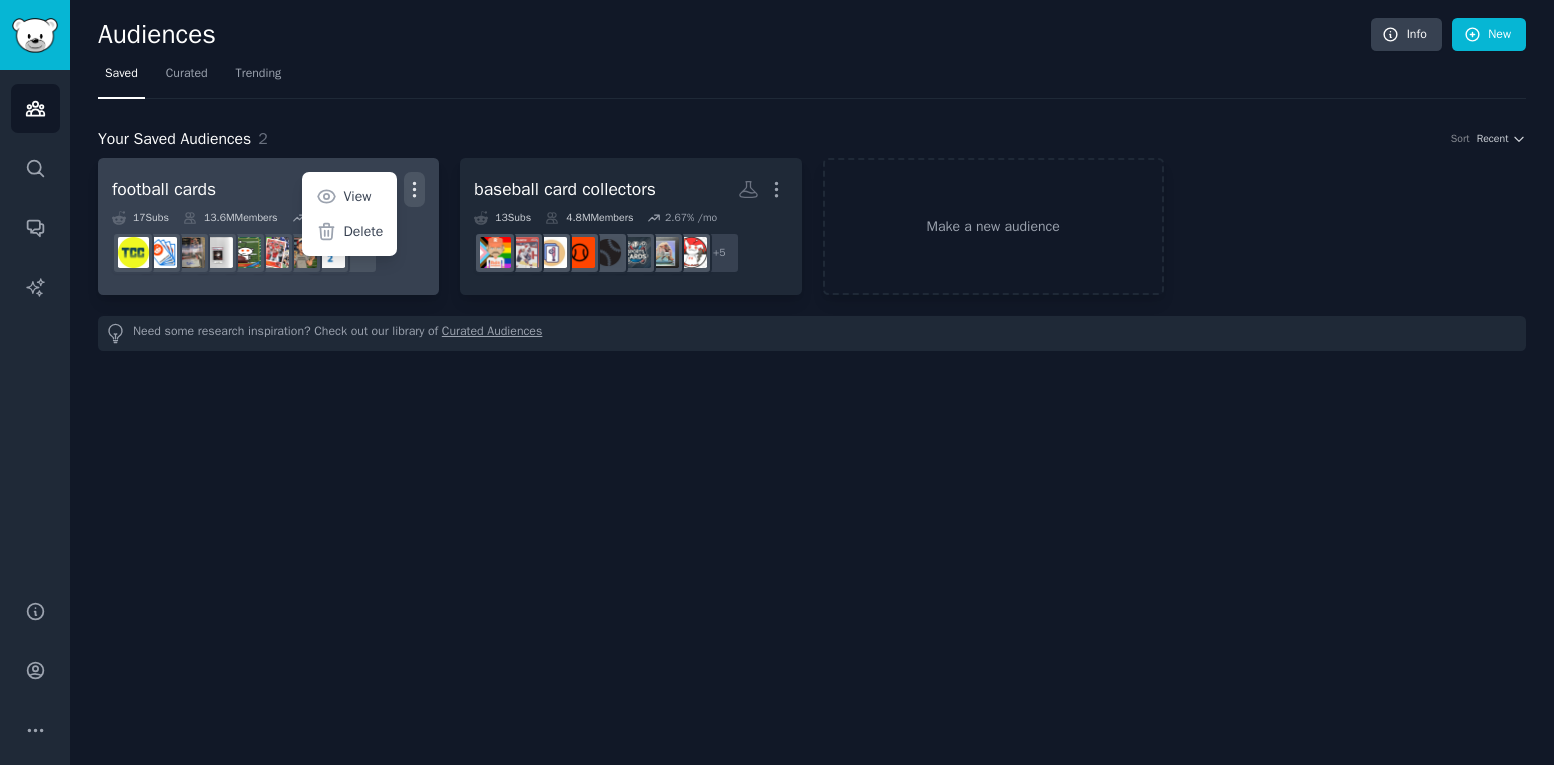 click on "football cards Custom Audience More View Delete" at bounding box center [268, 189] 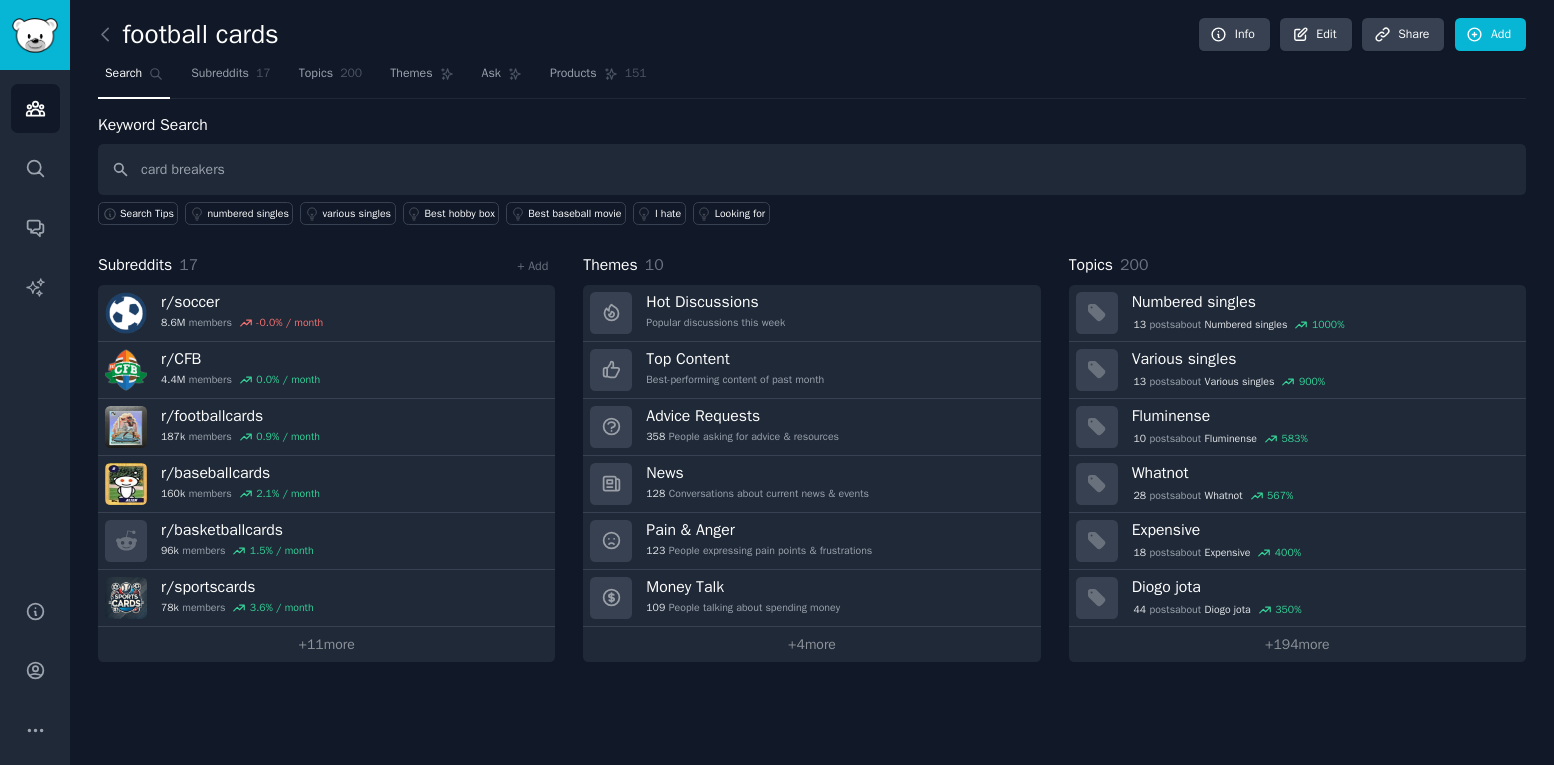 type on "card breakers" 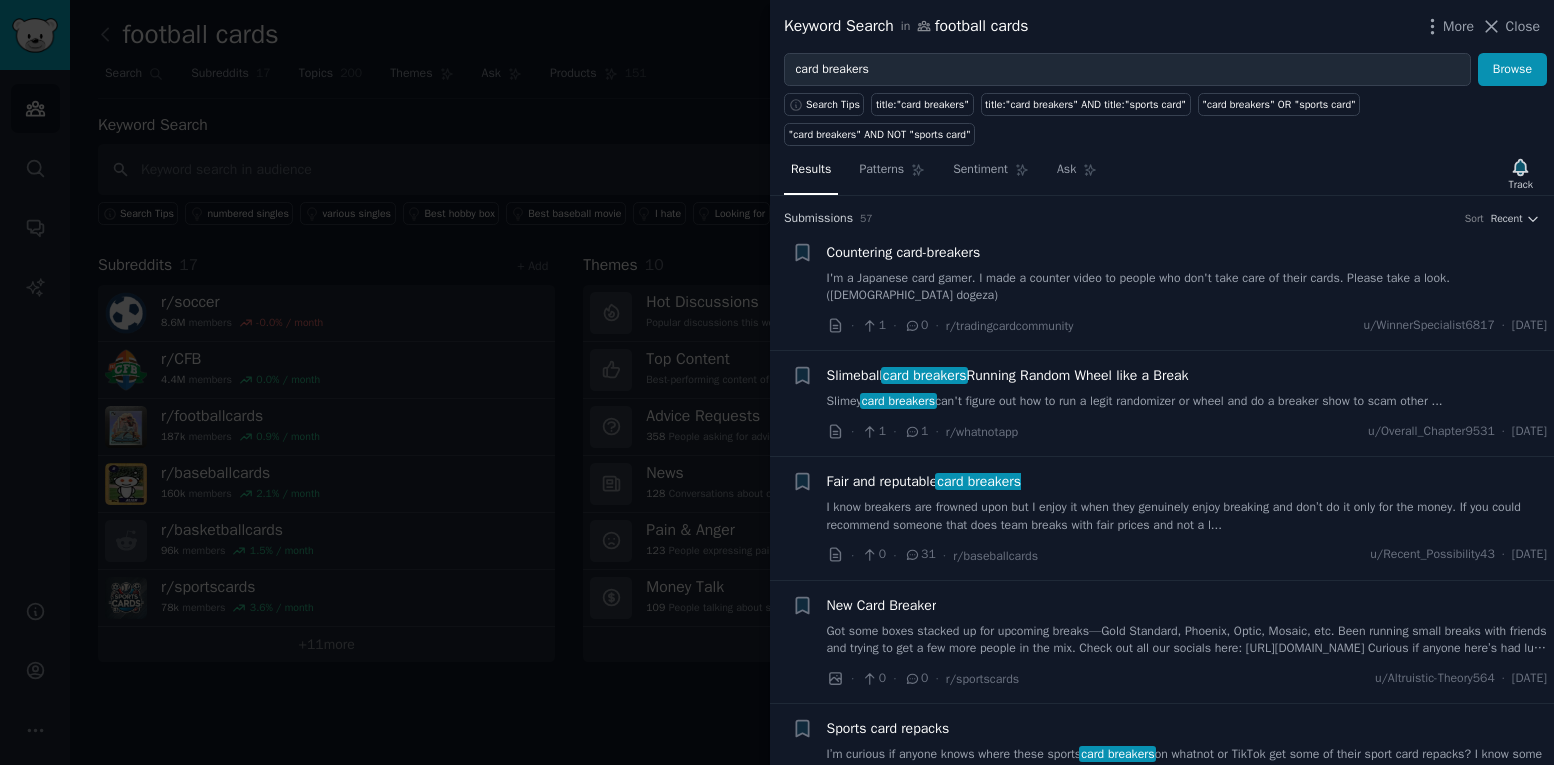 click on "Slimeball  card breakers  Running Random Wheel like a Break Slimey  card breakers  can't figure out how to run a legit randomizer or wheel and do a breaker show to scam other ... · 1 · 1 · r/whatnotapp u/Overall_Chapter9531 · [DATE]" at bounding box center [1187, 403] 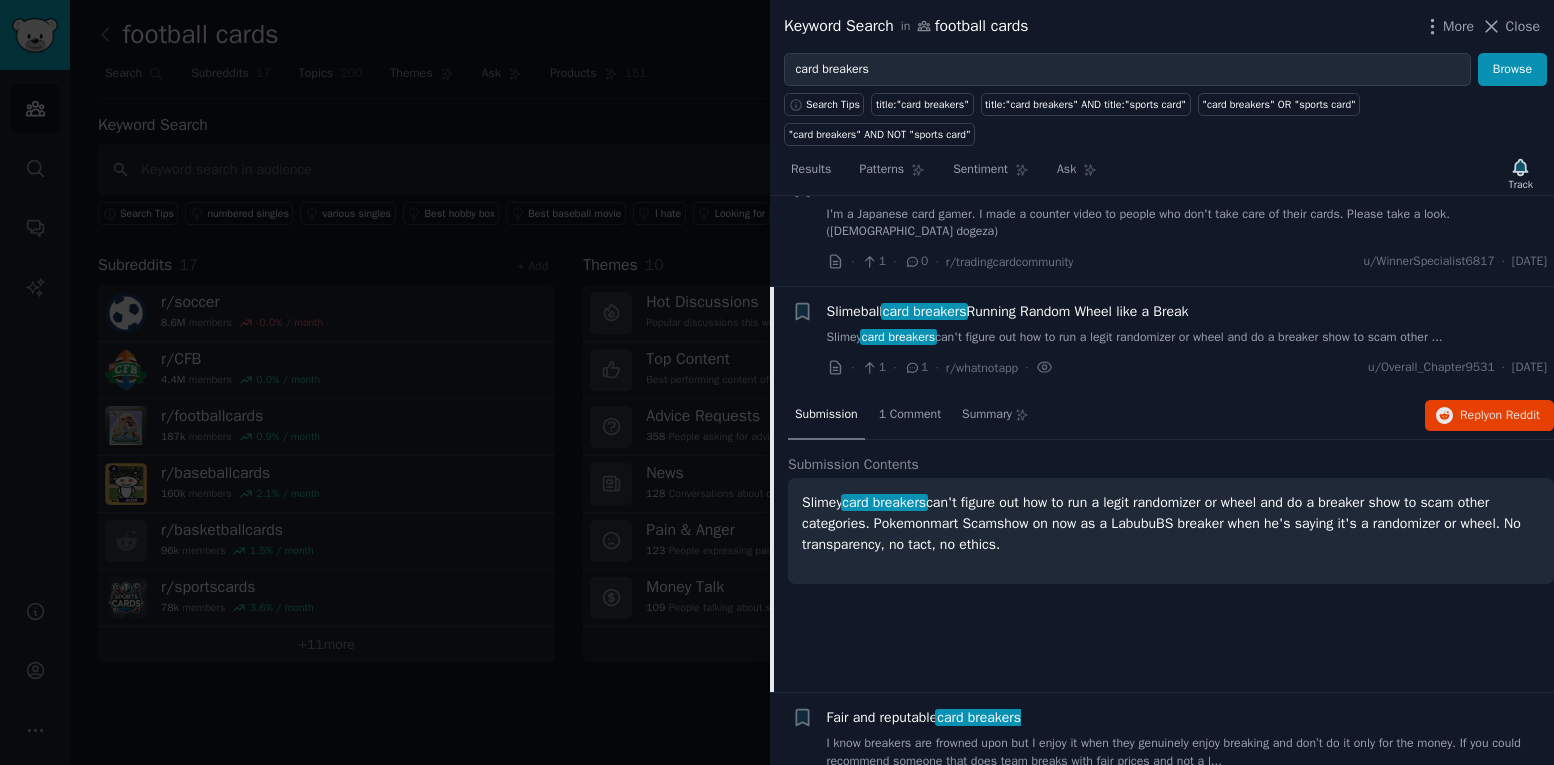 scroll, scrollTop: 155, scrollLeft: 0, axis: vertical 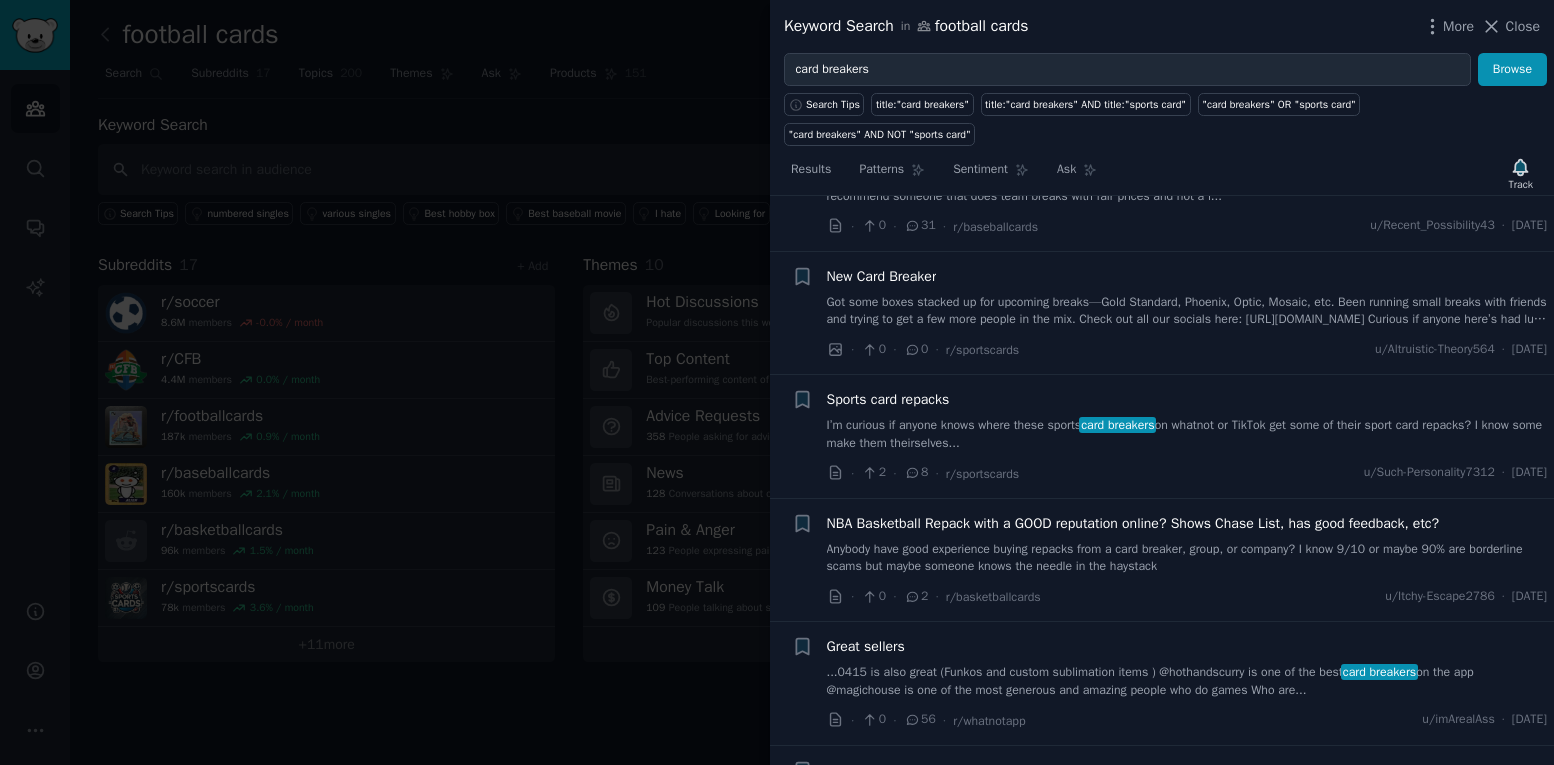 click on "Got some boxes stacked up for upcoming breaks—Gold Standard, Phoenix, Optic, Mosaic, etc. Been running small breaks with friends and trying to get a few more people in the mix.
Check out all our socials here: [URL][DOMAIN_NAME]
Curious if anyone here’s had luck with Gold Standard this year? Feels like a boom-or-bust box every time." at bounding box center [1187, 311] 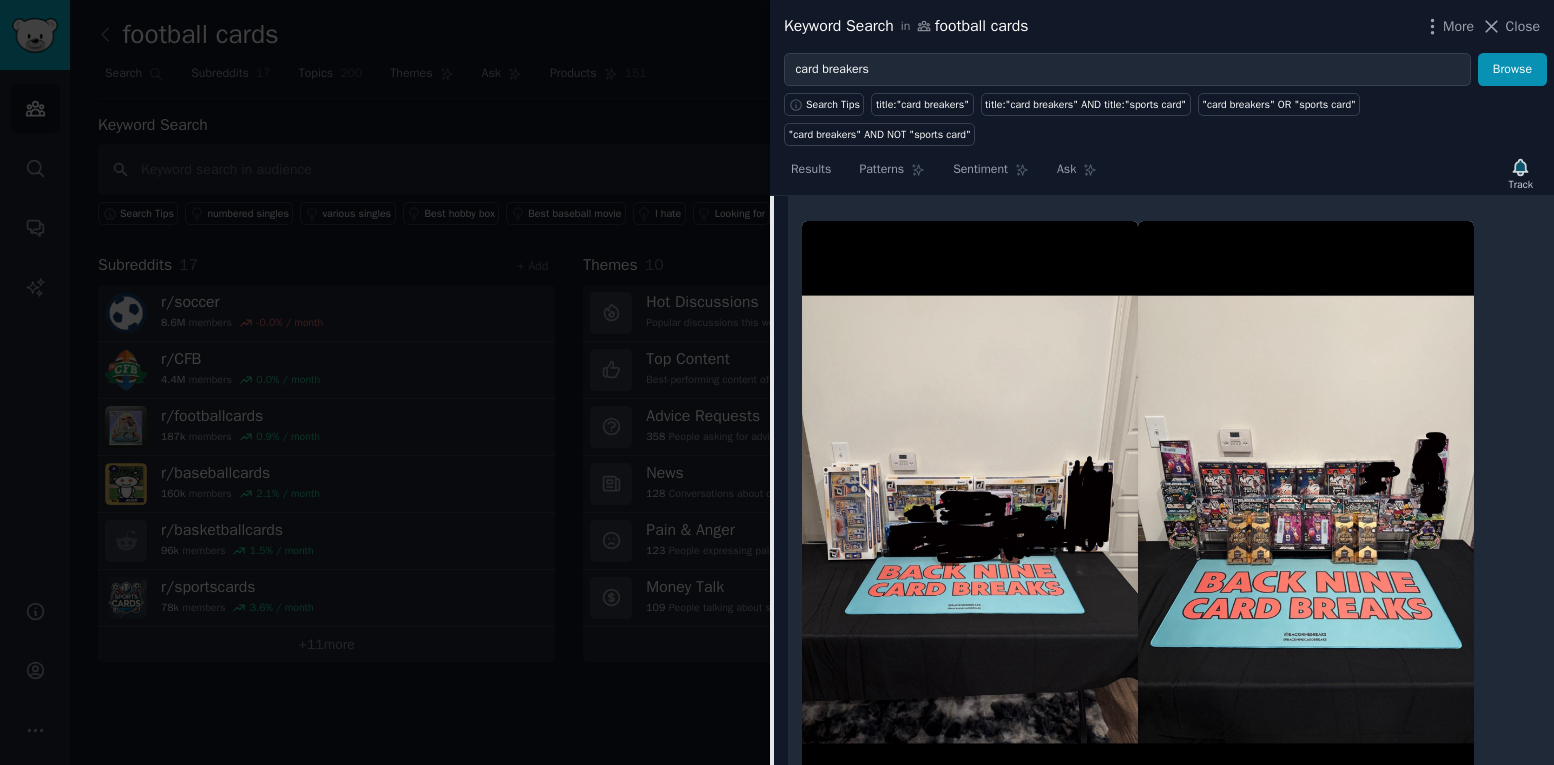 scroll, scrollTop: 733, scrollLeft: 0, axis: vertical 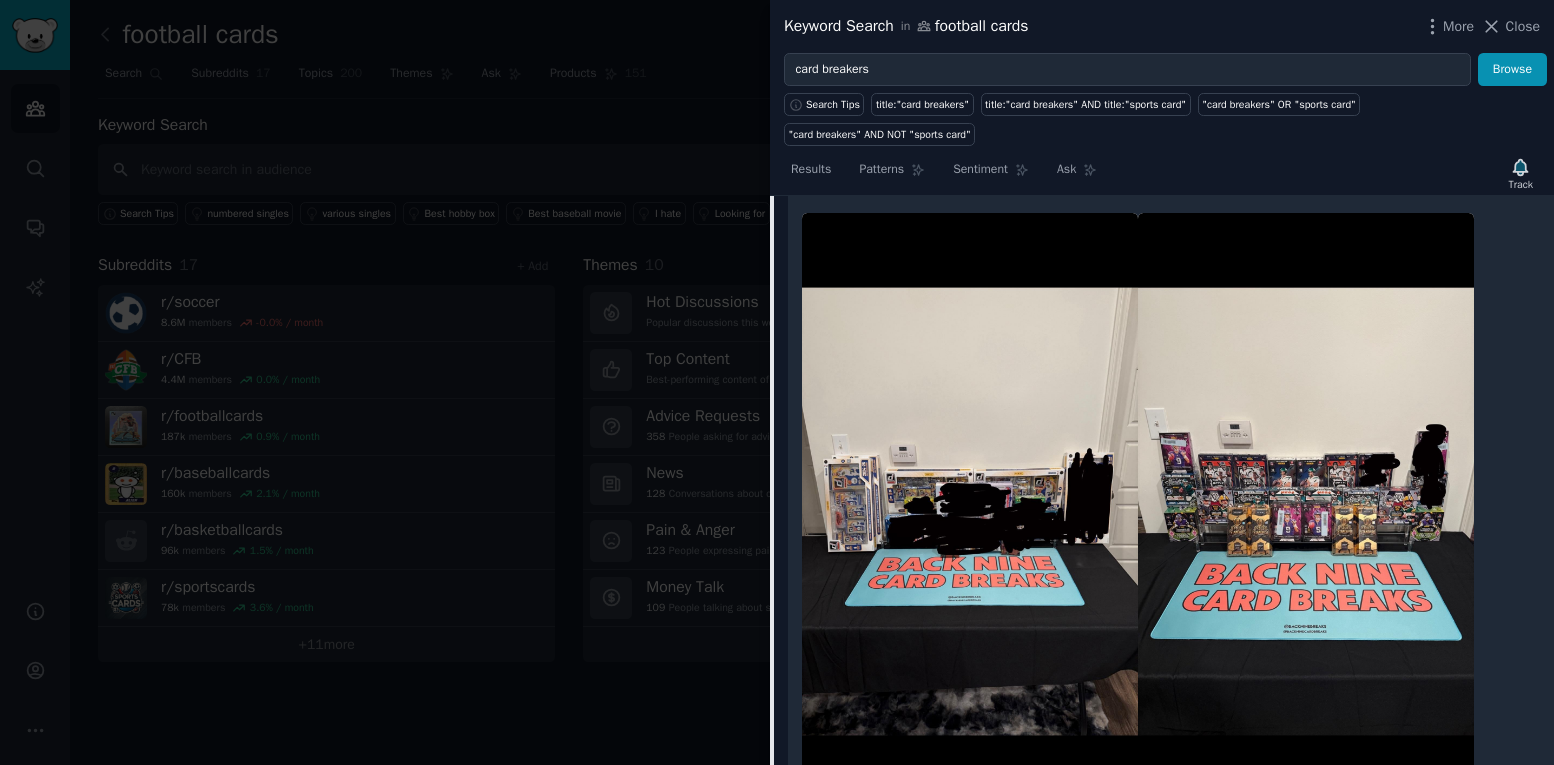 click at bounding box center [777, 382] 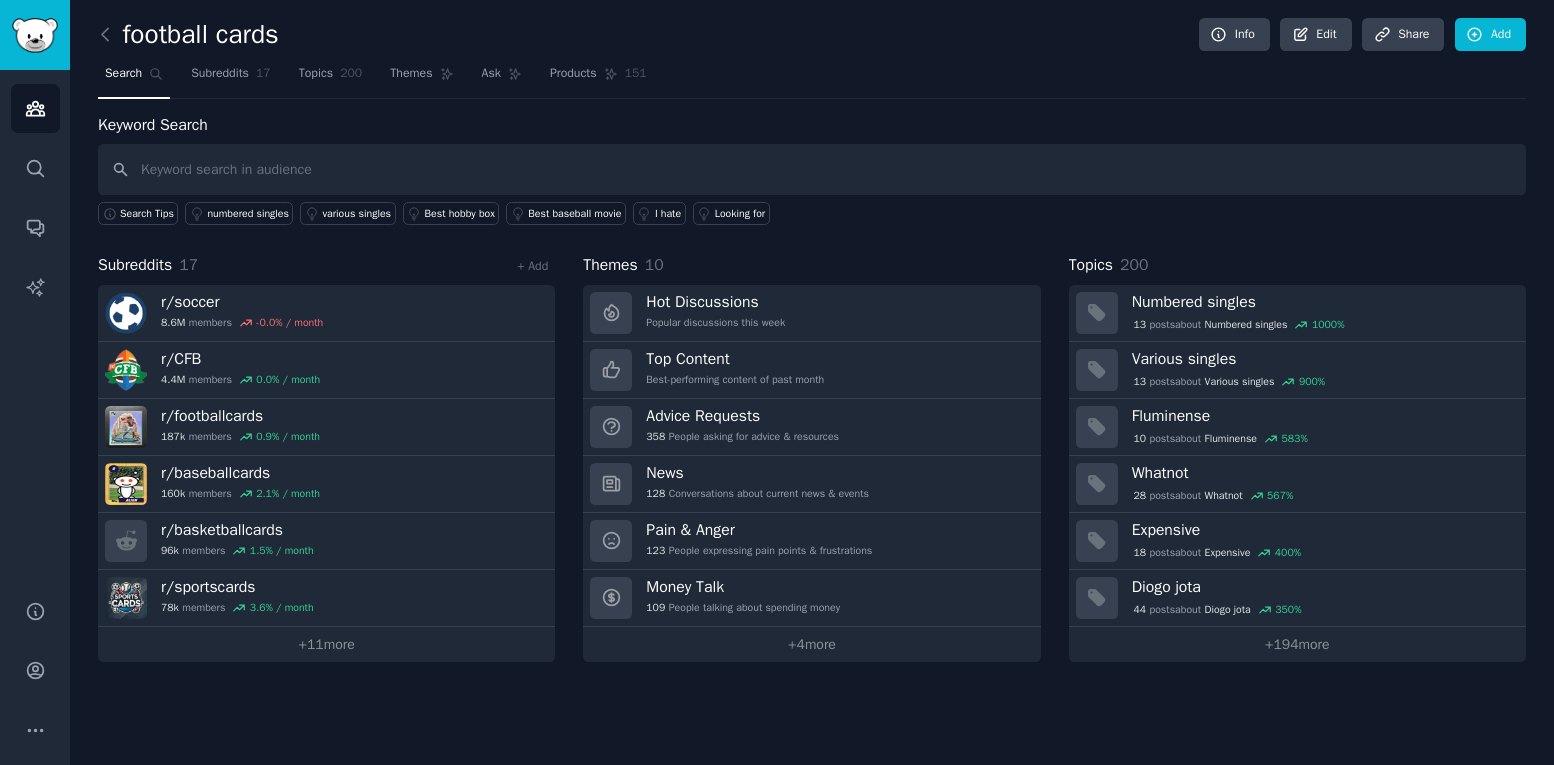 click on "Search Tips numbered singles various singles Best hobby box Best baseball movie I hate Looking for" at bounding box center (812, 210) 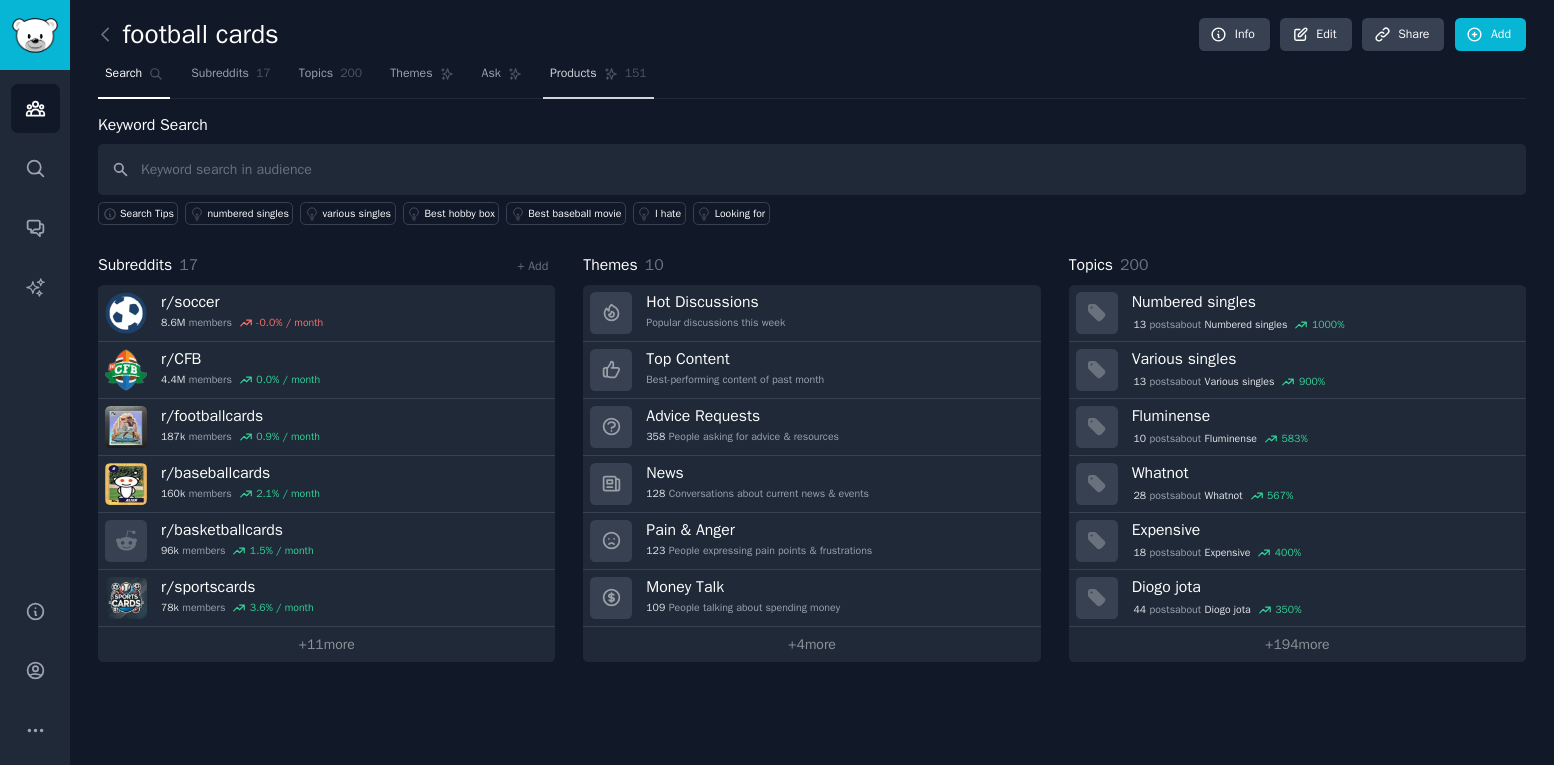click 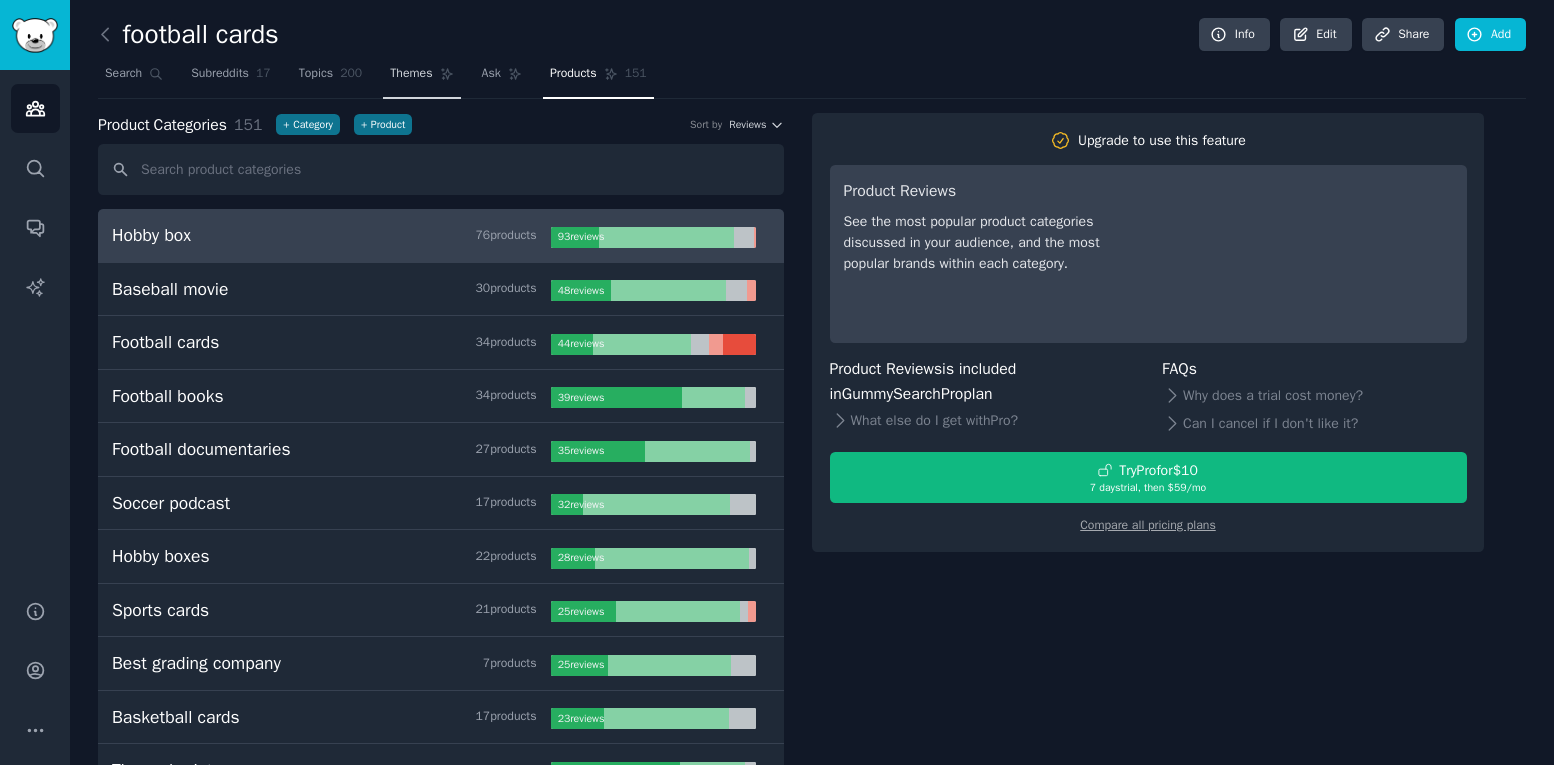 click on "Themes" at bounding box center (411, 74) 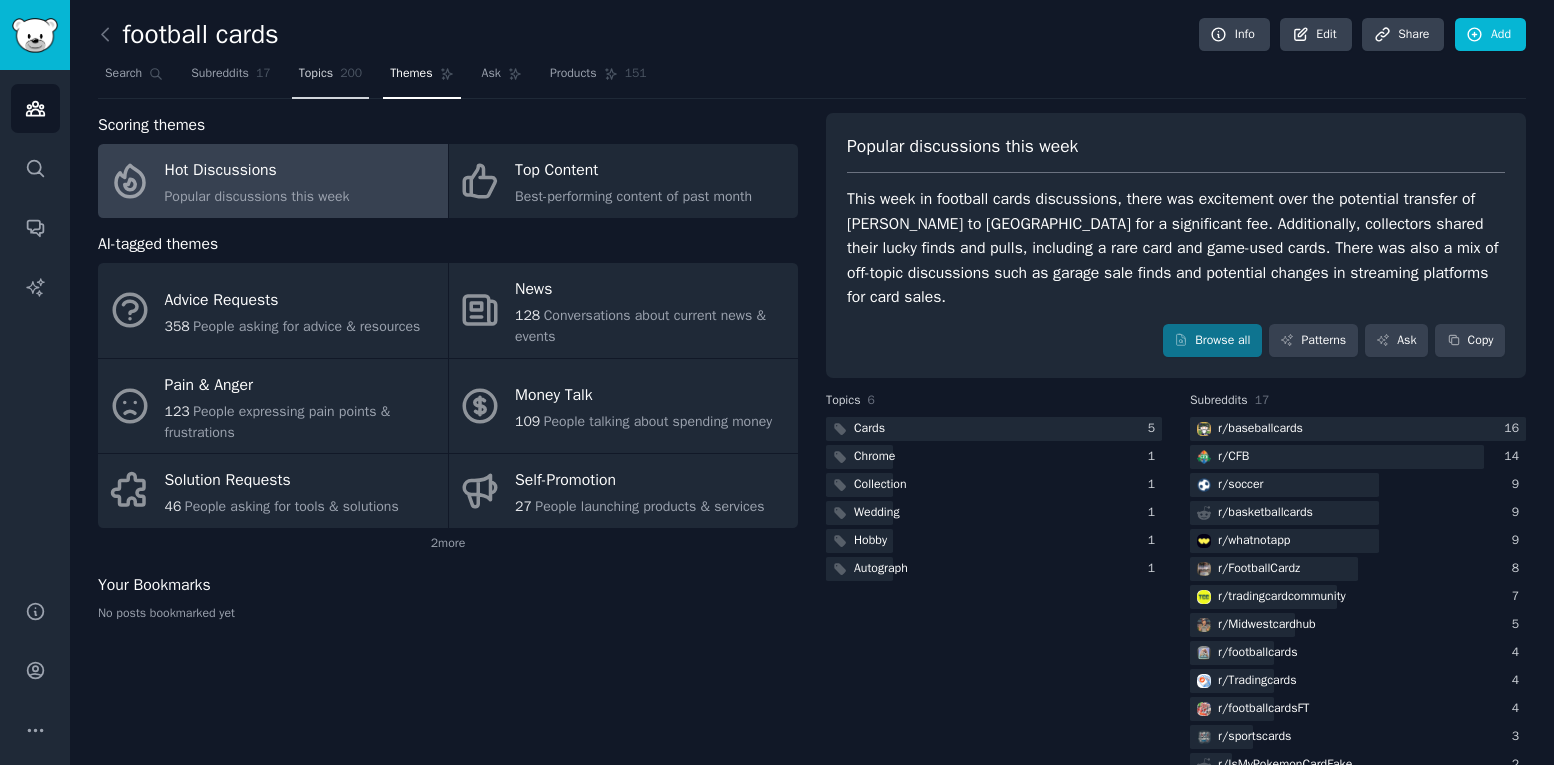 click on "Topics" at bounding box center (316, 74) 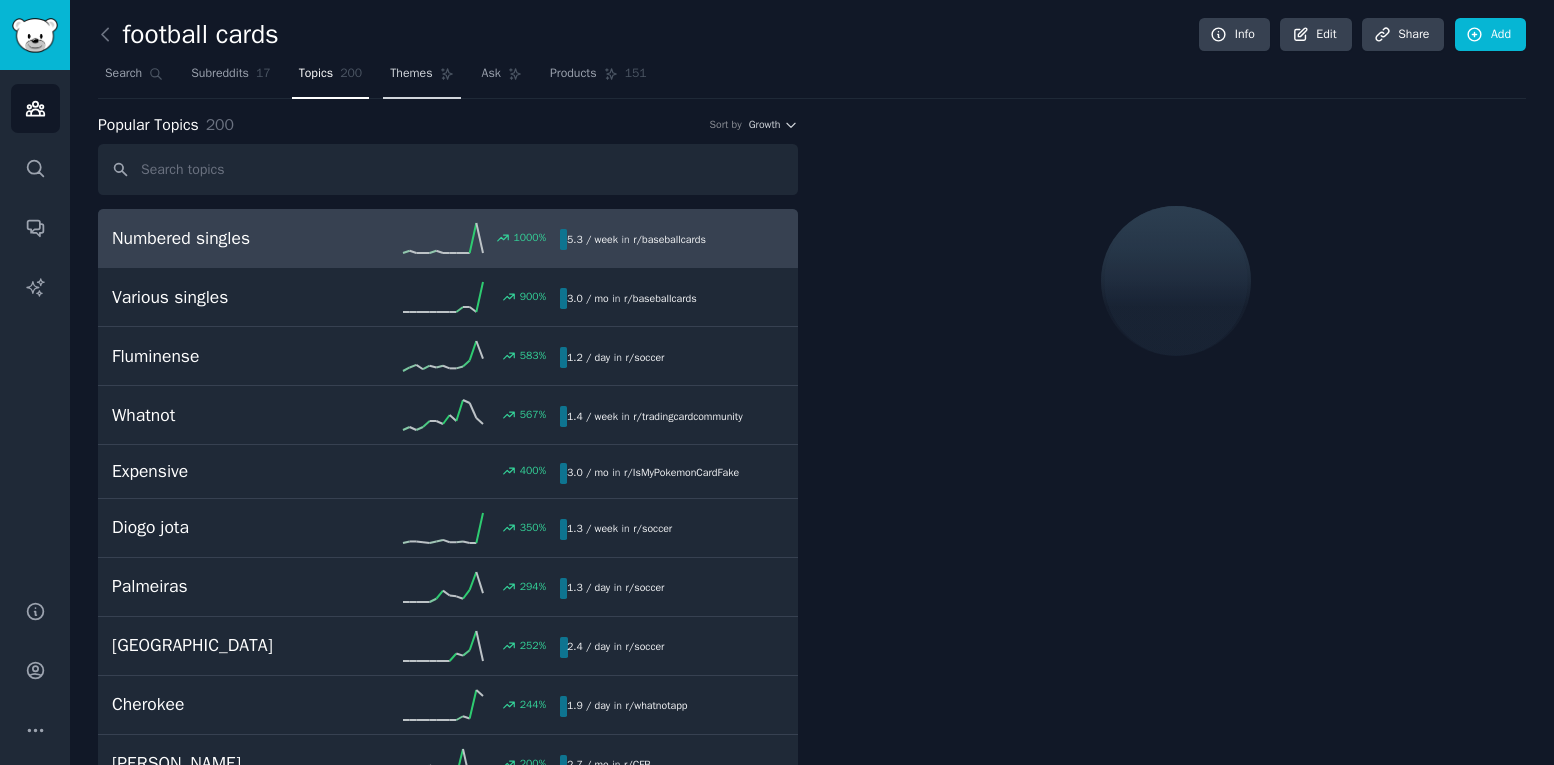 click on "Themes" at bounding box center [421, 78] 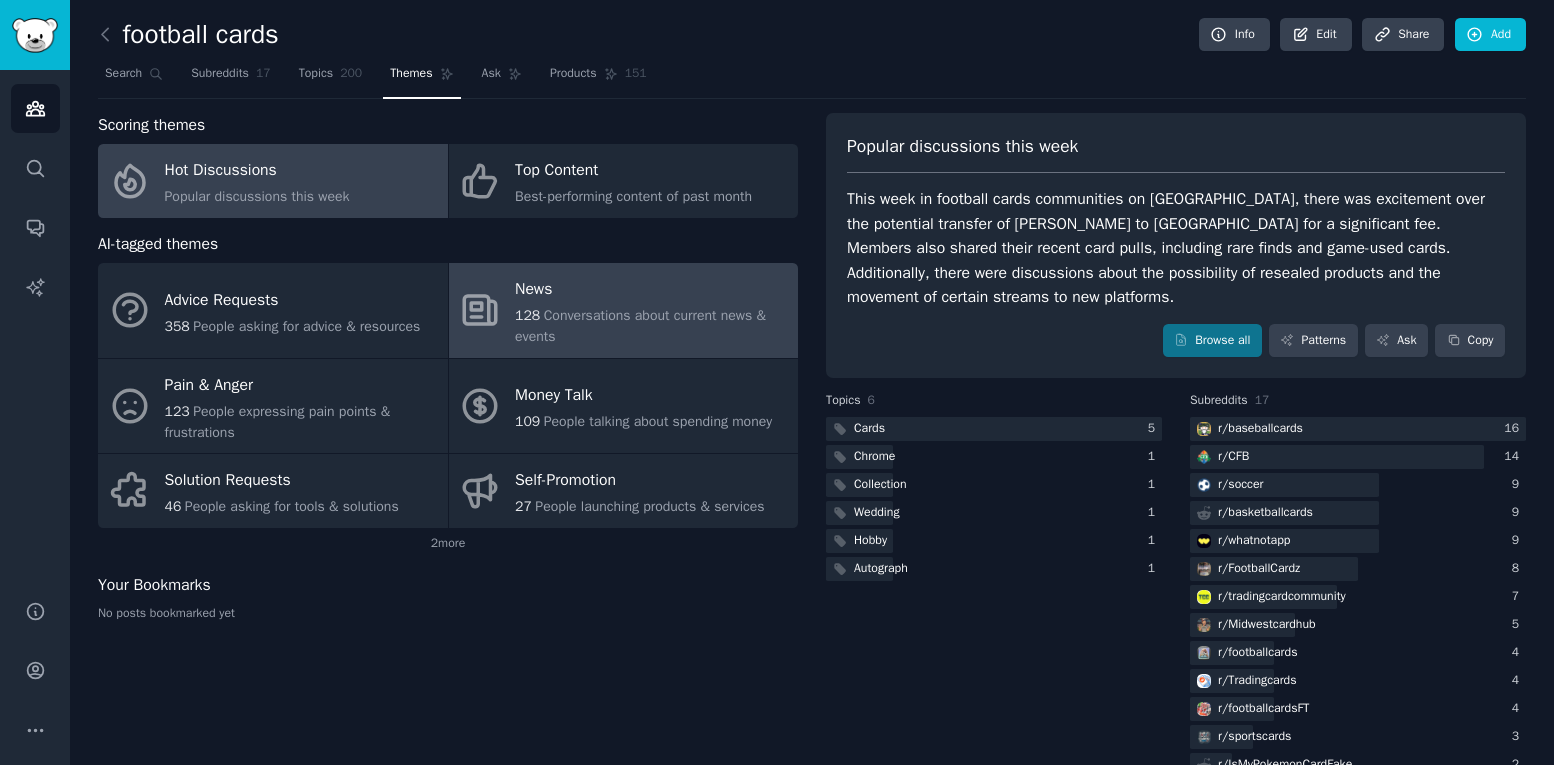 click on "News" at bounding box center (651, 290) 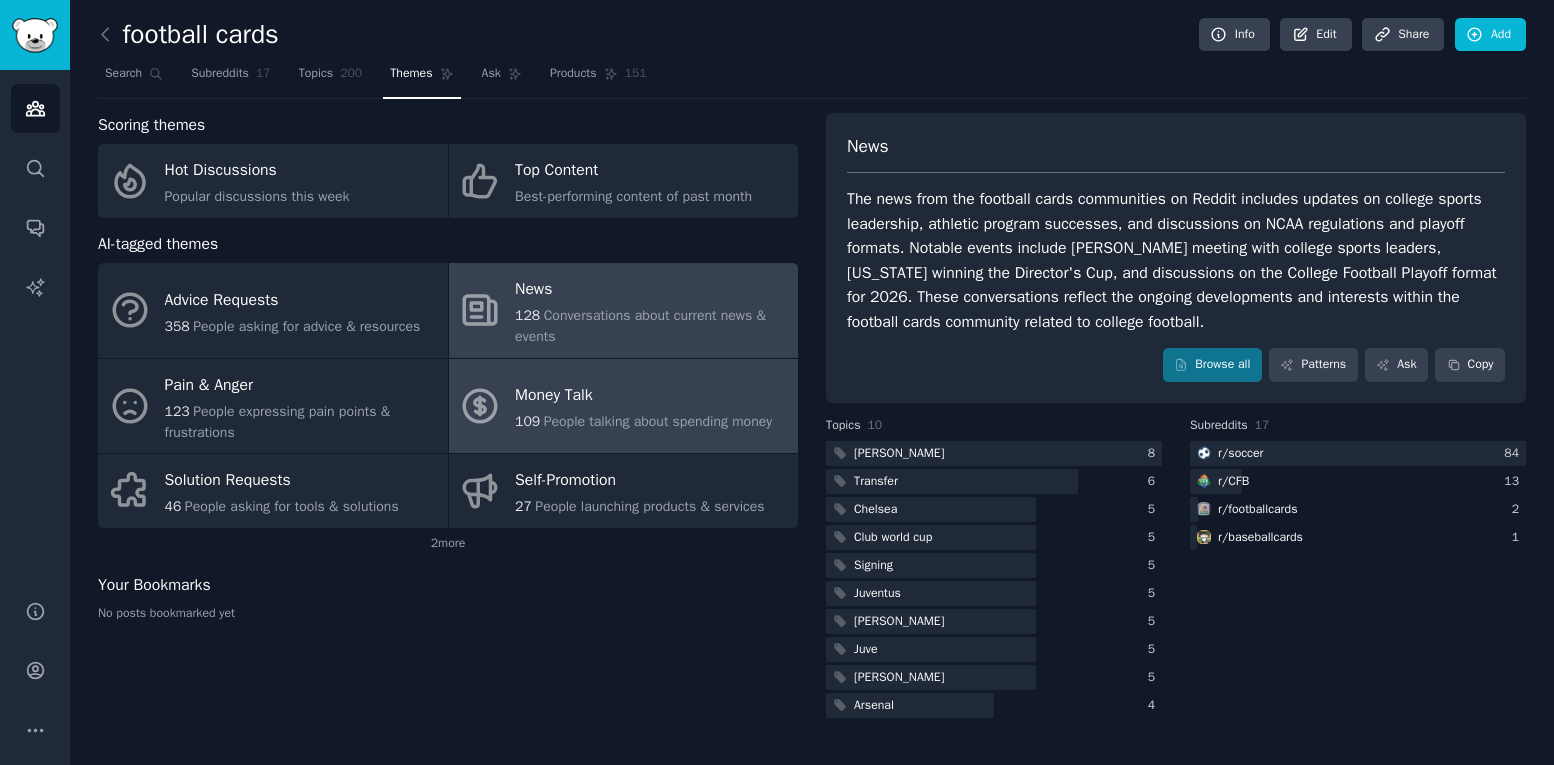 click on "Money Talk" at bounding box center (643, 396) 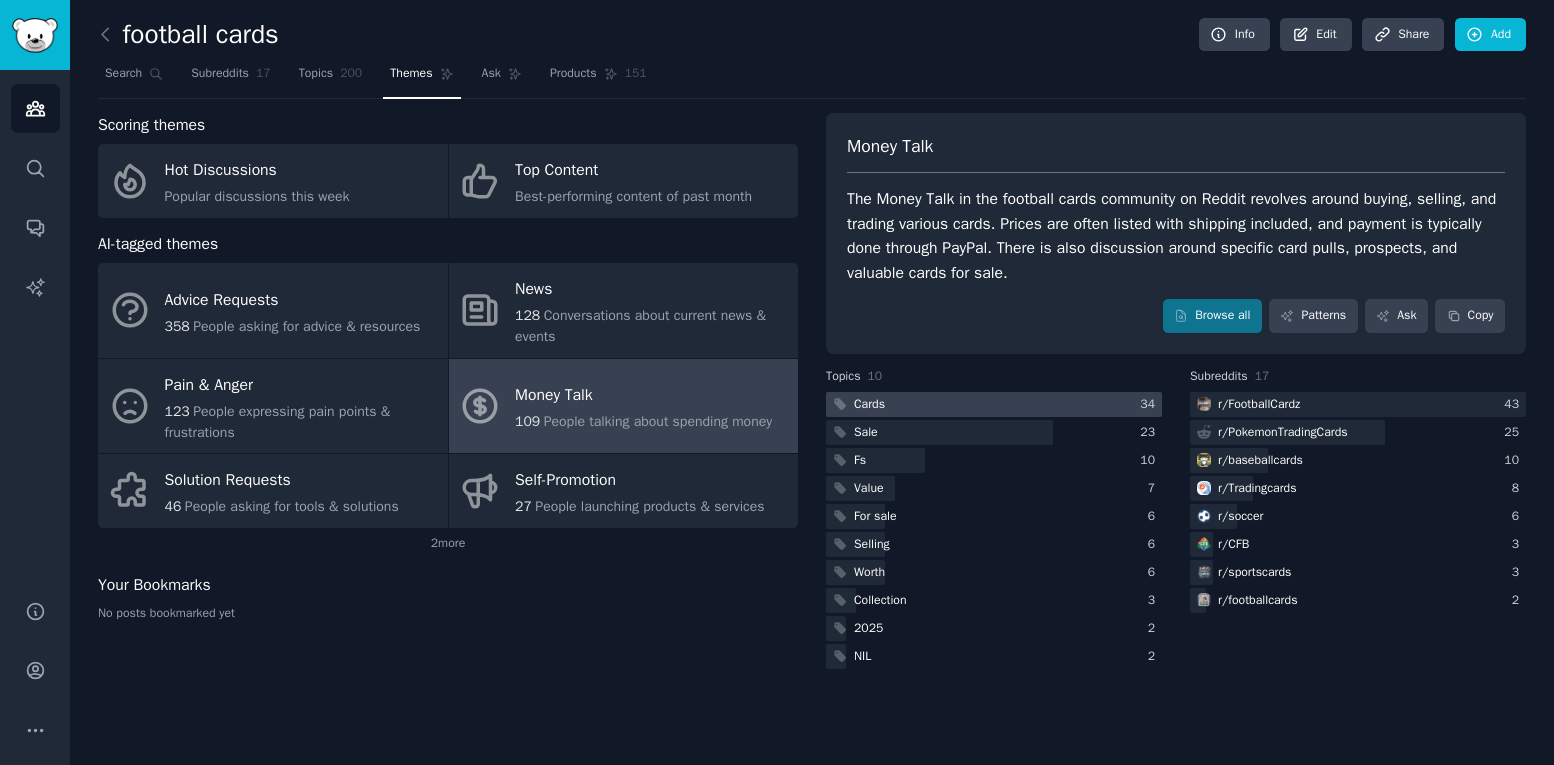 click at bounding box center (994, 404) 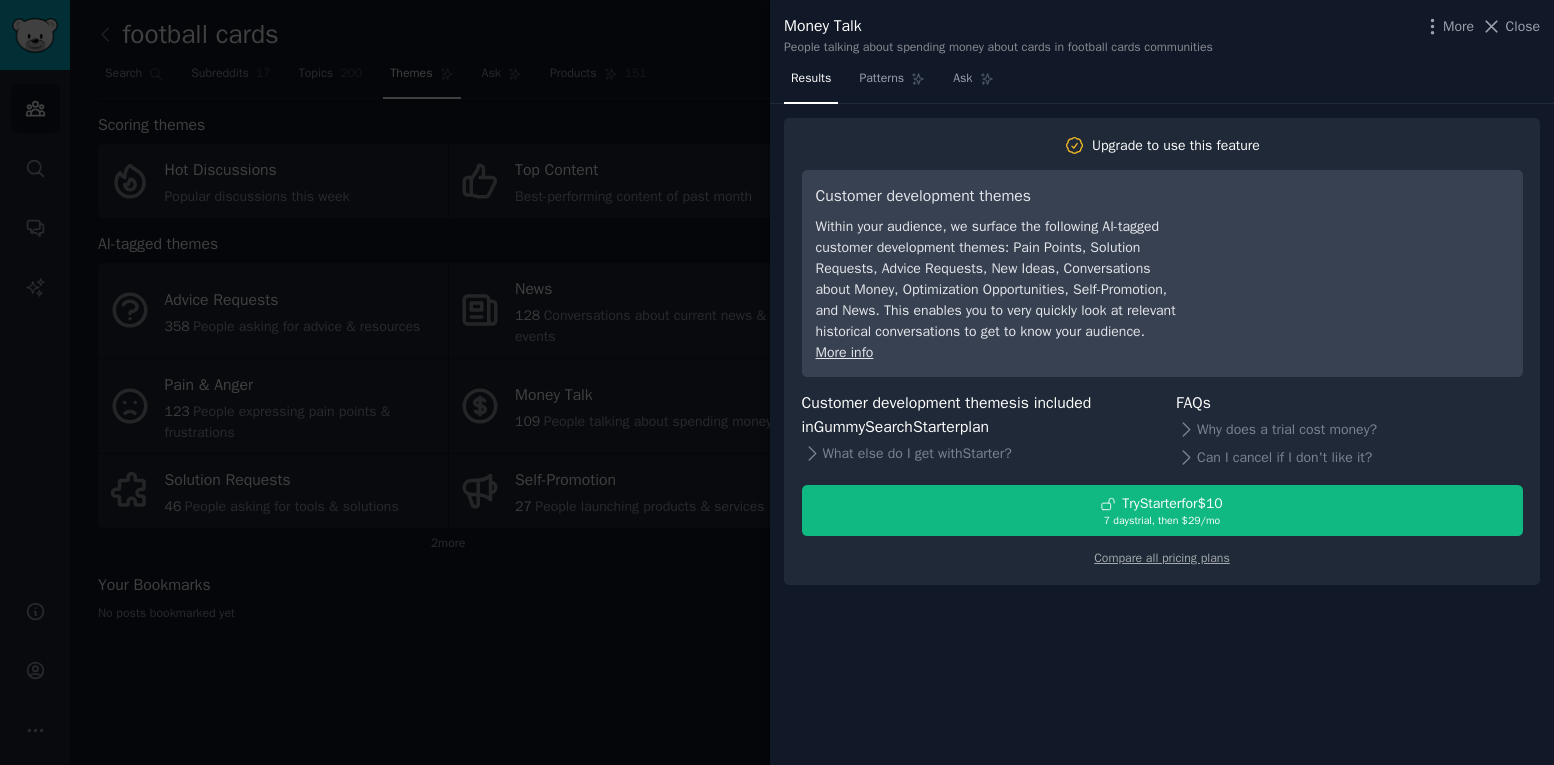 click at bounding box center [777, 382] 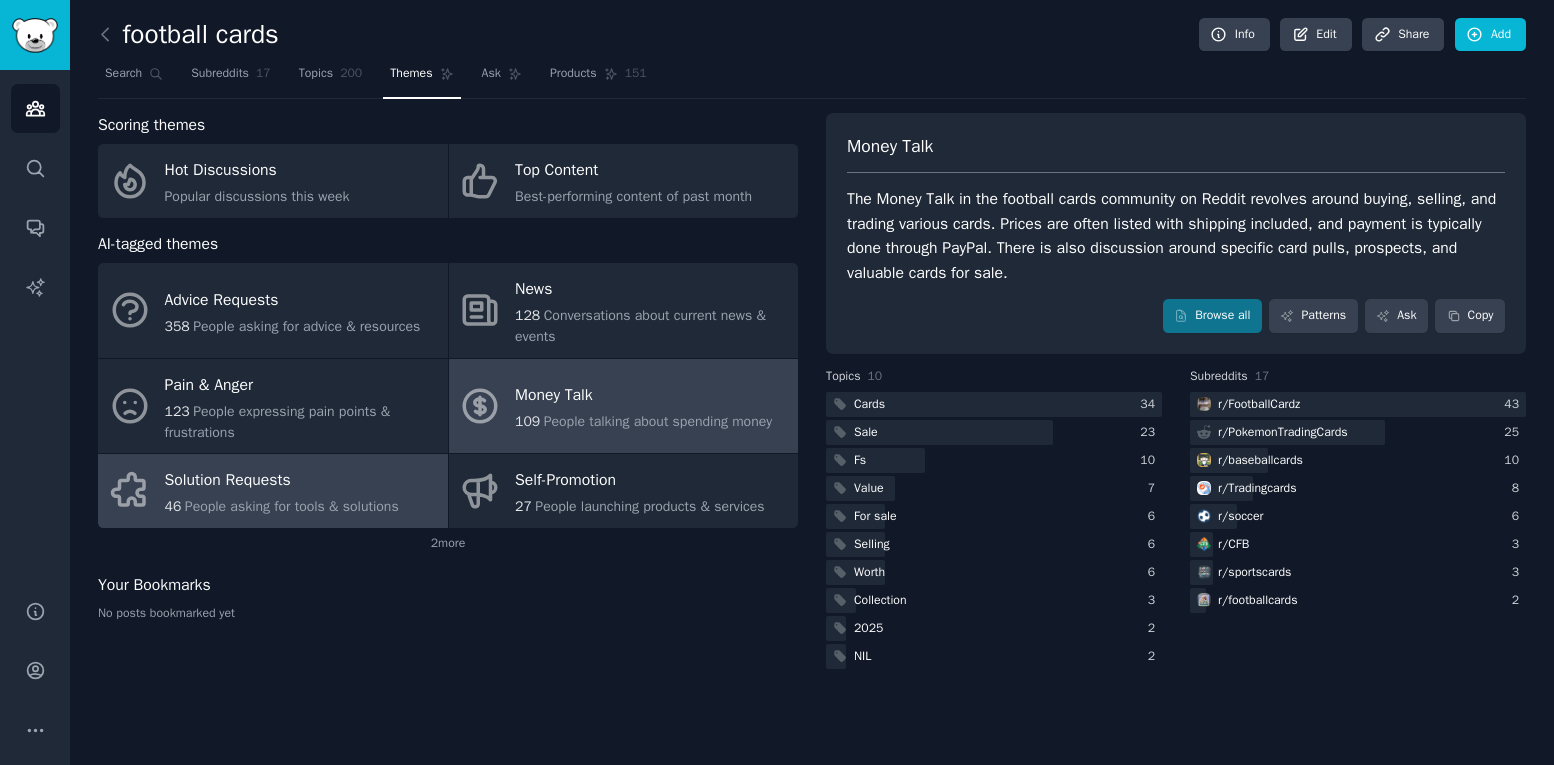 click on "Solution Requests" at bounding box center (282, 481) 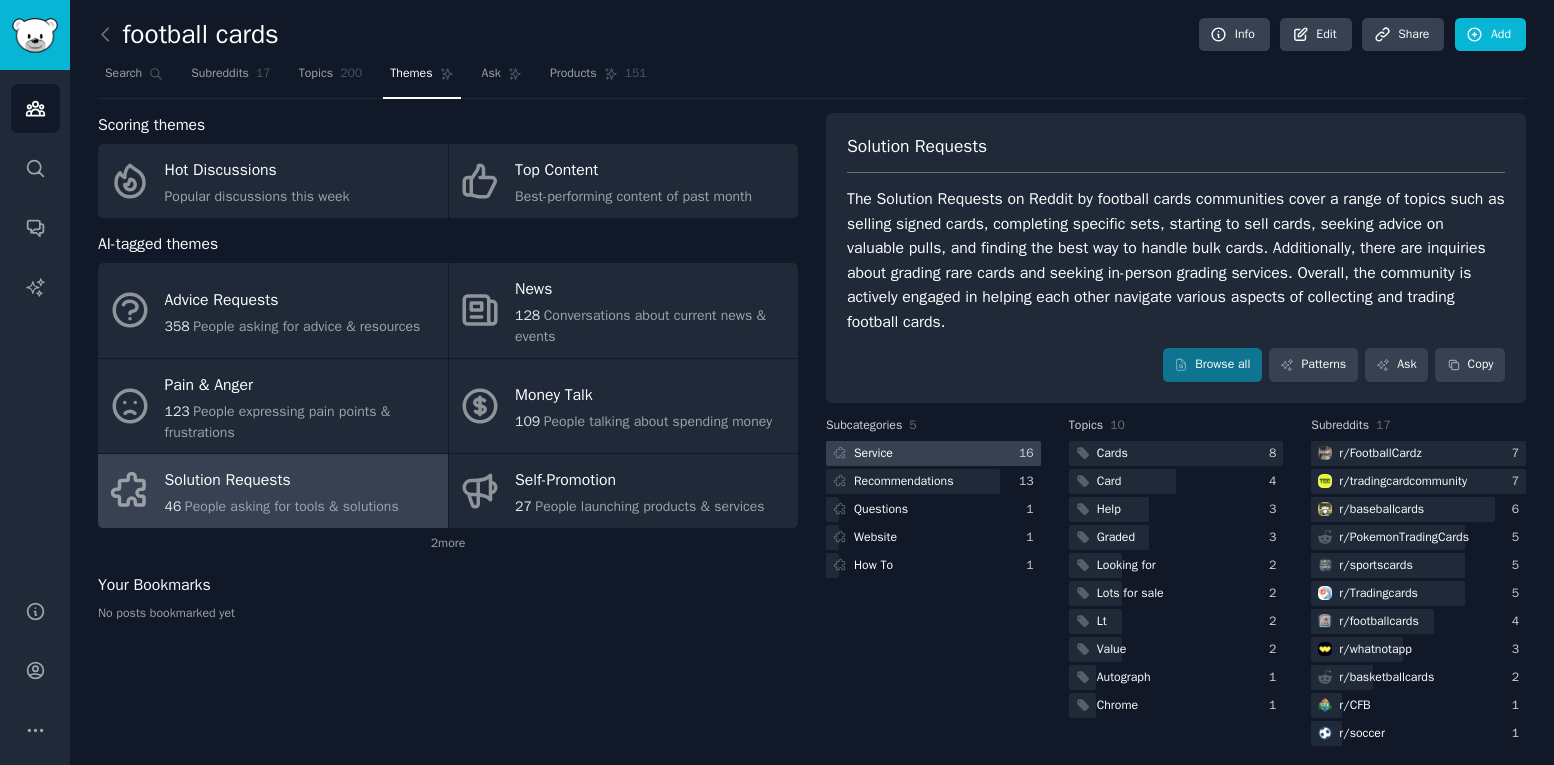click at bounding box center [933, 453] 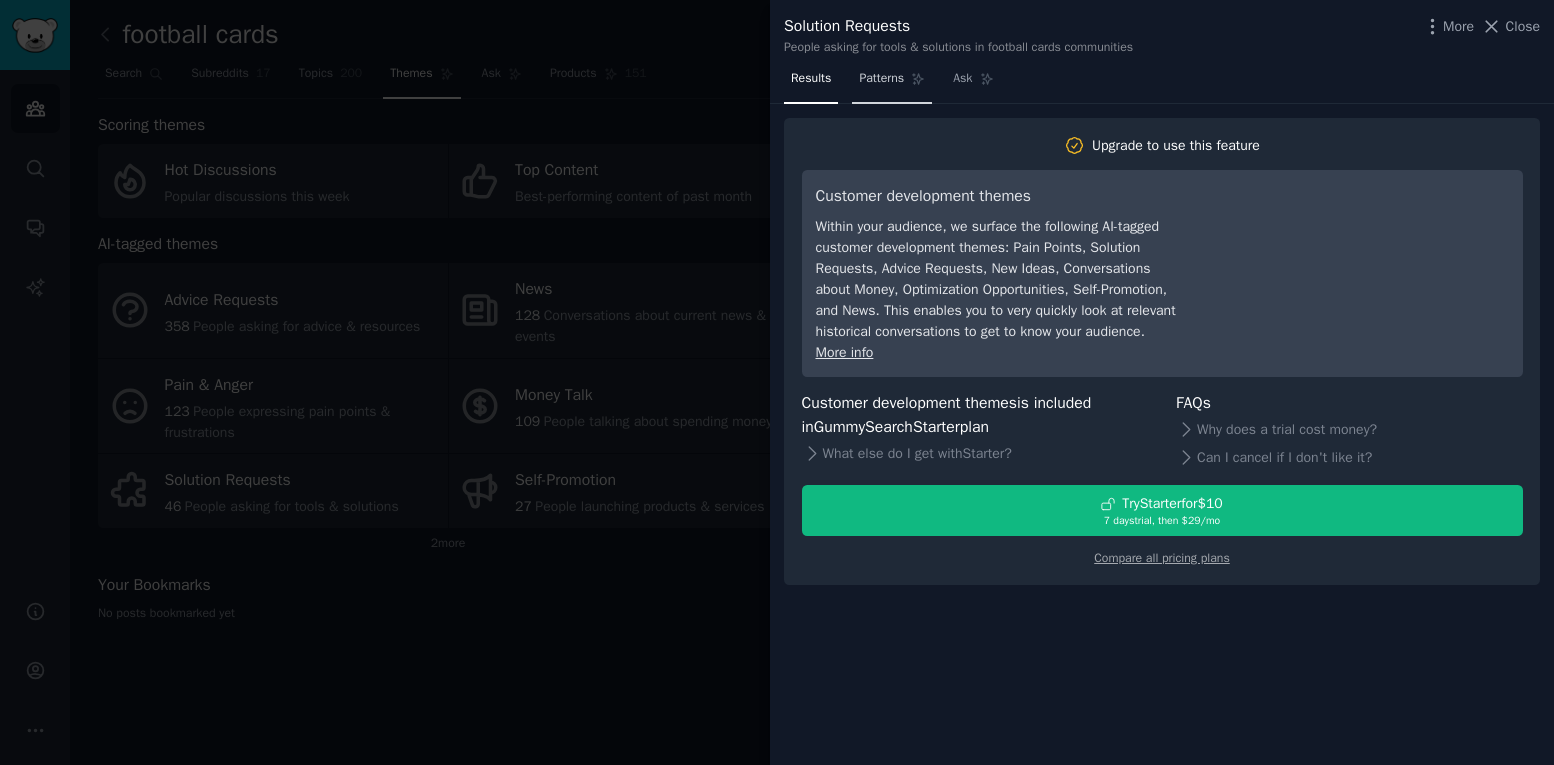 click on "Patterns" at bounding box center (881, 79) 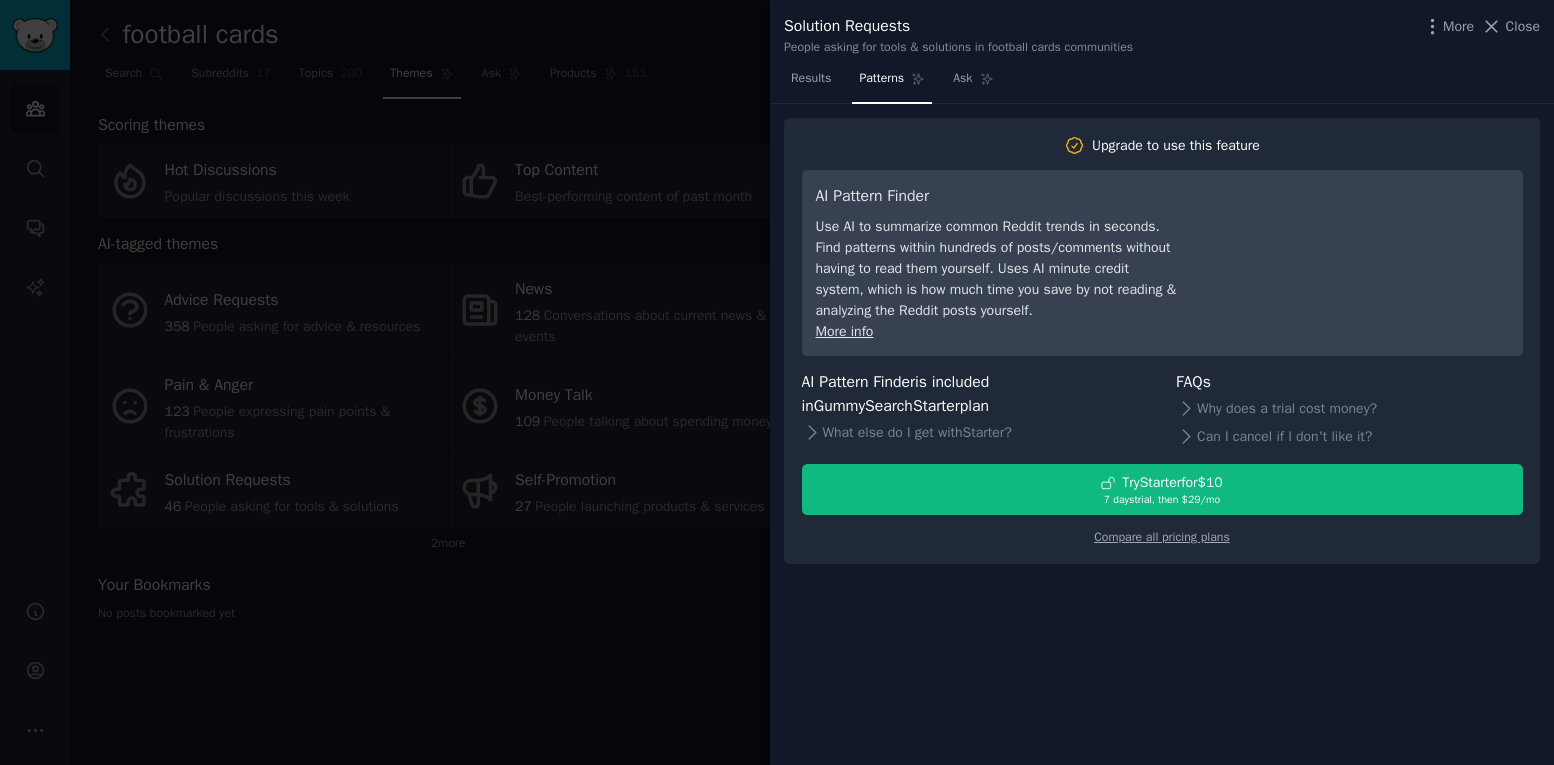 click at bounding box center [777, 382] 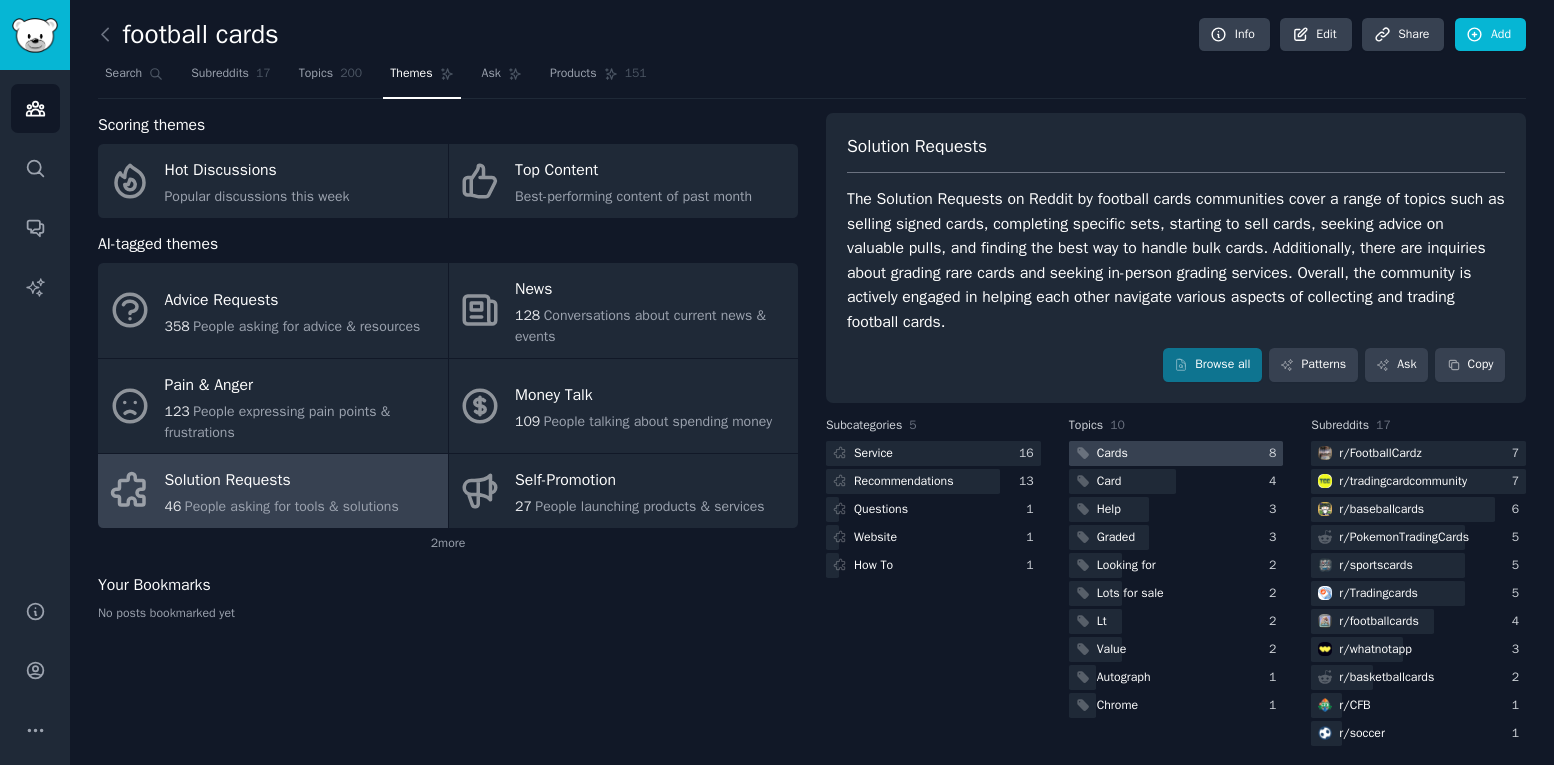 click at bounding box center (1176, 453) 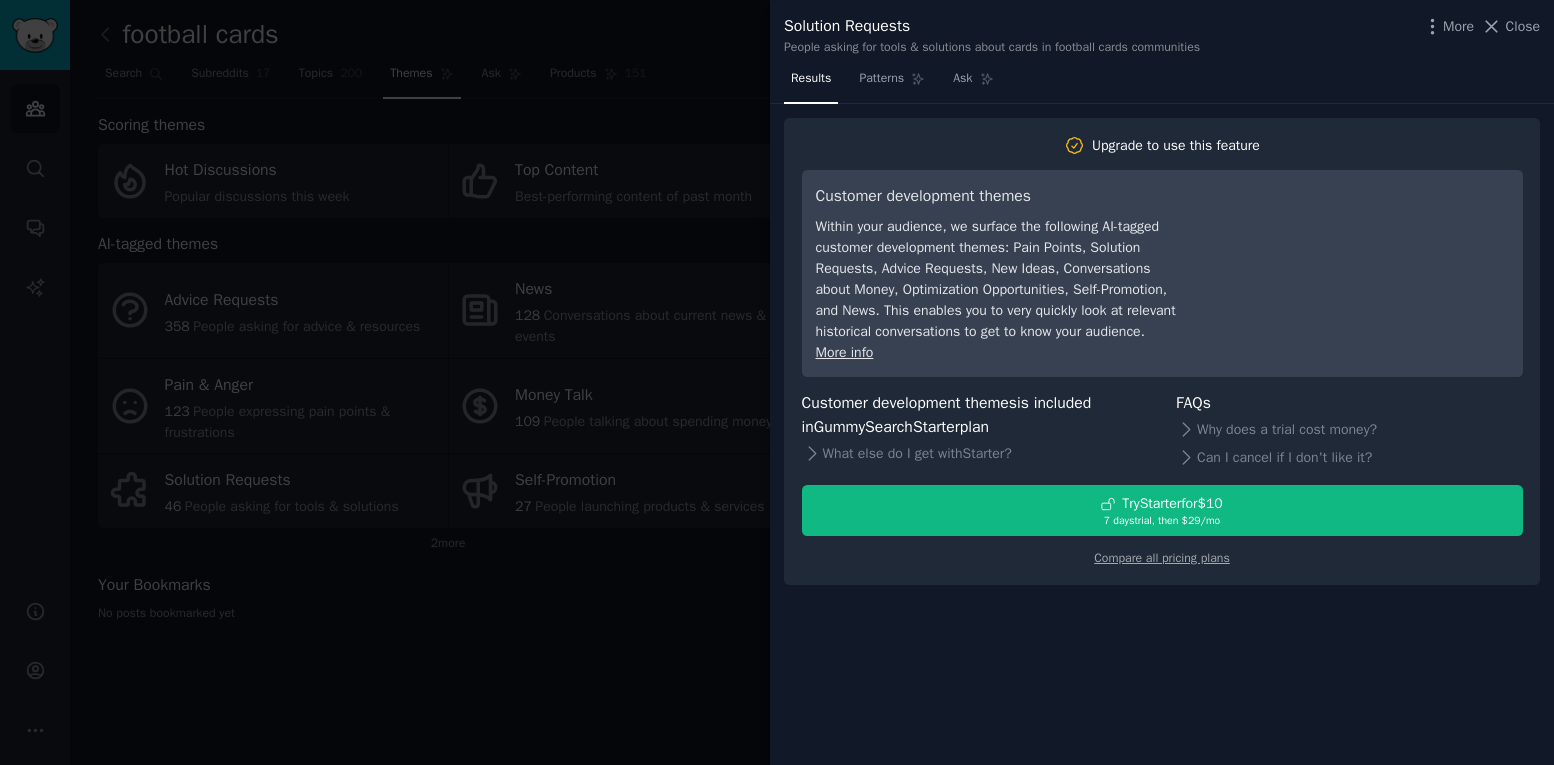 click at bounding box center [777, 382] 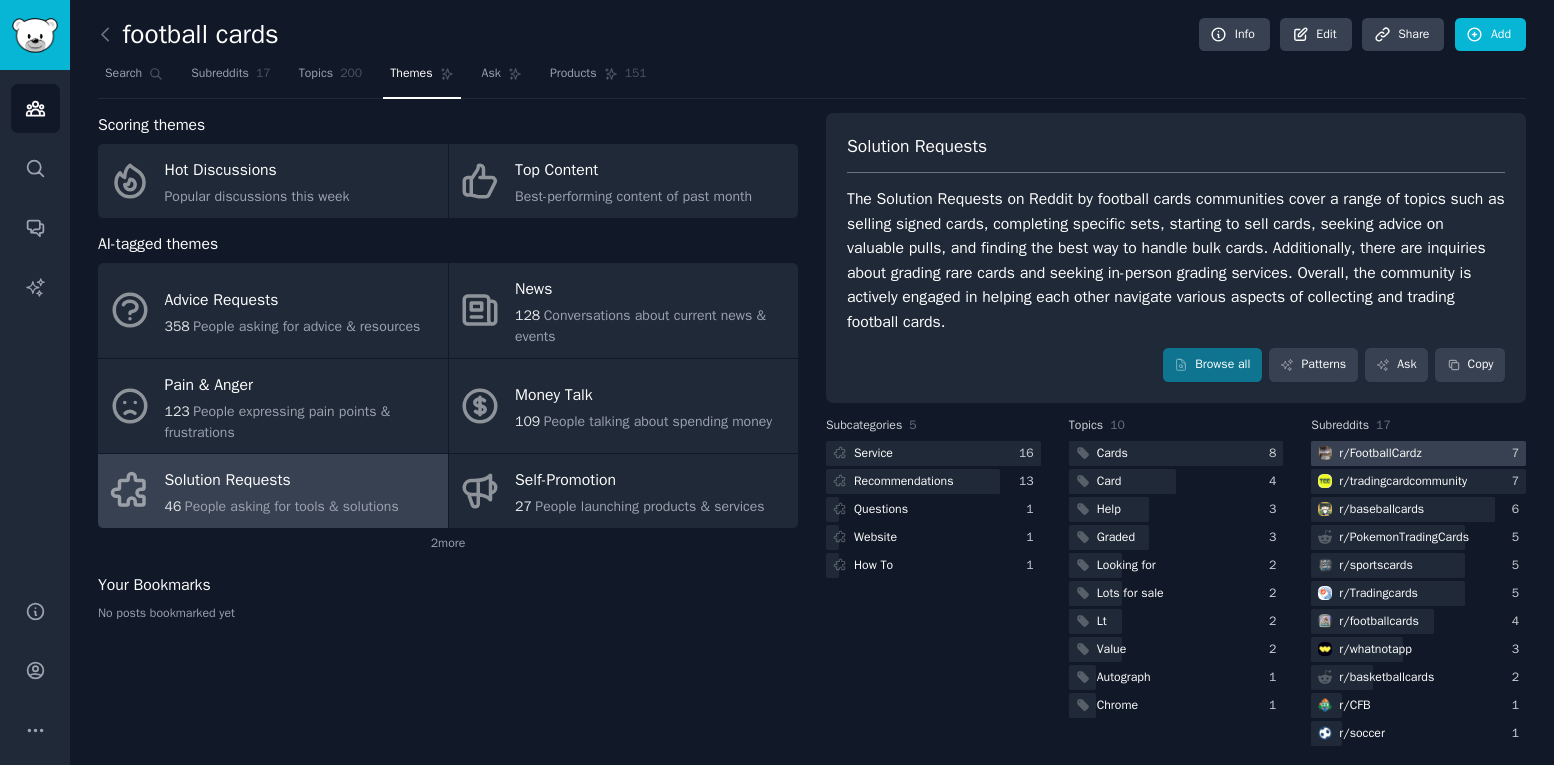 click on "r/ FootballCardz" at bounding box center (1380, 454) 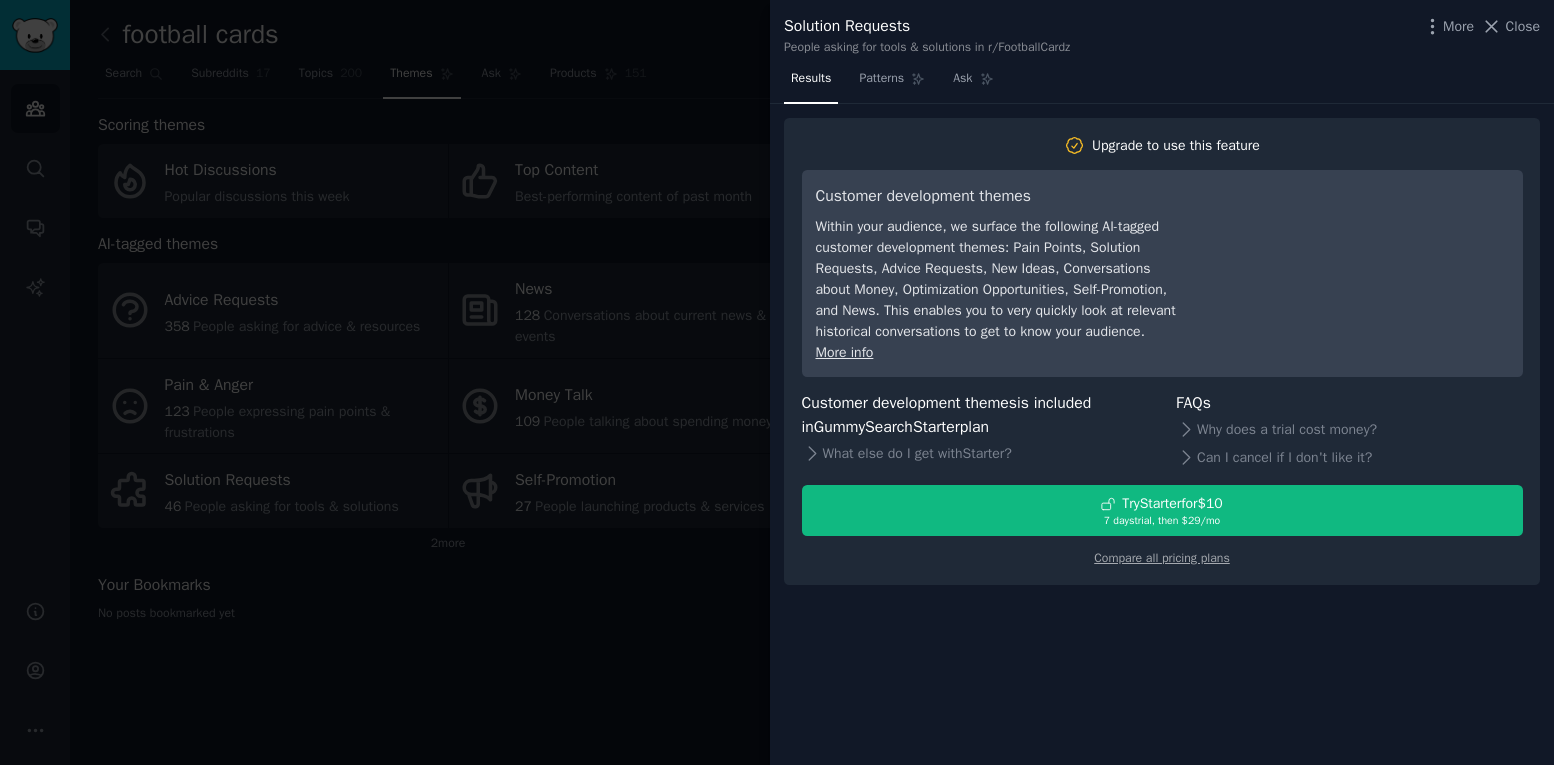 click at bounding box center [777, 382] 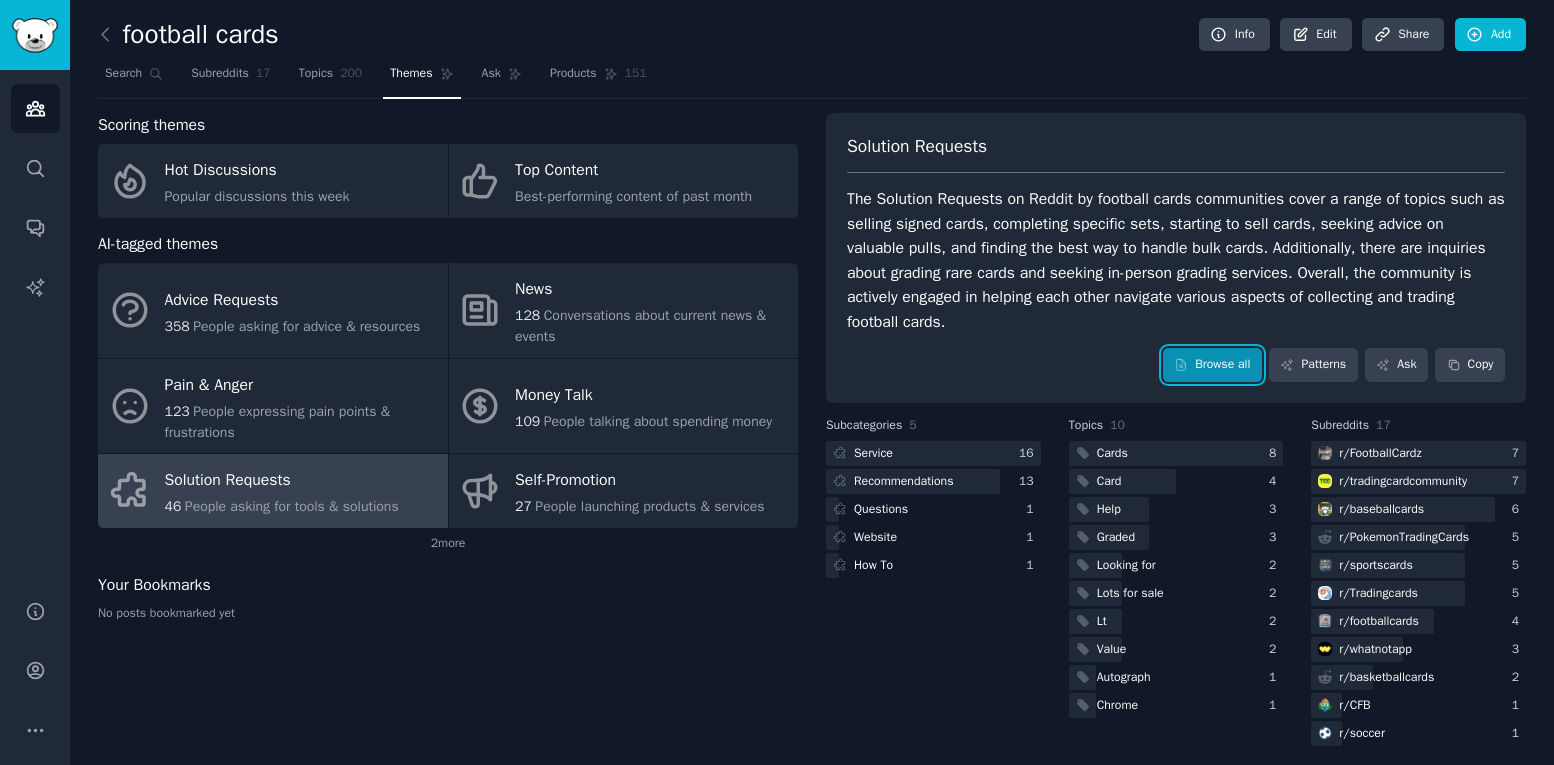 click on "Browse all" at bounding box center [1212, 365] 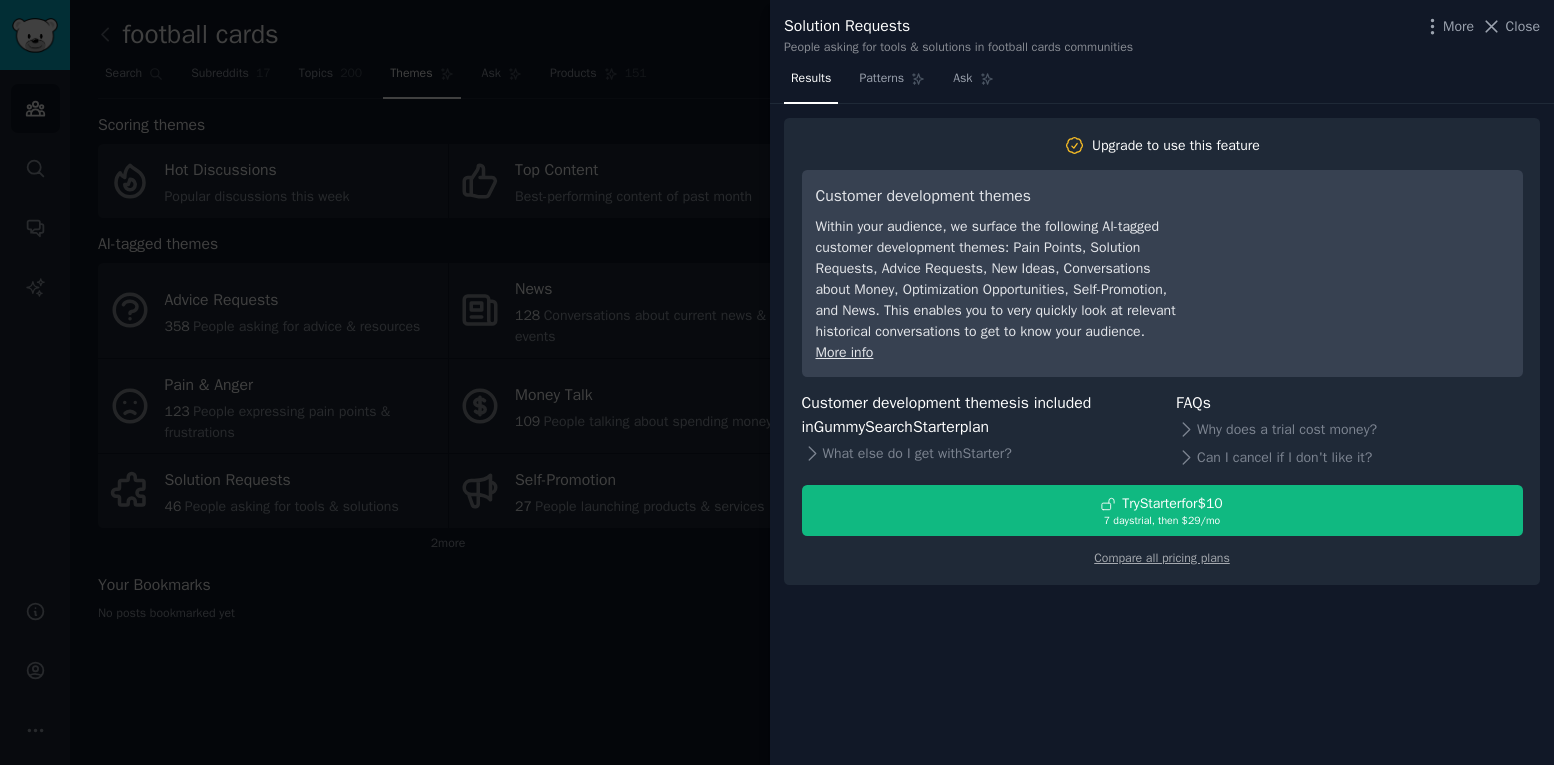 click at bounding box center (777, 382) 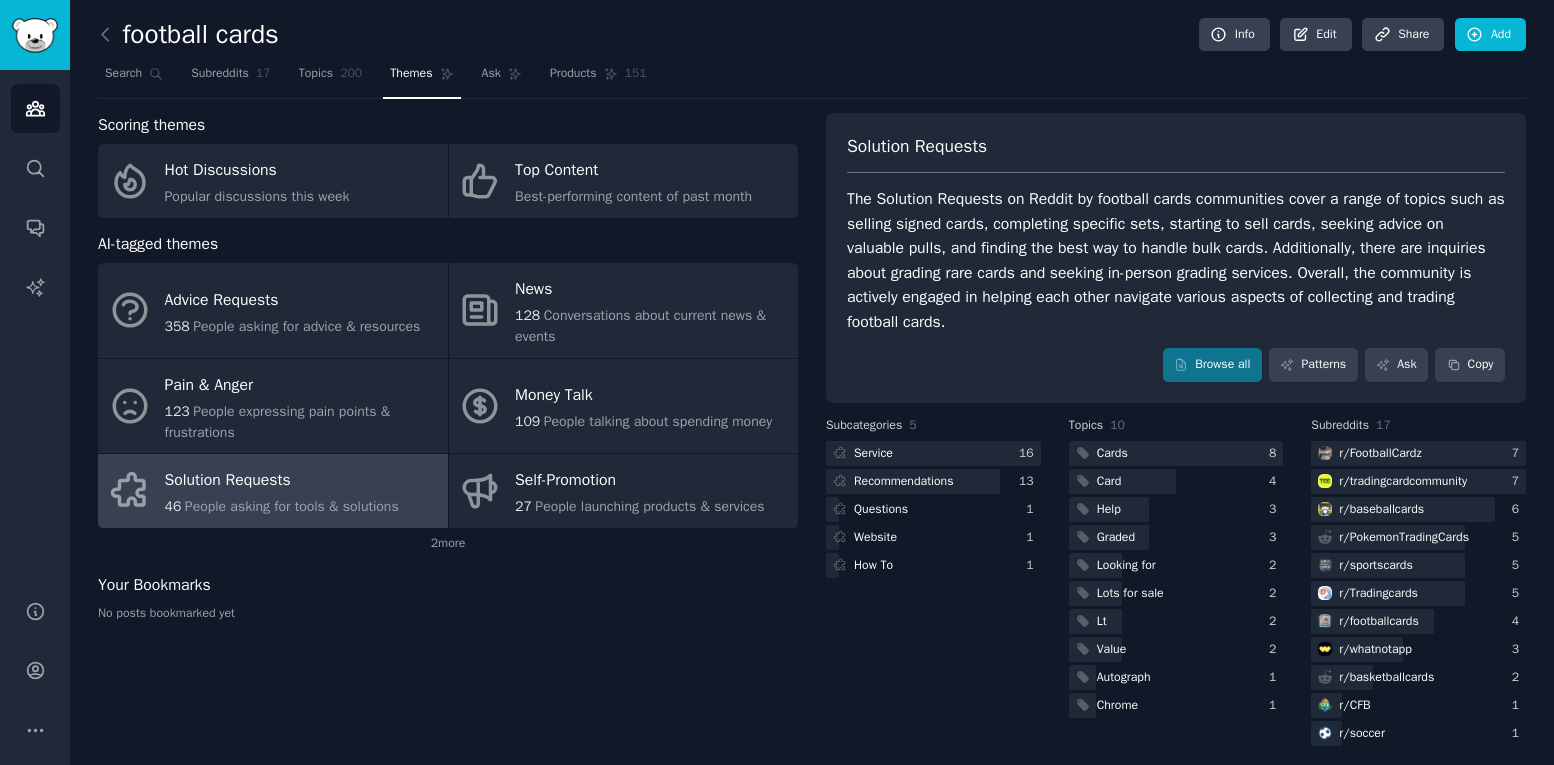 click on "The Solution Requests on Reddit by football cards communities cover a range of topics such as selling signed cards, completing specific sets, starting to sell cards, seeking advice on valuable pulls, and finding the best way to handle bulk cards. Additionally, there are inquiries about grading rare cards and seeking in-person grading services. Overall, the community is actively engaged in helping each other navigate various aspects of collecting and trading football cards." at bounding box center [1176, 260] 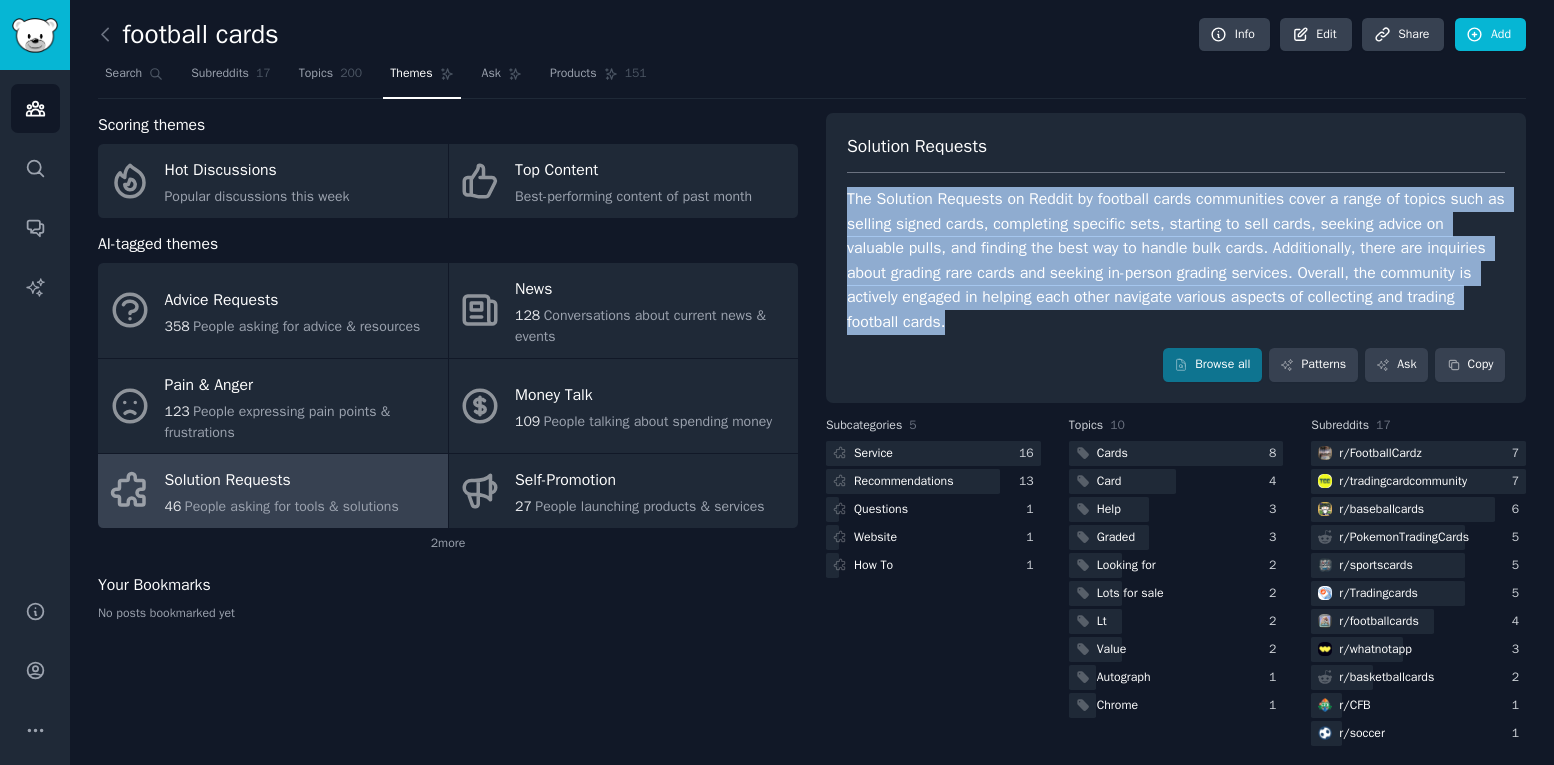 drag, startPoint x: 839, startPoint y: 197, endPoint x: 1034, endPoint y: 328, distance: 234.917 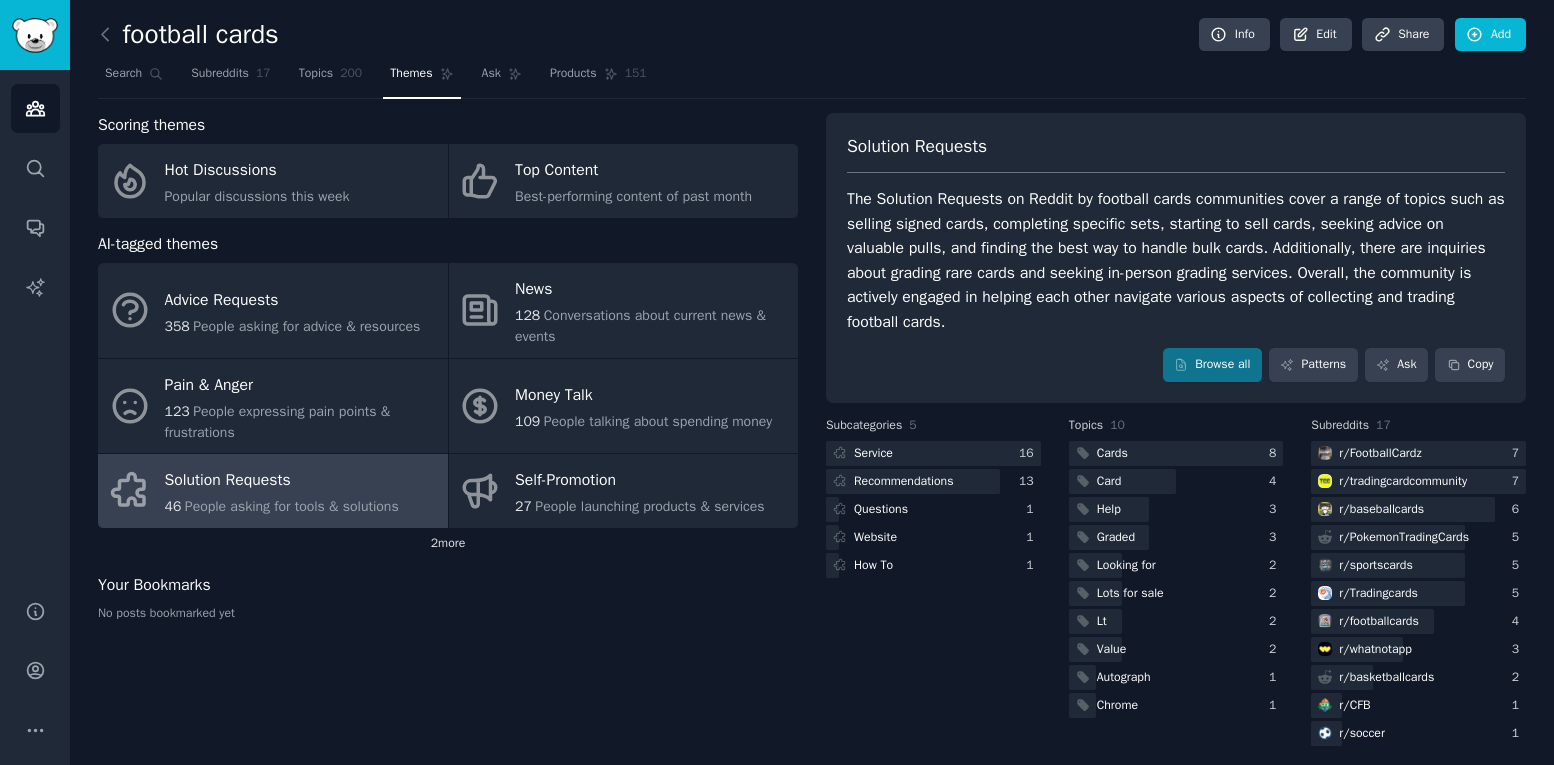 click on "2  more" 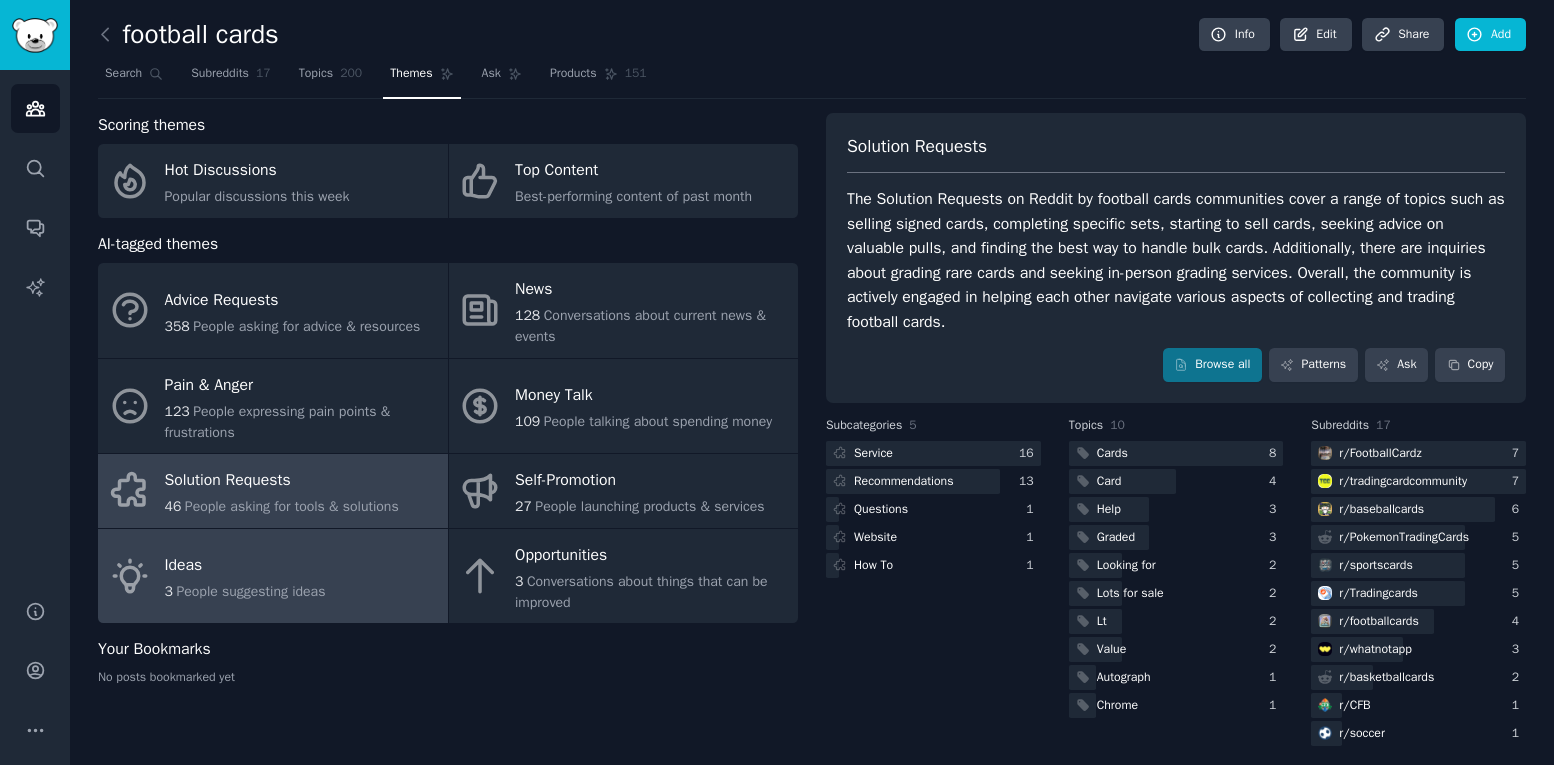 click on "Ideas 3 People suggesting ideas" at bounding box center [273, 576] 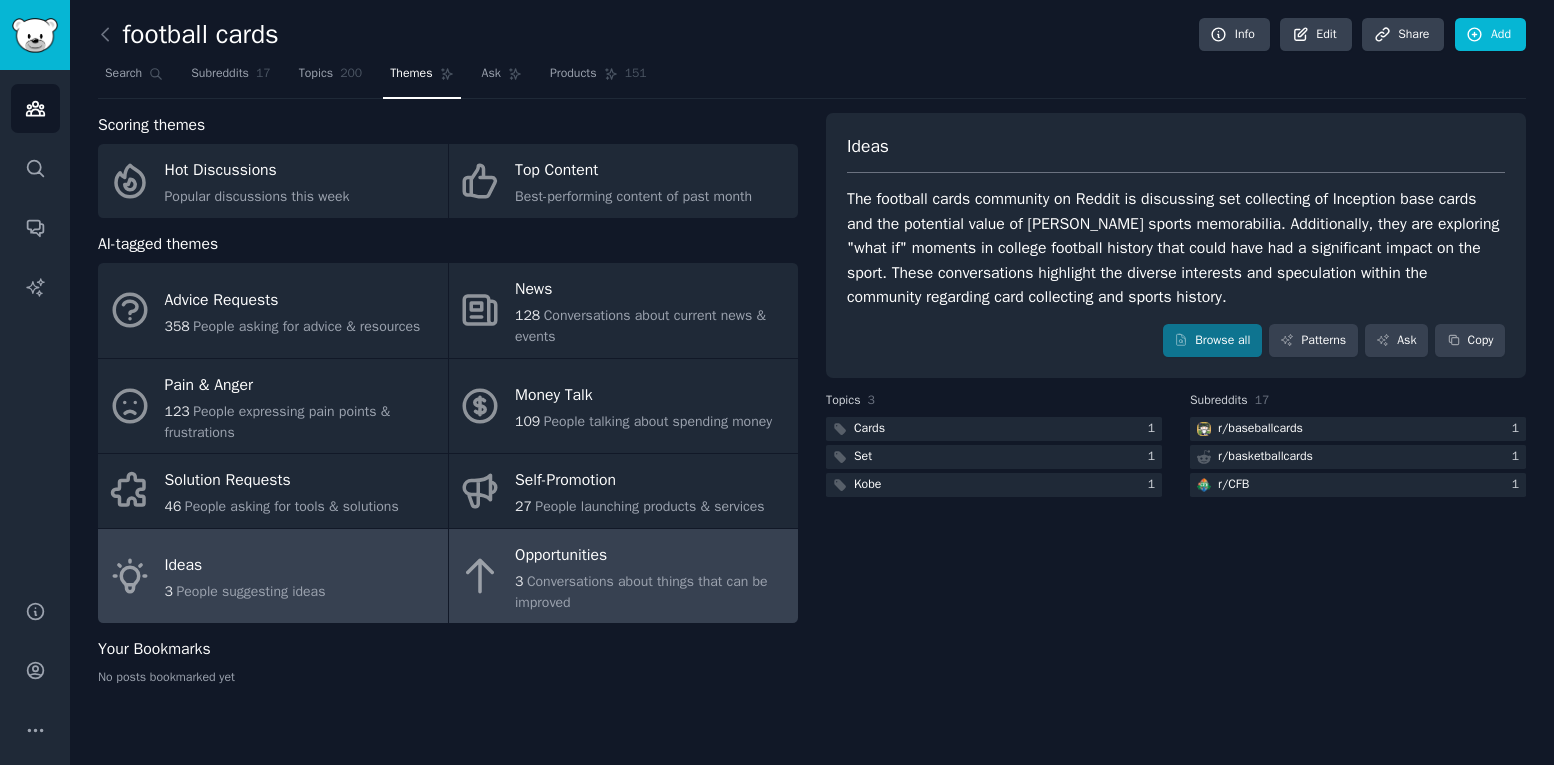 click on "Conversations about things that can be improved" at bounding box center [641, 592] 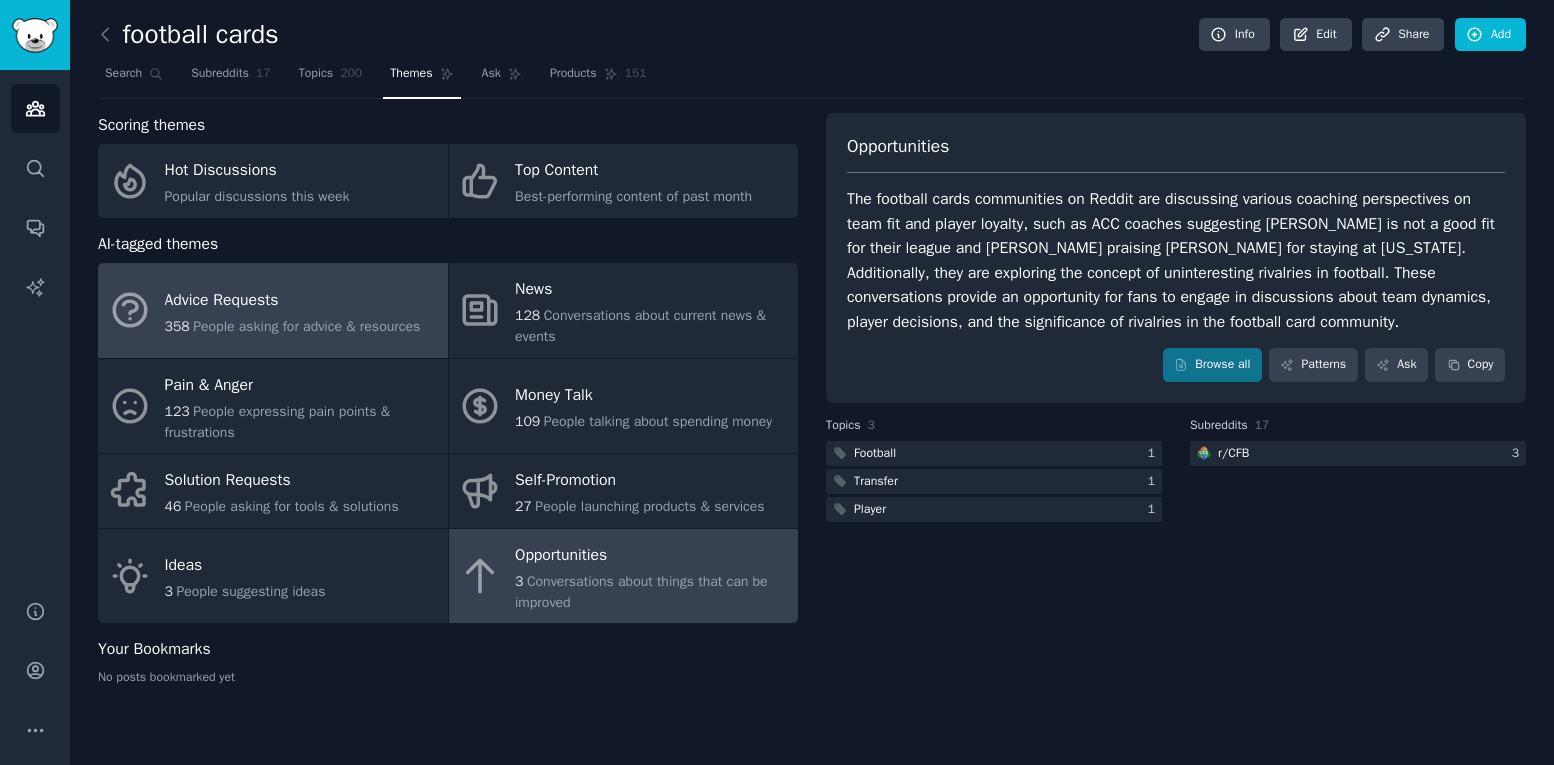 click on "Advice Requests 358 People asking for advice & resources" at bounding box center (273, 310) 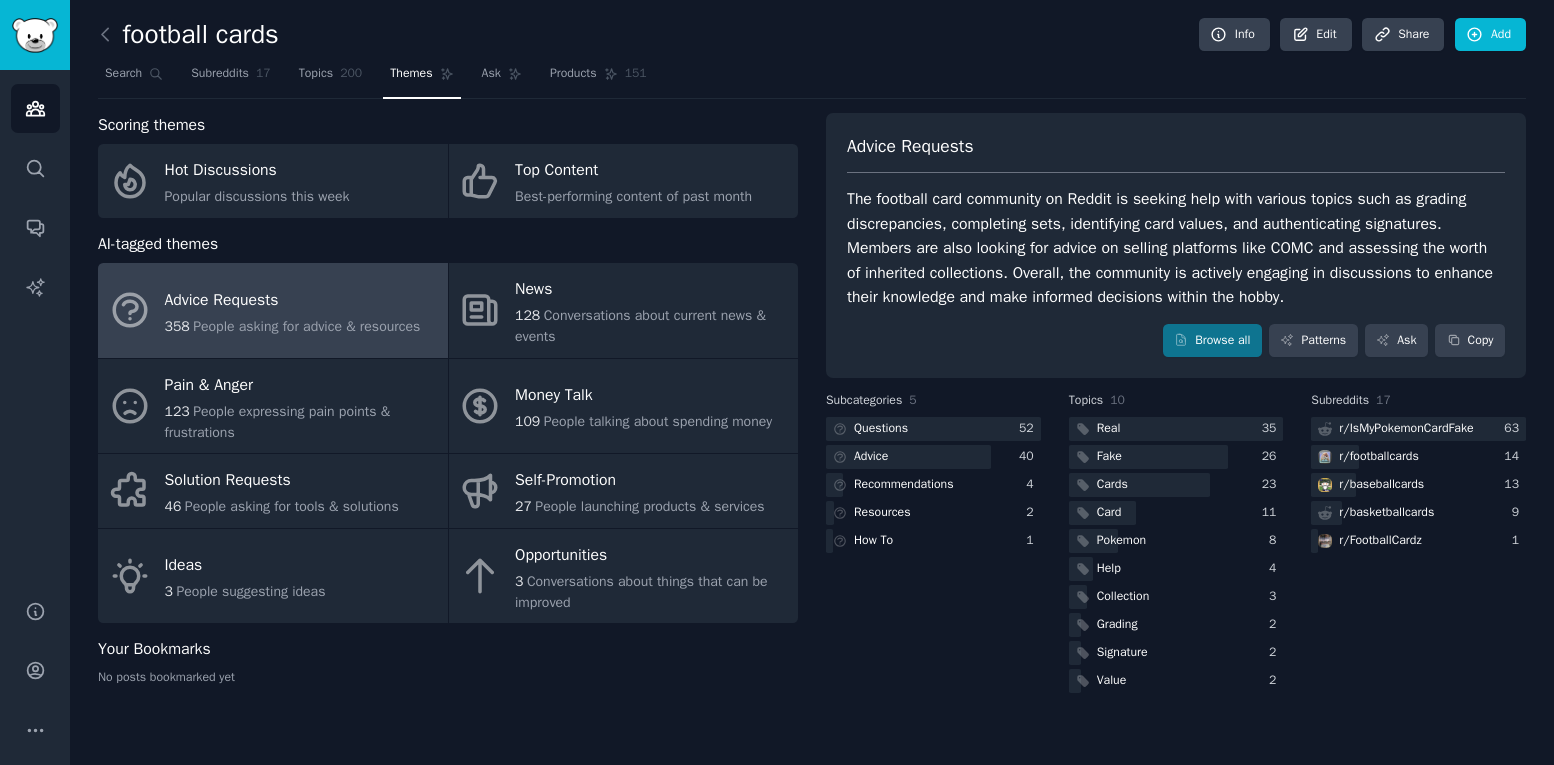 click on "The football card community on Reddit is seeking help with various topics such as grading discrepancies, completing sets, identifying card values, and authenticating signatures. Members are also looking for advice on selling platforms like COMC and assessing the worth of inherited collections. Overall, the community is actively engaging in discussions to enhance their knowledge and make informed decisions within the hobby." at bounding box center [1176, 248] 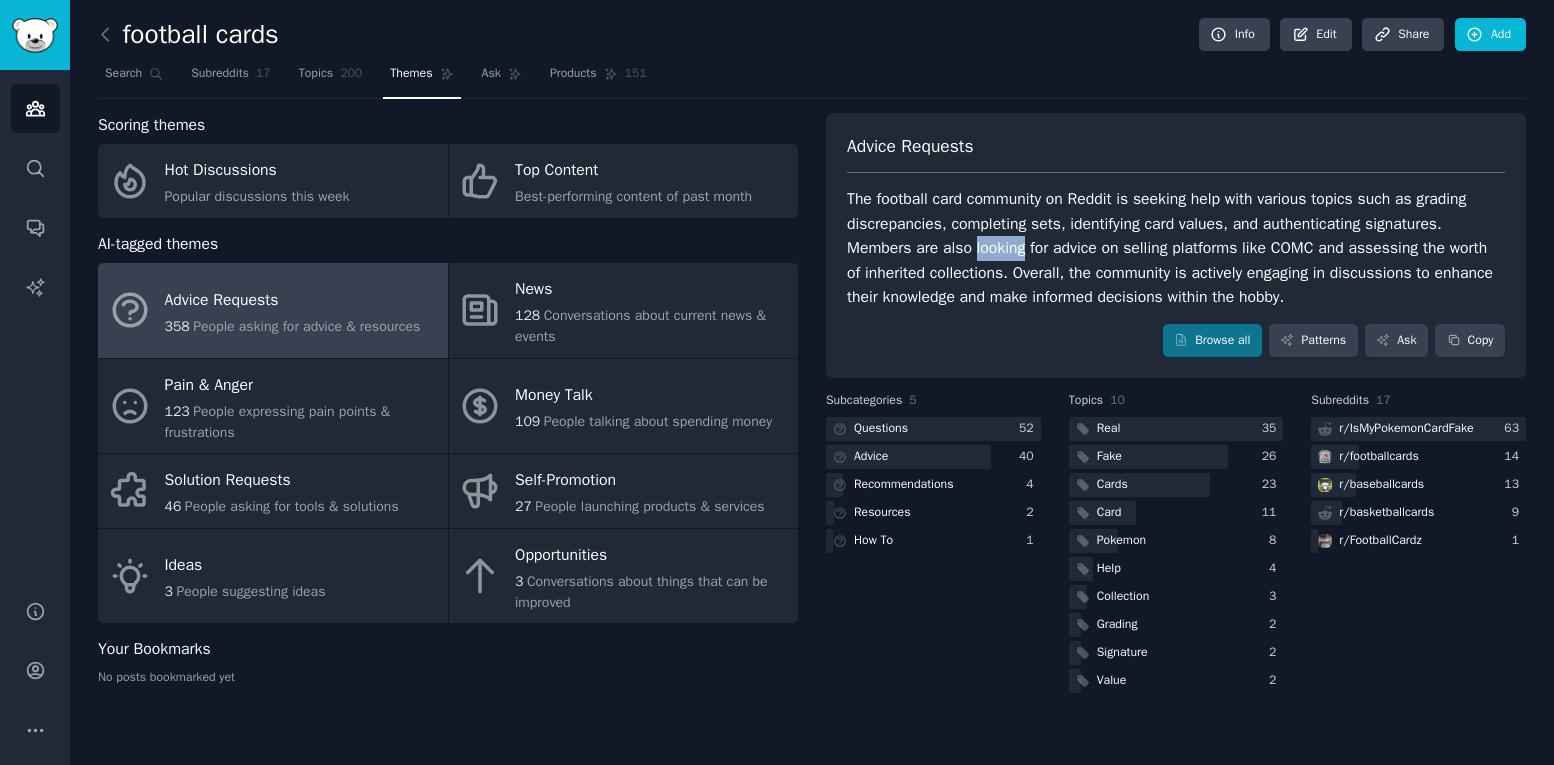click on "The football card community on Reddit is seeking help with various topics such as grading discrepancies, completing sets, identifying card values, and authenticating signatures. Members are also looking for advice on selling platforms like COMC and assessing the worth of inherited collections. Overall, the community is actively engaging in discussions to enhance their knowledge and make informed decisions within the hobby." at bounding box center [1176, 248] 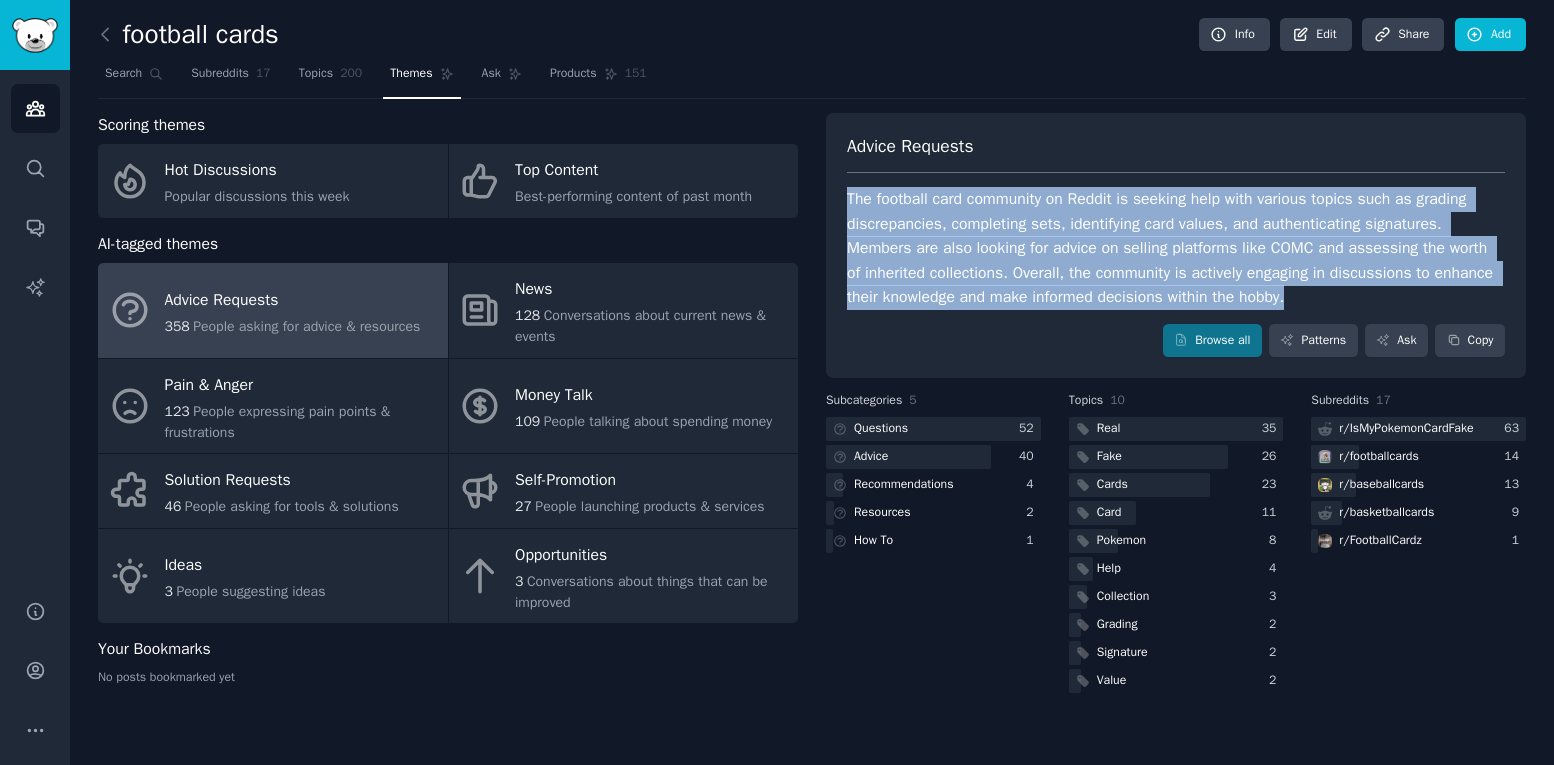 click on "The football card community on Reddit is seeking help with various topics such as grading discrepancies, completing sets, identifying card values, and authenticating signatures. Members are also looking for advice on selling platforms like COMC and assessing the worth of inherited collections. Overall, the community is actively engaging in discussions to enhance their knowledge and make informed decisions within the hobby." at bounding box center [1176, 248] 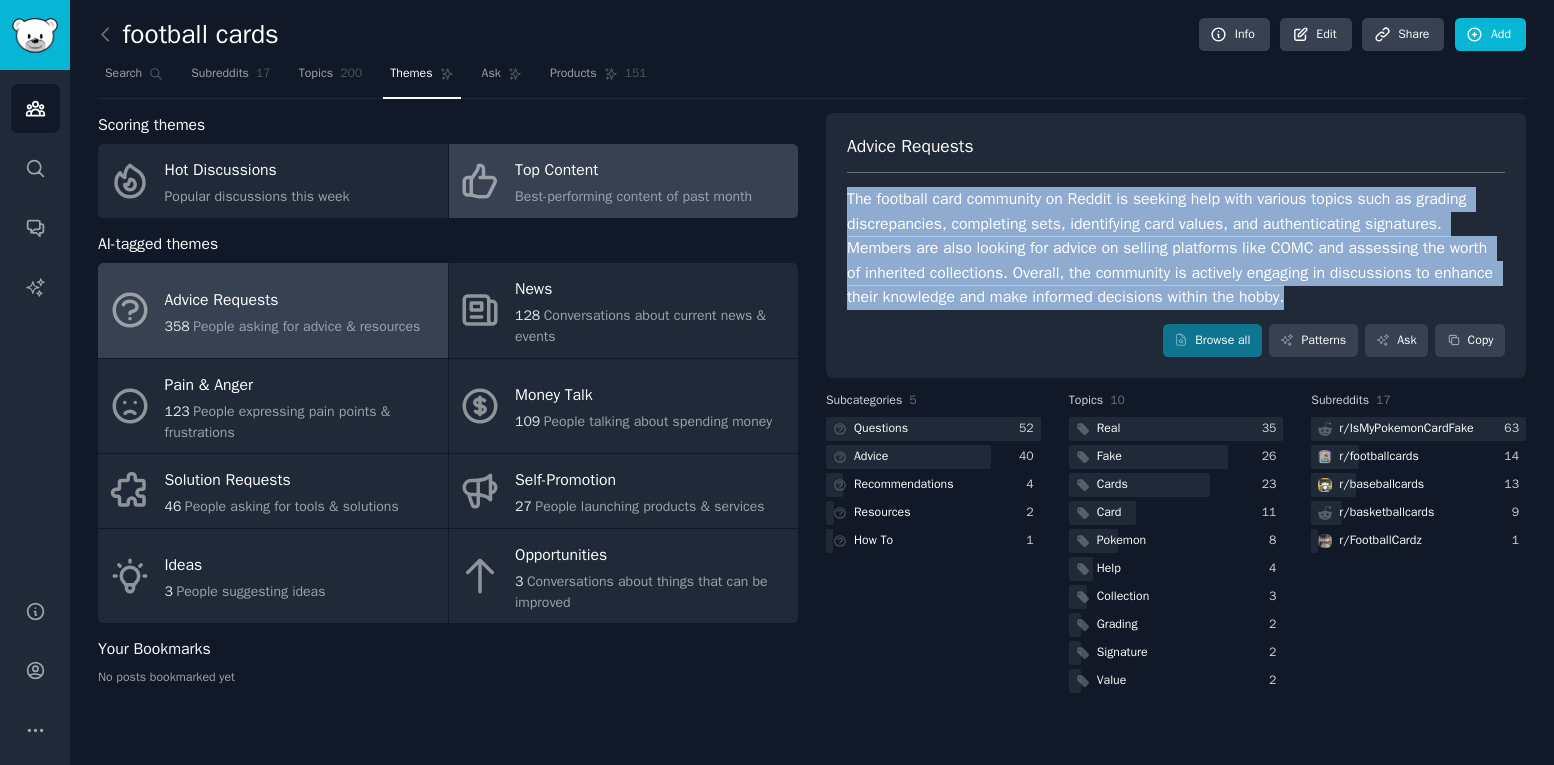 click on "Top Content" at bounding box center (633, 171) 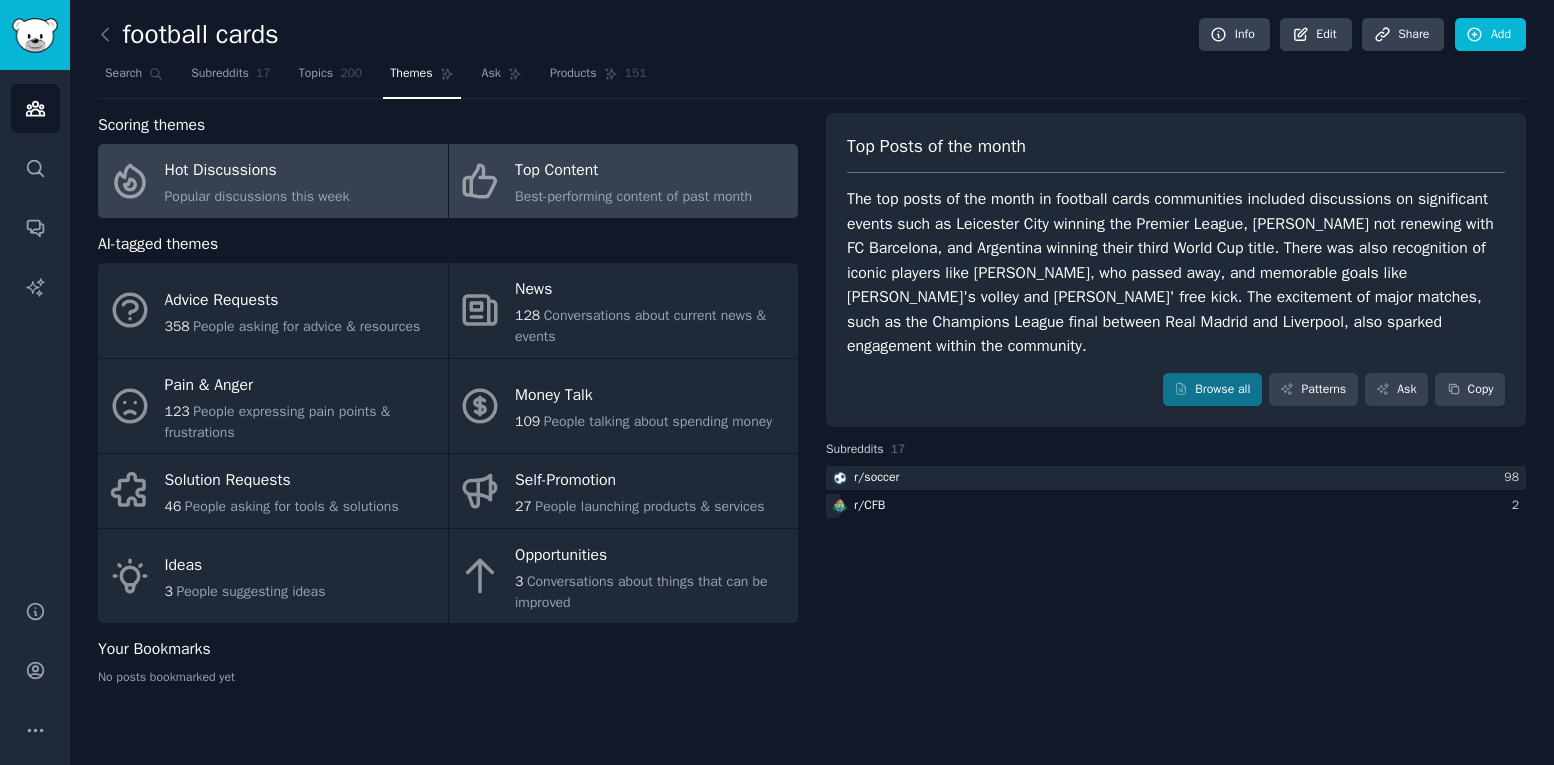 click on "Hot Discussions" at bounding box center (257, 171) 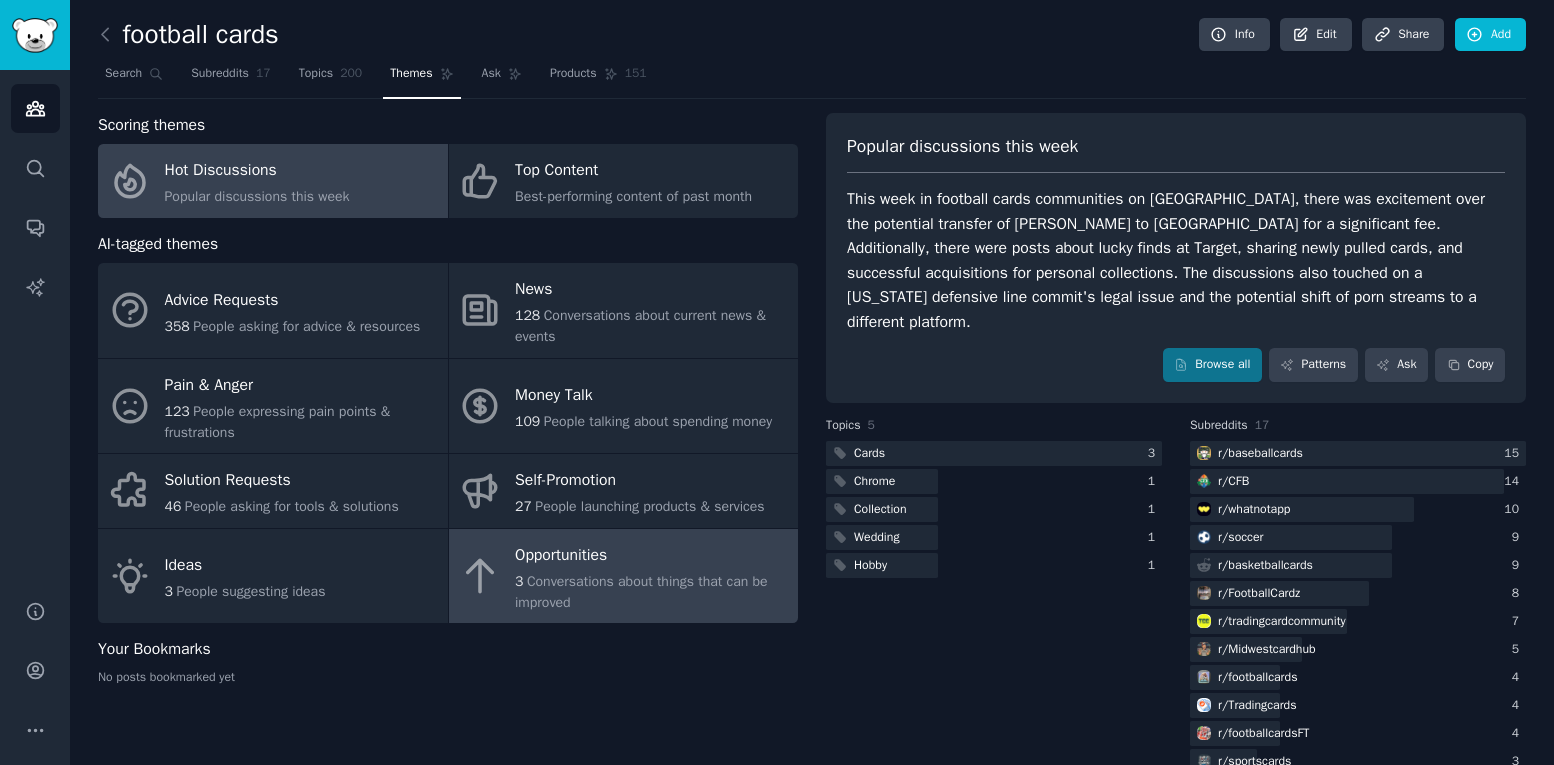 click on "Conversations about things that can be improved" at bounding box center (641, 592) 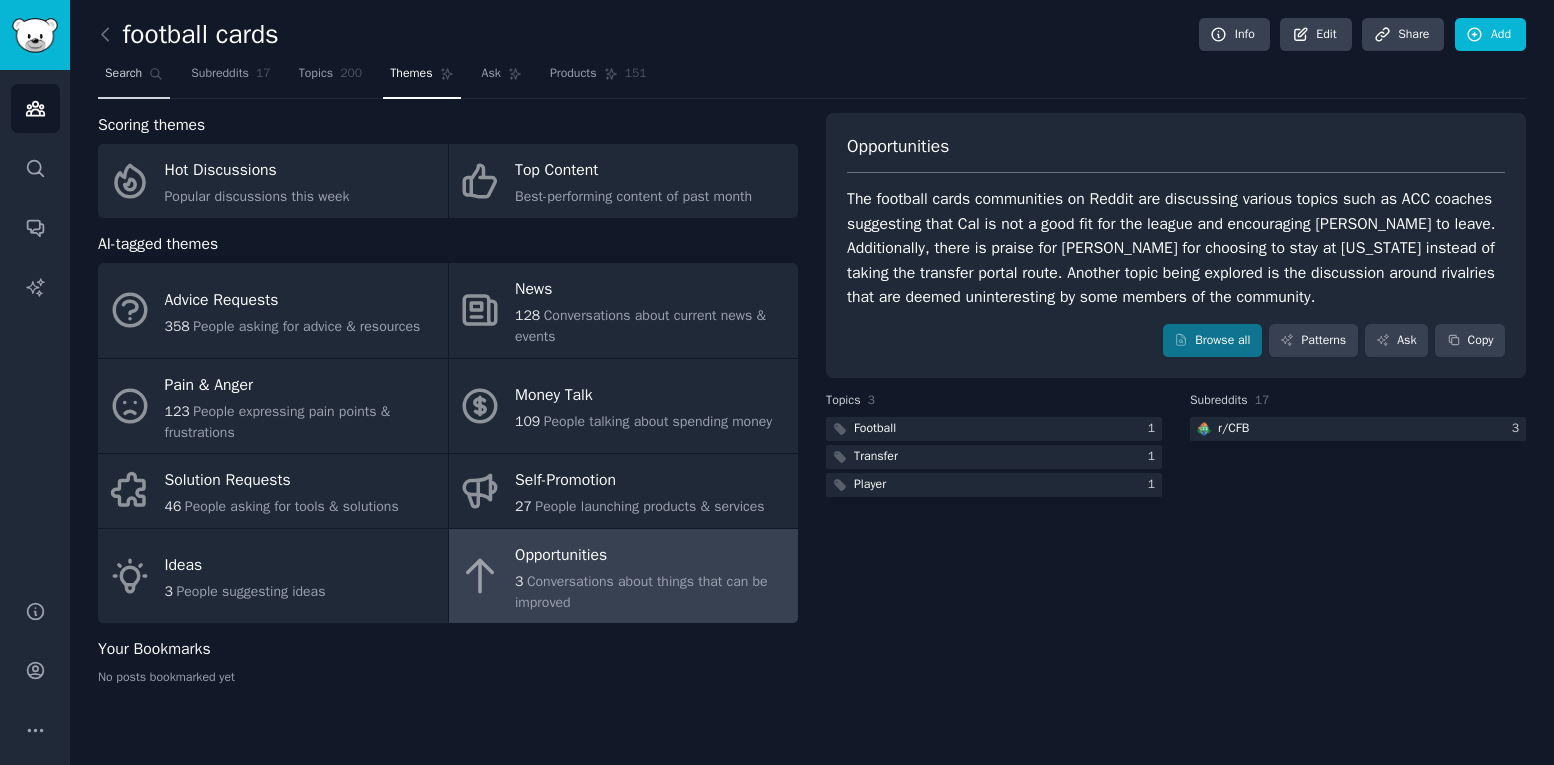 click on "Search" at bounding box center (123, 74) 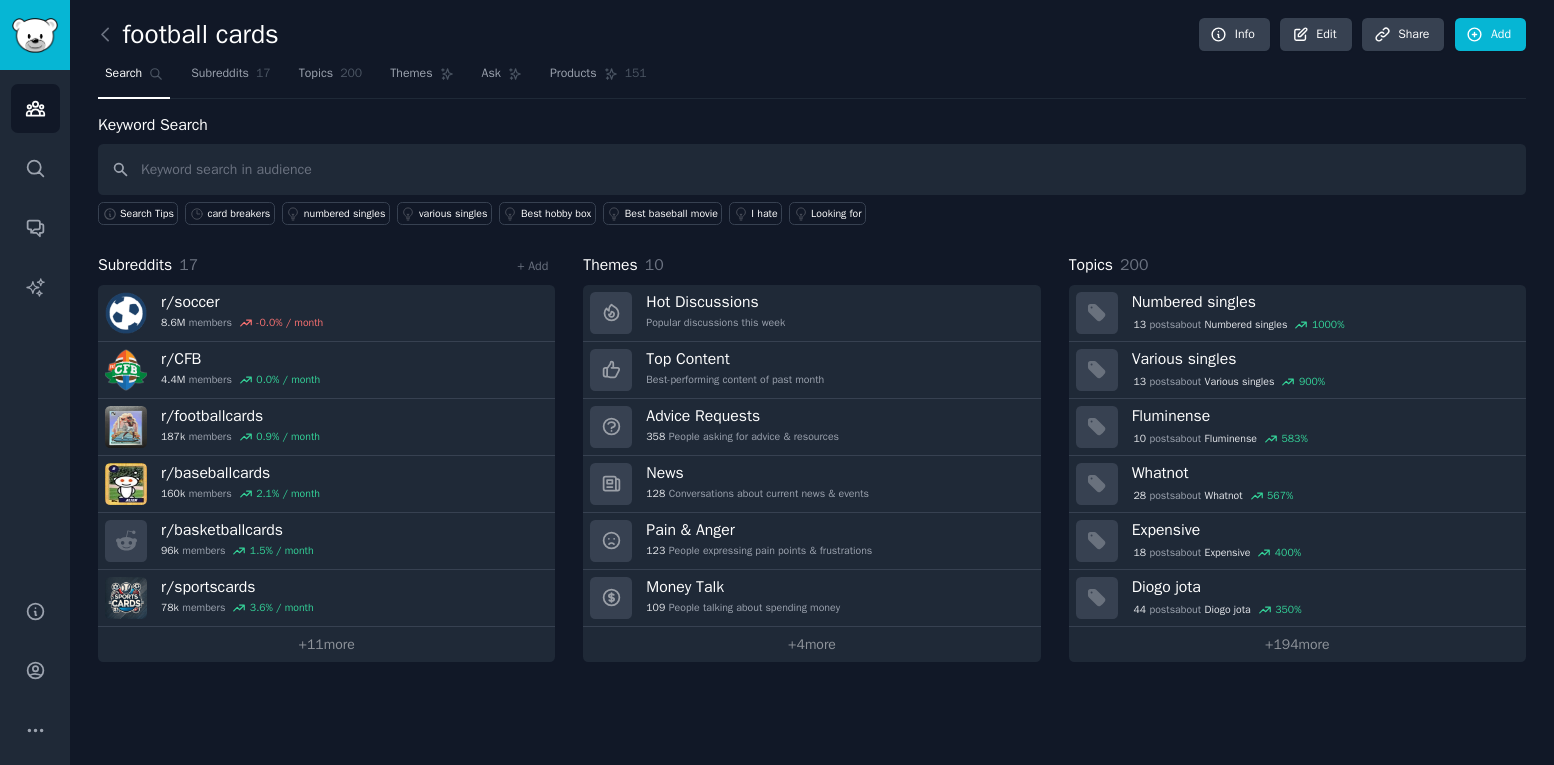 click at bounding box center (110, 35) 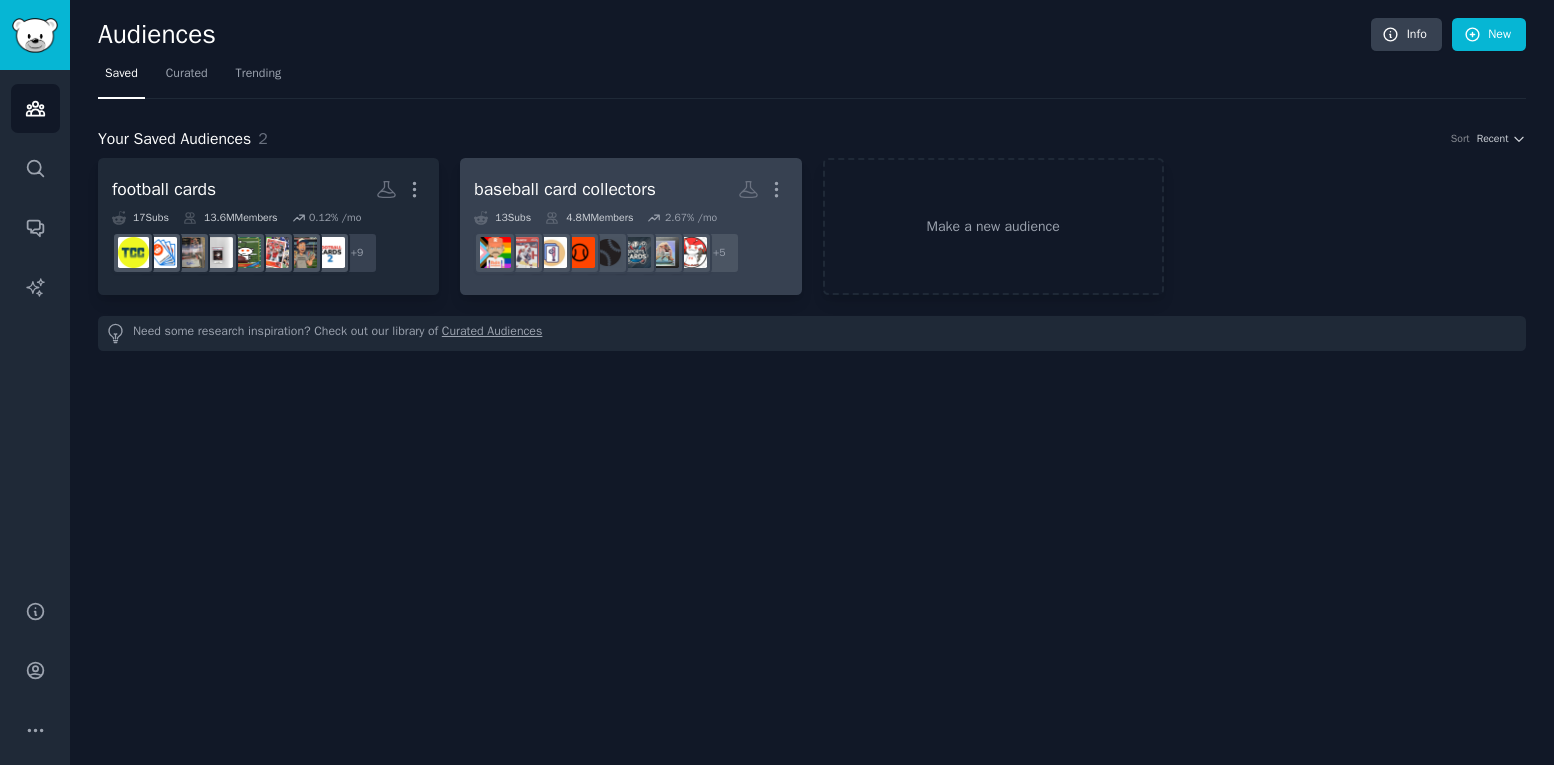 click on "r/BaseballCardTrades + 5" at bounding box center [630, 253] 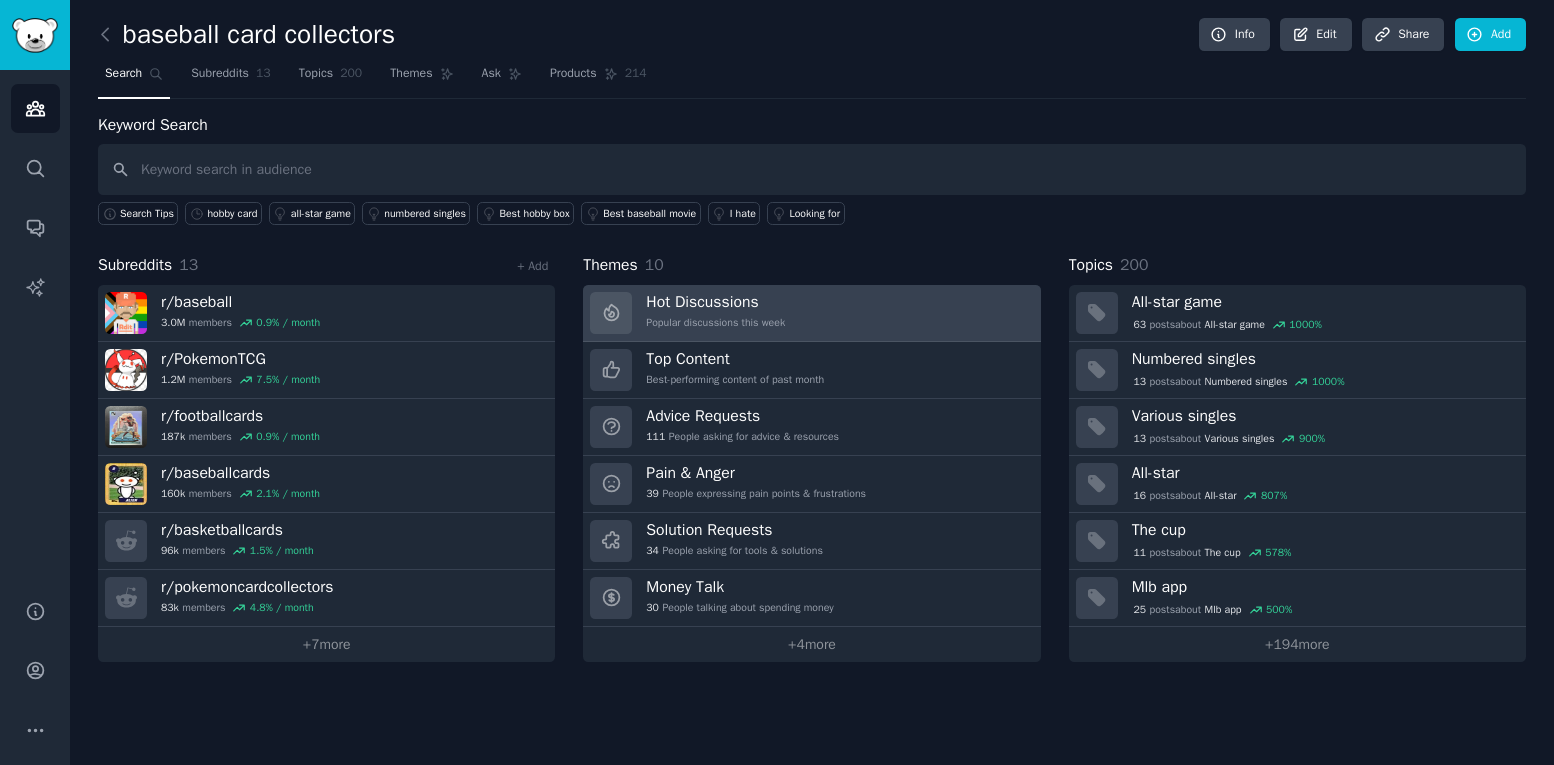 click on "Hot Discussions Popular discussions this week" at bounding box center (715, 313) 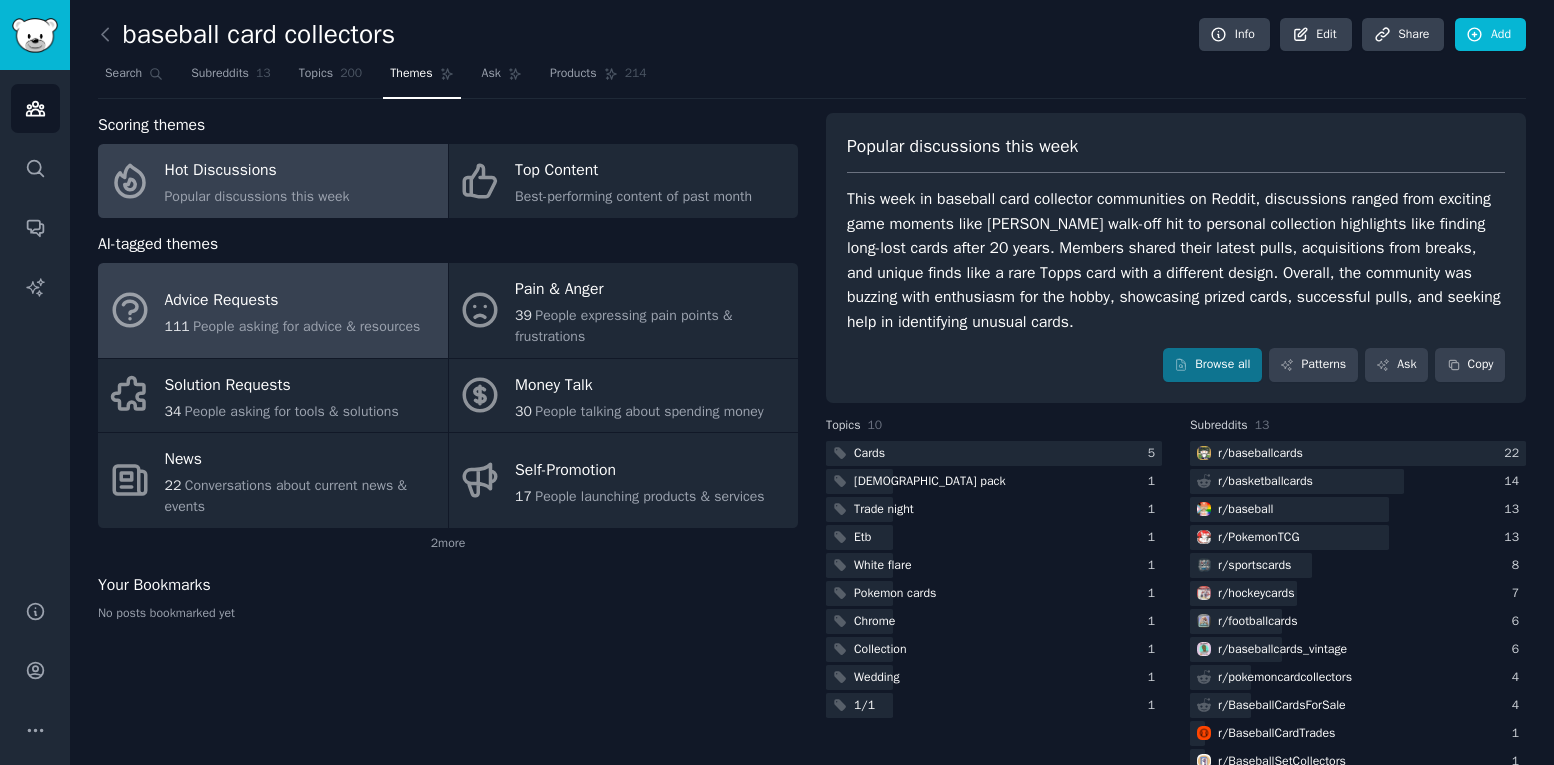 click on "Advice Requests" at bounding box center [293, 300] 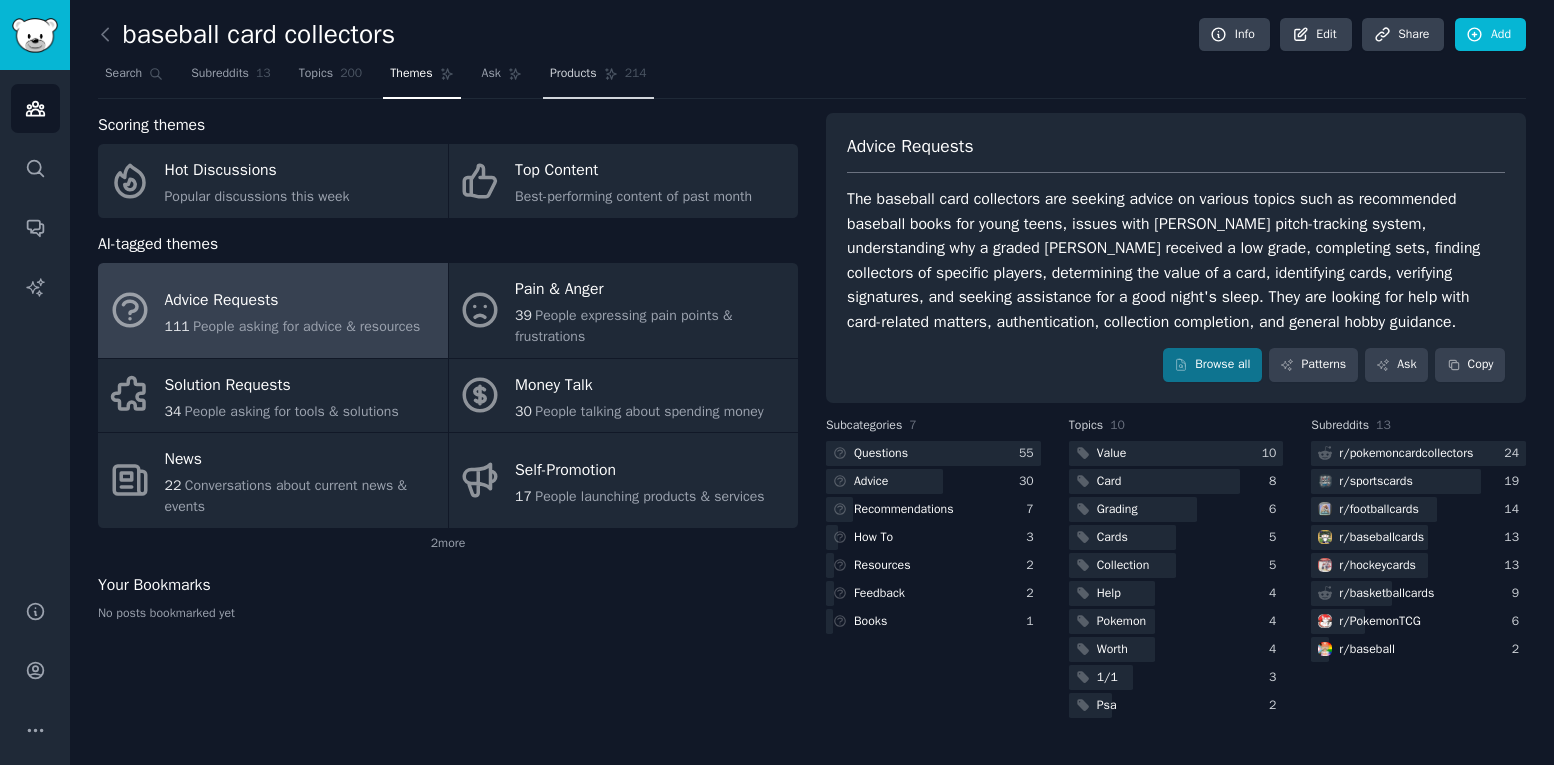 click on "Products 214" at bounding box center [598, 78] 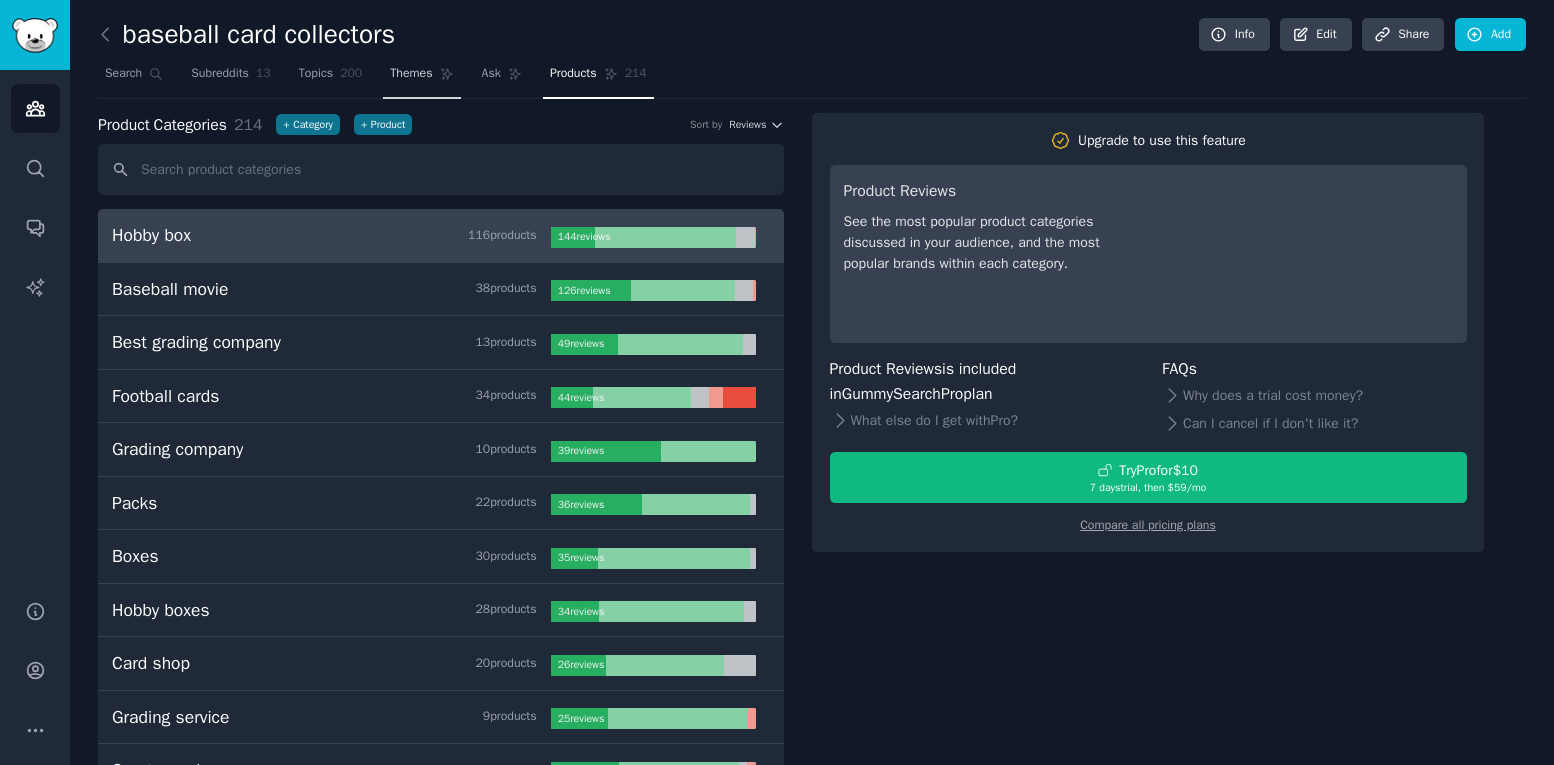 click on "Themes" at bounding box center [411, 74] 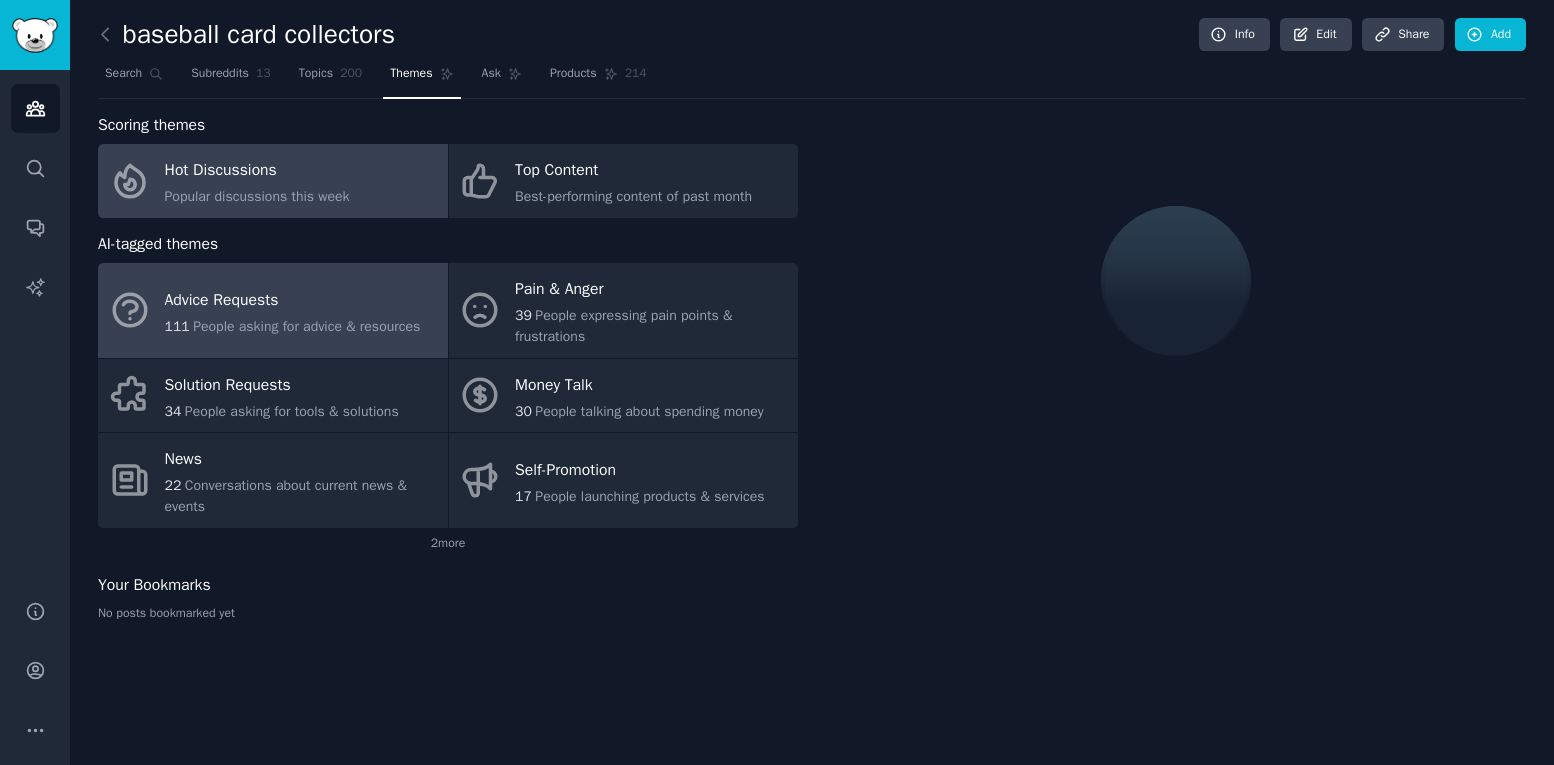 click on "People asking for advice & resources" at bounding box center (306, 326) 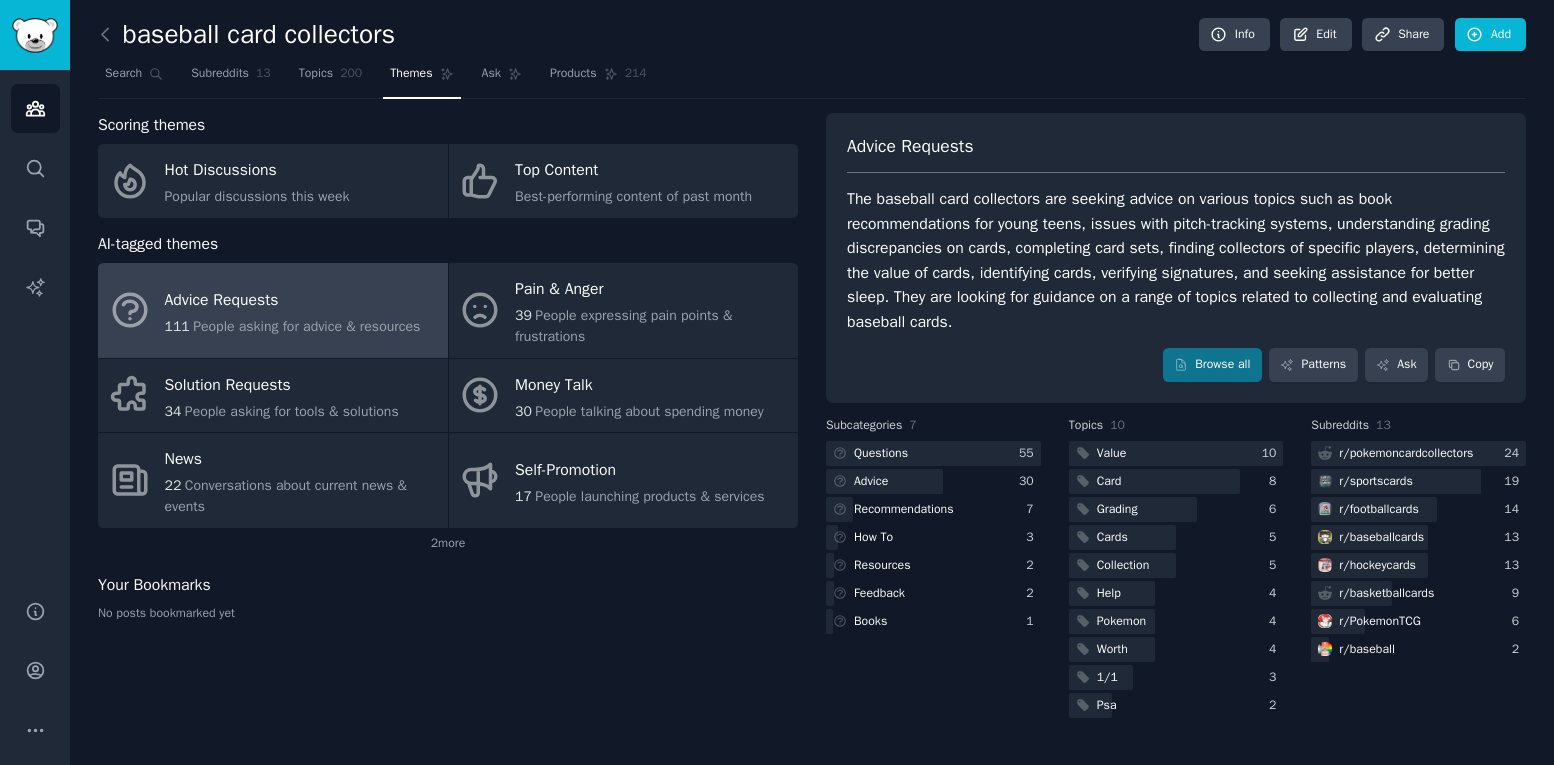 click on "The baseball card collectors are seeking advice on various topics such as book recommendations for young teens, issues with pitch-tracking systems, understanding grading discrepancies on cards, completing card sets, finding collectors of specific players, determining the value of cards, identifying cards, verifying signatures, and seeking assistance for better sleep. They are looking for guidance on a range of topics related to collecting and evaluating baseball cards." at bounding box center [1176, 260] 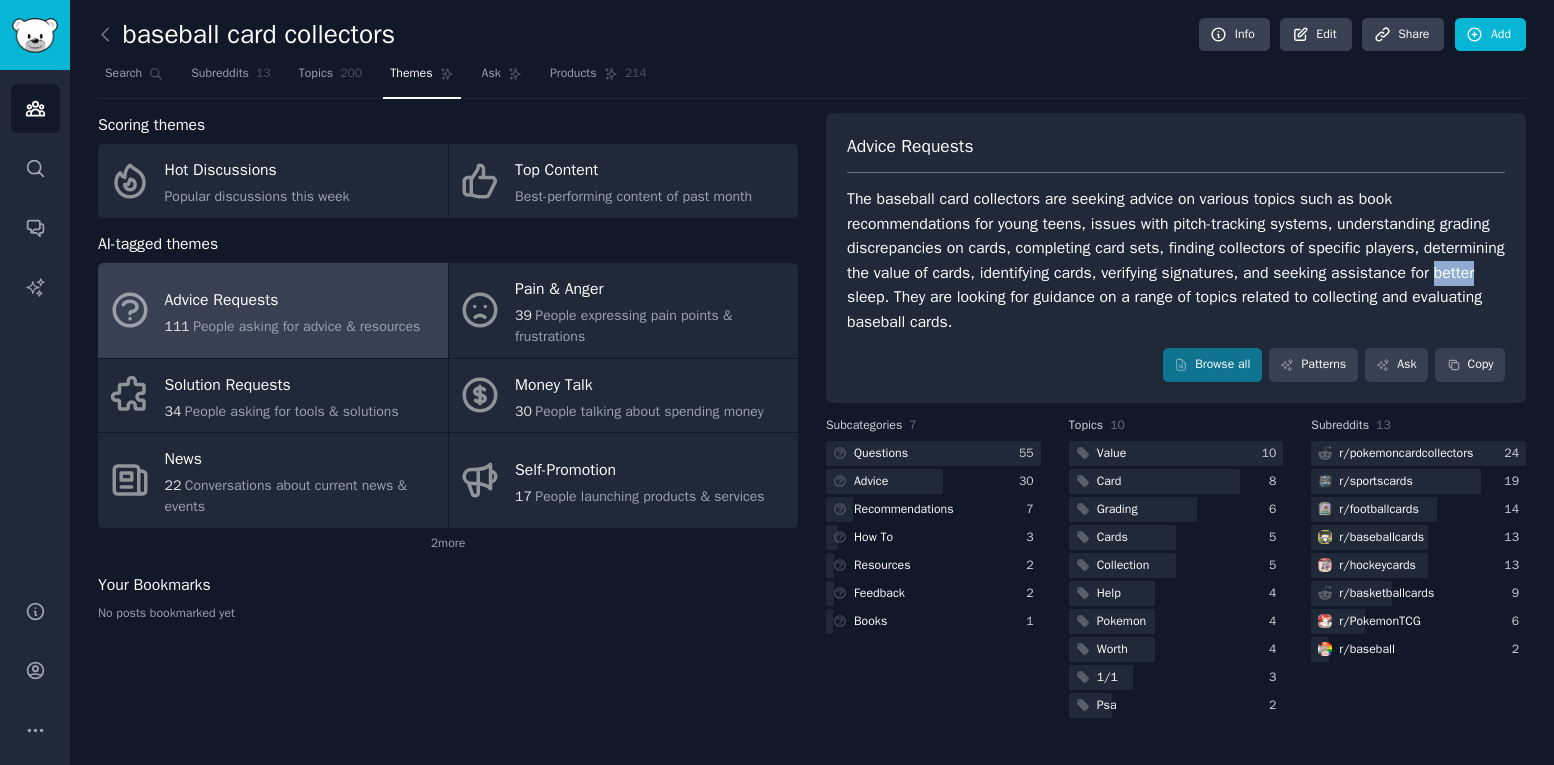 click on "The baseball card collectors are seeking advice on various topics such as book recommendations for young teens, issues with pitch-tracking systems, understanding grading discrepancies on cards, completing card sets, finding collectors of specific players, determining the value of cards, identifying cards, verifying signatures, and seeking assistance for better sleep. They are looking for guidance on a range of topics related to collecting and evaluating baseball cards." at bounding box center (1176, 260) 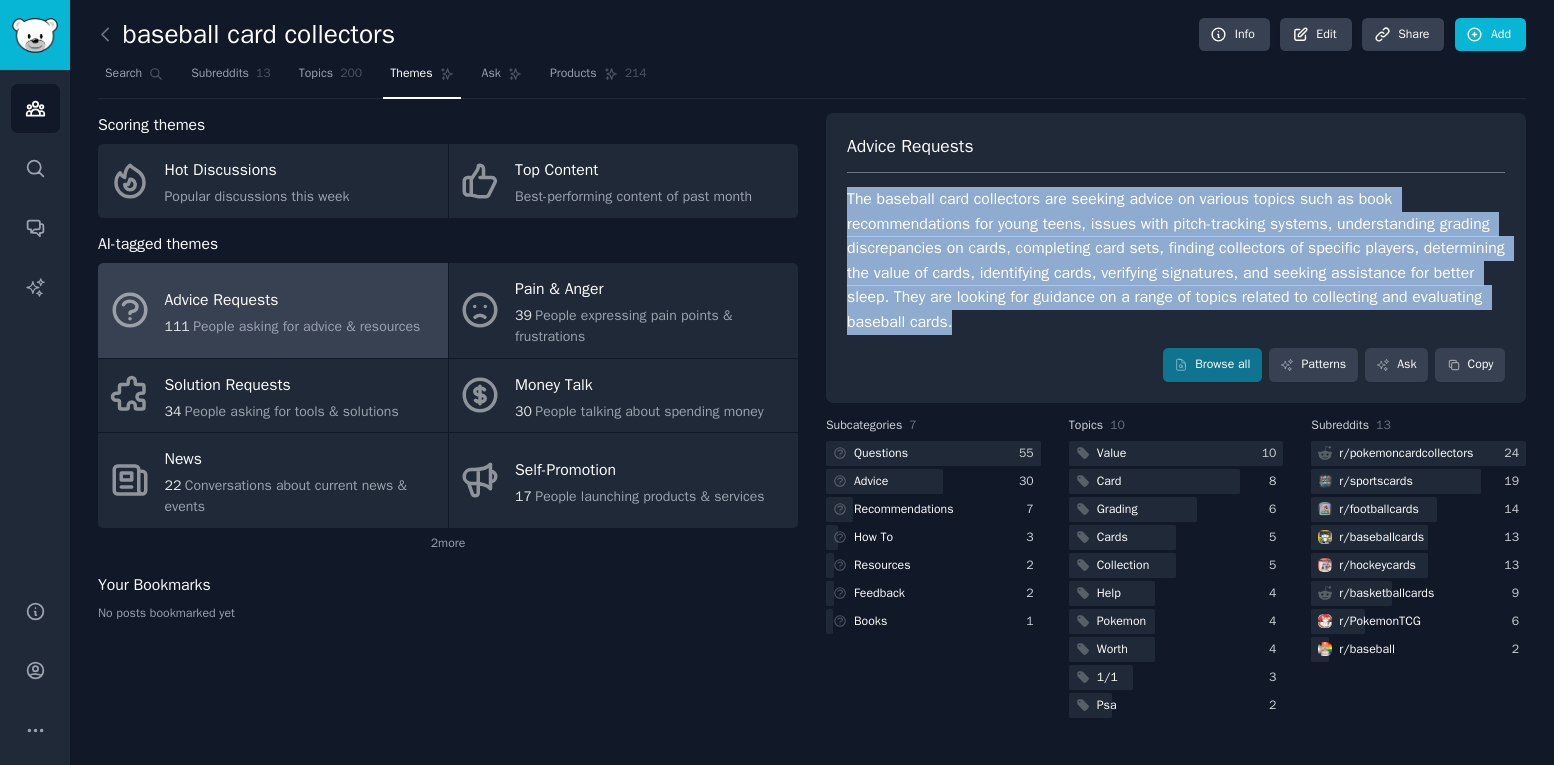 click on "The baseball card collectors are seeking advice on various topics such as book recommendations for young teens, issues with pitch-tracking systems, understanding grading discrepancies on cards, completing card sets, finding collectors of specific players, determining the value of cards, identifying cards, verifying signatures, and seeking assistance for better sleep. They are looking for guidance on a range of topics related to collecting and evaluating baseball cards." at bounding box center [1176, 260] 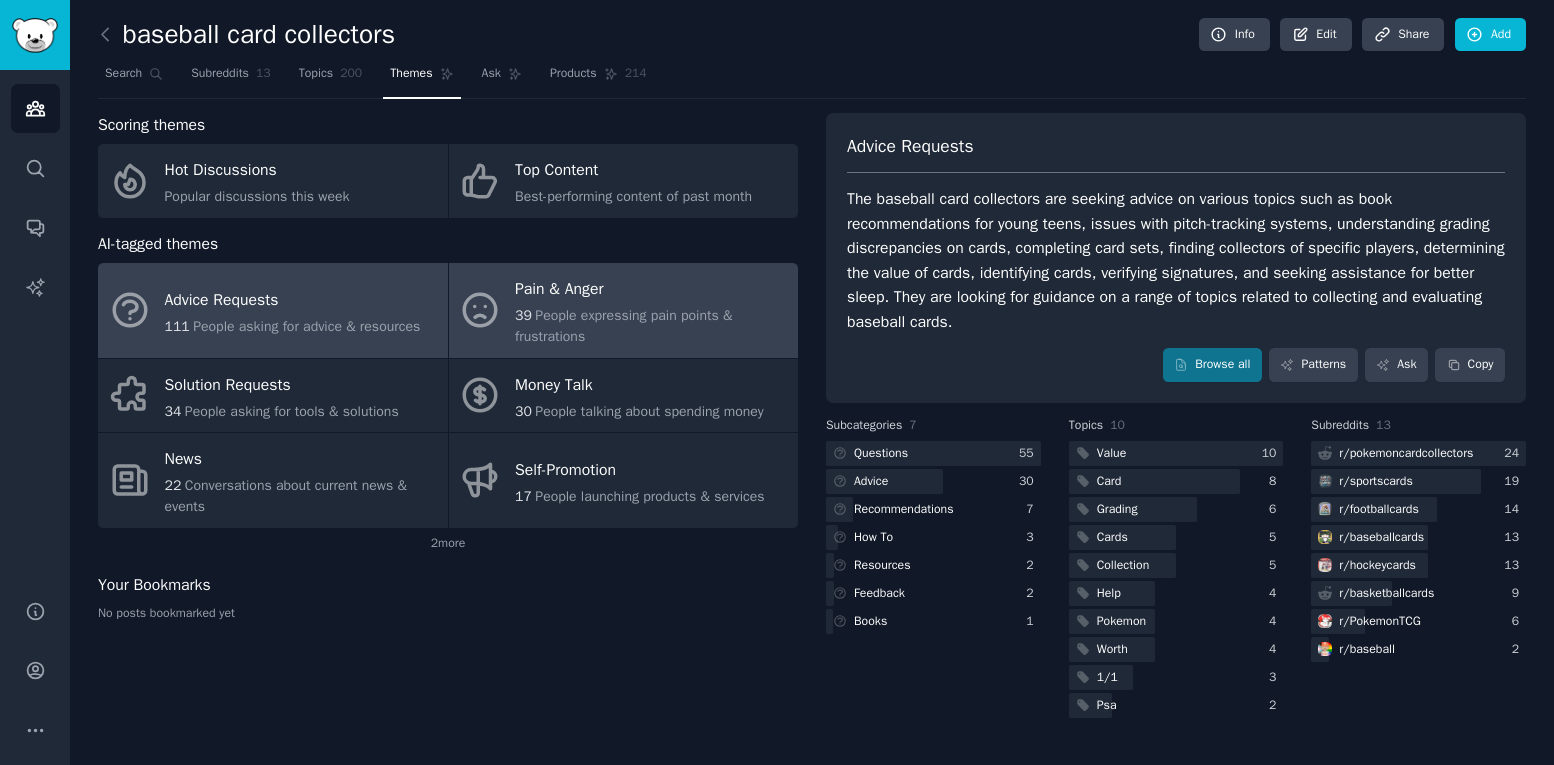 click on "Pain & Anger 39 People expressing pain points & frustrations" at bounding box center (624, 310) 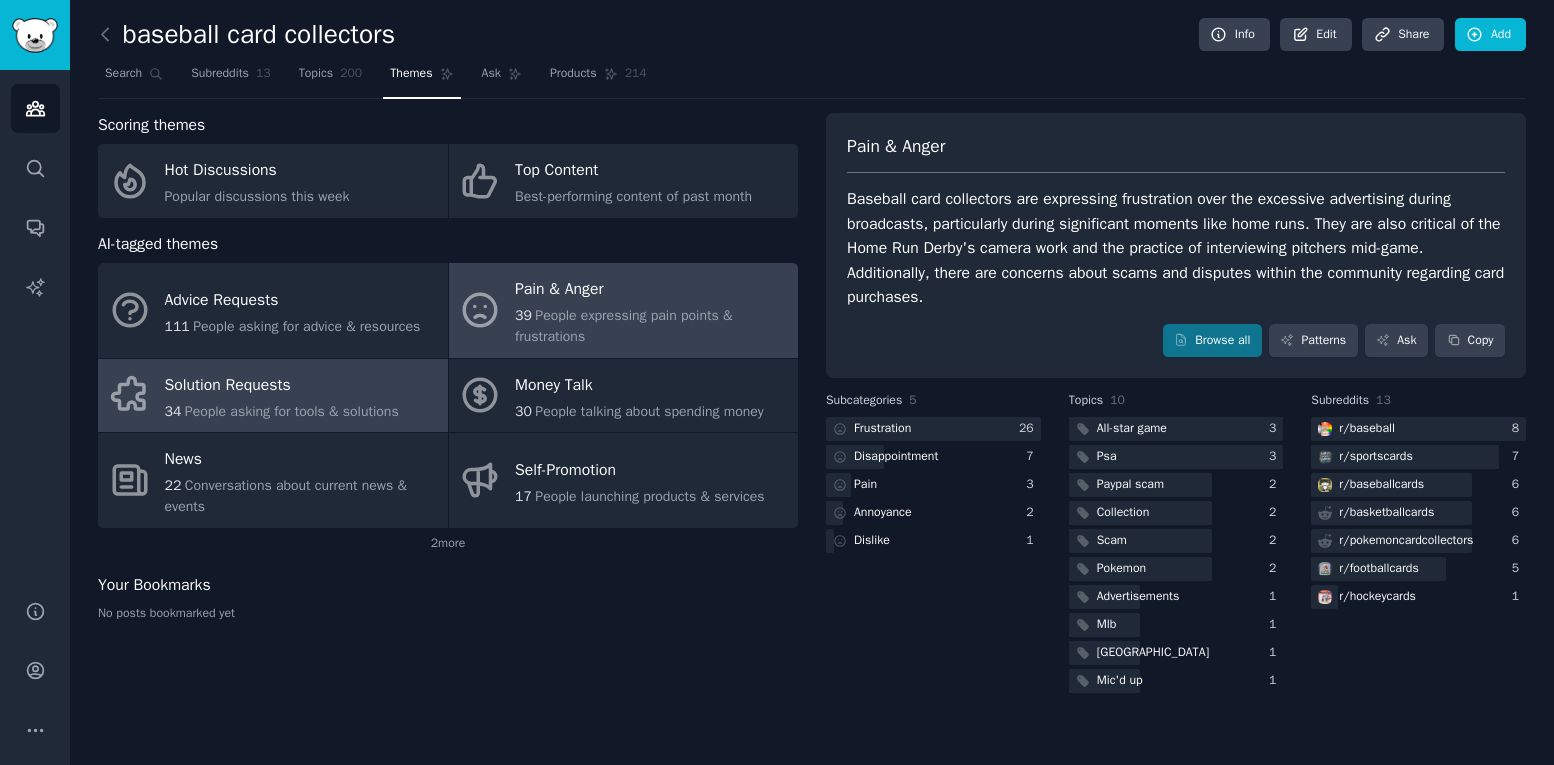 click on "People asking for tools & solutions" at bounding box center (292, 411) 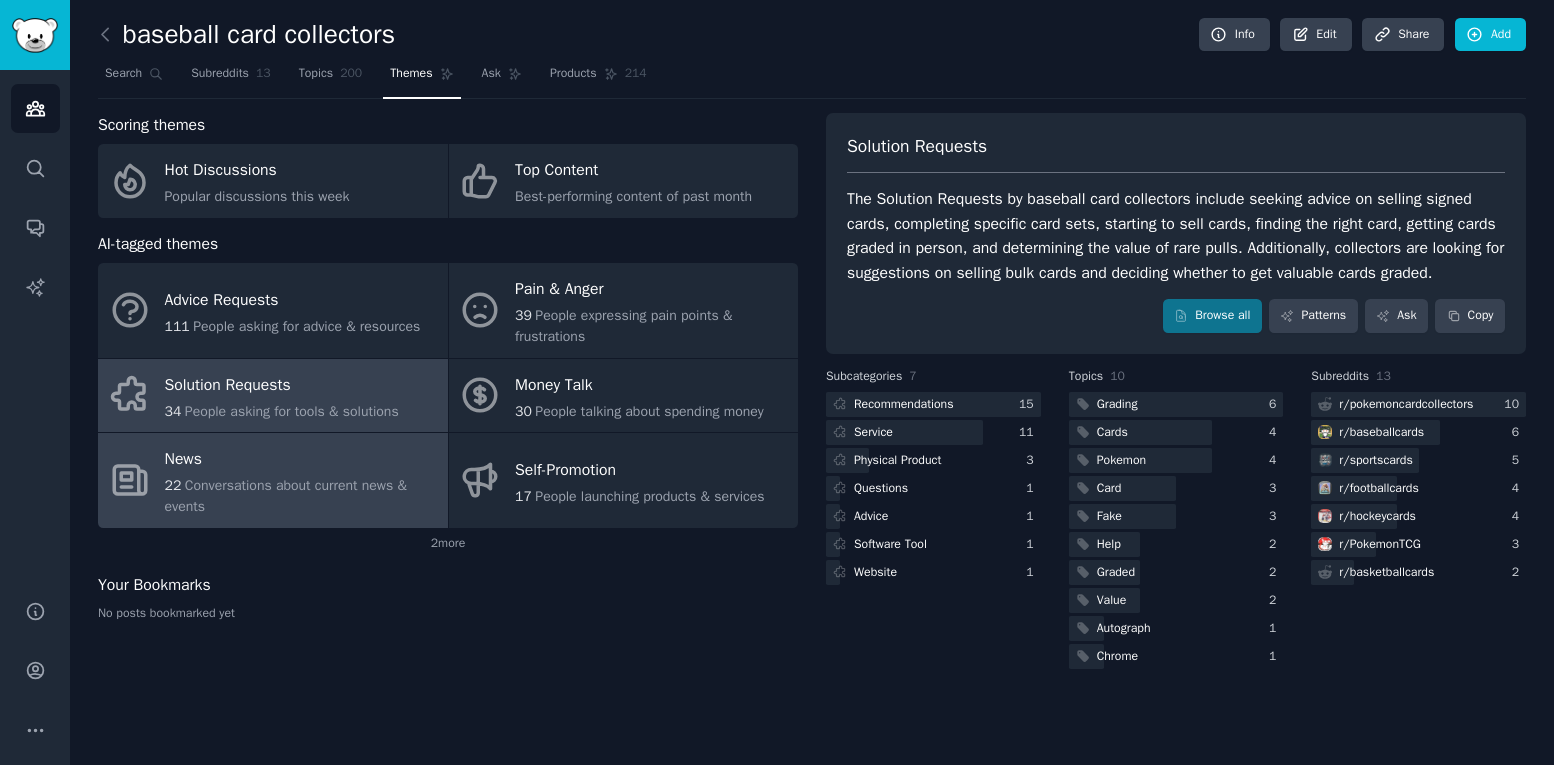 click on "Conversations about current news & events" at bounding box center [286, 496] 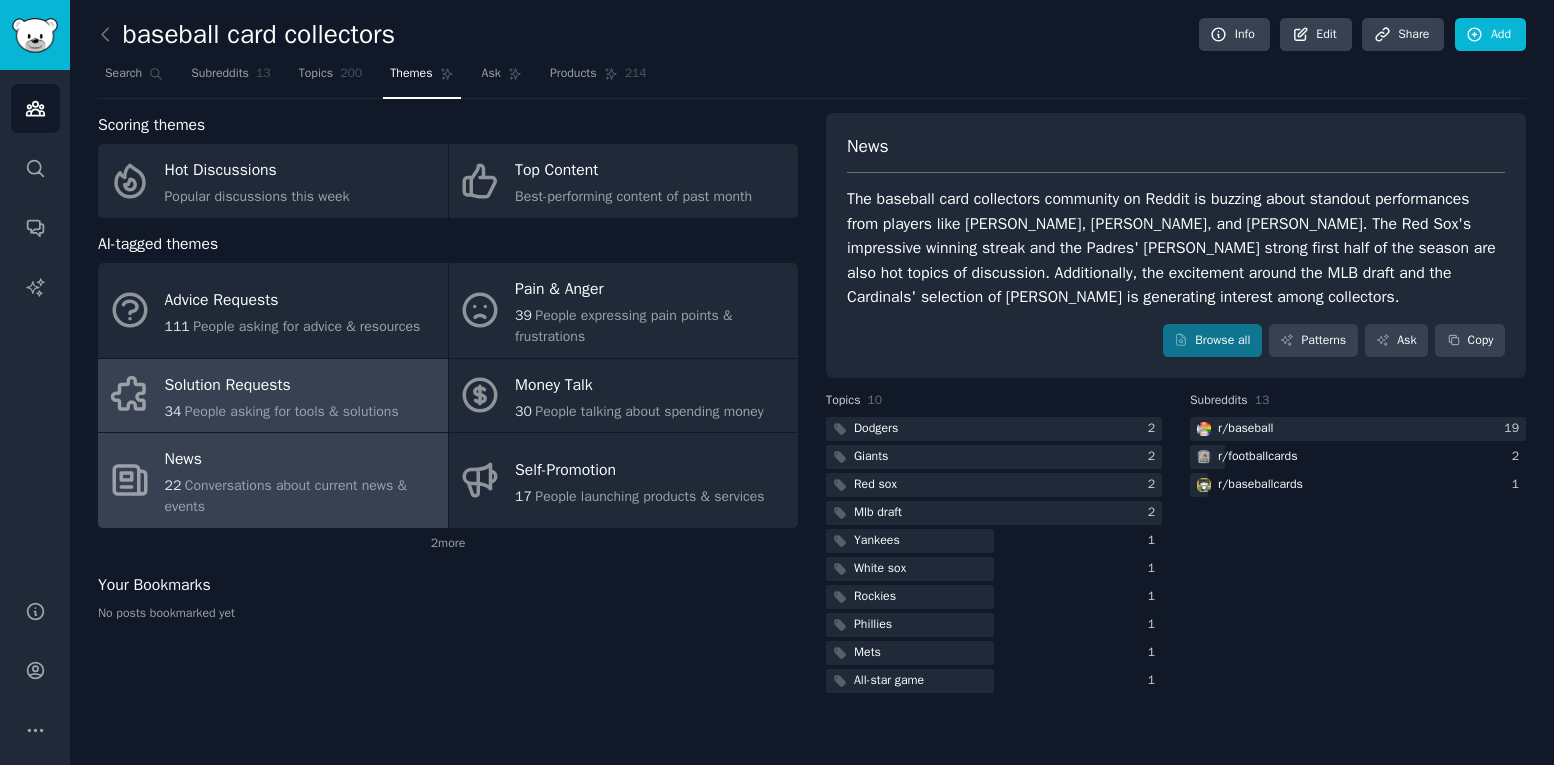 click on "People asking for tools & solutions" at bounding box center [292, 411] 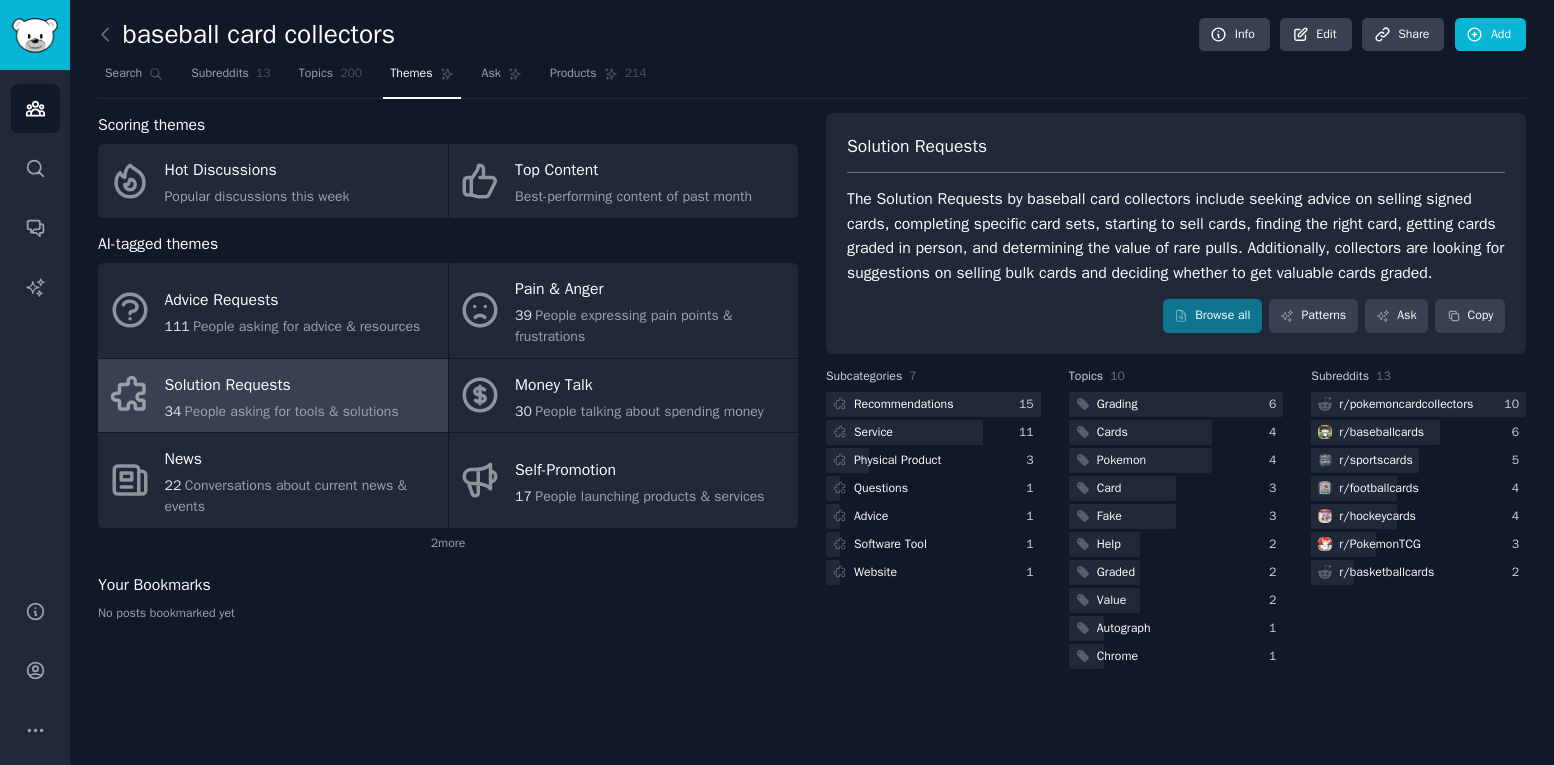 click on "The Solution Requests by baseball card collectors include seeking advice on selling signed cards, completing specific card sets, starting to sell cards, finding the right card, getting cards graded in person, and determining the value of rare pulls. Additionally, collectors are looking for suggestions on selling bulk cards and deciding whether to get valuable cards graded." at bounding box center [1176, 236] 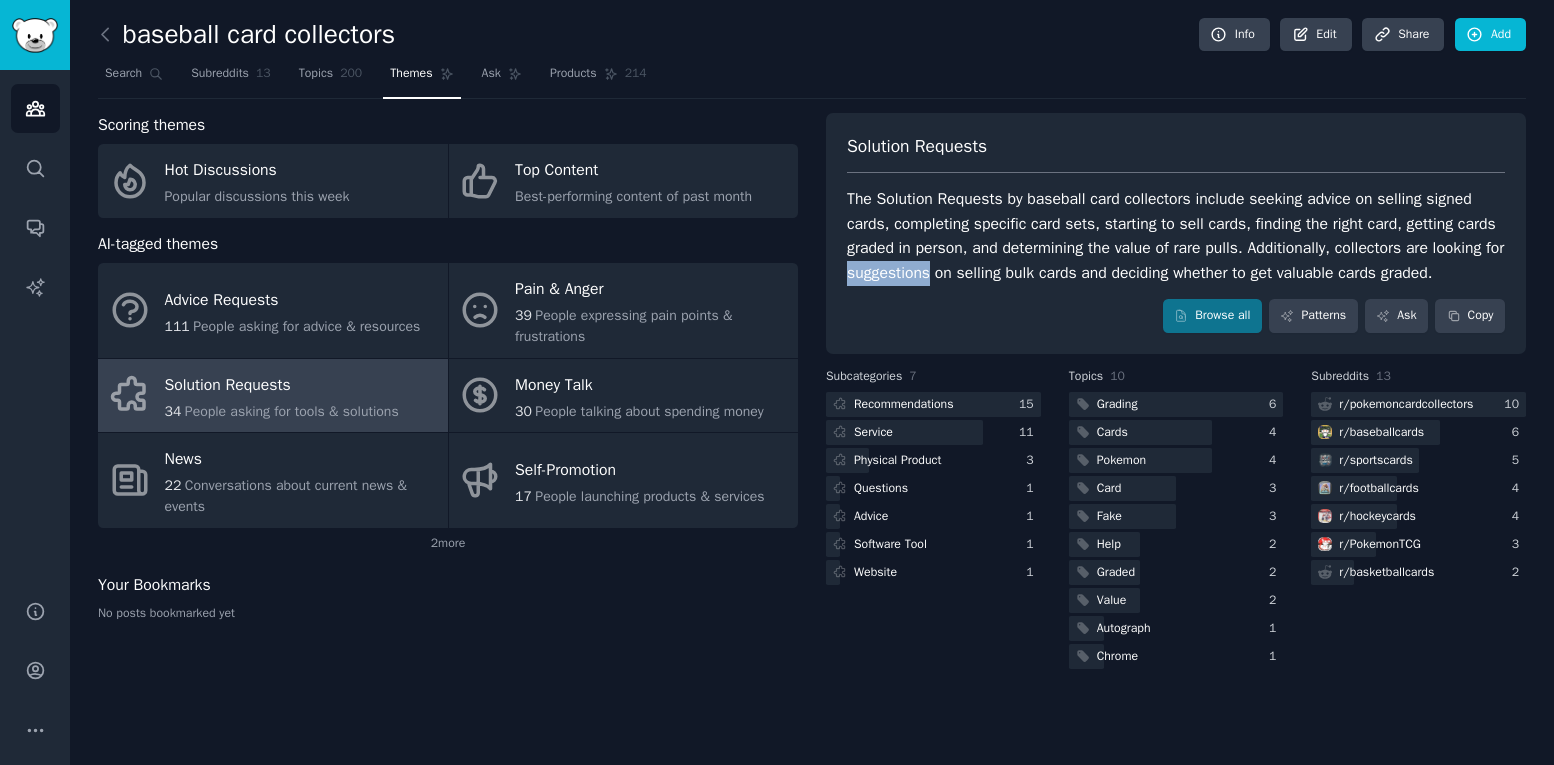 click on "The Solution Requests by baseball card collectors include seeking advice on selling signed cards, completing specific card sets, starting to sell cards, finding the right card, getting cards graded in person, and determining the value of rare pulls. Additionally, collectors are looking for suggestions on selling bulk cards and deciding whether to get valuable cards graded." at bounding box center [1176, 236] 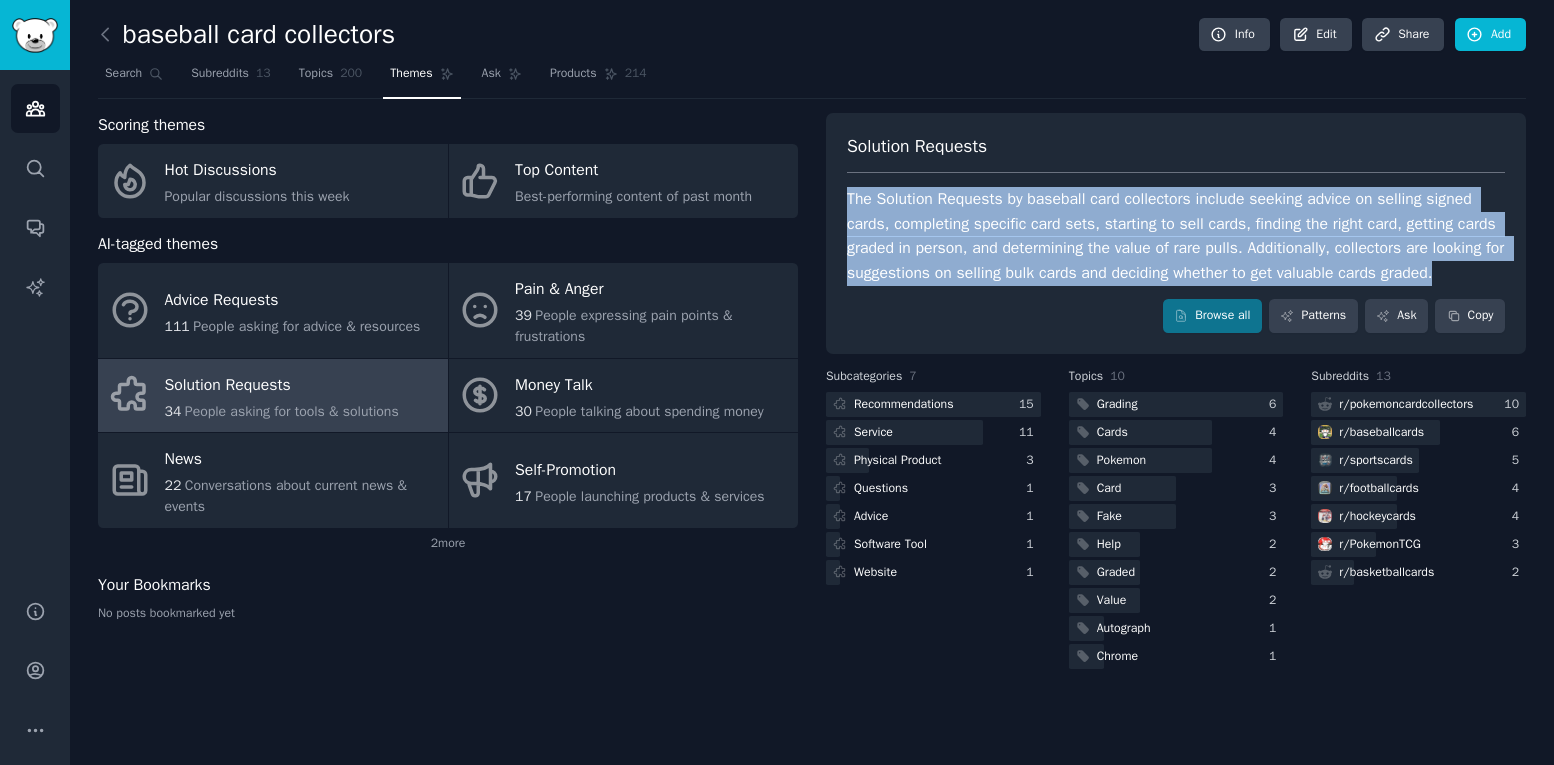 click on "The Solution Requests by baseball card collectors include seeking advice on selling signed cards, completing specific card sets, starting to sell cards, finding the right card, getting cards graded in person, and determining the value of rare pulls. Additionally, collectors are looking for suggestions on selling bulk cards and deciding whether to get valuable cards graded." at bounding box center [1176, 236] 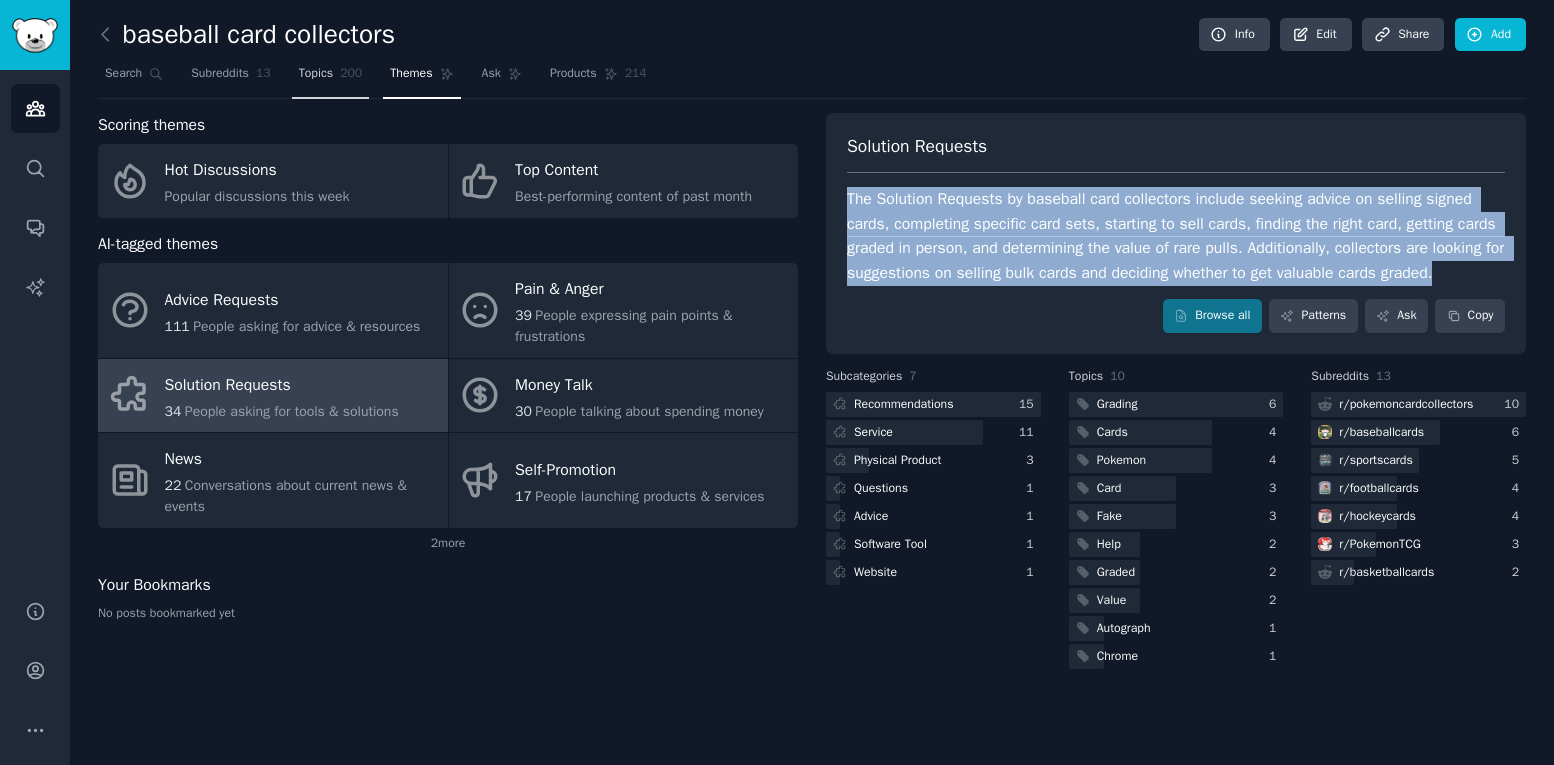 click on "Topics 200" at bounding box center (331, 78) 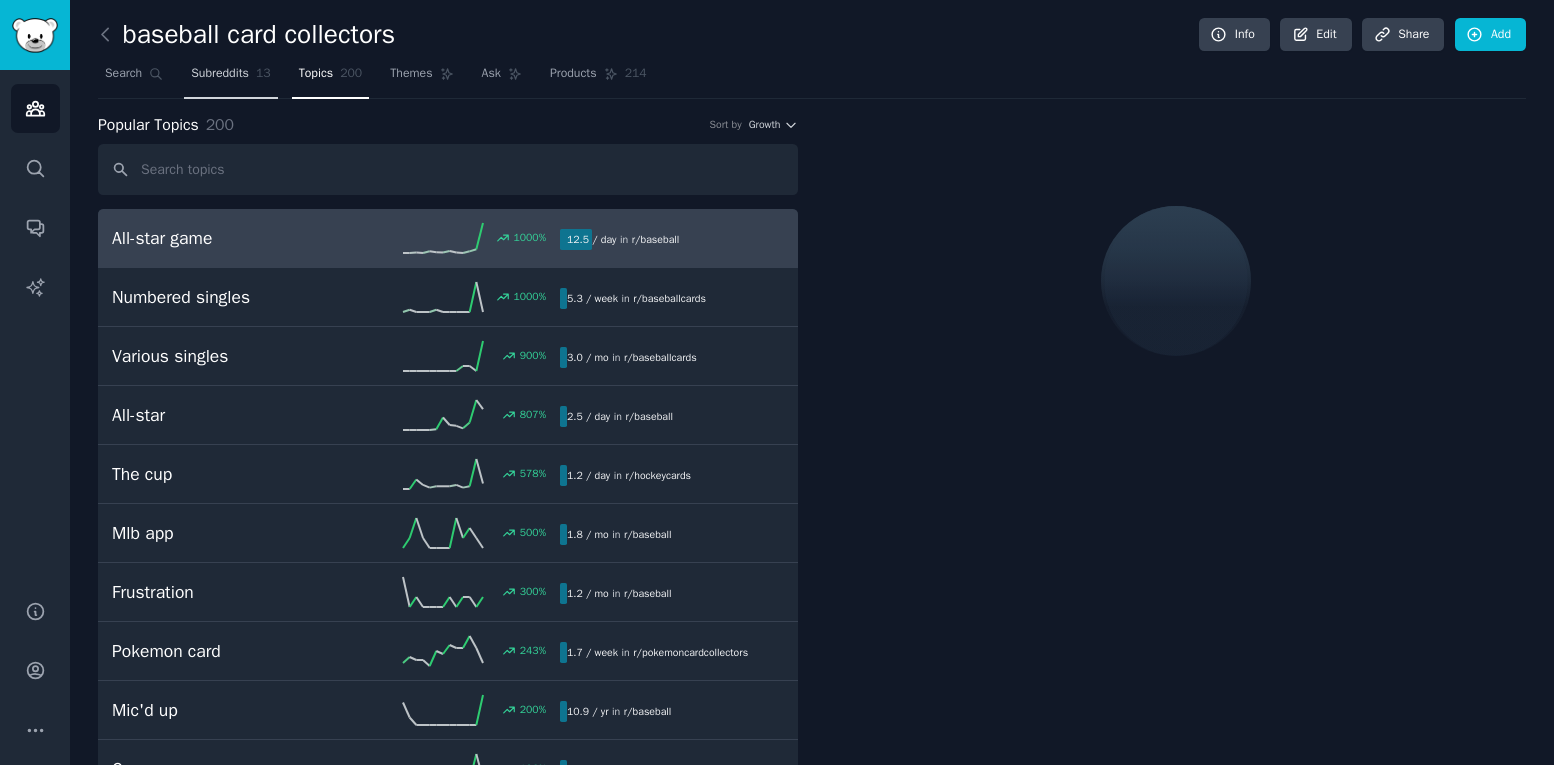 click on "Subreddits 13" at bounding box center (230, 78) 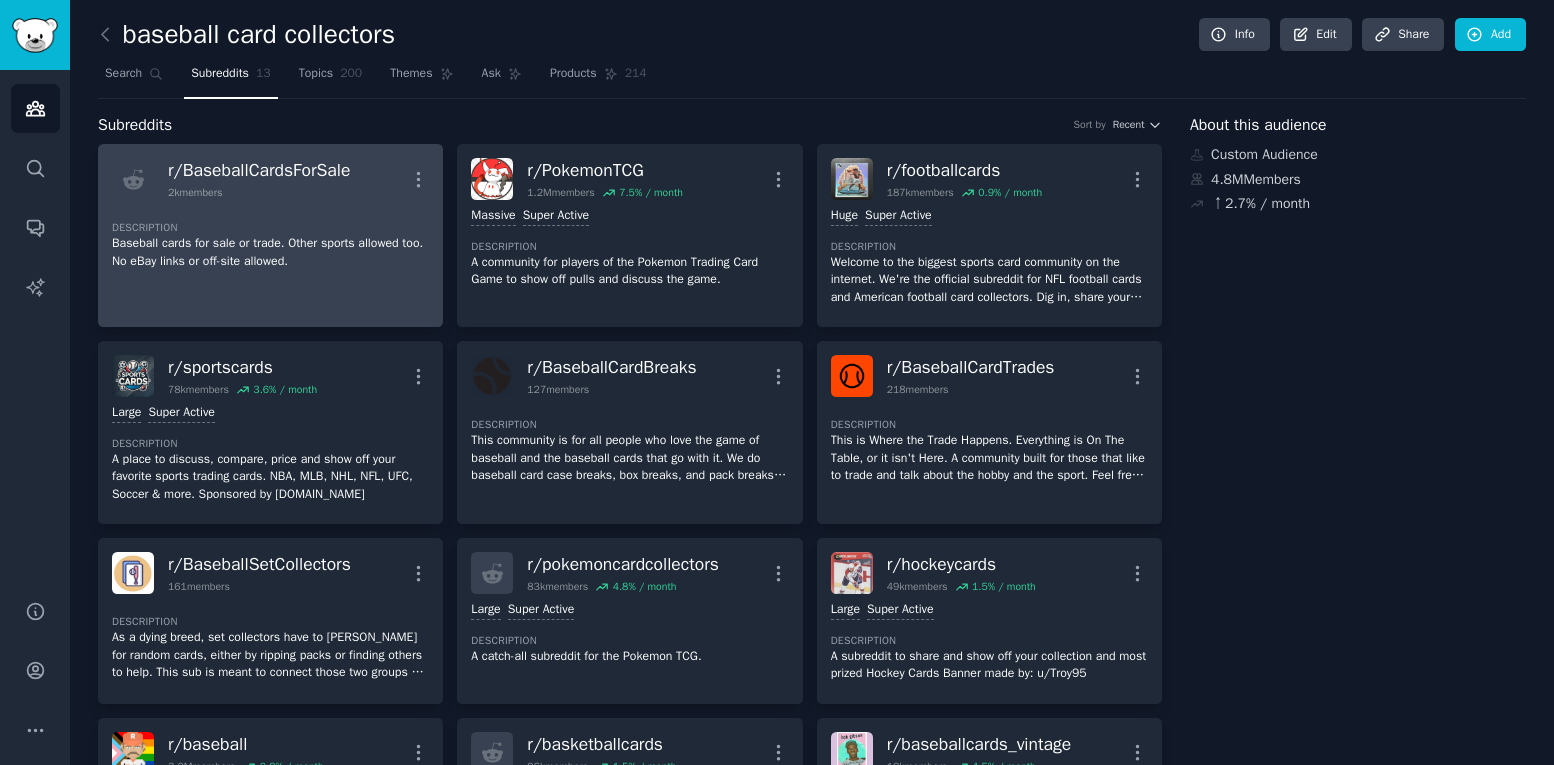 click on "Baseball cards for sale or trade.
Other sports allowed too.
No eBay links or off-site allowed." at bounding box center (270, 252) 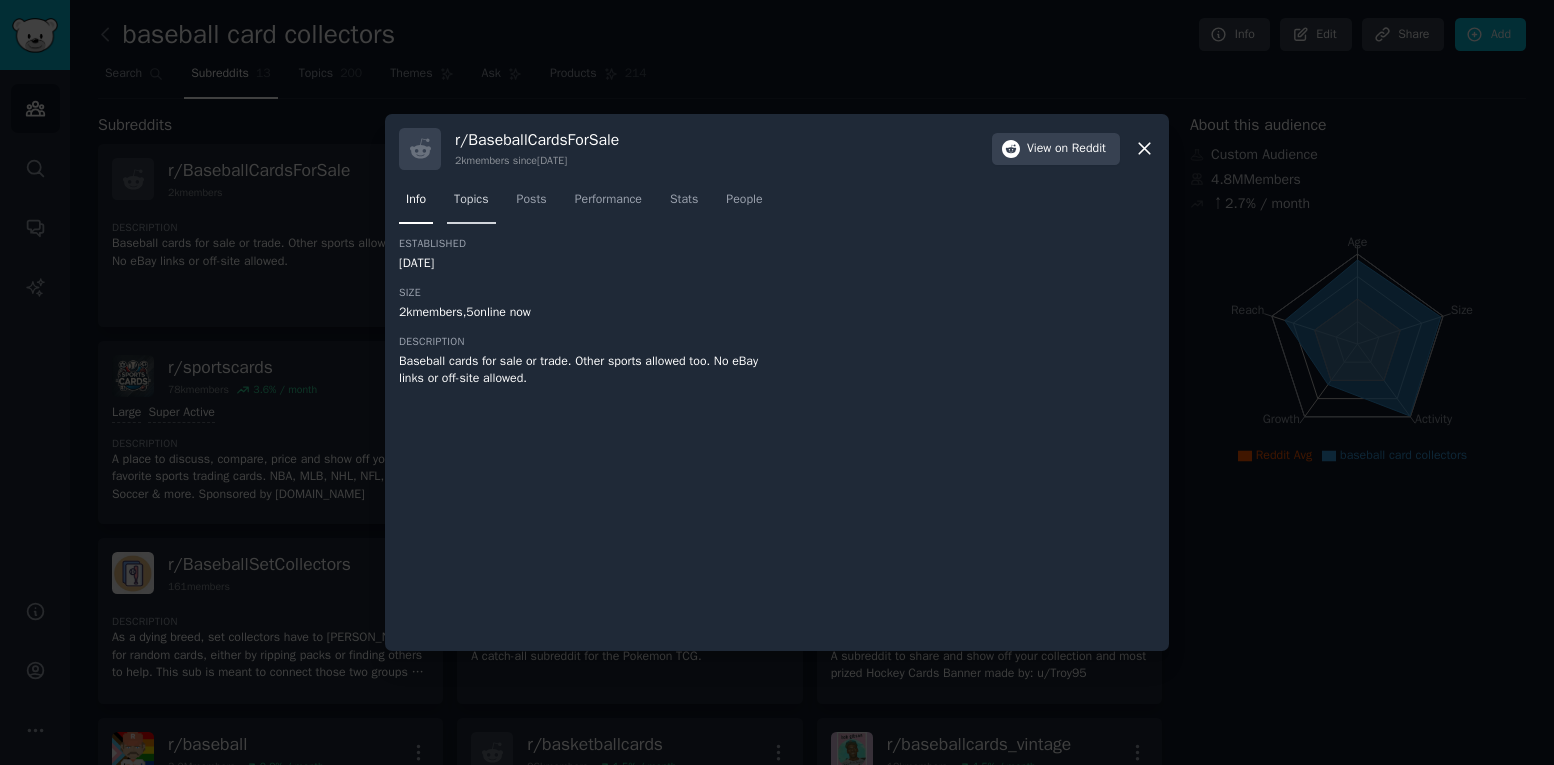 click on "Topics" at bounding box center (471, 200) 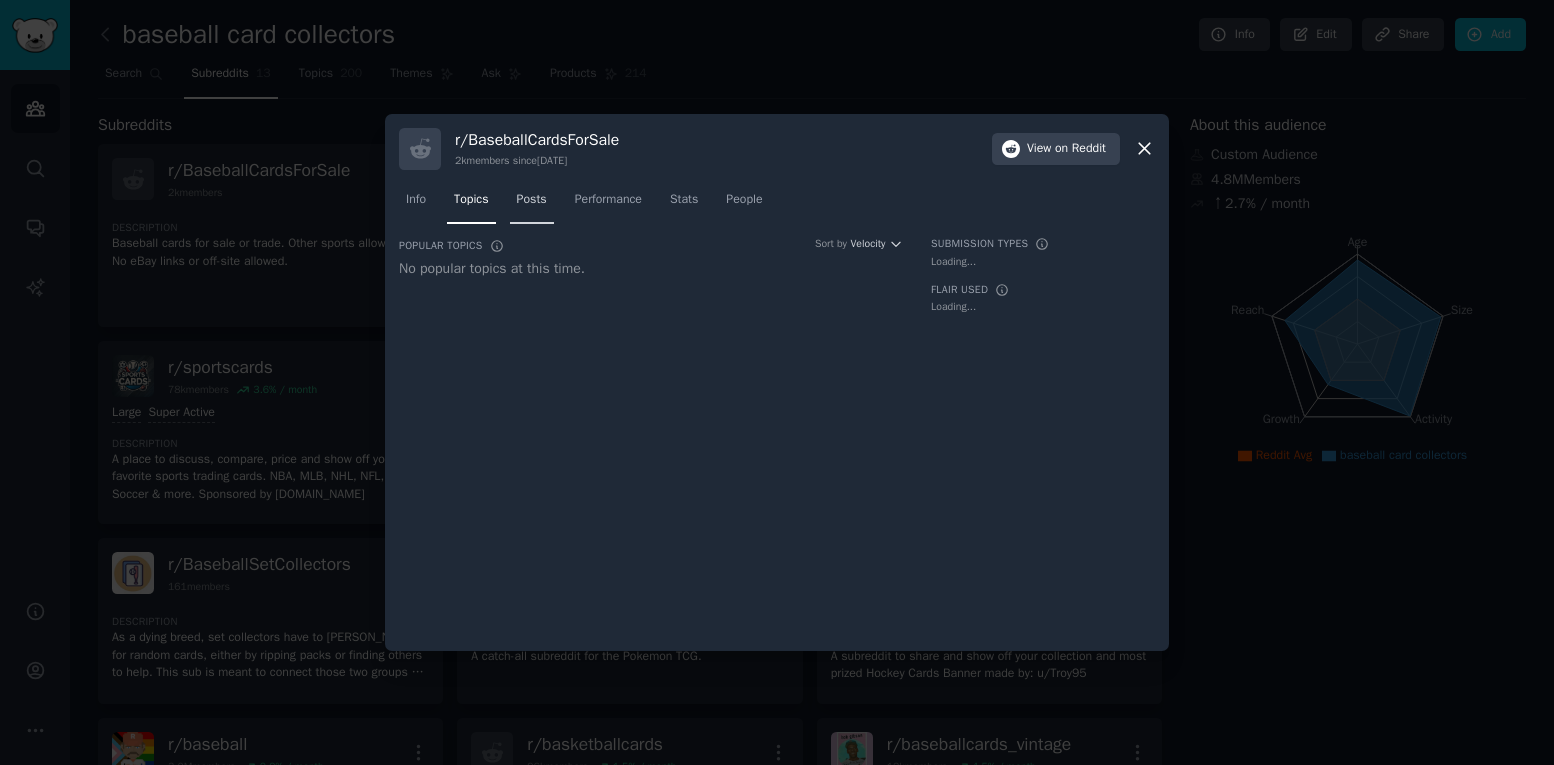 click on "Posts" at bounding box center [532, 200] 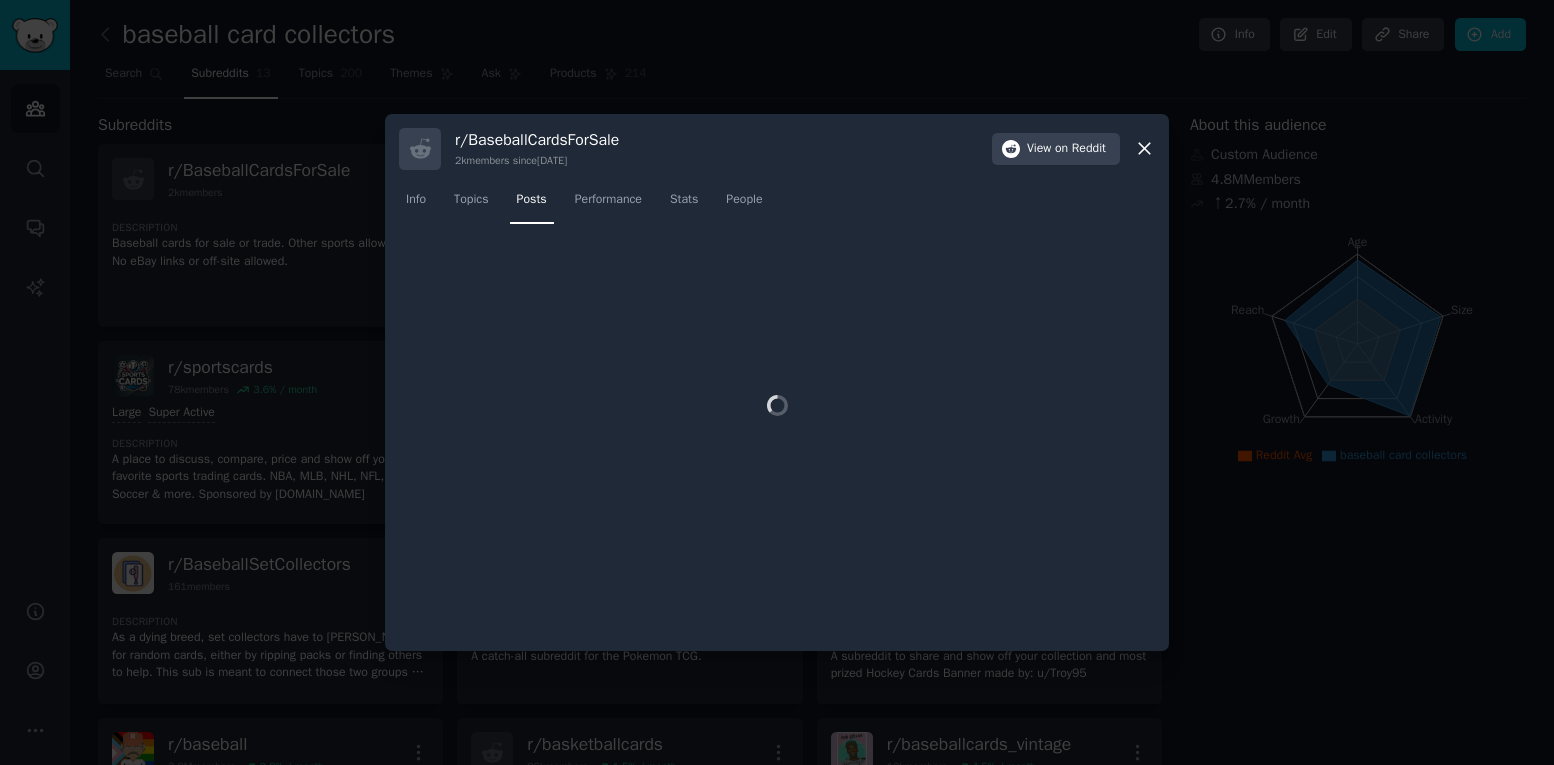 click at bounding box center (777, 382) 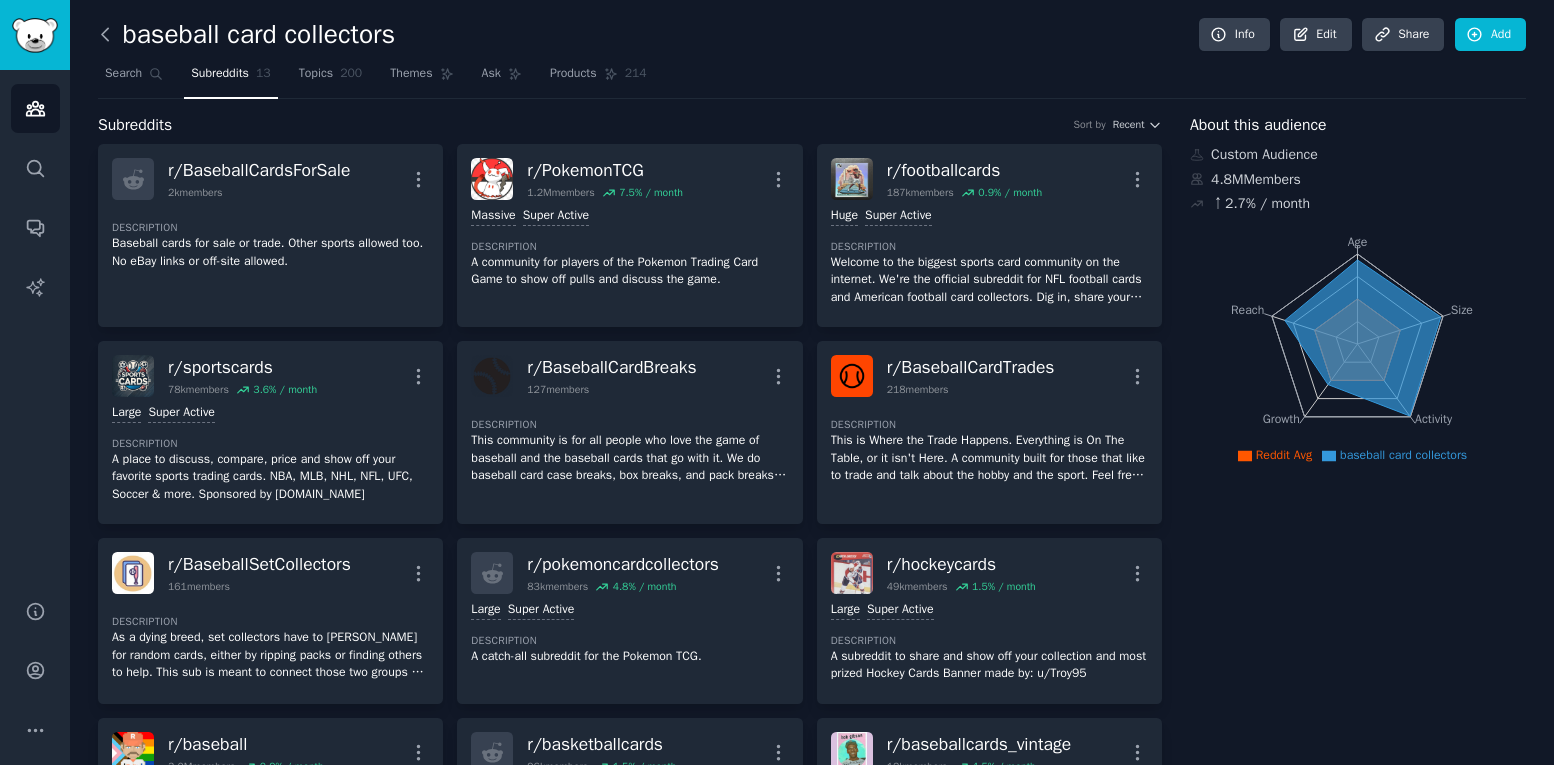 click 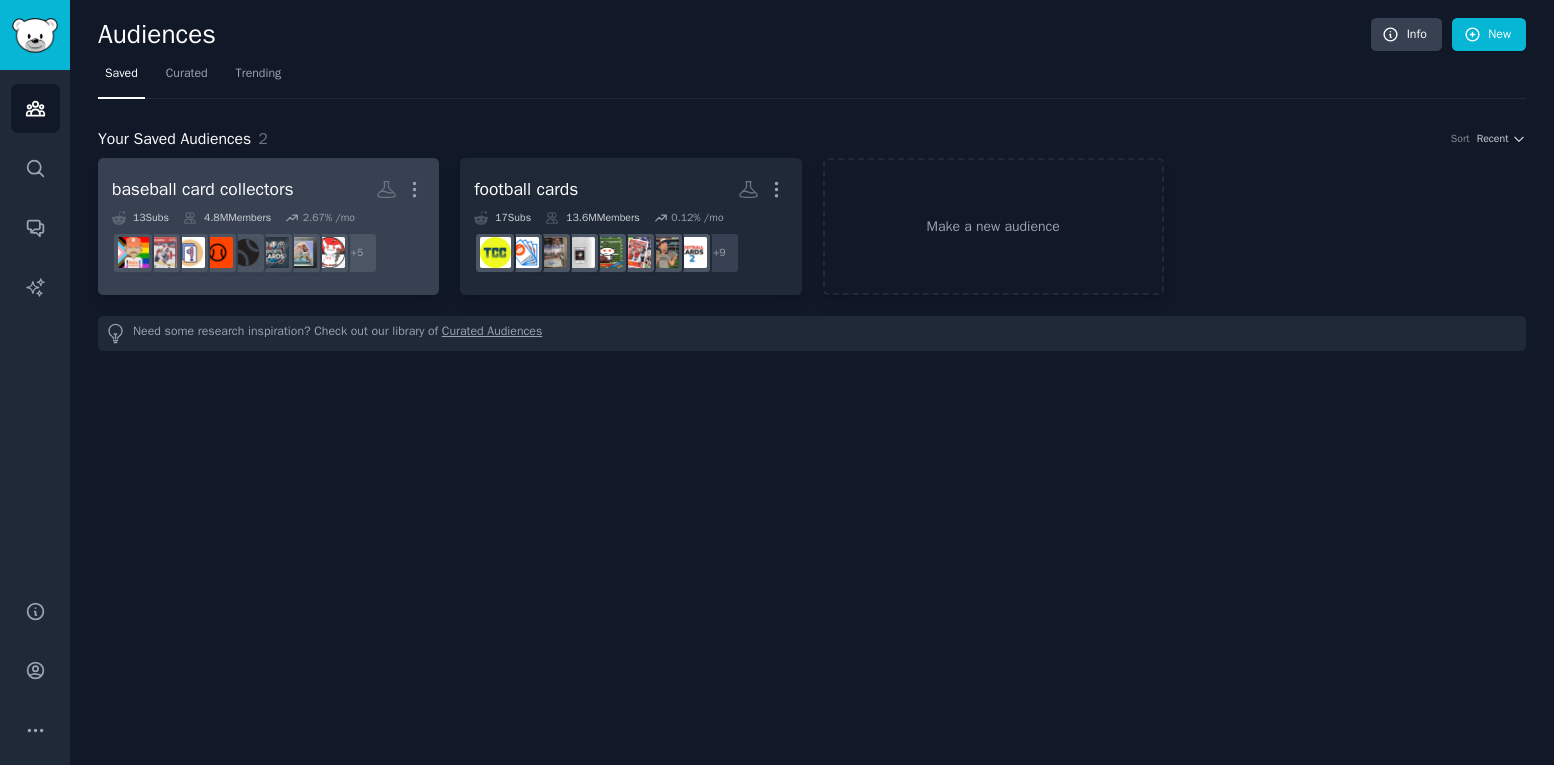 click on "+ 5" at bounding box center [268, 253] 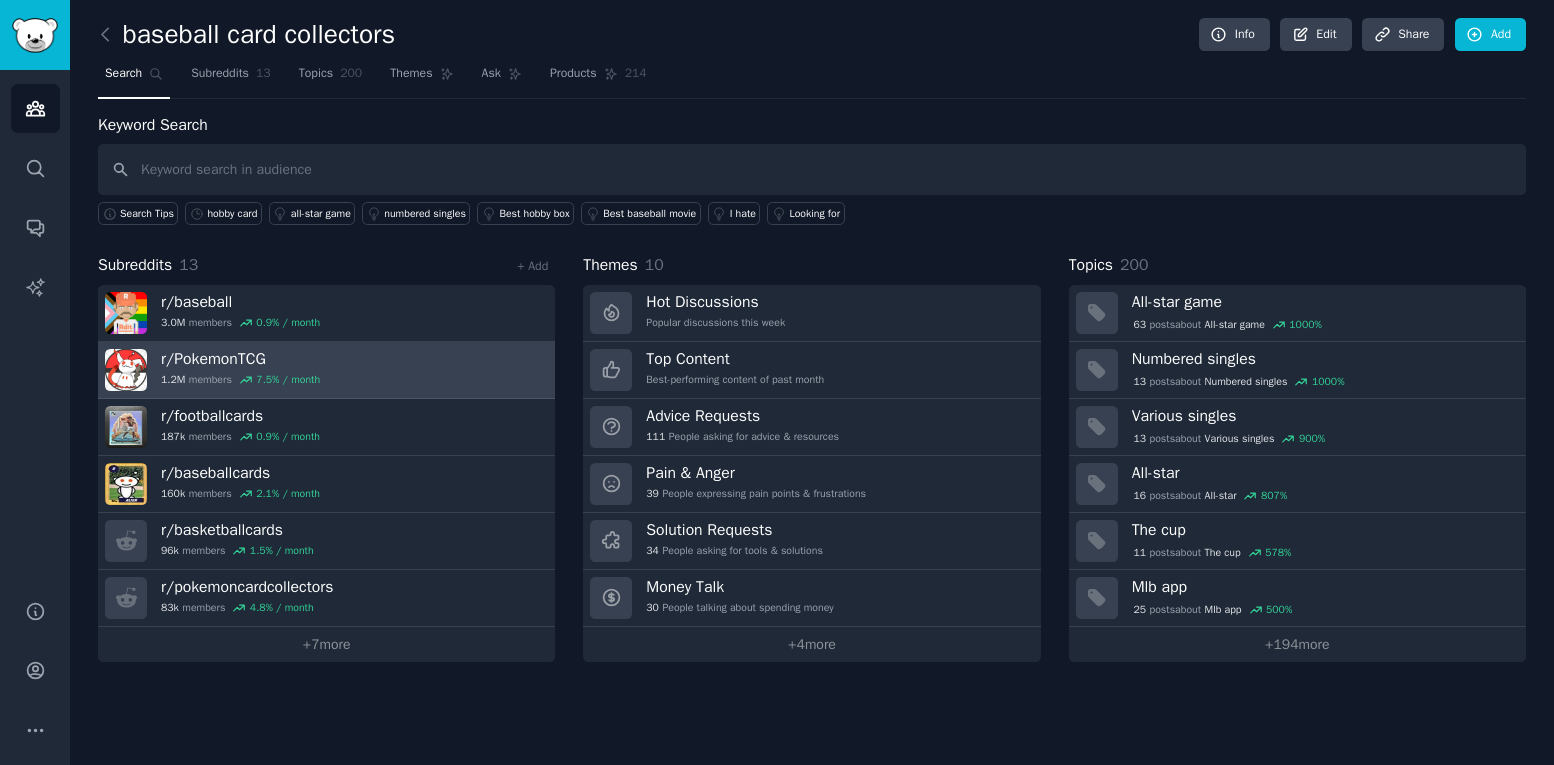 click on "r/ PokemonTCG 1.2M  members 7.5 % / month" at bounding box center [326, 370] 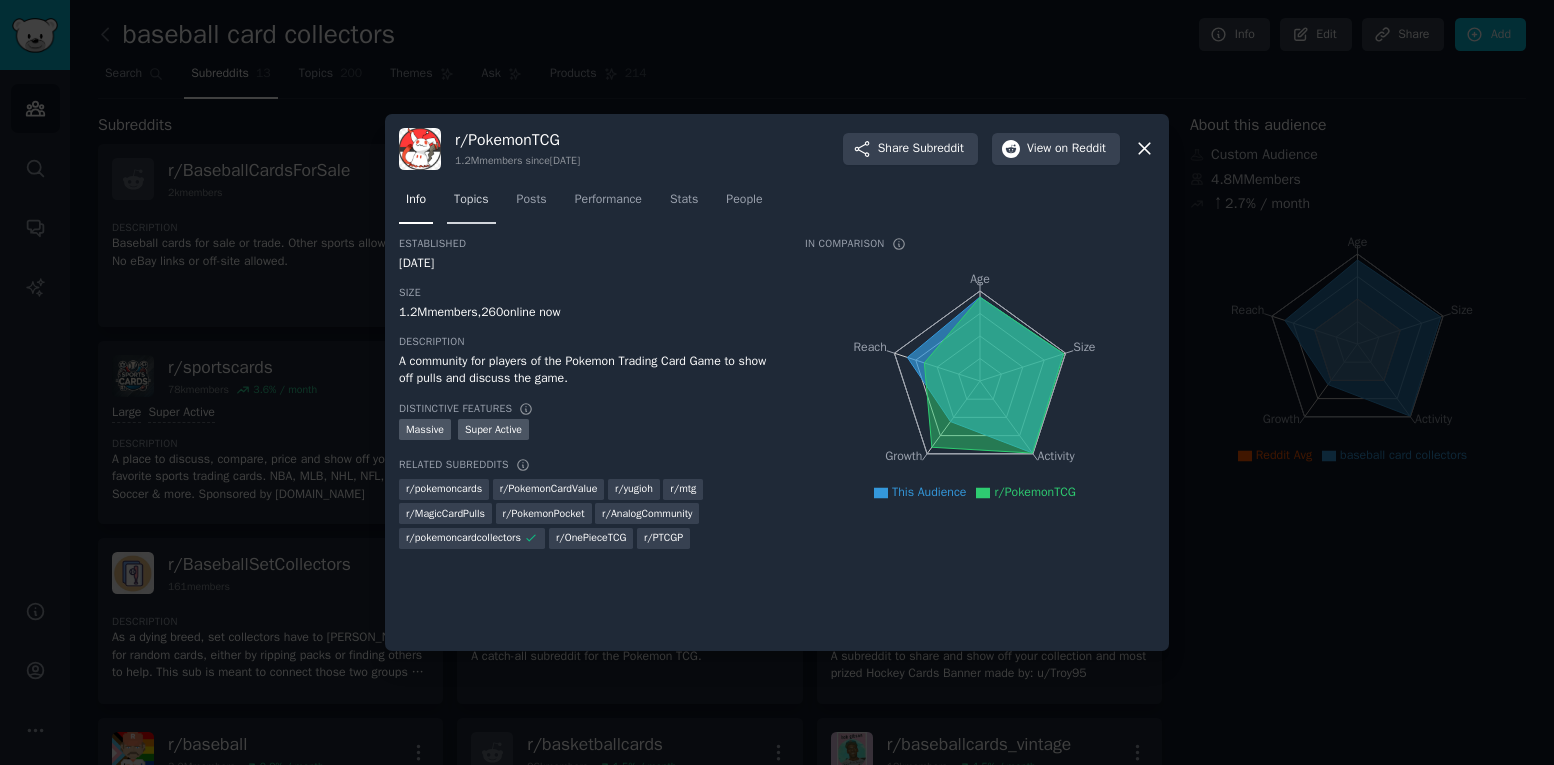 click on "Topics" at bounding box center [471, 200] 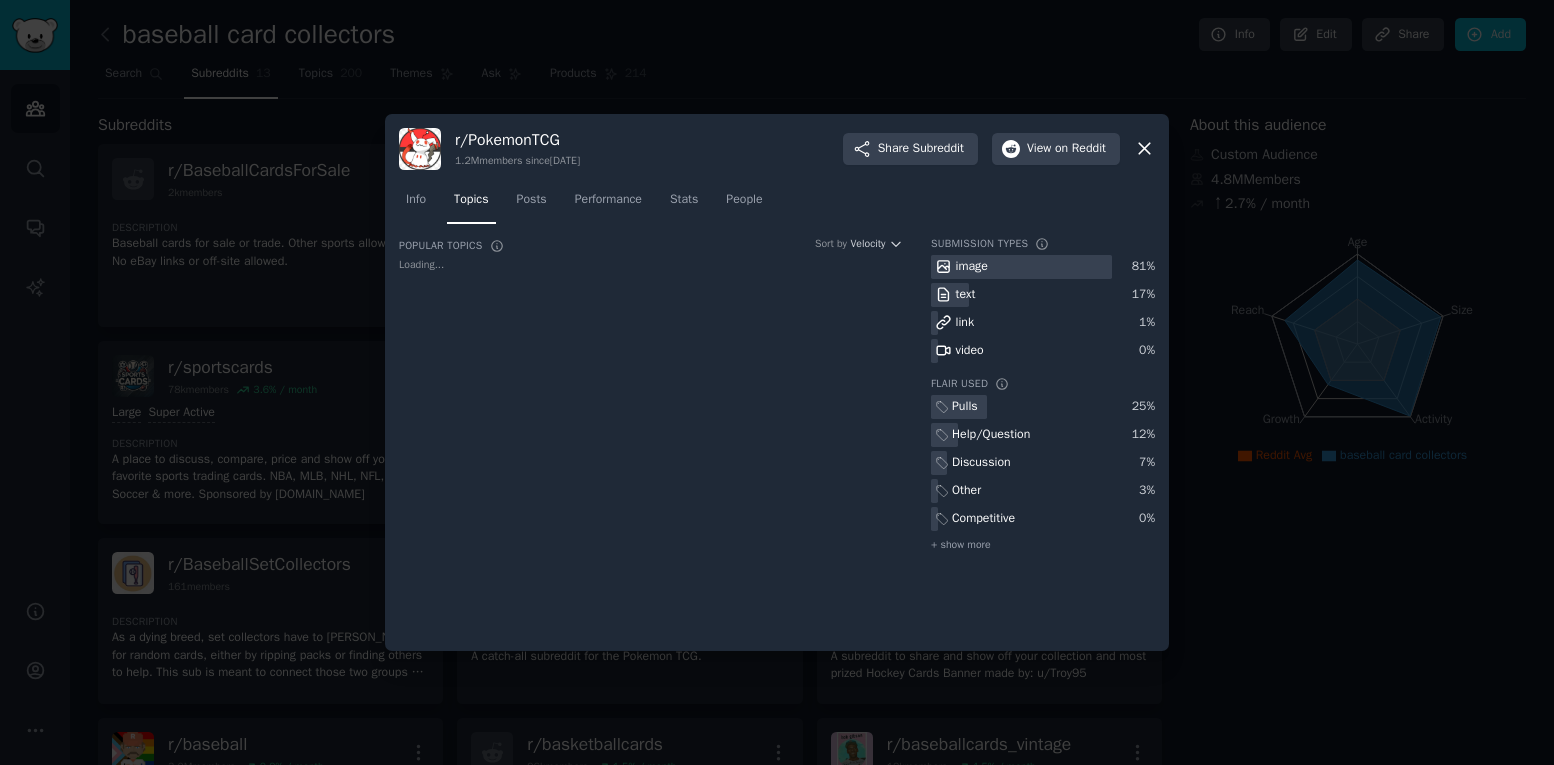 click at bounding box center (777, 382) 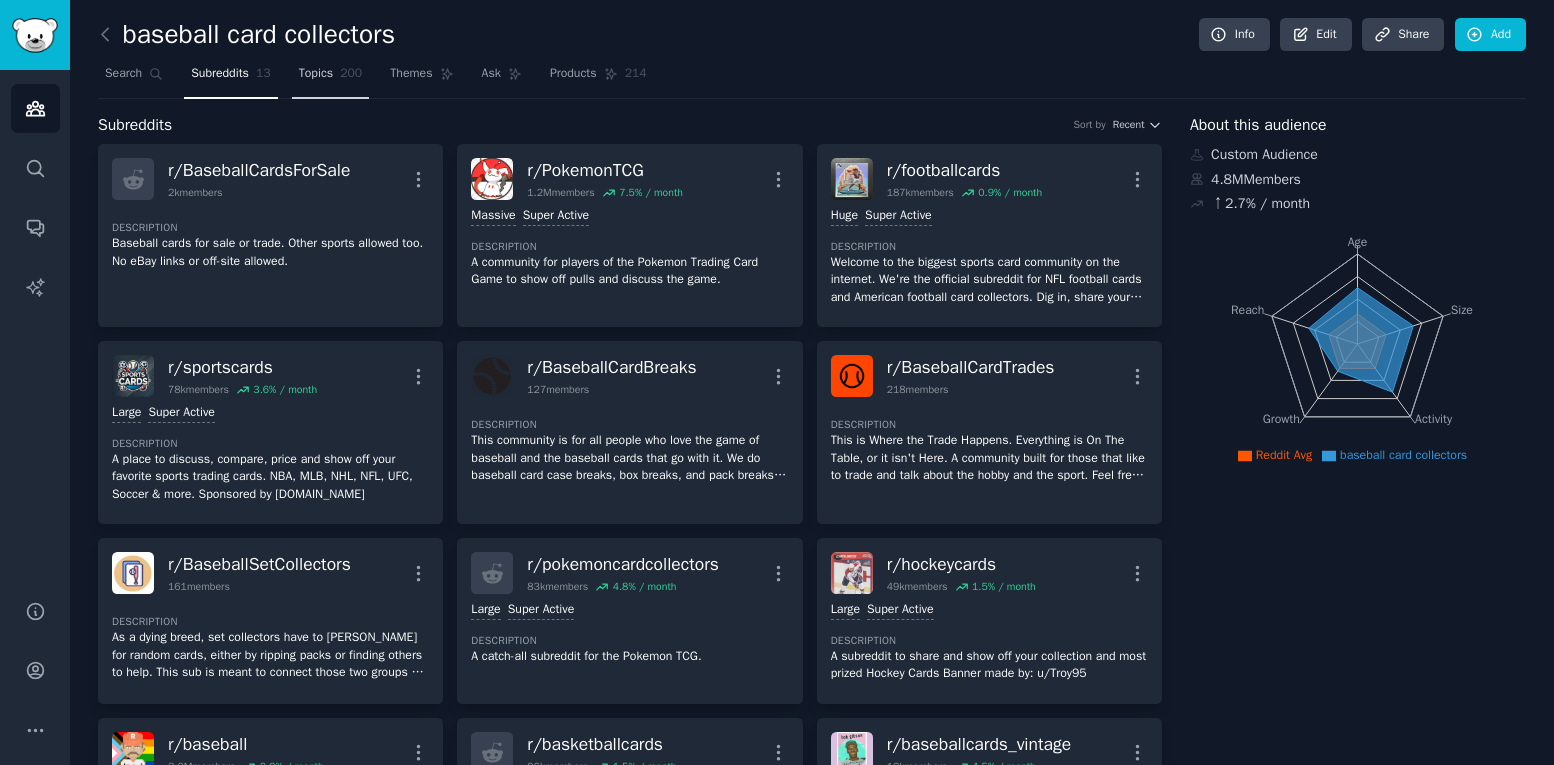 click on "Topics 200" at bounding box center (331, 78) 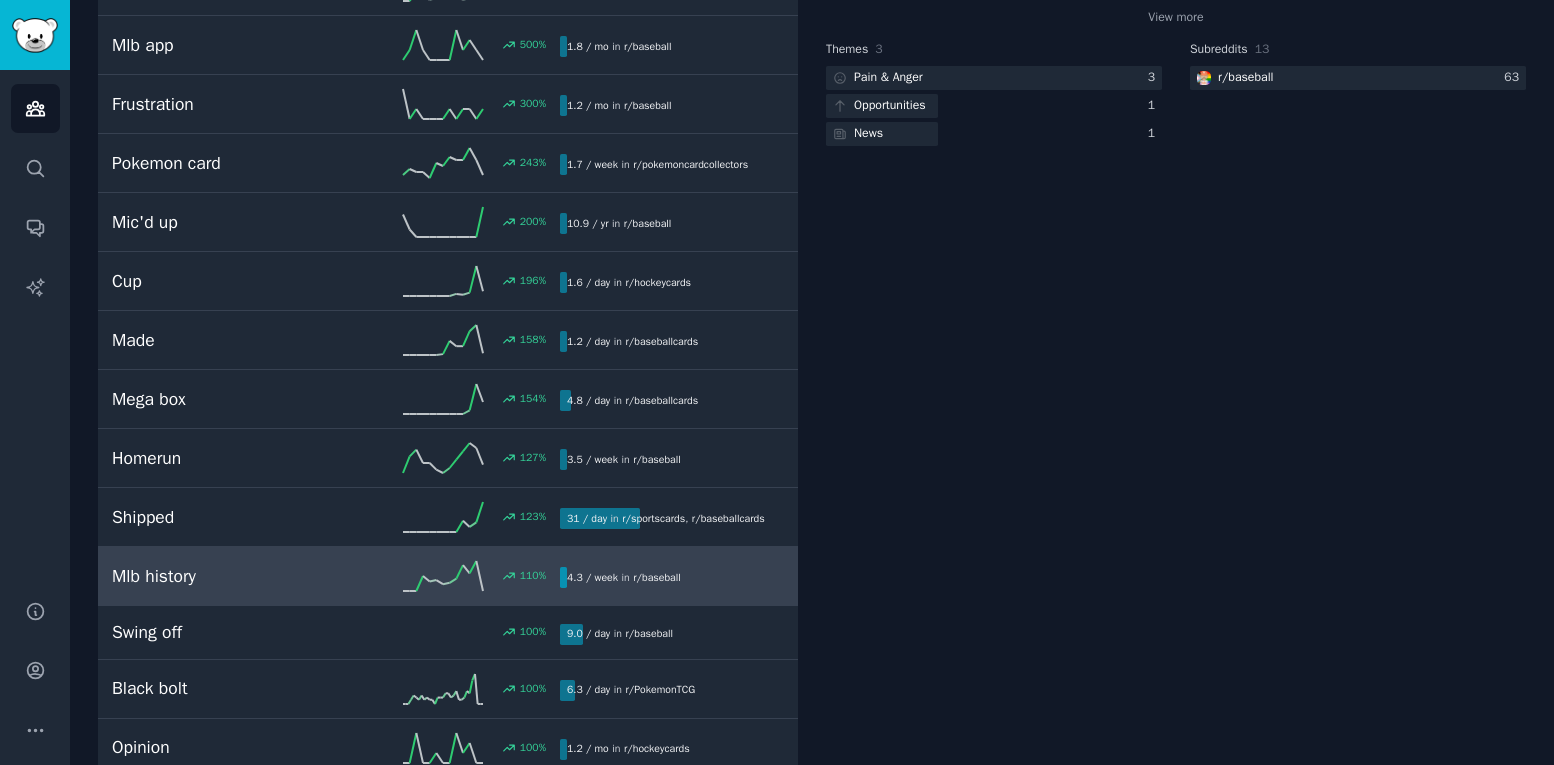 scroll, scrollTop: 580, scrollLeft: 0, axis: vertical 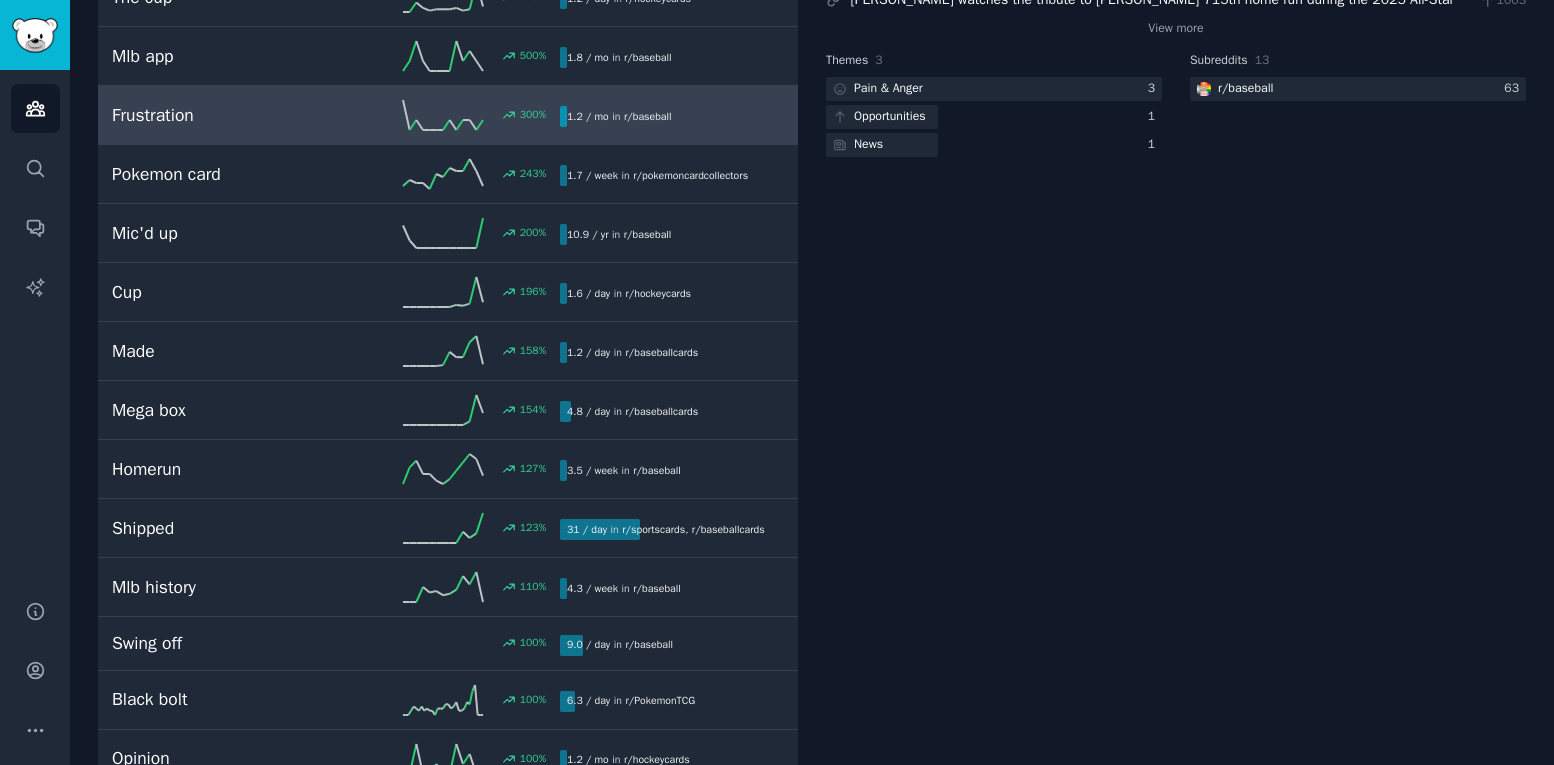 click on "Frustration" at bounding box center [224, 115] 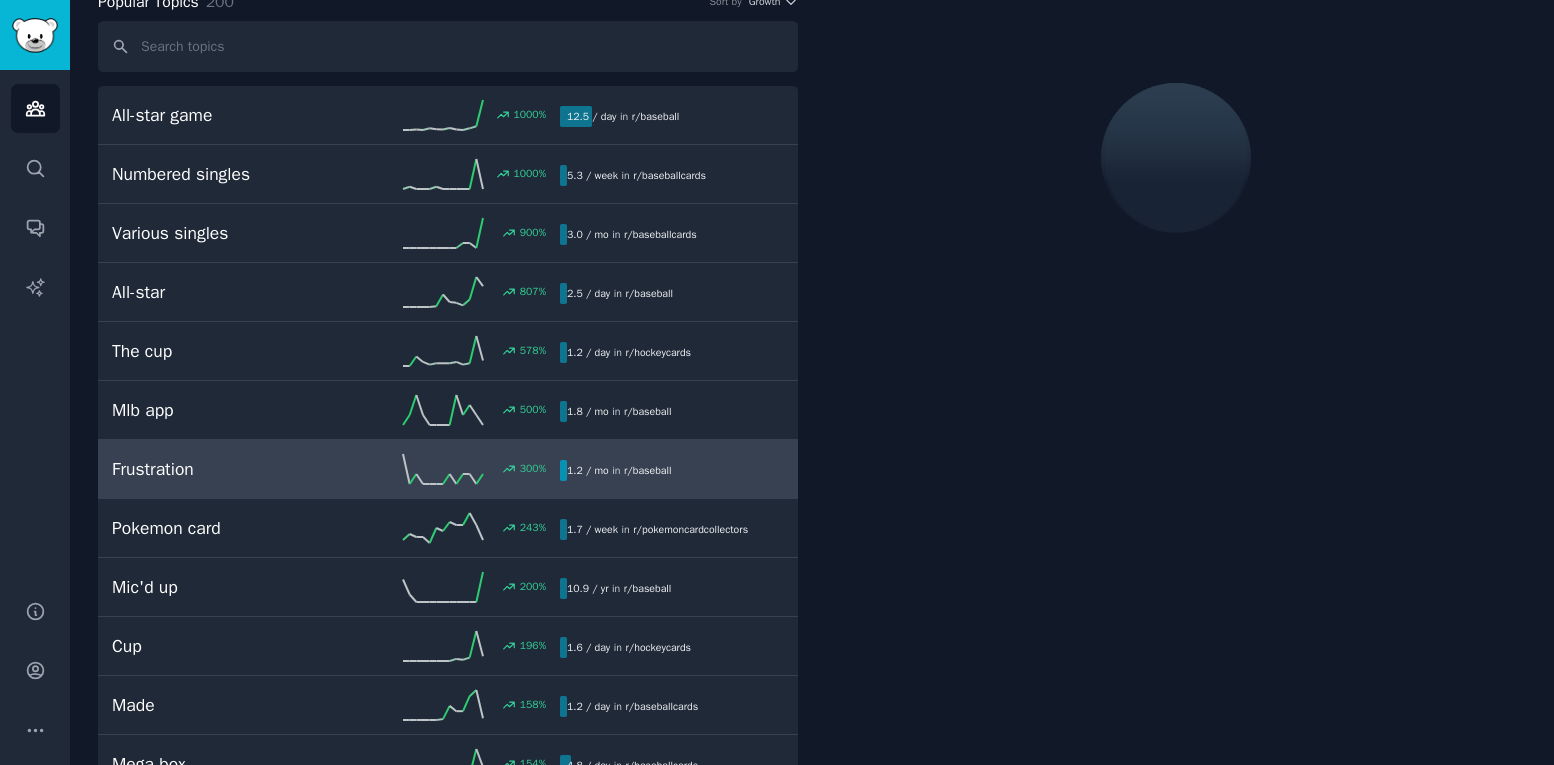 scroll, scrollTop: 113, scrollLeft: 0, axis: vertical 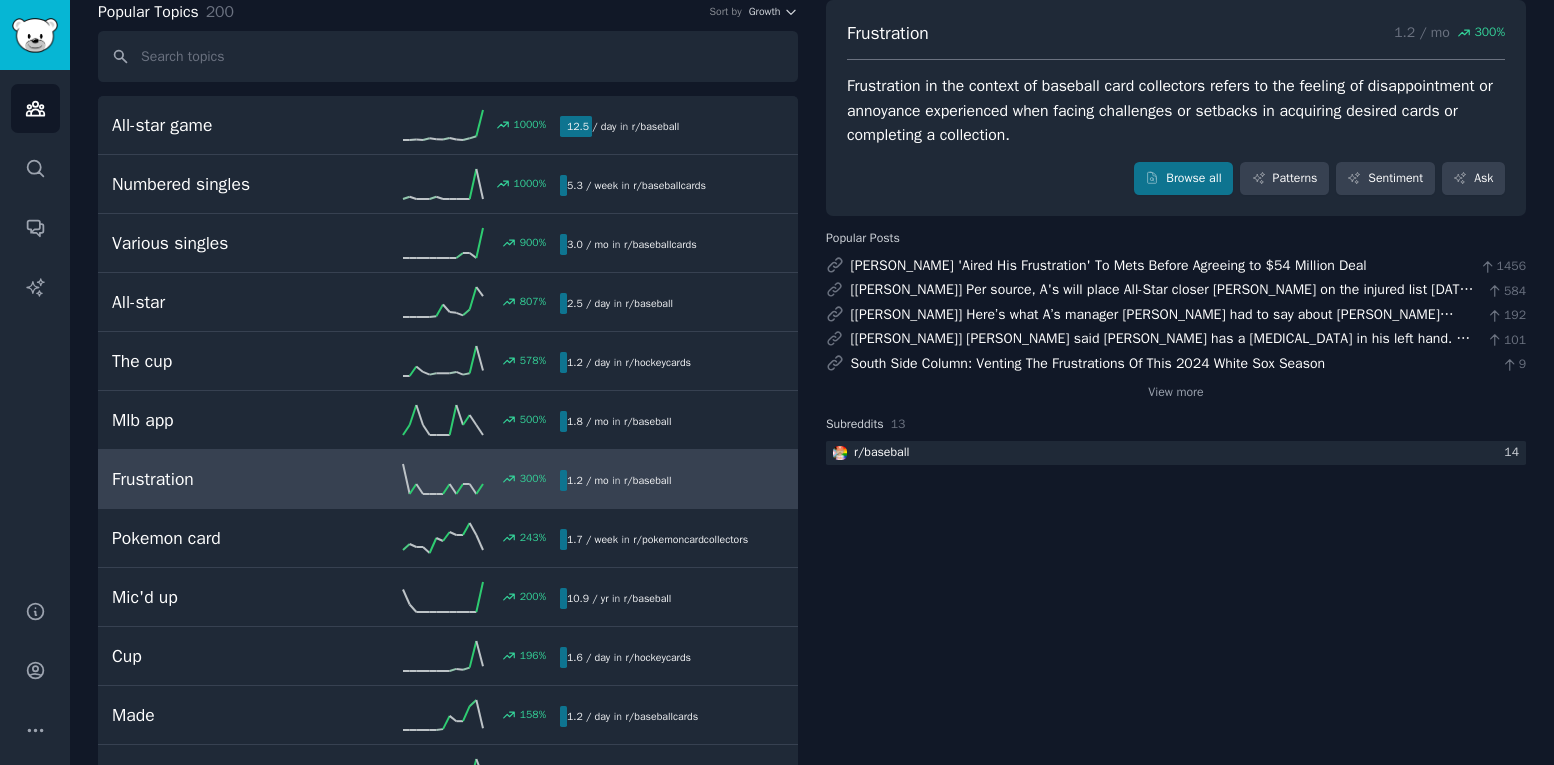 click on "Frustration 1.2 / mo 300 % Frustration in the context of baseball card collectors refers to the feeling of disappointment or annoyance experienced when facing challenges or setbacks in acquiring desired cards or completing a collection. Browse all Patterns Sentiment Ask" at bounding box center [1176, 108] 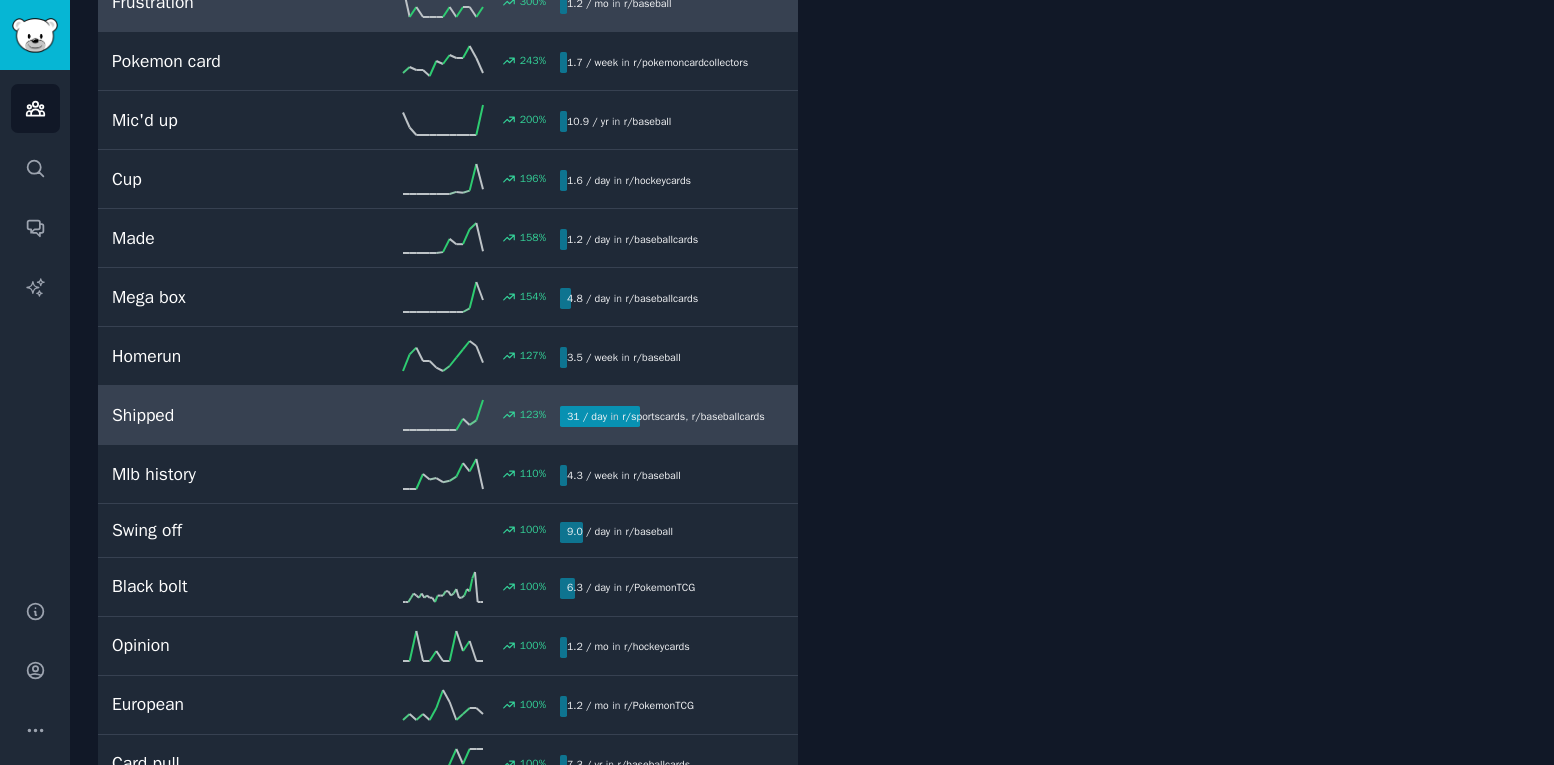 click on "Shipped 123 % 31 / day  in    r/ sportscards ,  r/ baseballcards" at bounding box center (448, 415) 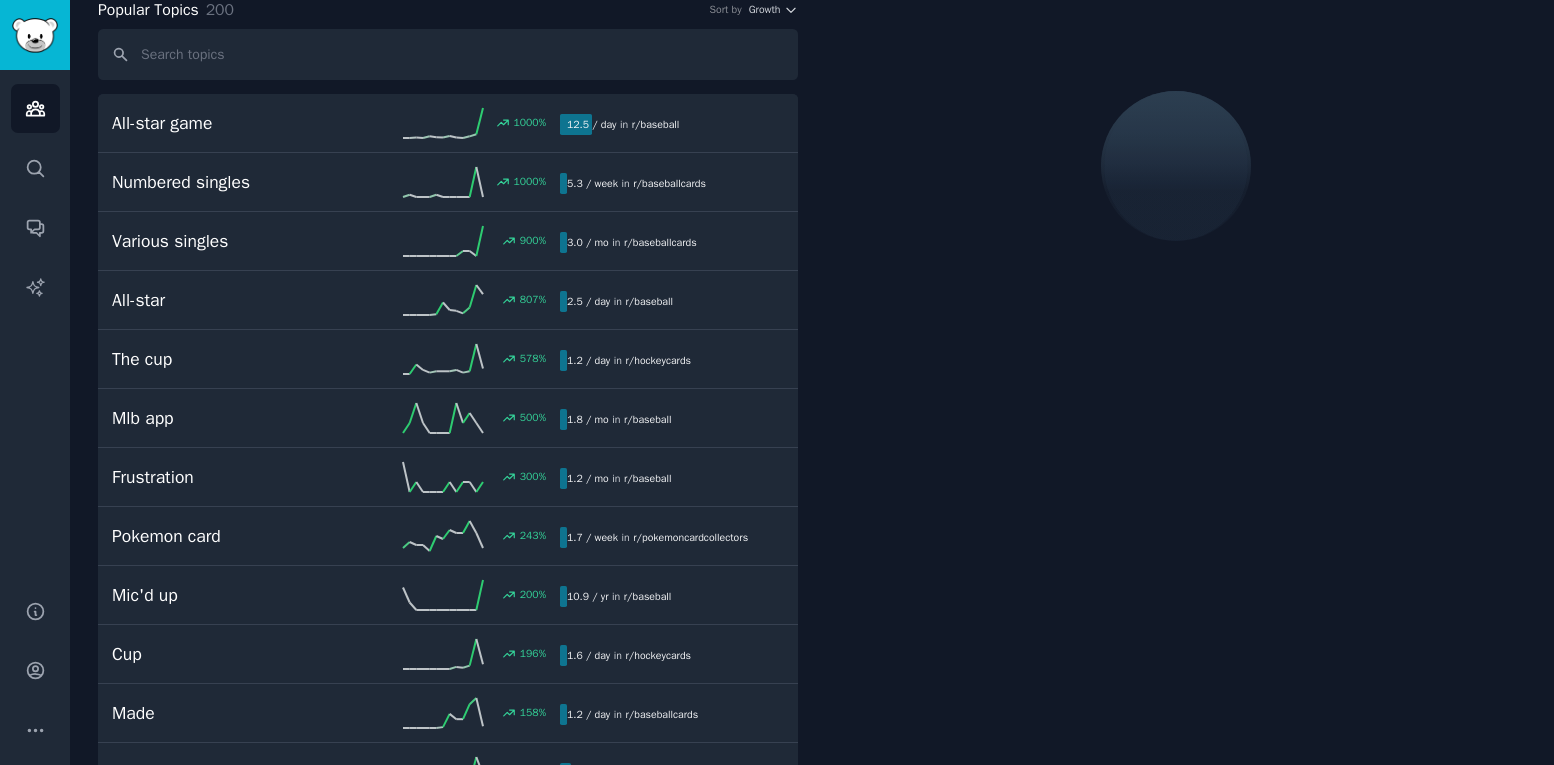 scroll, scrollTop: 113, scrollLeft: 0, axis: vertical 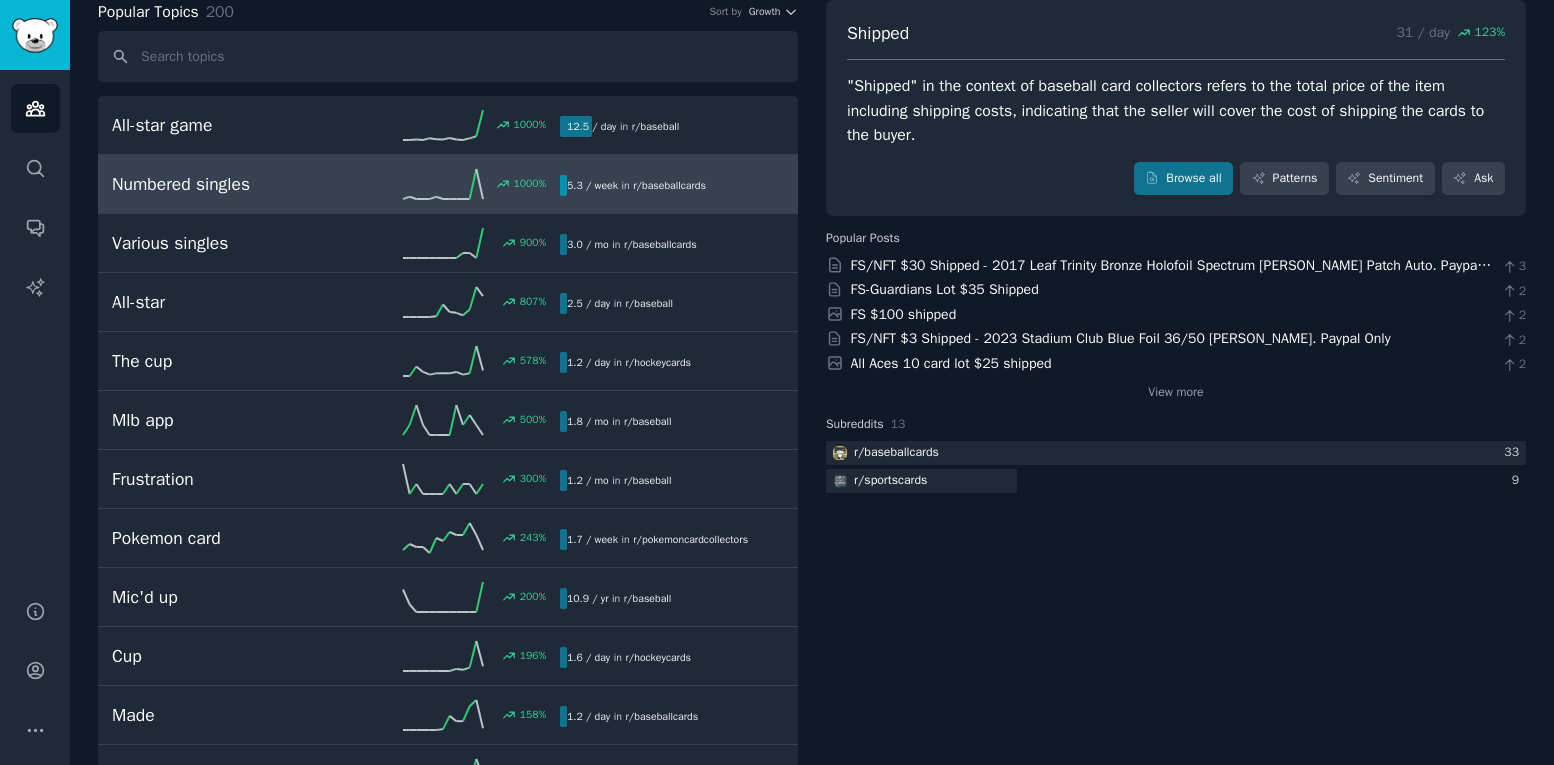 click on "Numbered singles" at bounding box center [224, 184] 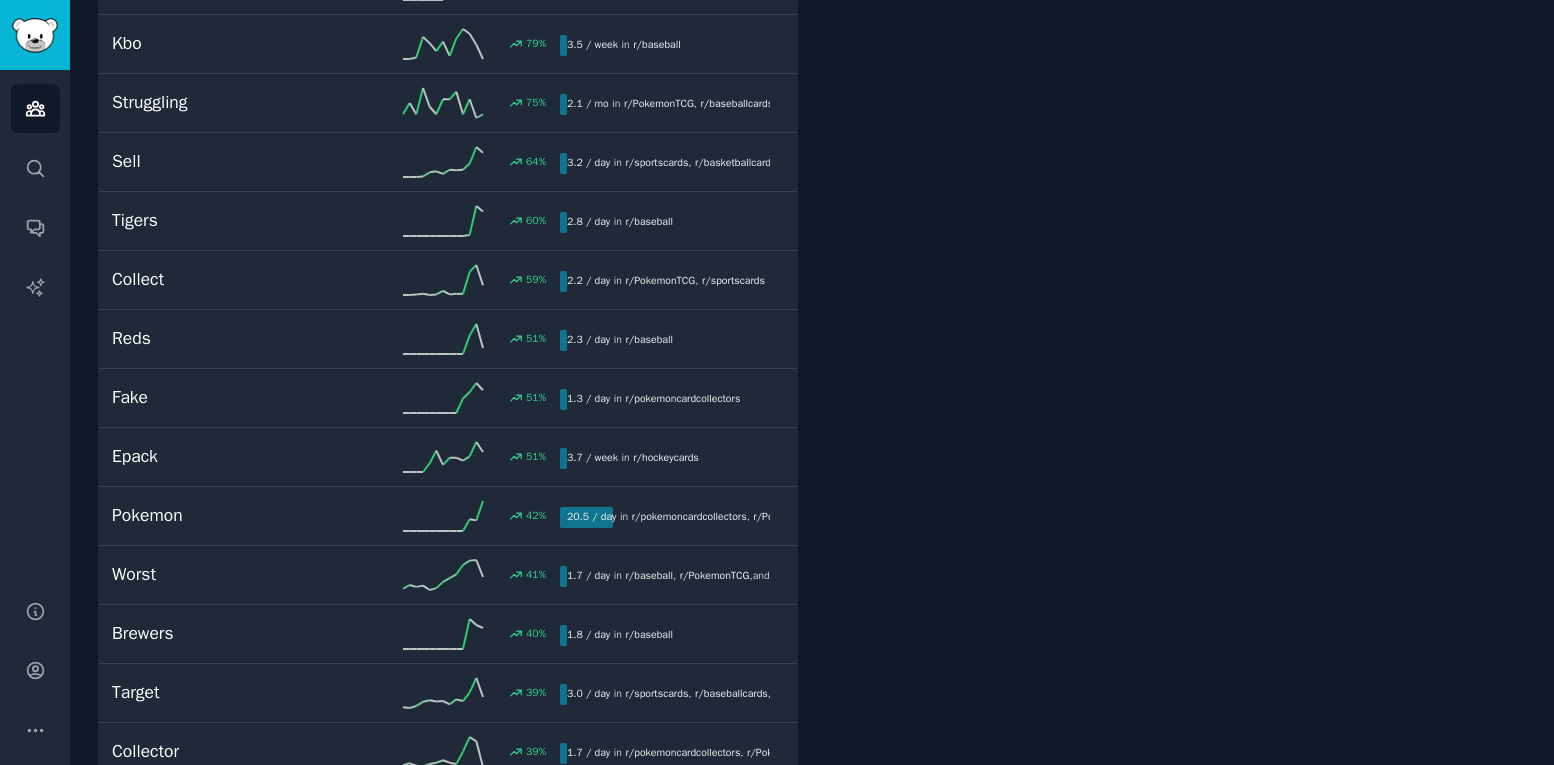 scroll, scrollTop: 1376, scrollLeft: 0, axis: vertical 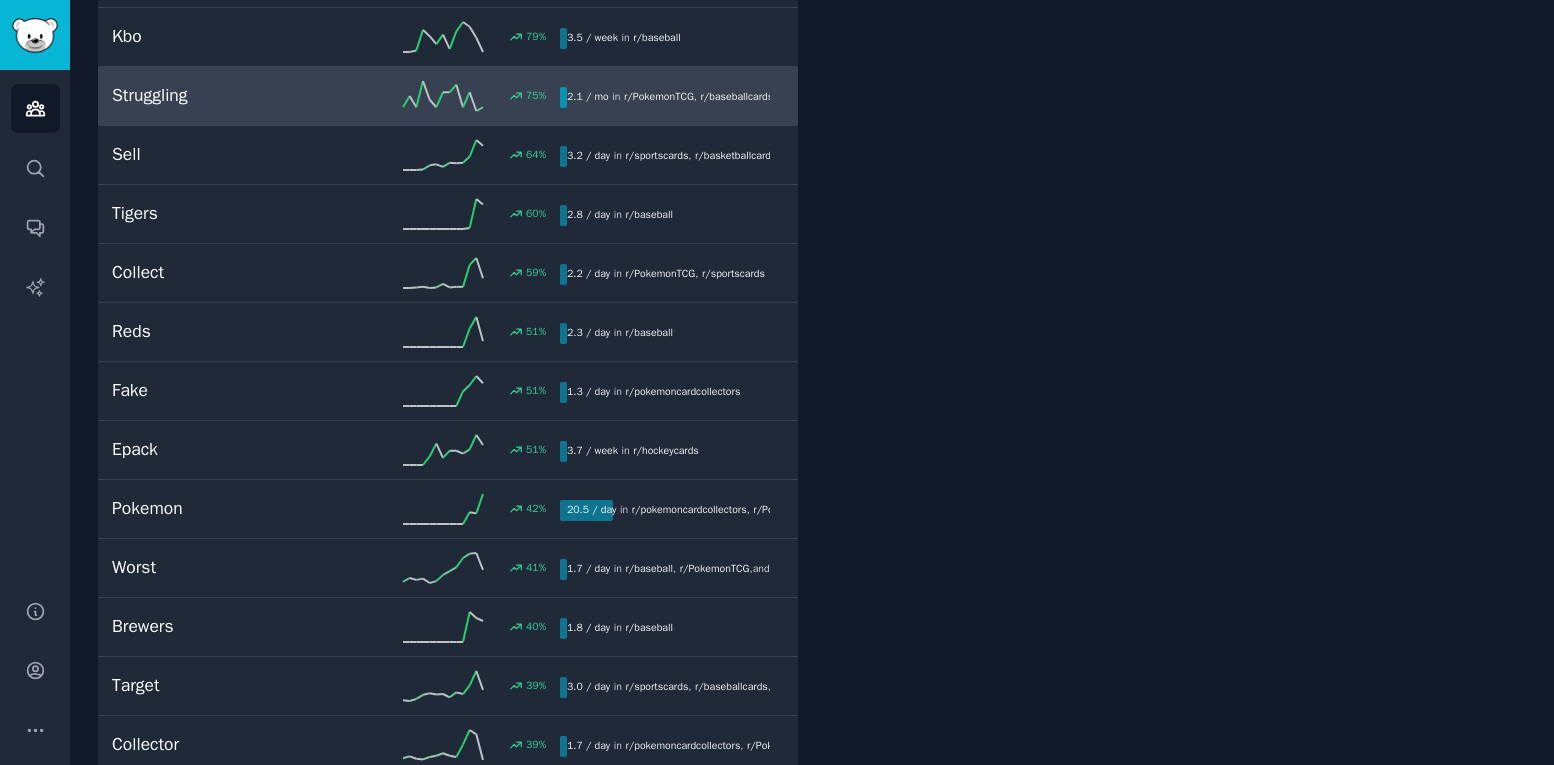 click on "75 %" at bounding box center [448, 96] 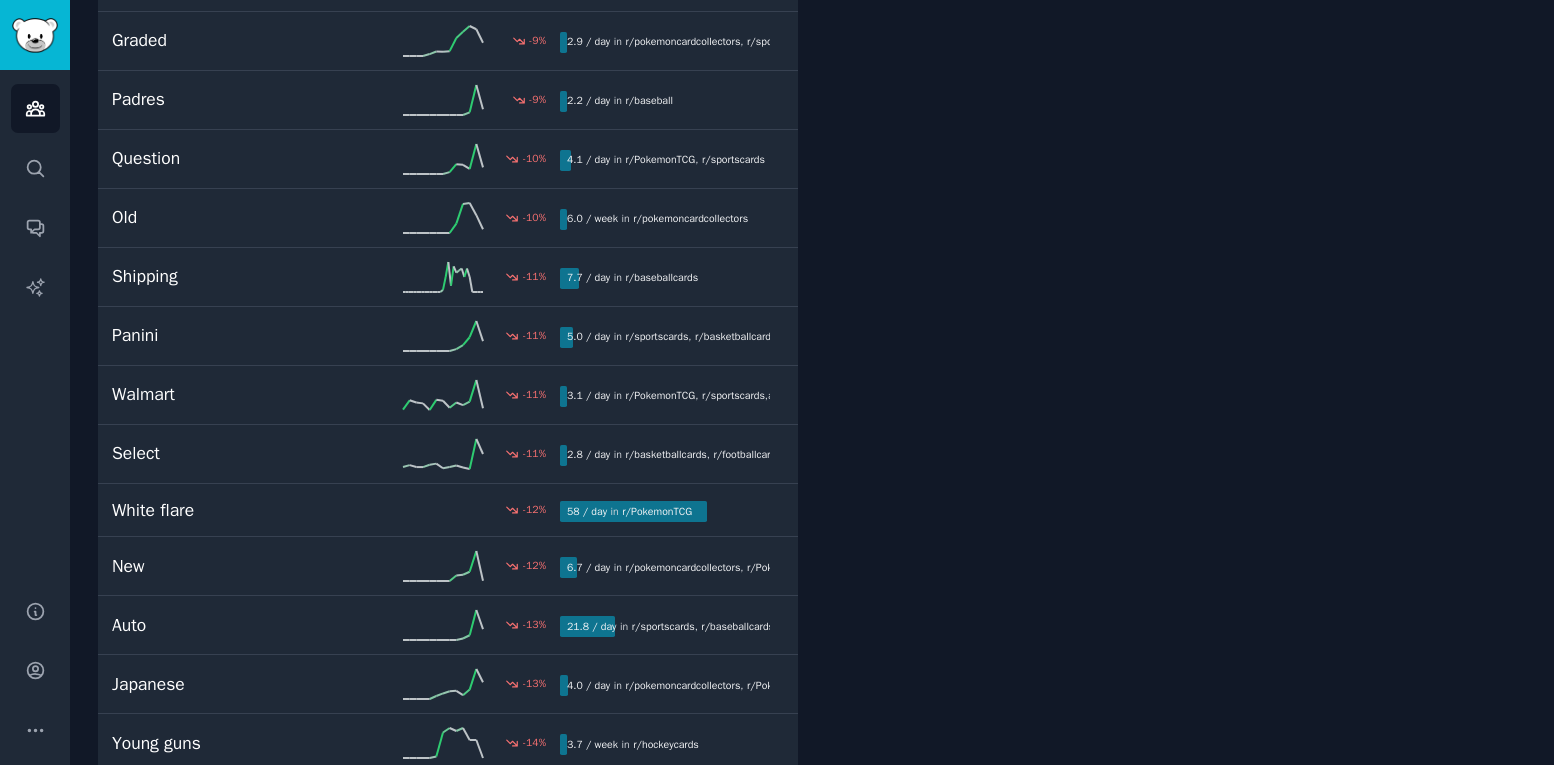 scroll, scrollTop: 6607, scrollLeft: 0, axis: vertical 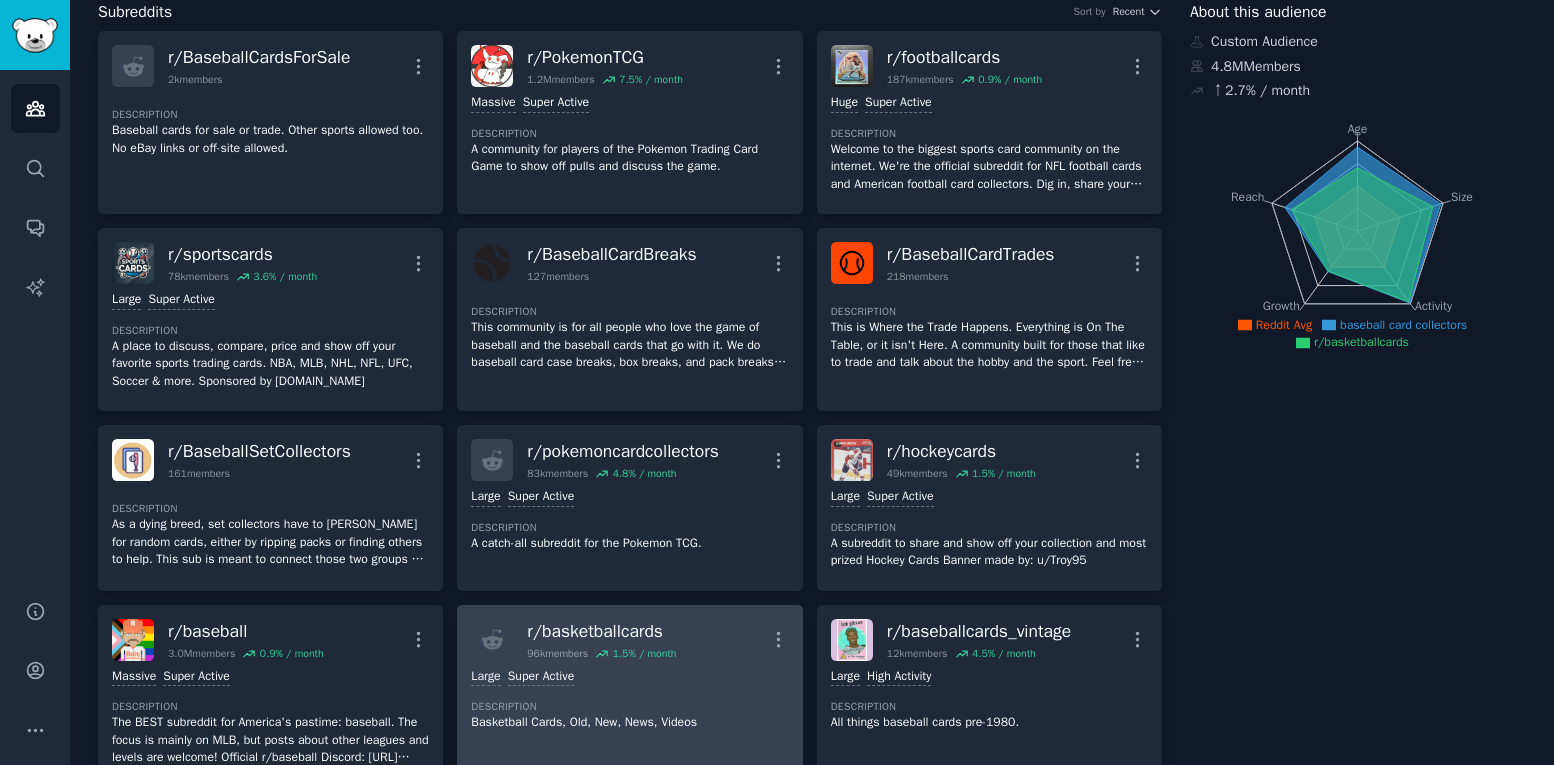 click on "Description" at bounding box center [629, 707] 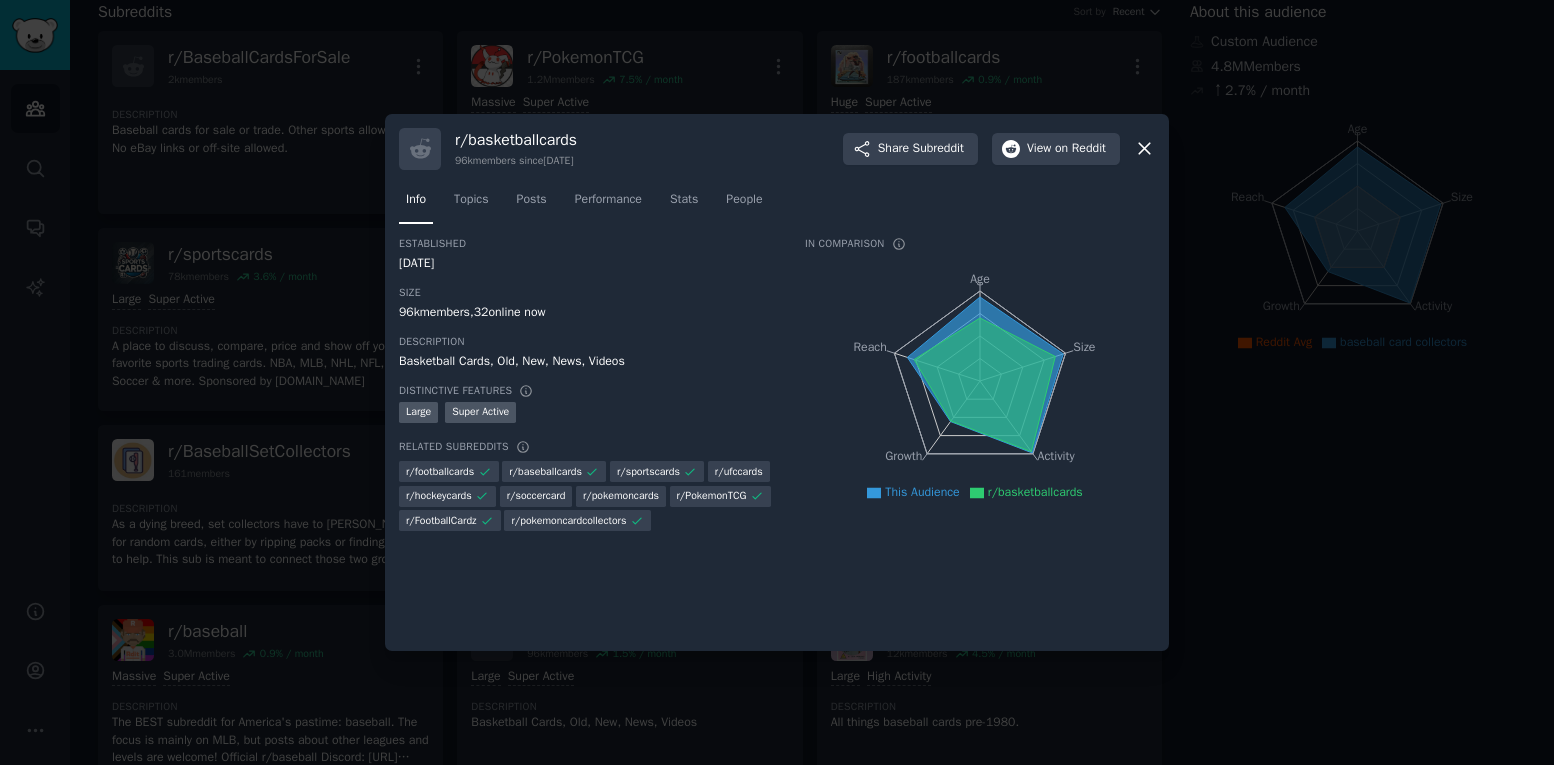 click at bounding box center (777, 382) 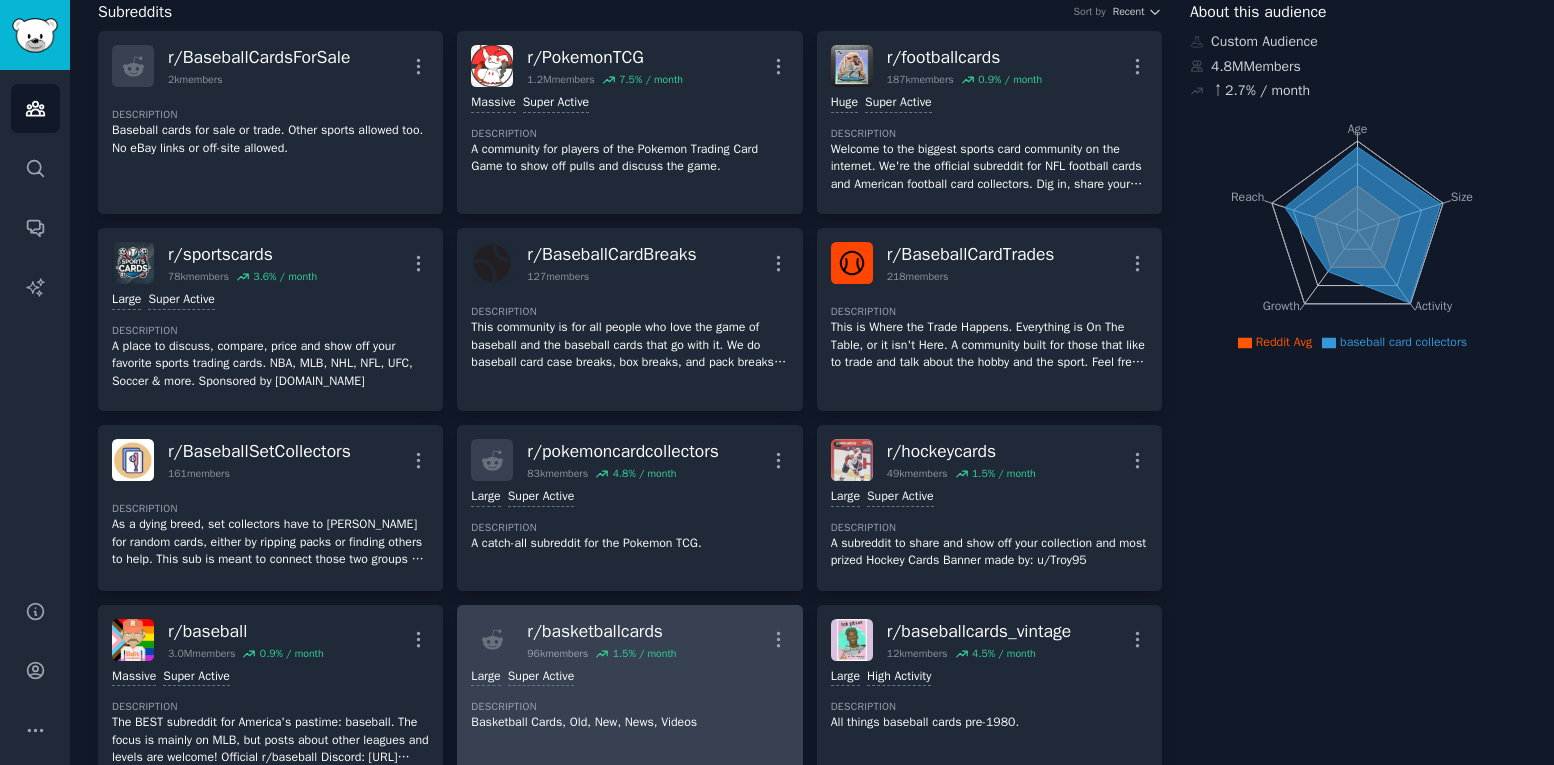 click on "Large Super Active" at bounding box center (629, 677) 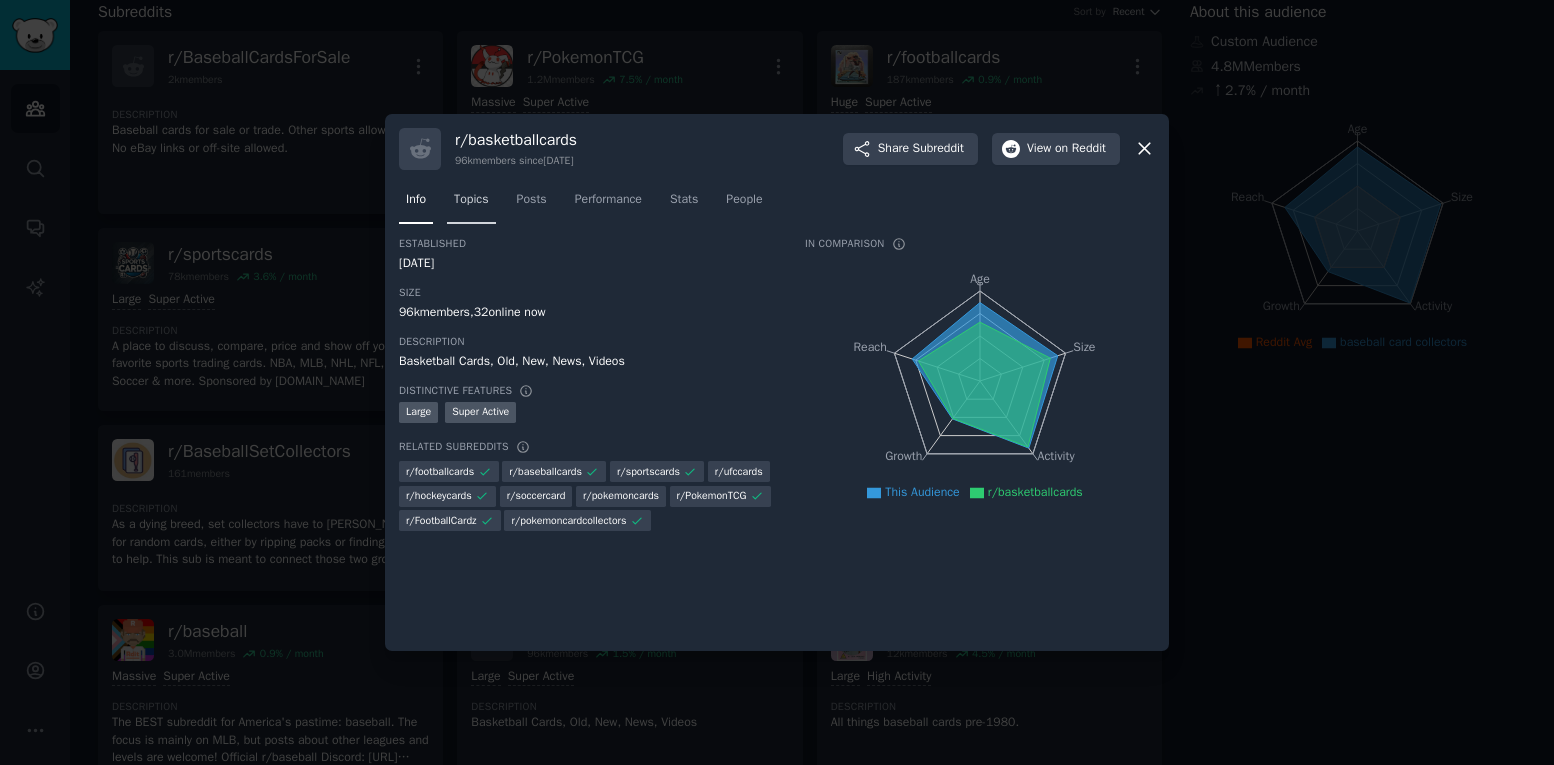 click on "Topics" at bounding box center (471, 200) 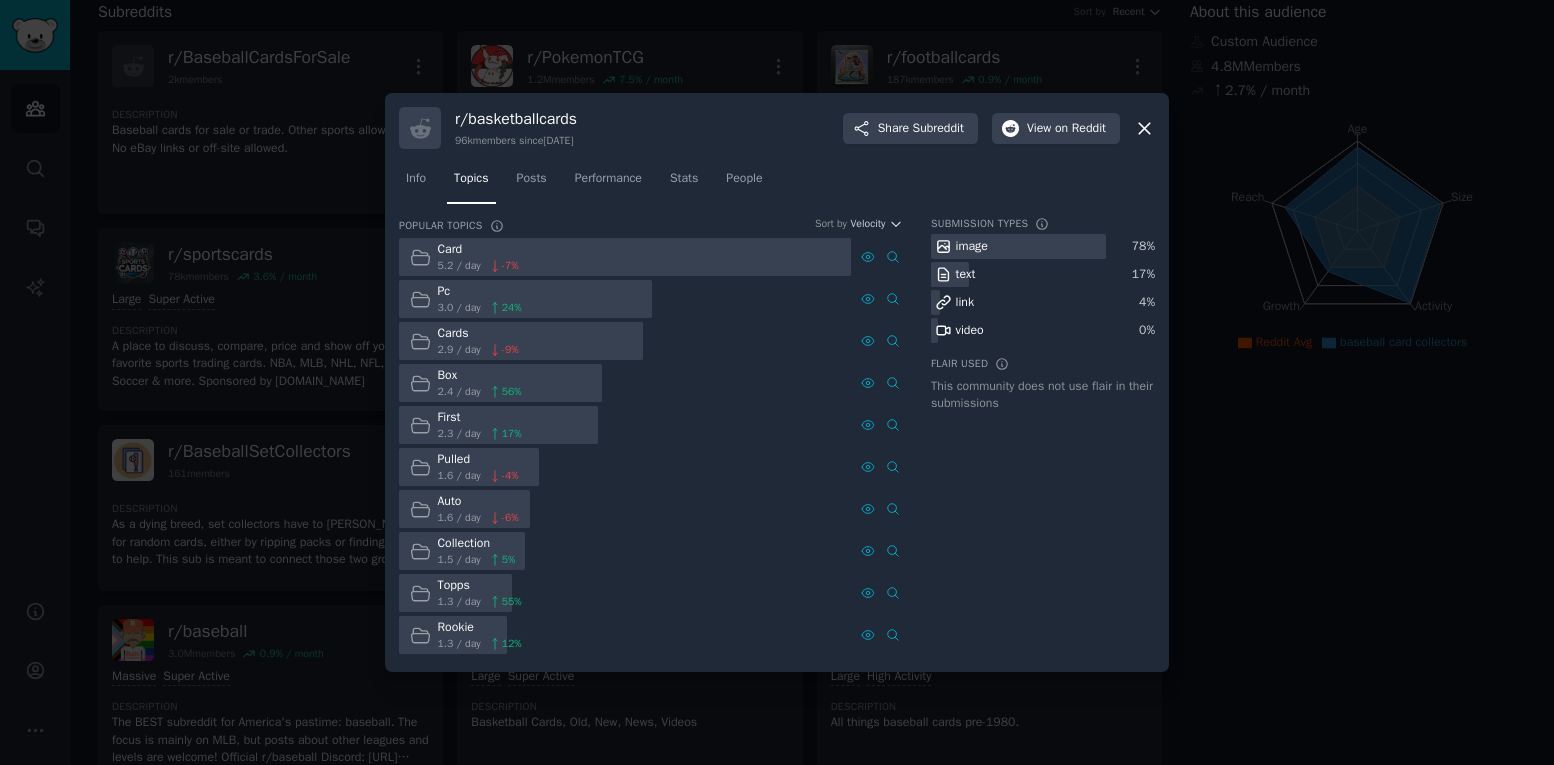 click at bounding box center (625, 257) 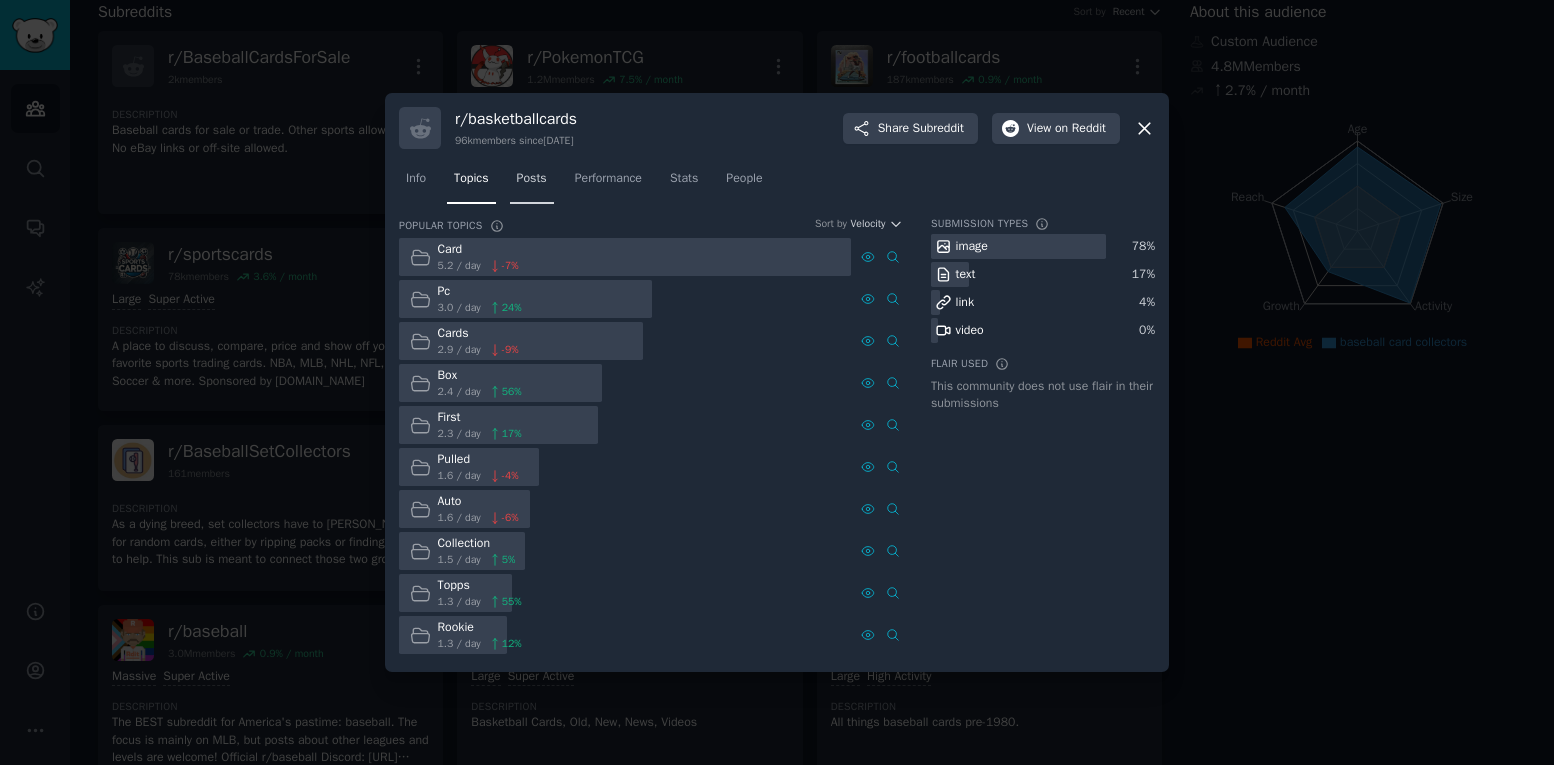 click on "Posts" at bounding box center (532, 179) 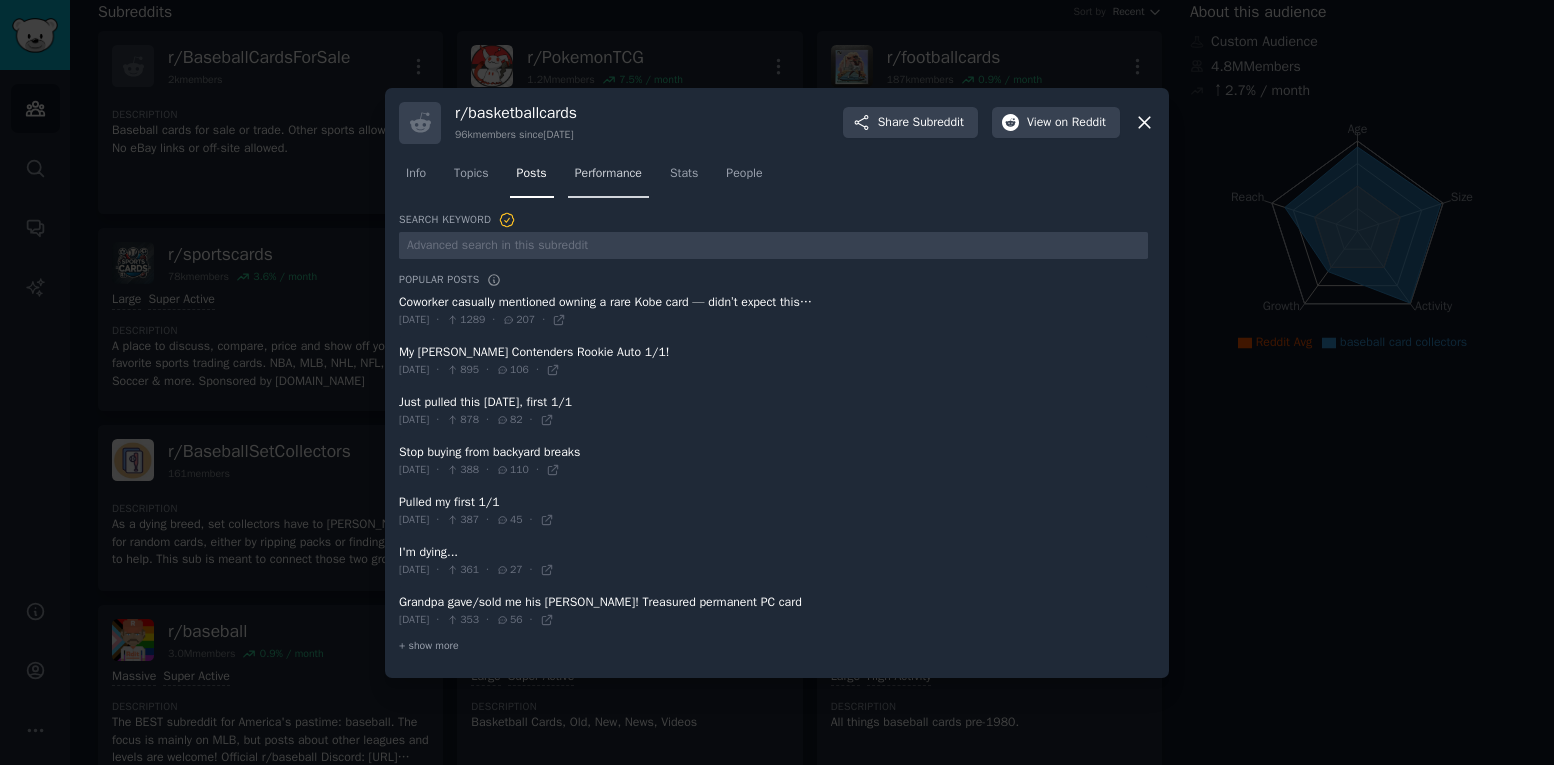 click on "Performance" at bounding box center [608, 174] 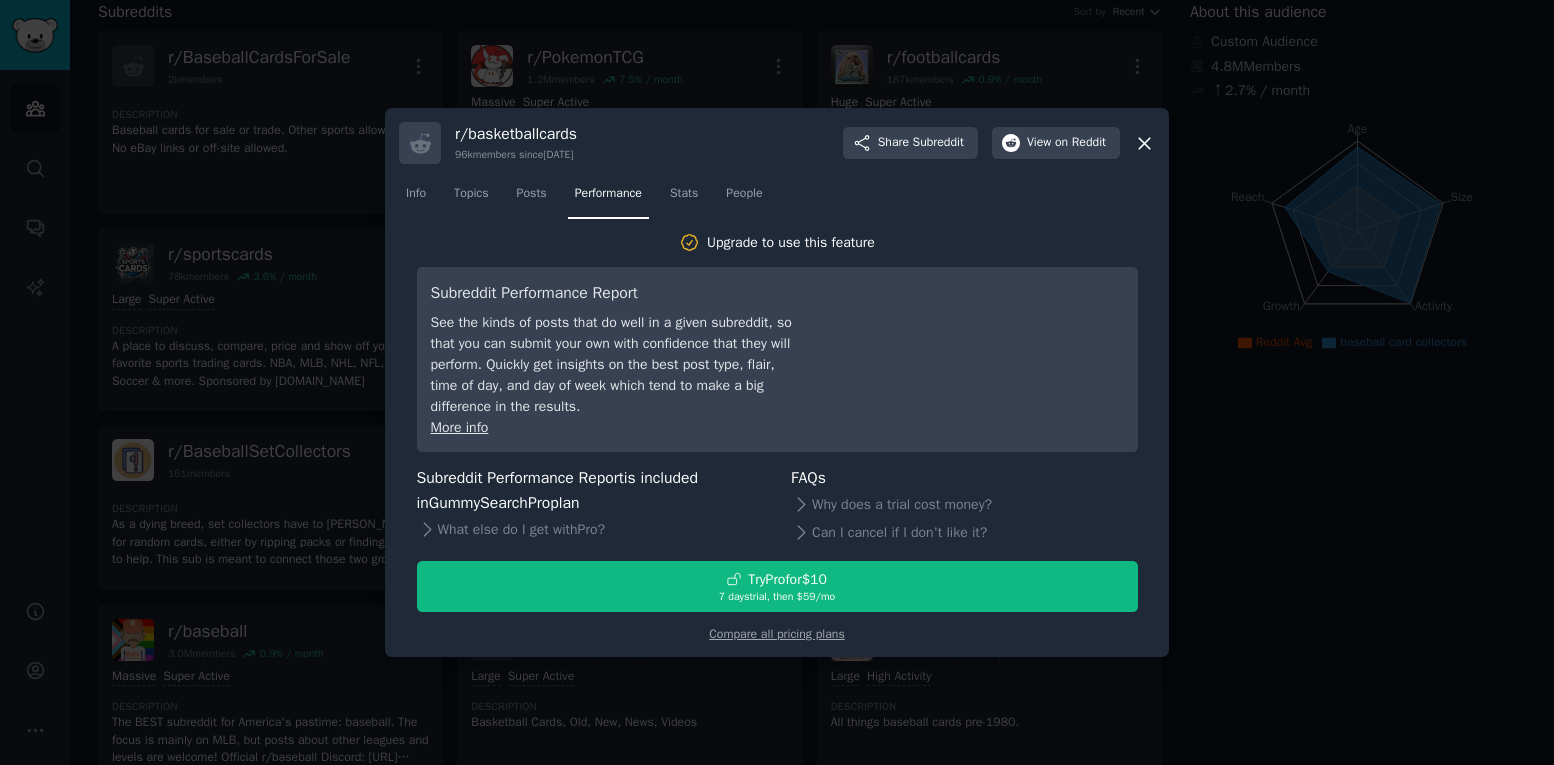 click at bounding box center [777, 382] 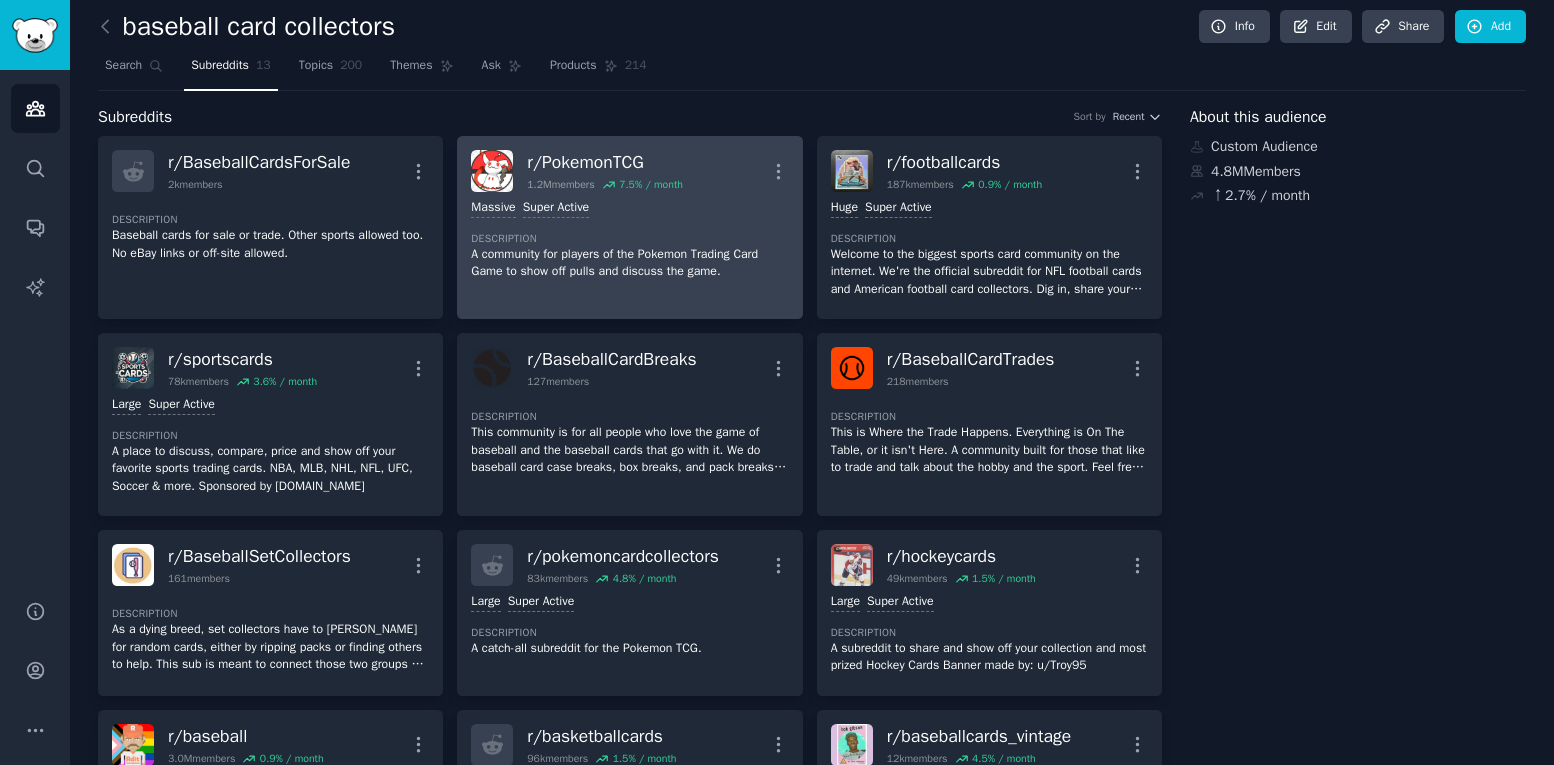 scroll, scrollTop: 0, scrollLeft: 0, axis: both 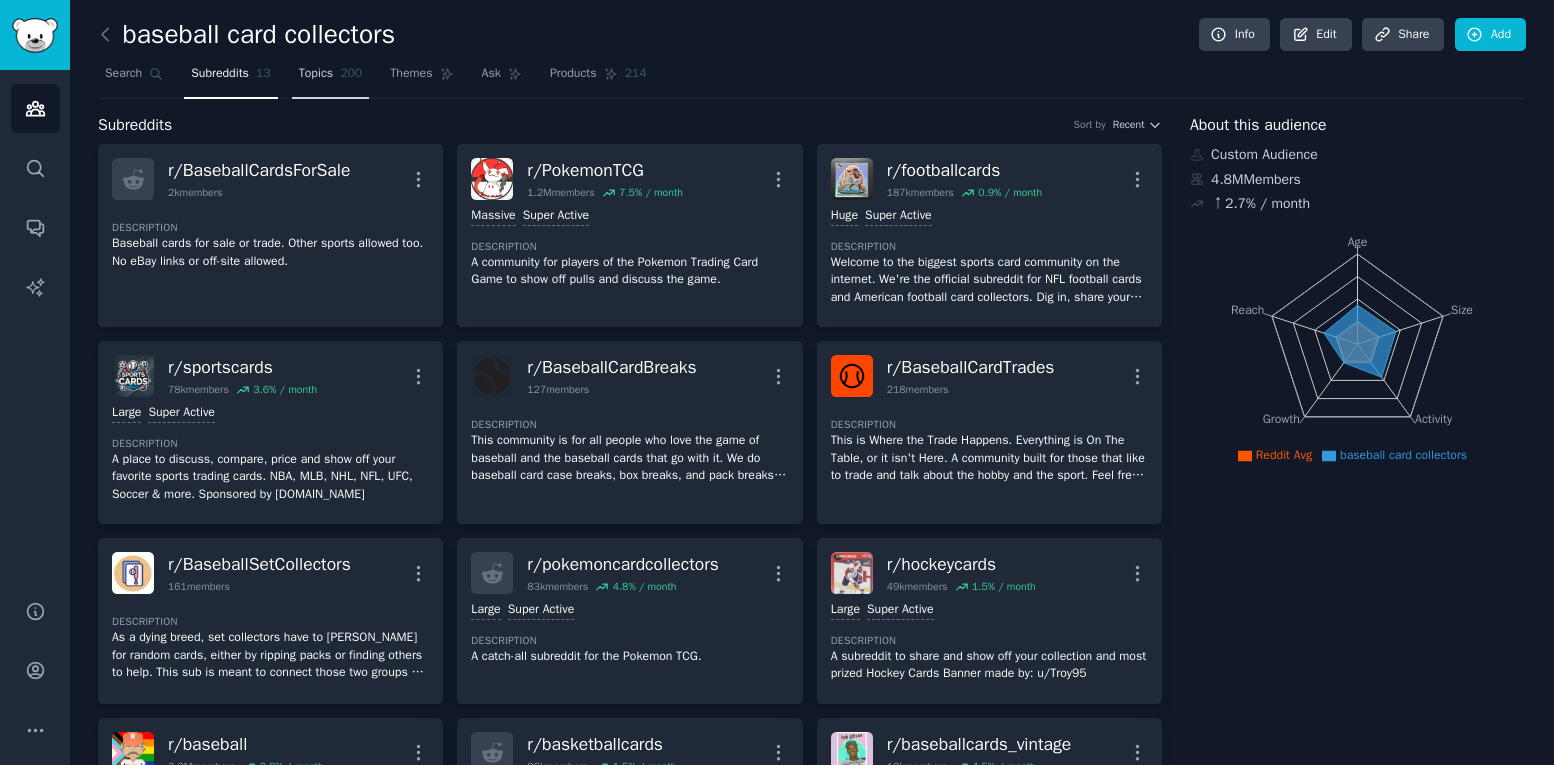 click on "200" 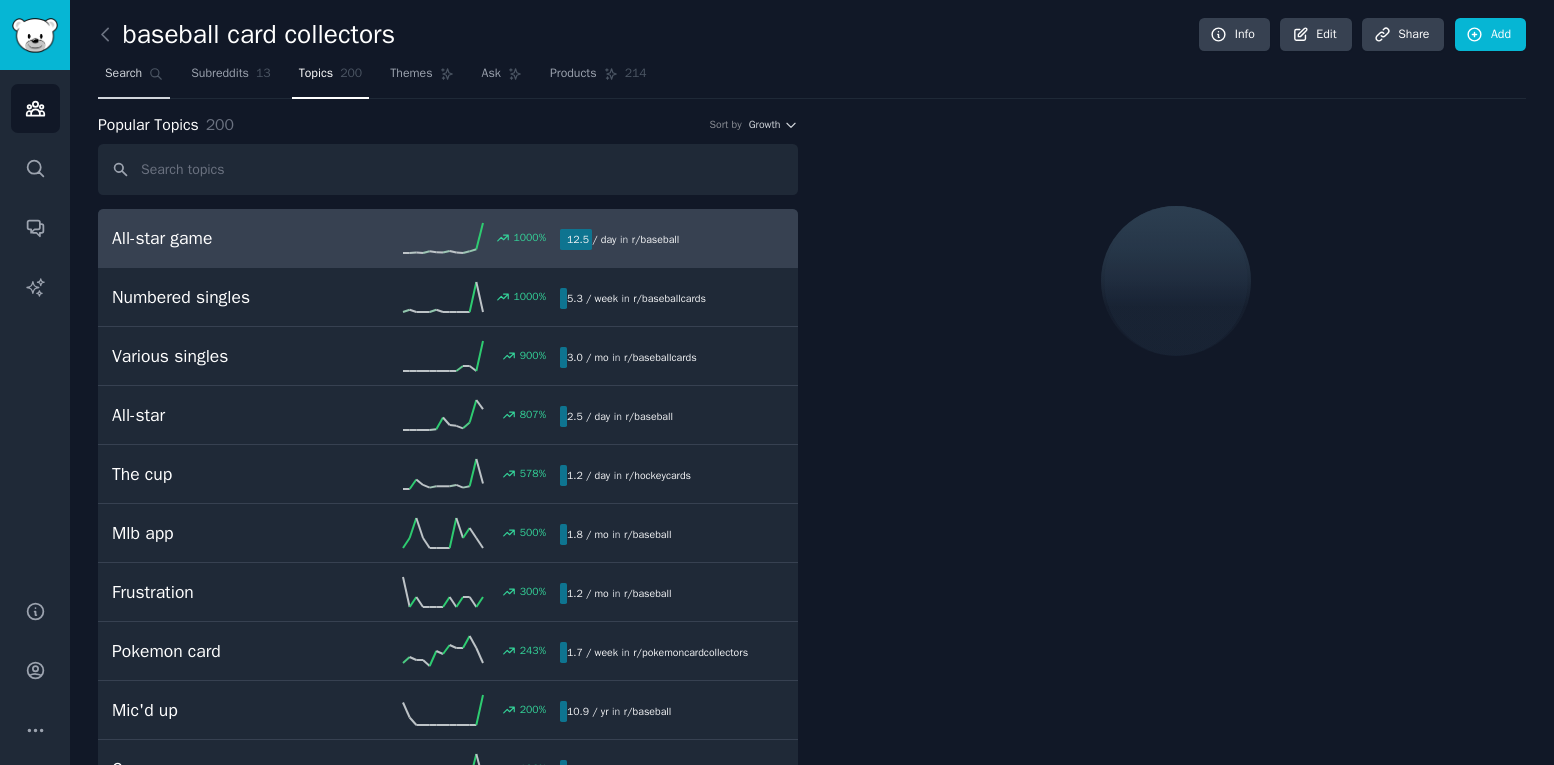 click on "Search" at bounding box center [134, 78] 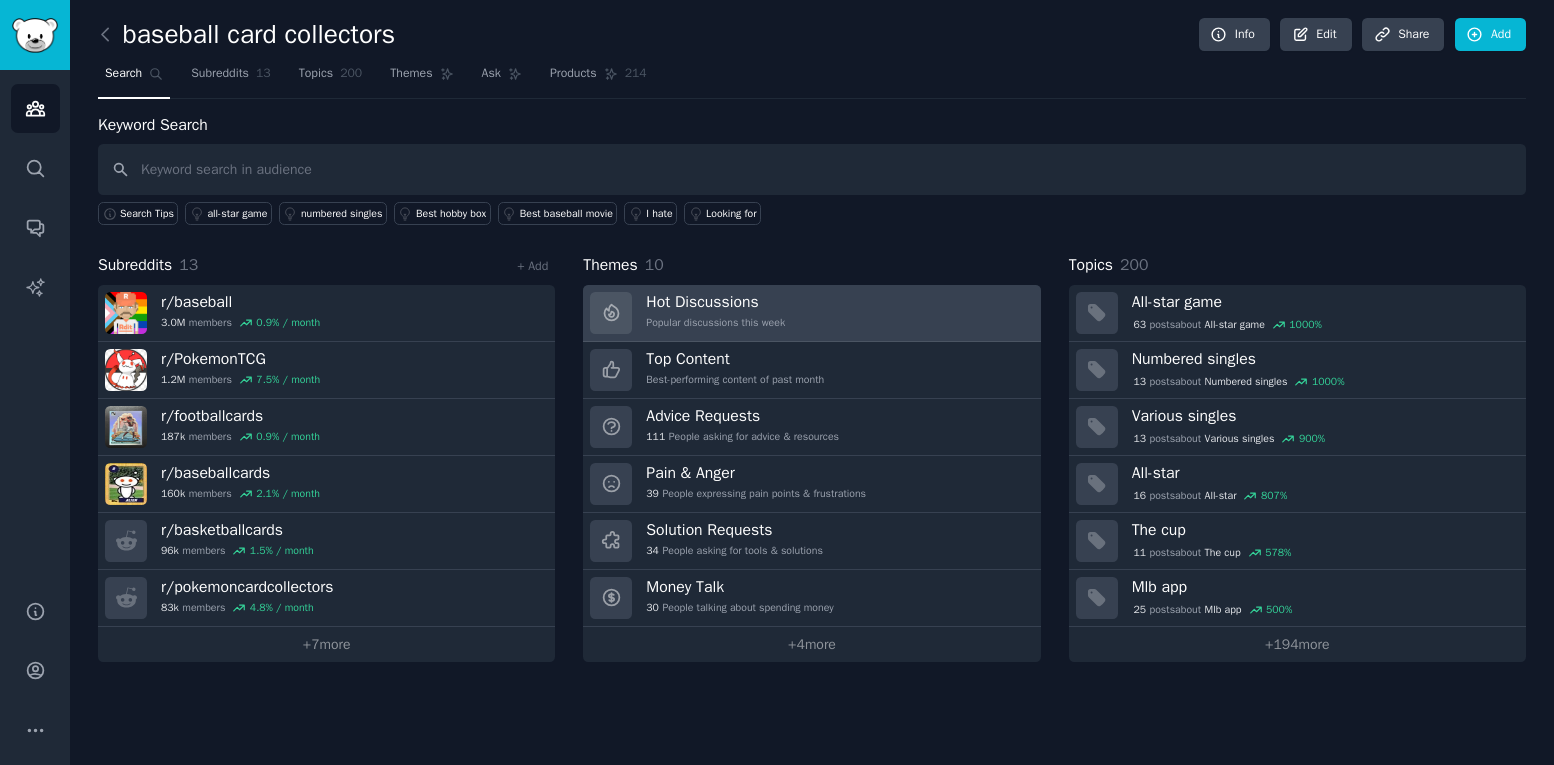 click on "Hot Discussions" at bounding box center (715, 302) 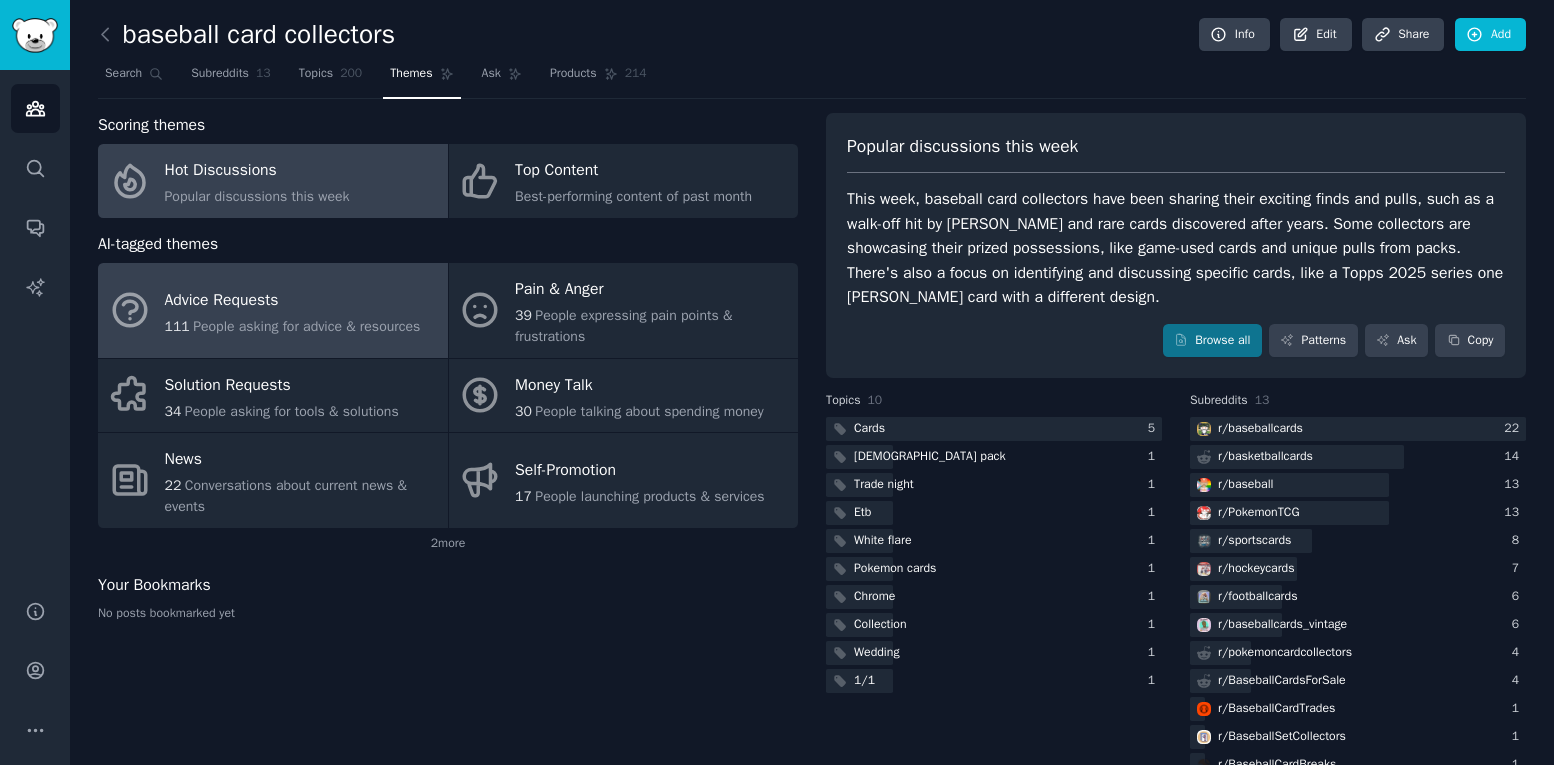 click on "Advice Requests" at bounding box center (293, 300) 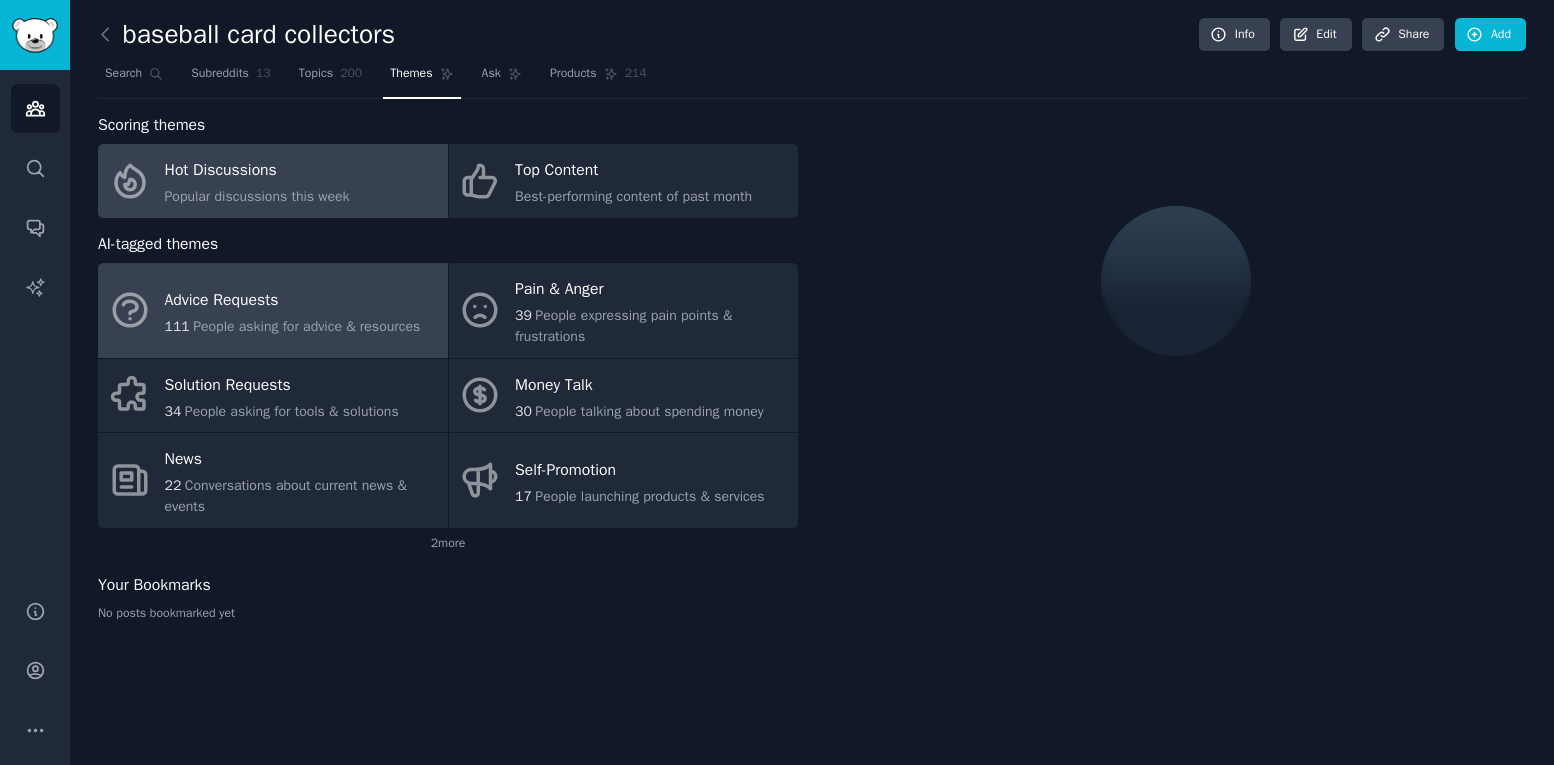 click on "Popular discussions this week" 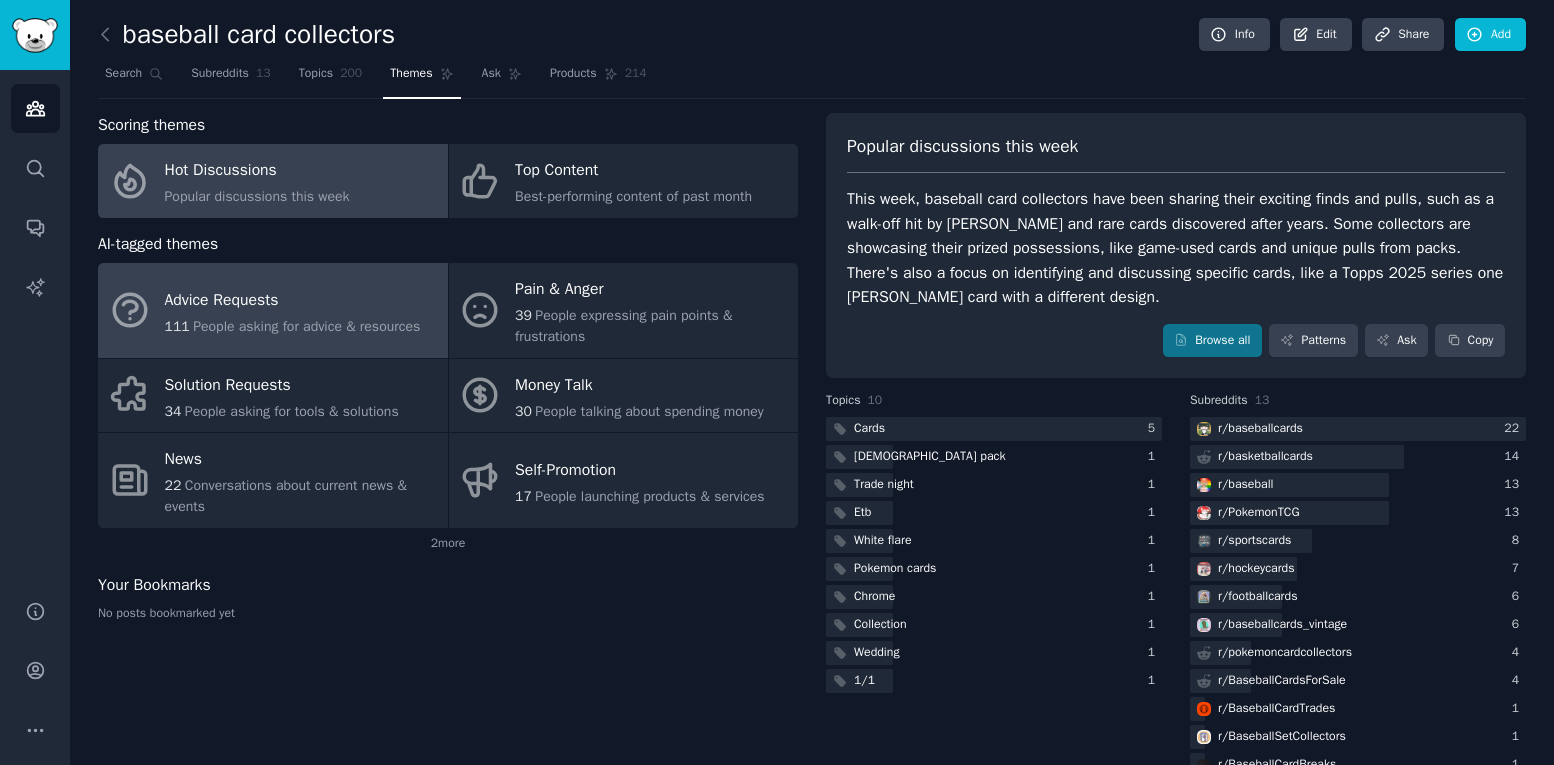 click on "Advice Requests" at bounding box center (293, 300) 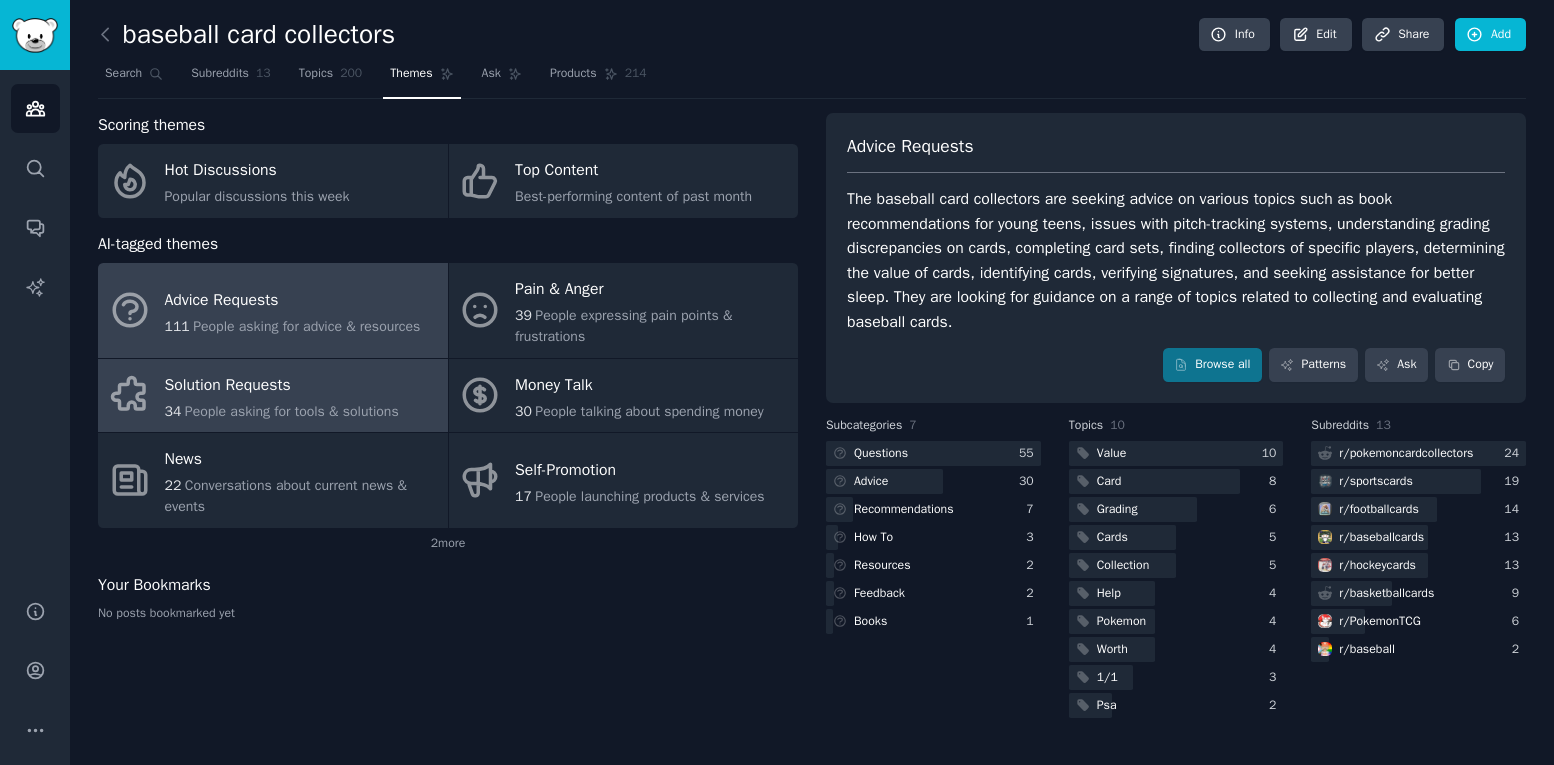 click on "Solution Requests" at bounding box center (282, 385) 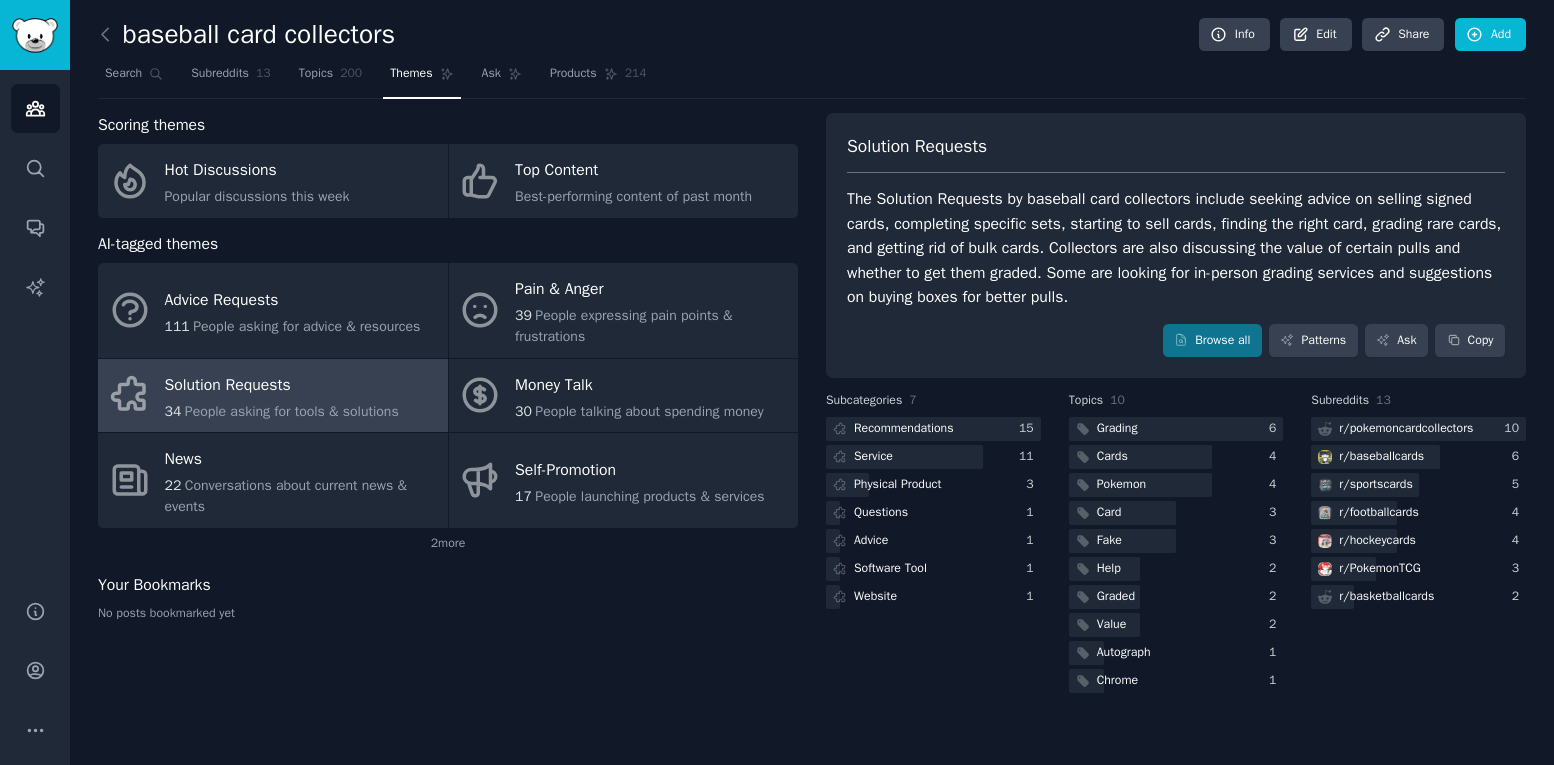 click on "Browse all Patterns Ask Copy" at bounding box center [1176, 341] 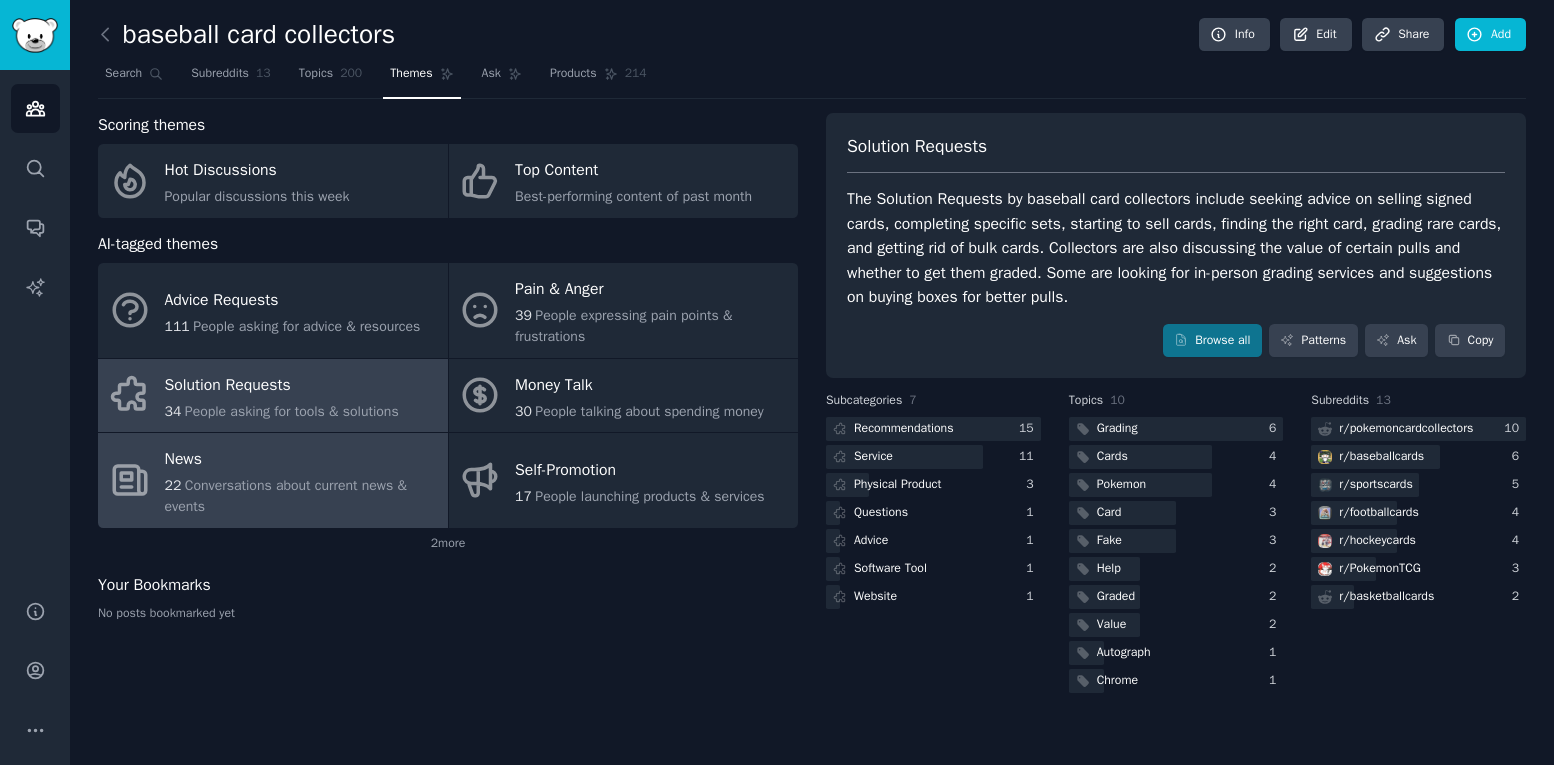 click on "News" at bounding box center (301, 460) 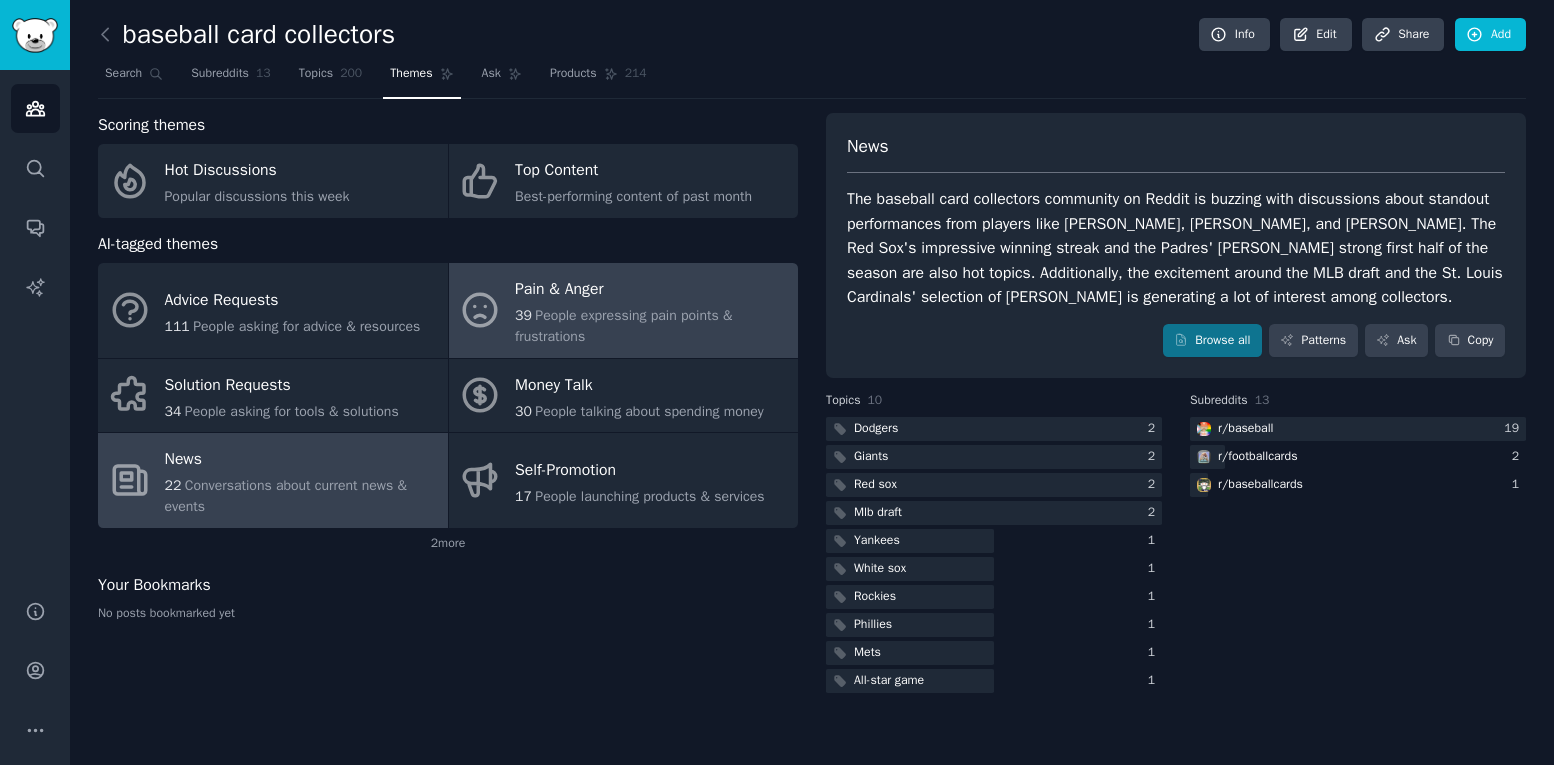 click on "39 People expressing pain points & frustrations" at bounding box center (651, 326) 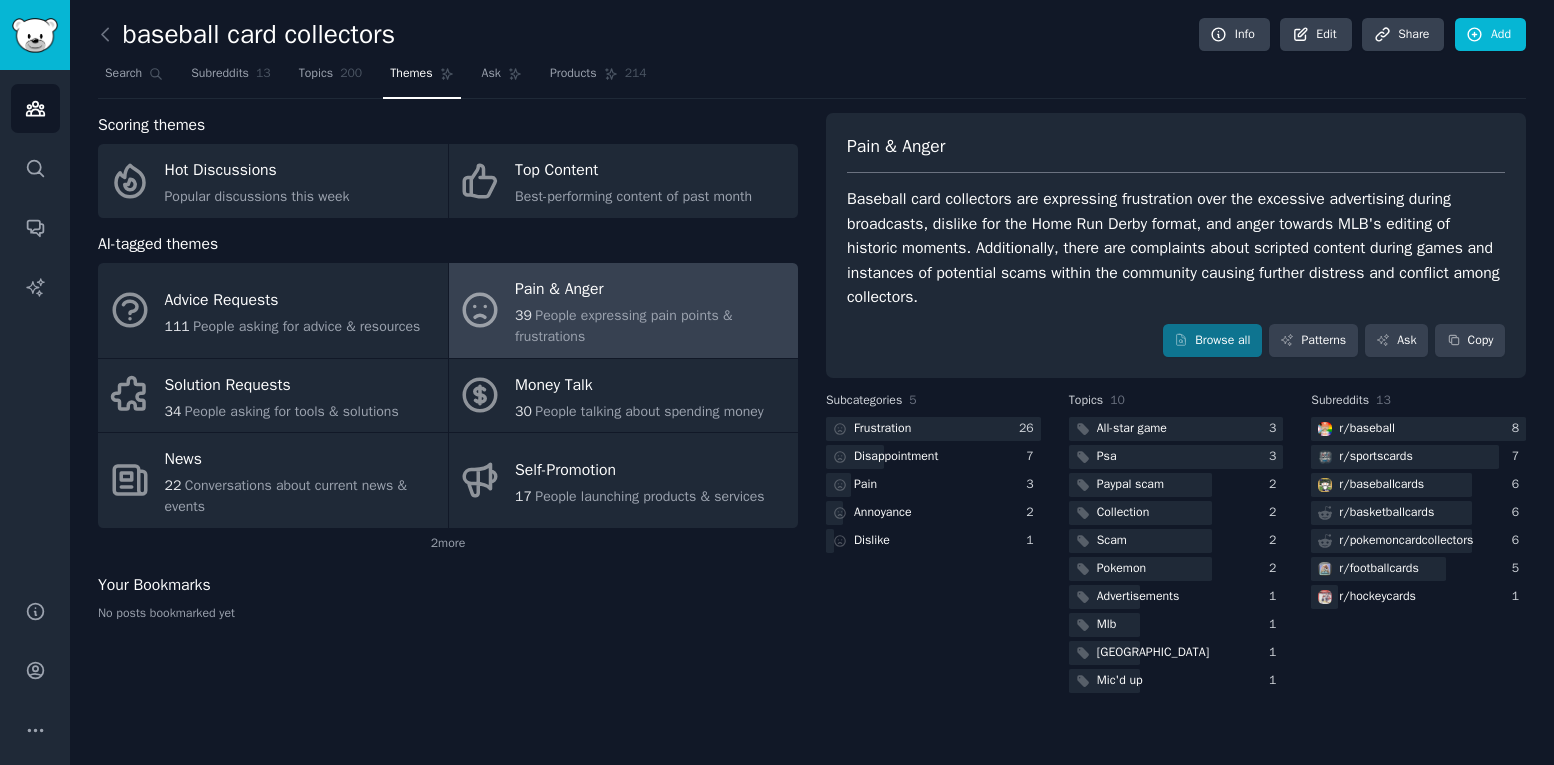 click on "Browse all Patterns Ask Copy" at bounding box center [1176, 341] 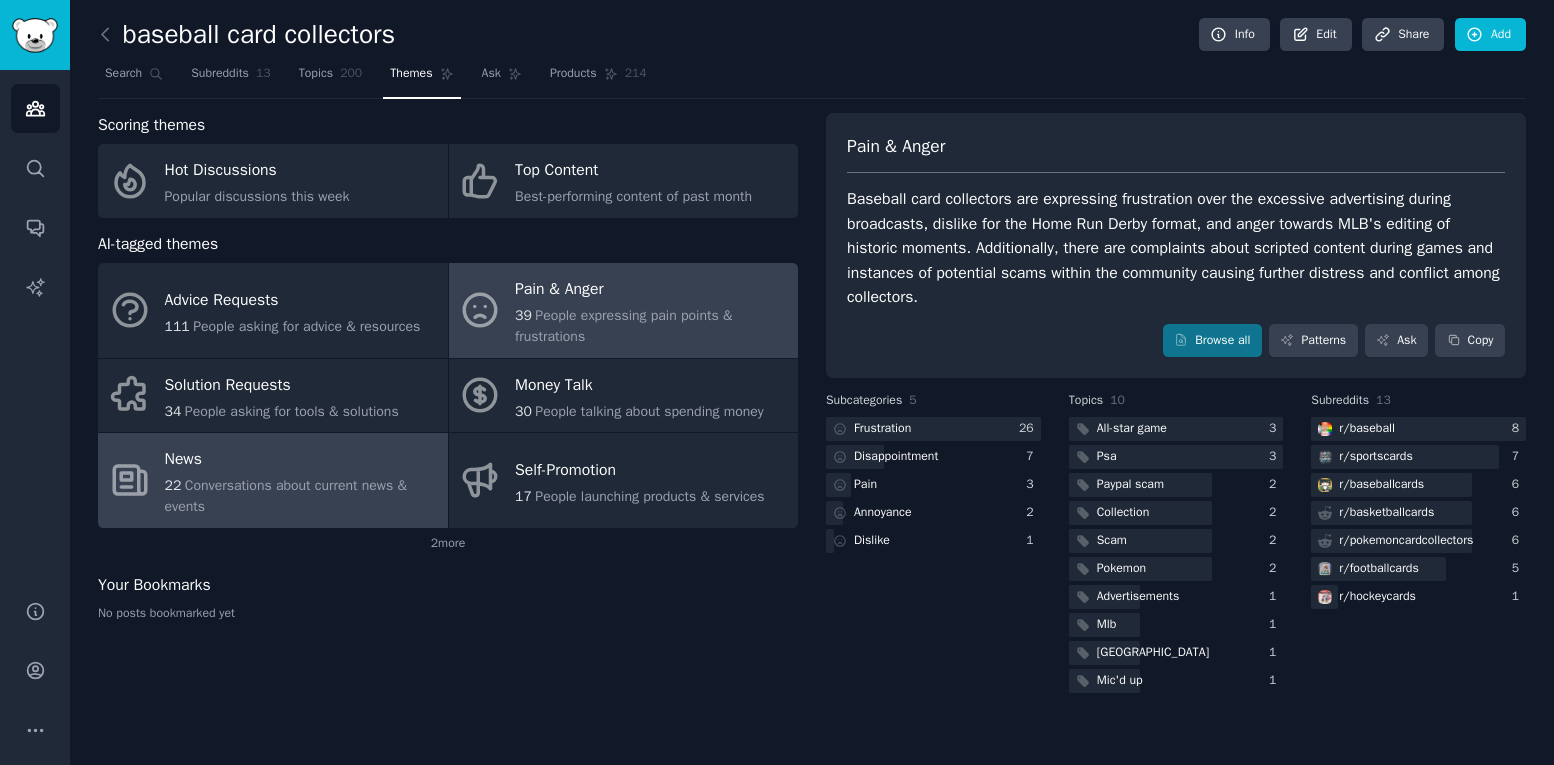 click on "Conversations about current news & events" at bounding box center [286, 496] 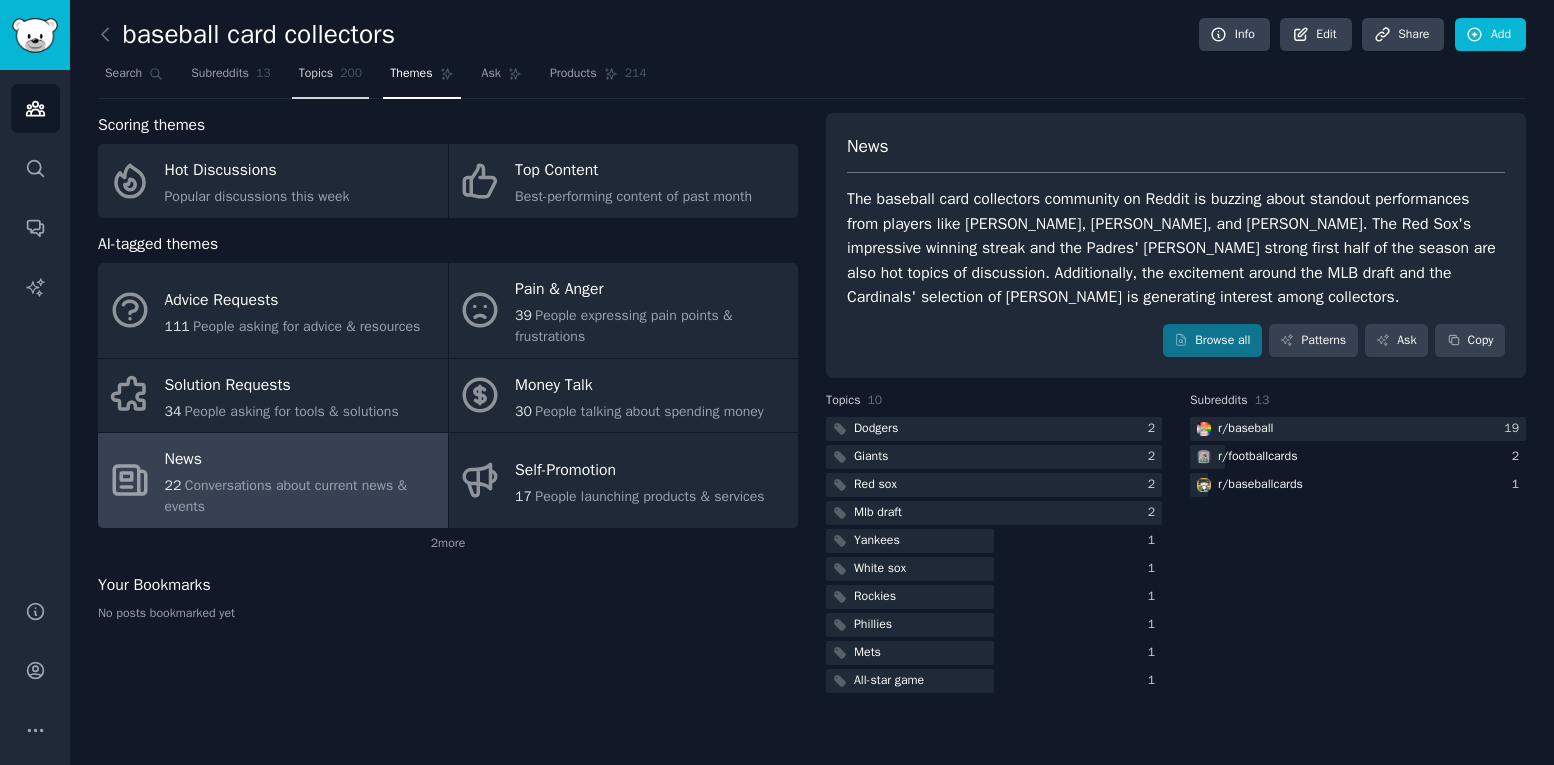 click on "Topics" at bounding box center [316, 74] 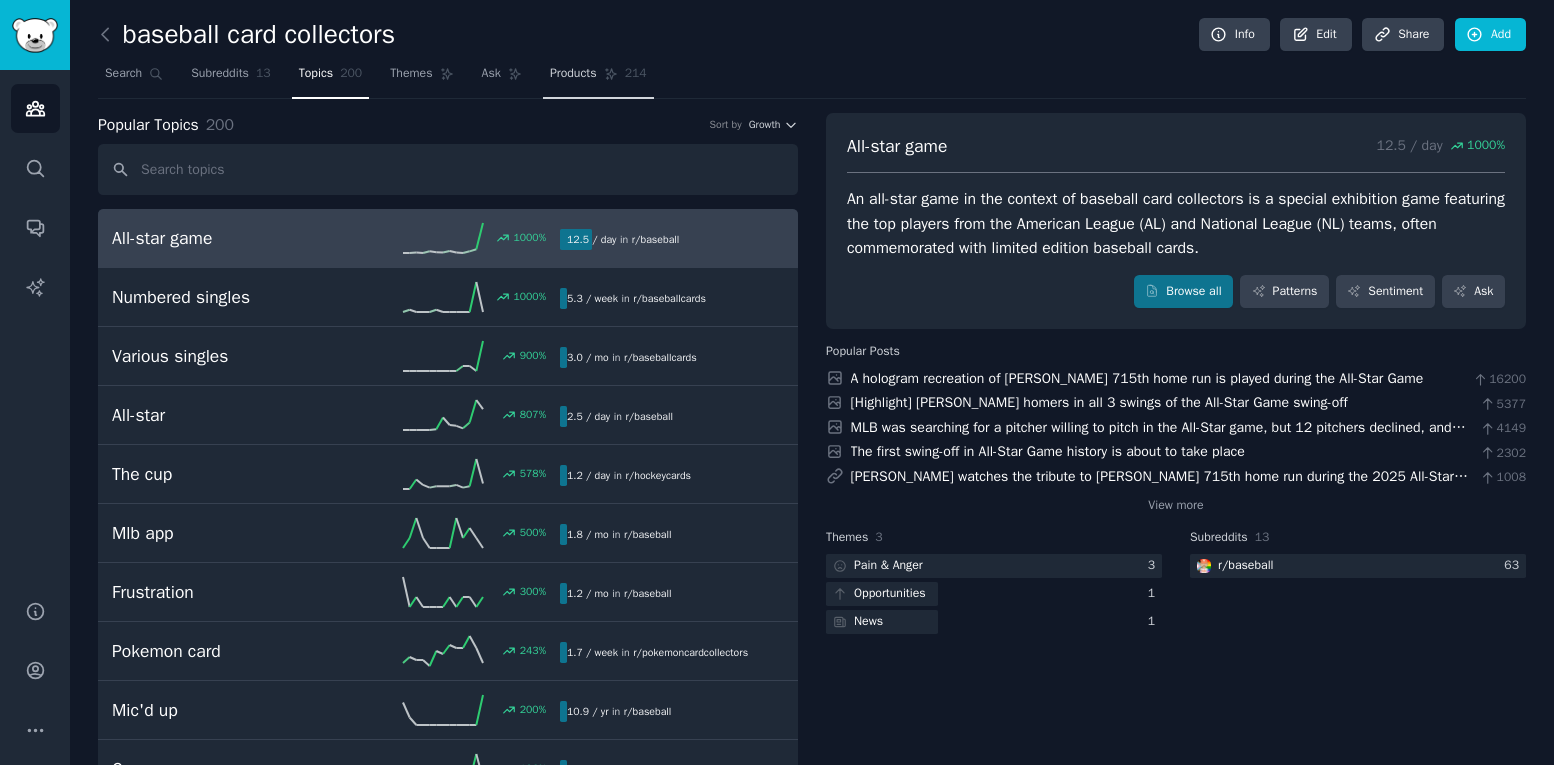 click on "Products 214" at bounding box center (598, 78) 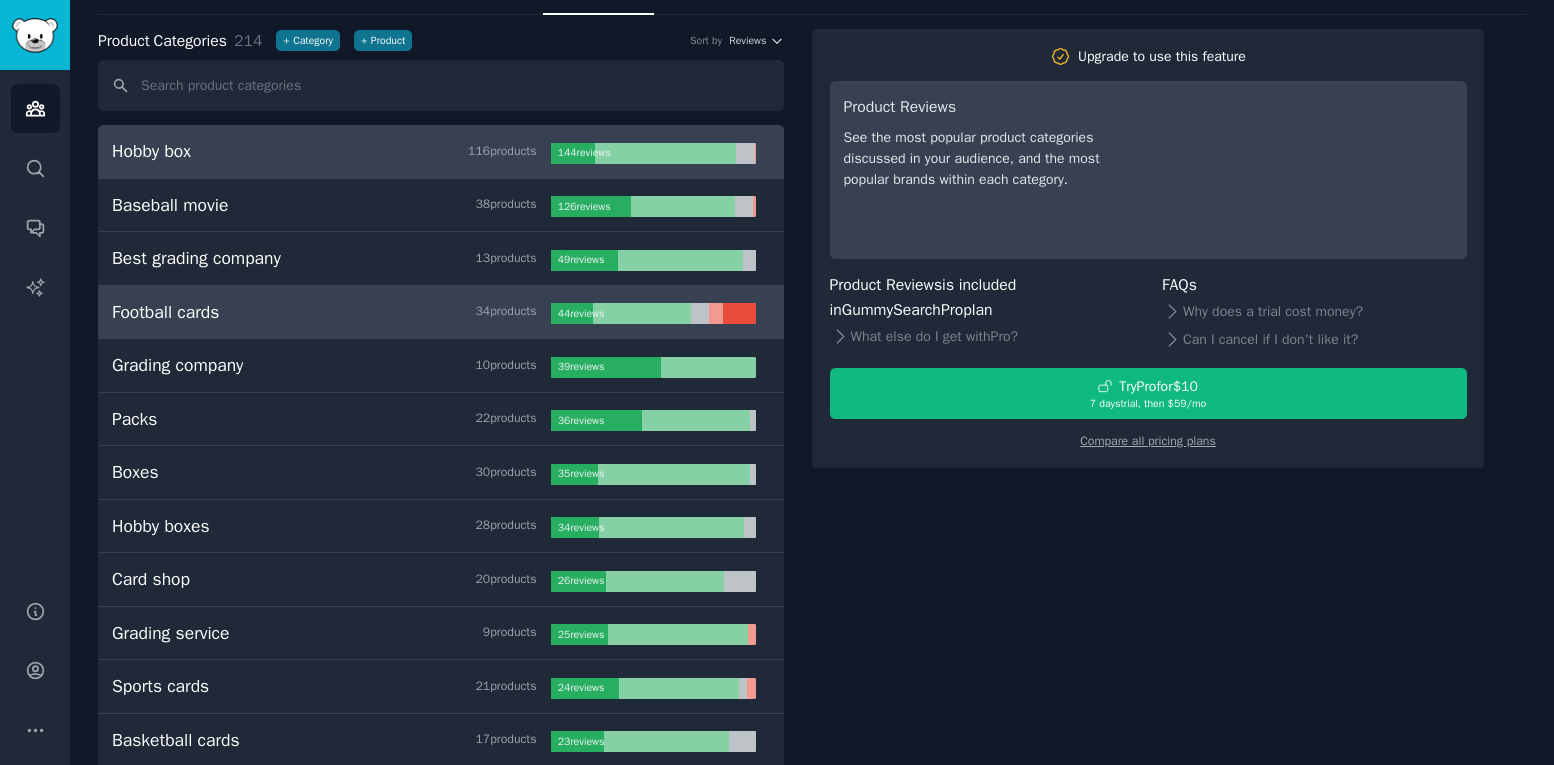 scroll, scrollTop: 117, scrollLeft: 0, axis: vertical 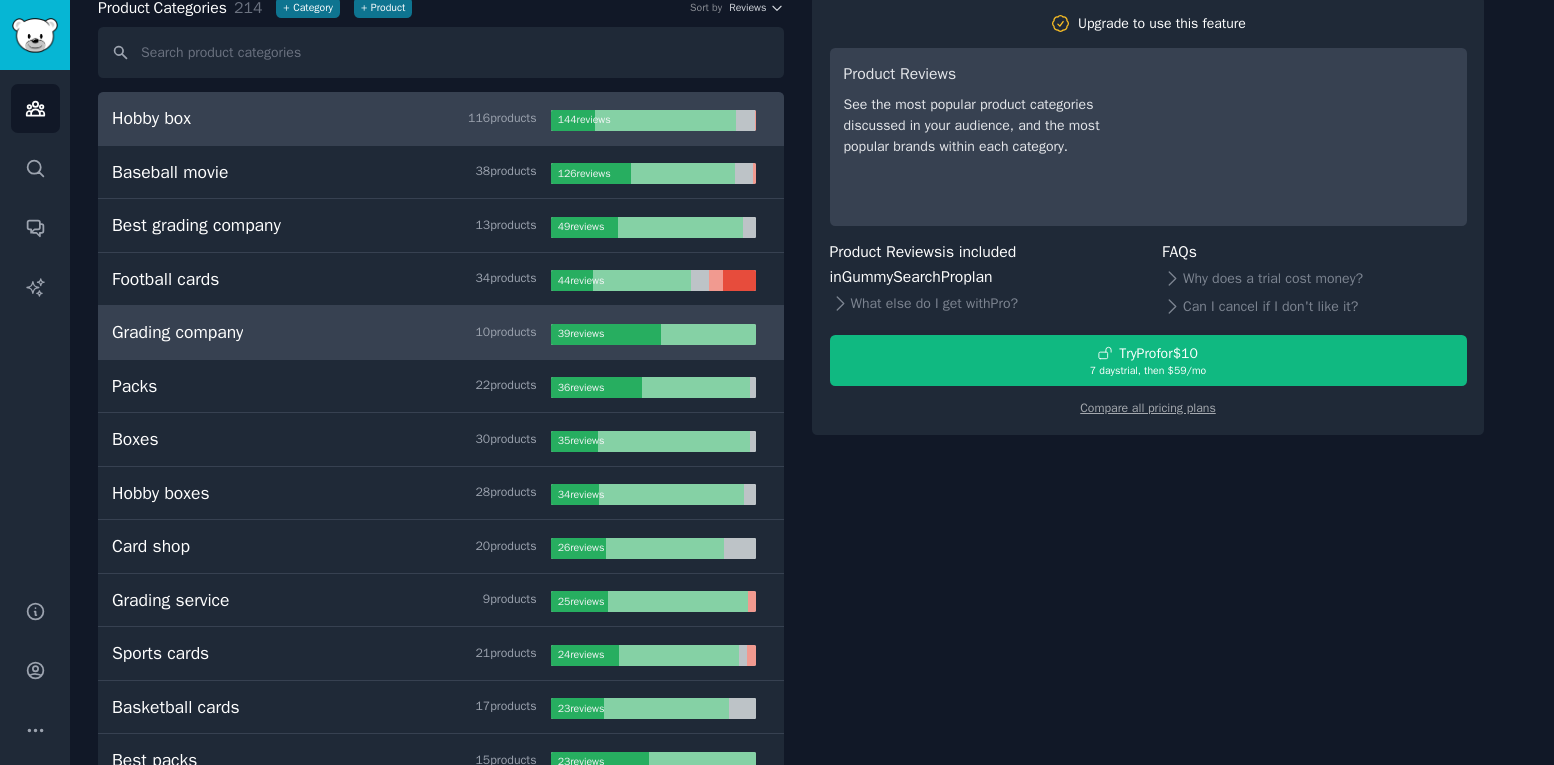 click on "Grading company 10  product s 39  review s" at bounding box center (441, 333) 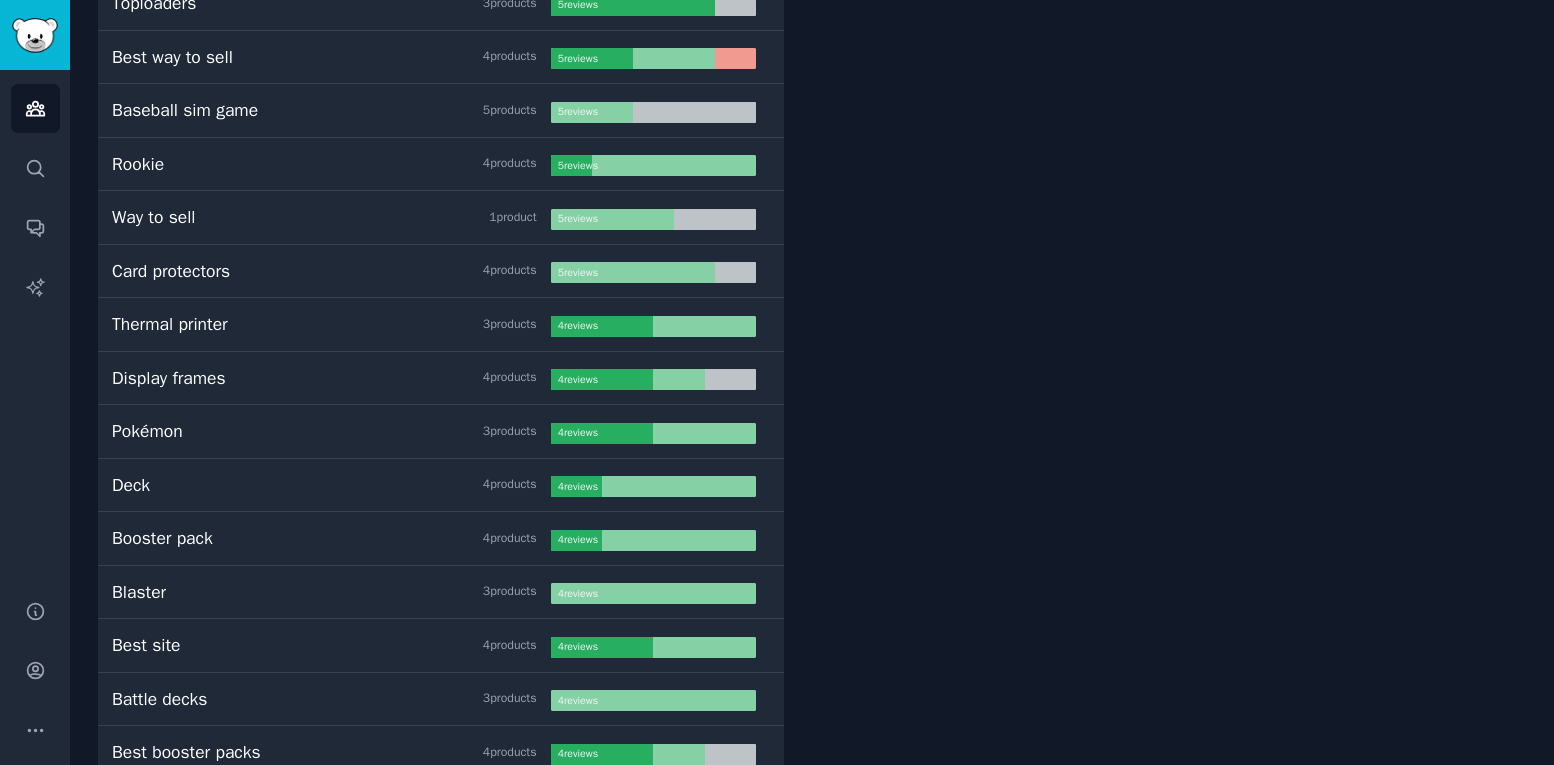 scroll, scrollTop: 3716, scrollLeft: 0, axis: vertical 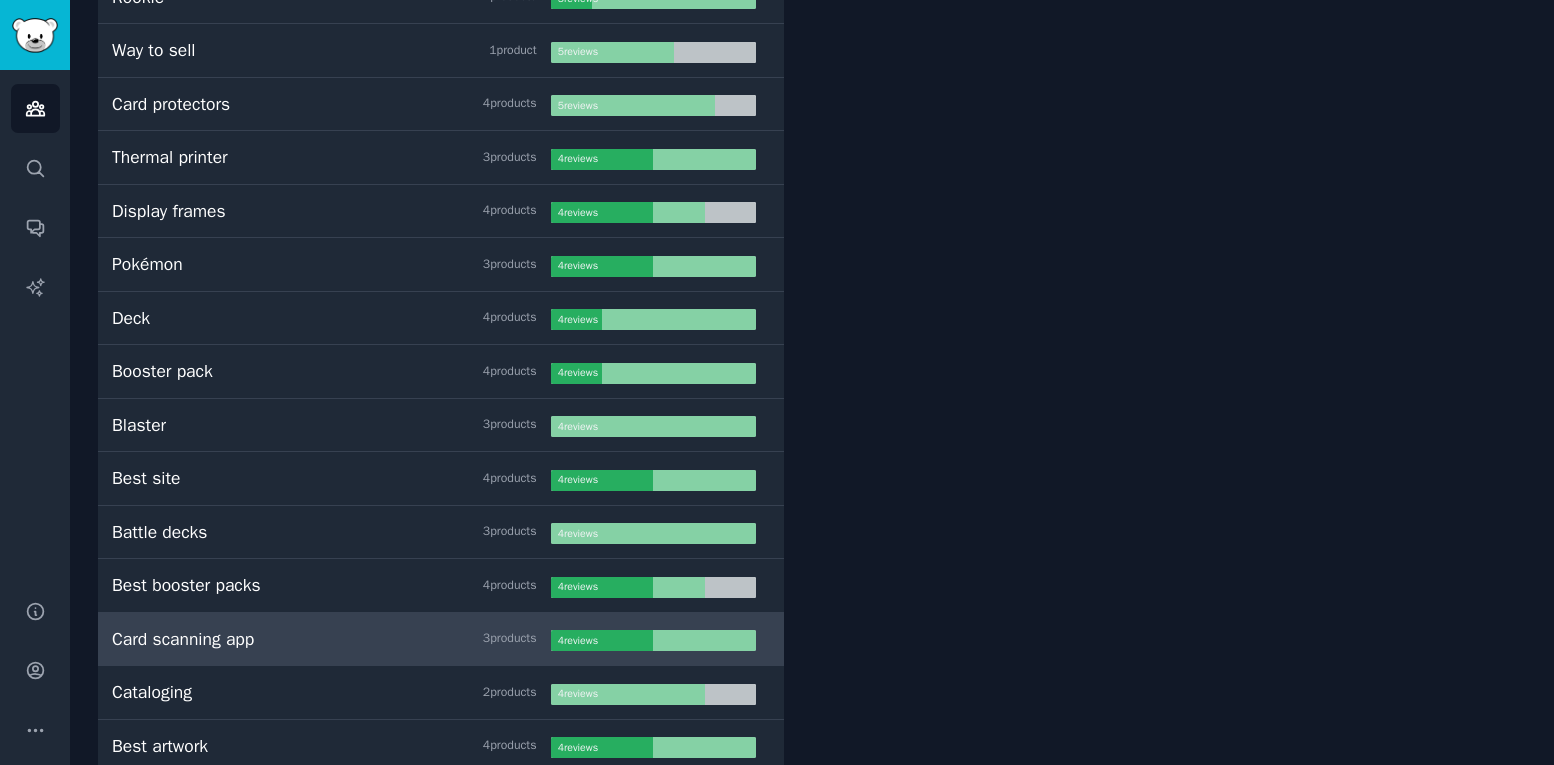 click on "Card scanning app" at bounding box center [183, 639] 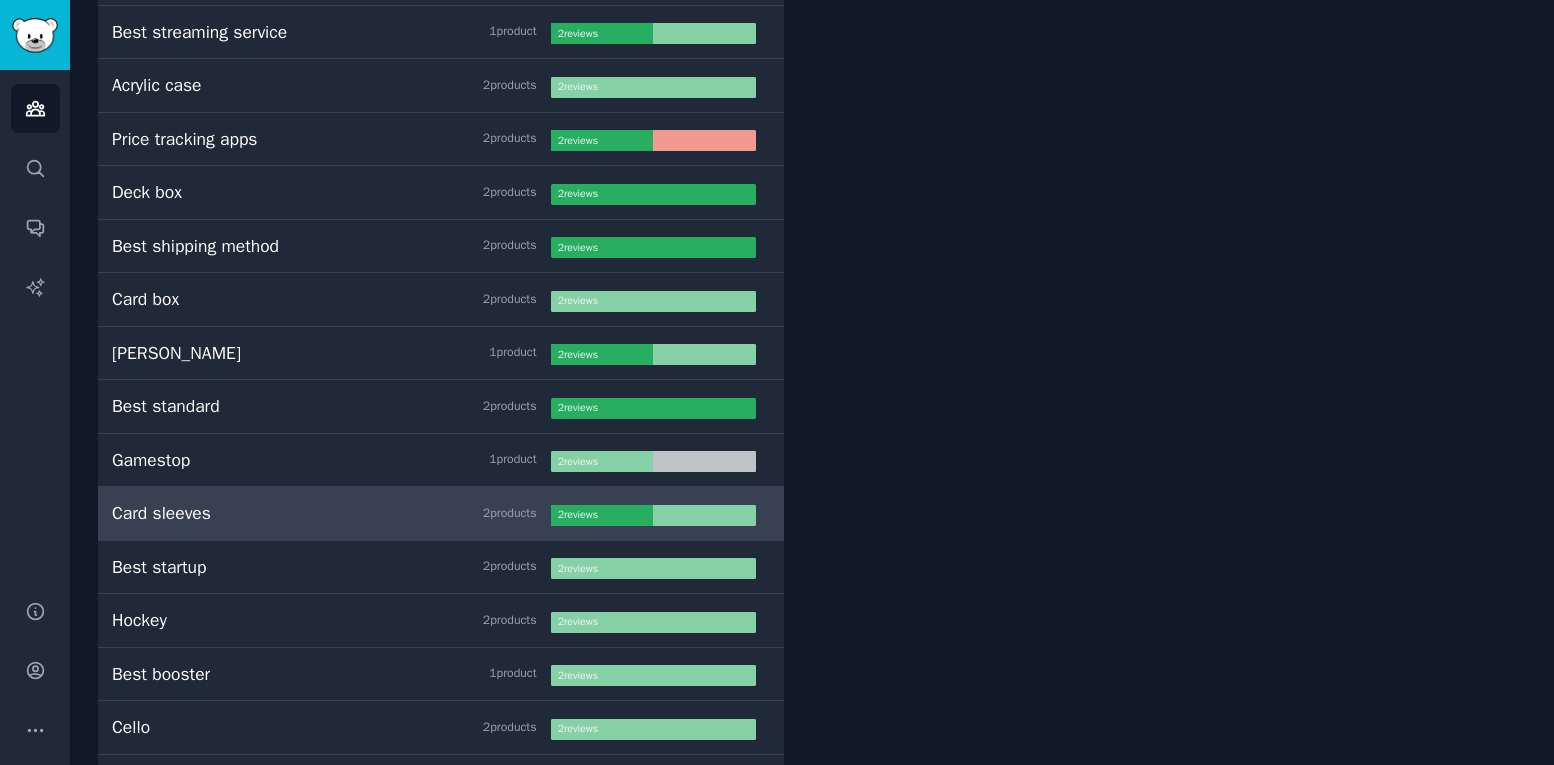 scroll, scrollTop: 7506, scrollLeft: 0, axis: vertical 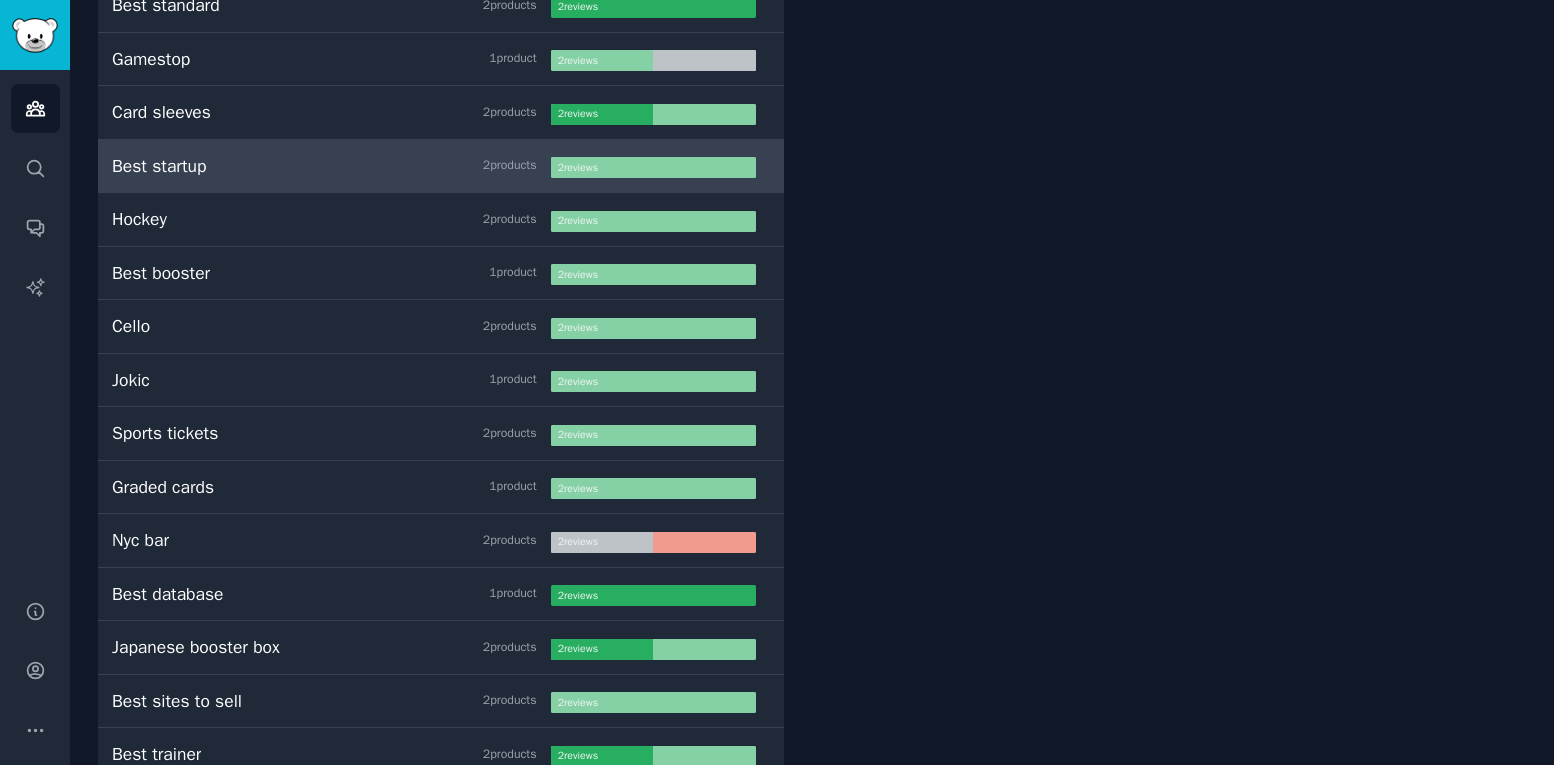 click on "Best startup 2  product s" at bounding box center [331, 166] 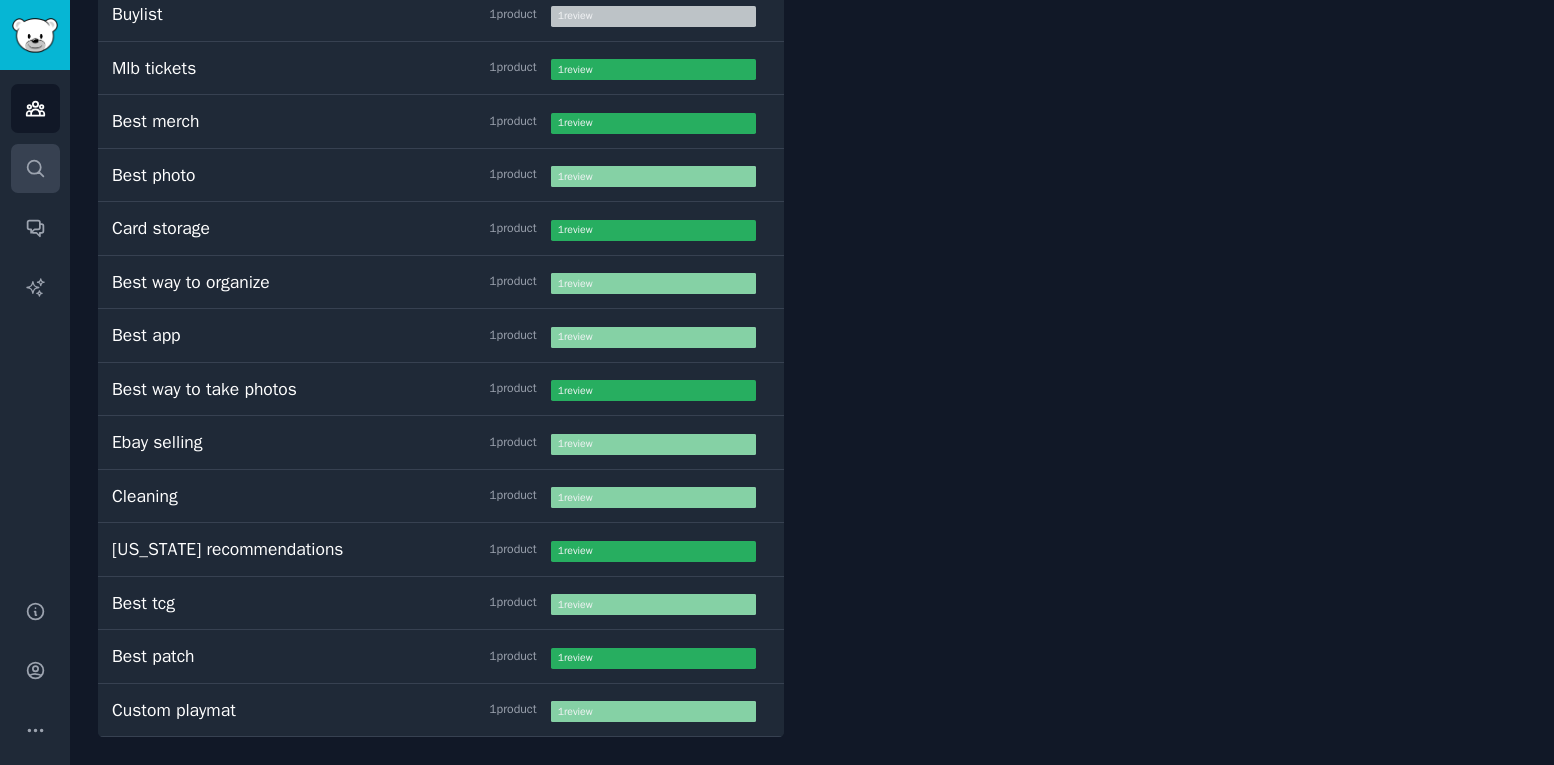 scroll, scrollTop: 9502, scrollLeft: 0, axis: vertical 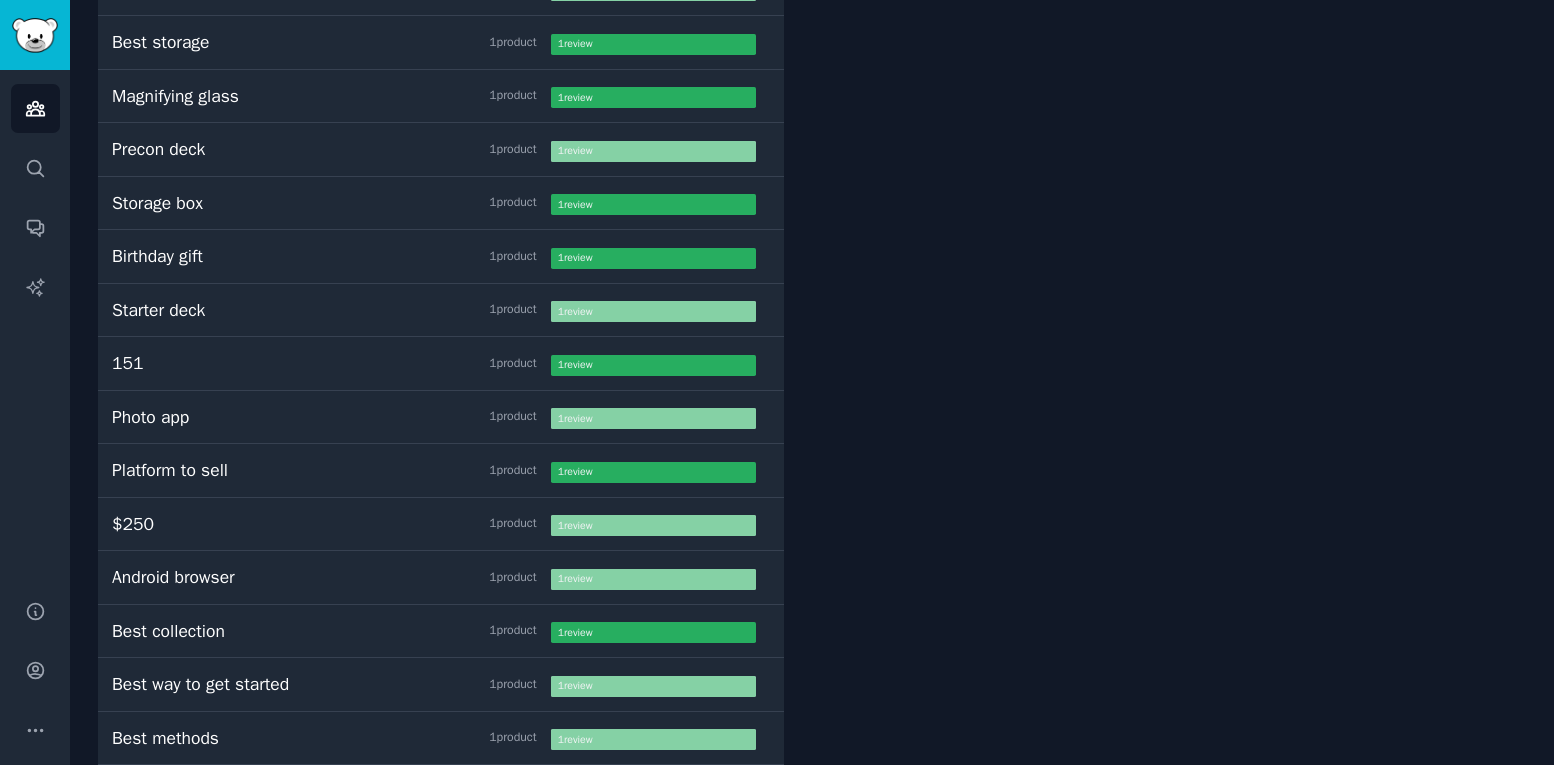 click 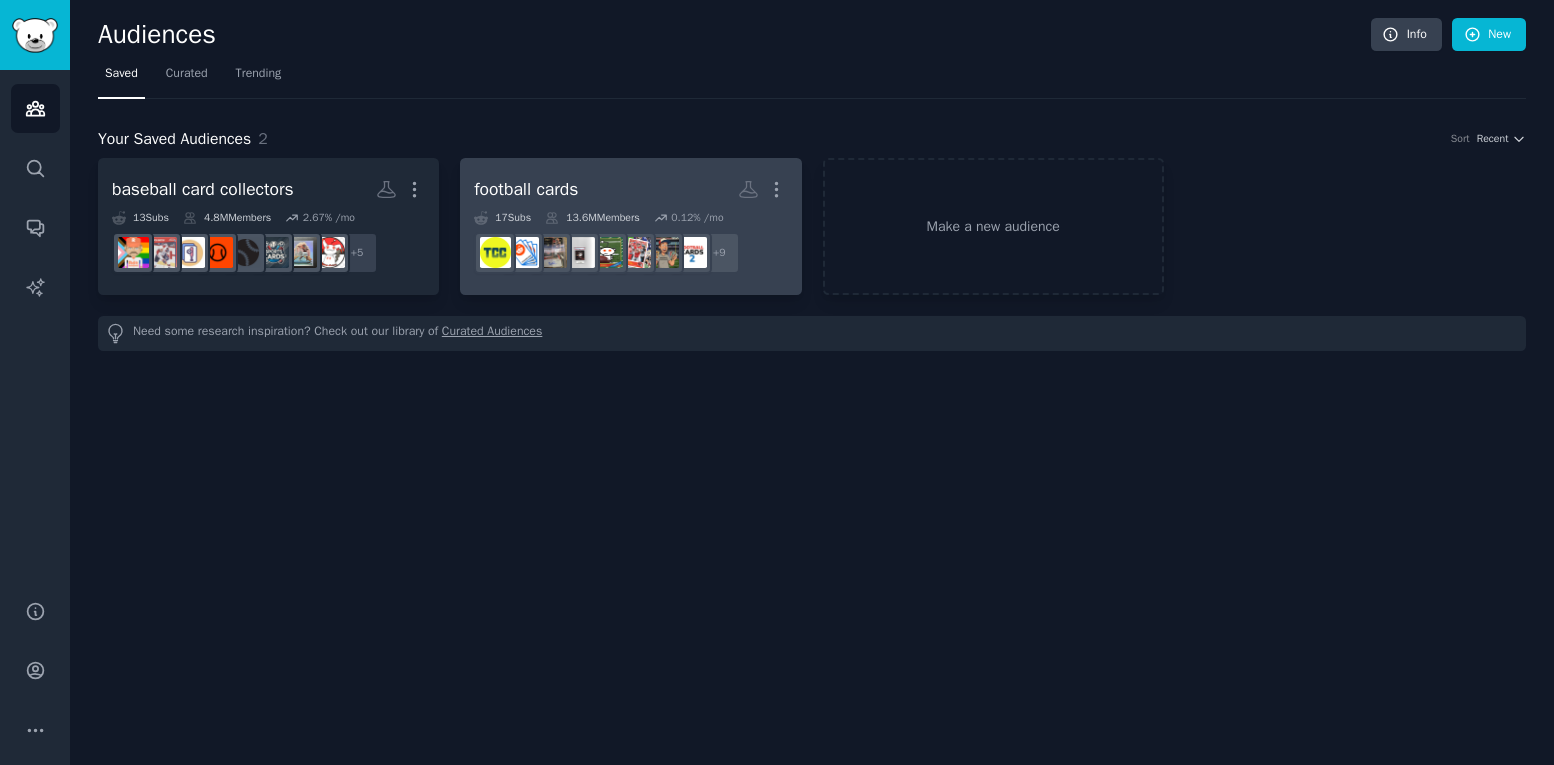 click on "football cards More 17  Sub s 13.6M  Members 0.12 % /mo r/tradingcardcommunity + 9" at bounding box center (630, 226) 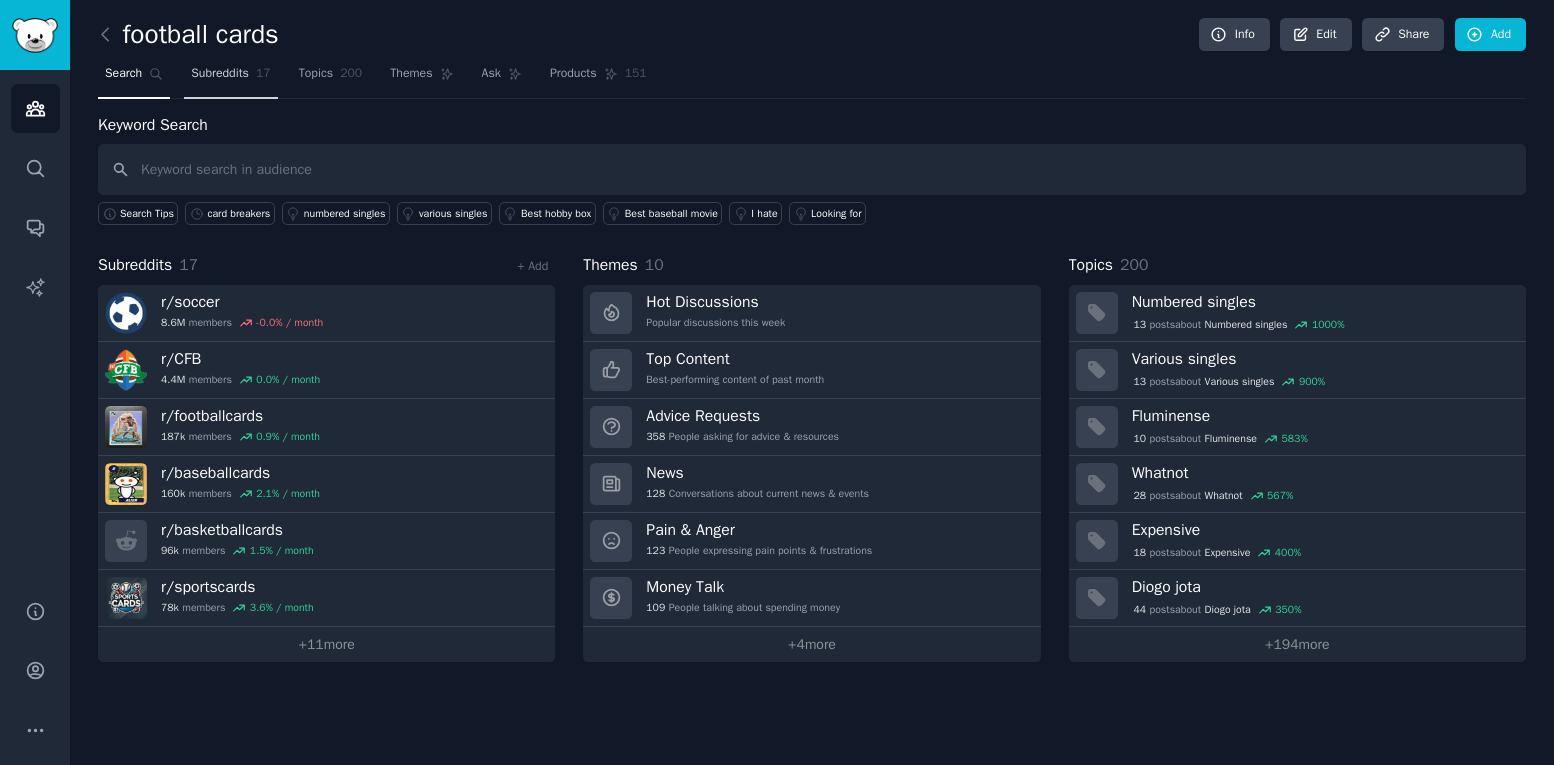 click on "Subreddits" at bounding box center (220, 74) 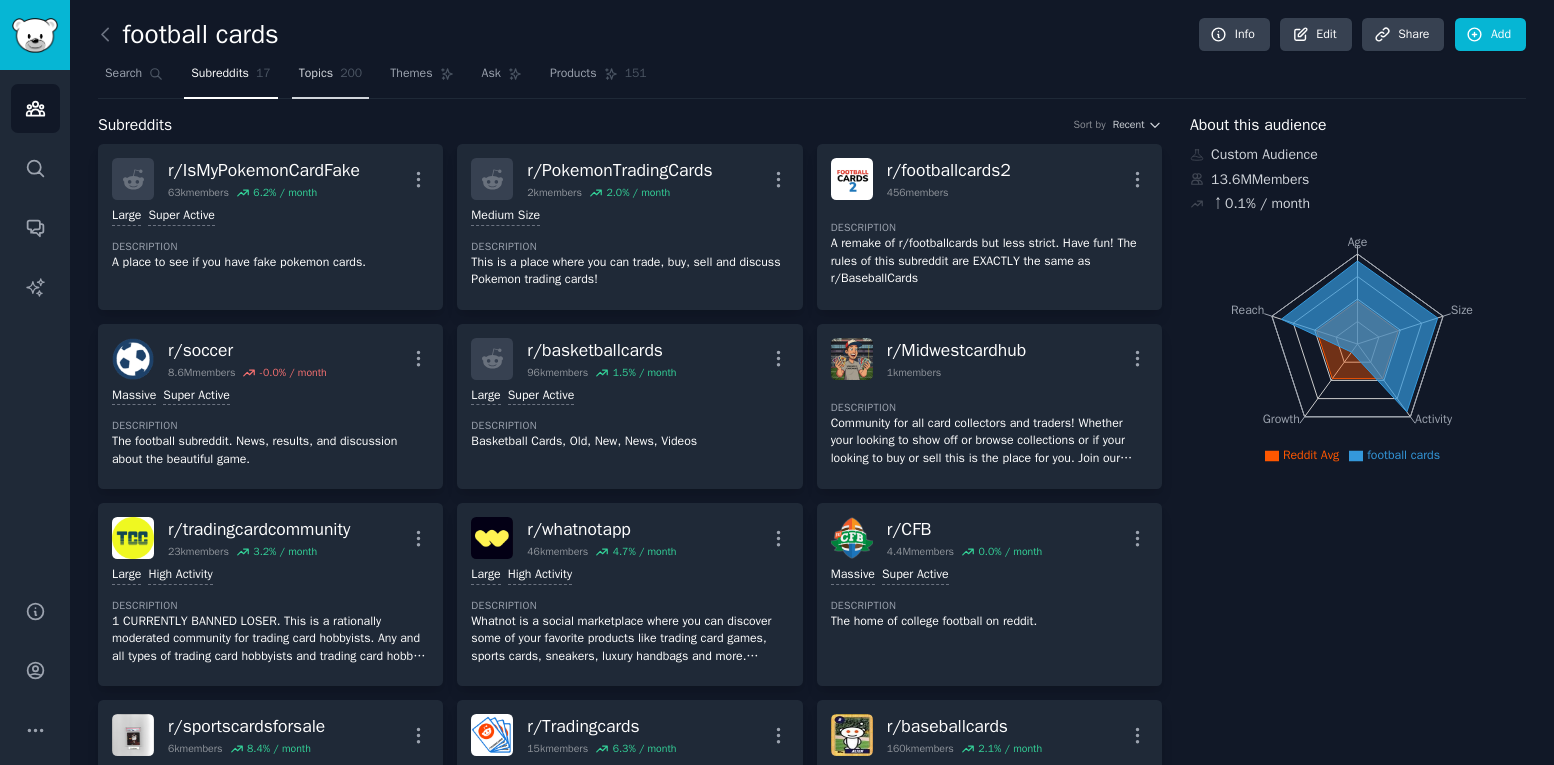 click on "Topics" at bounding box center (316, 74) 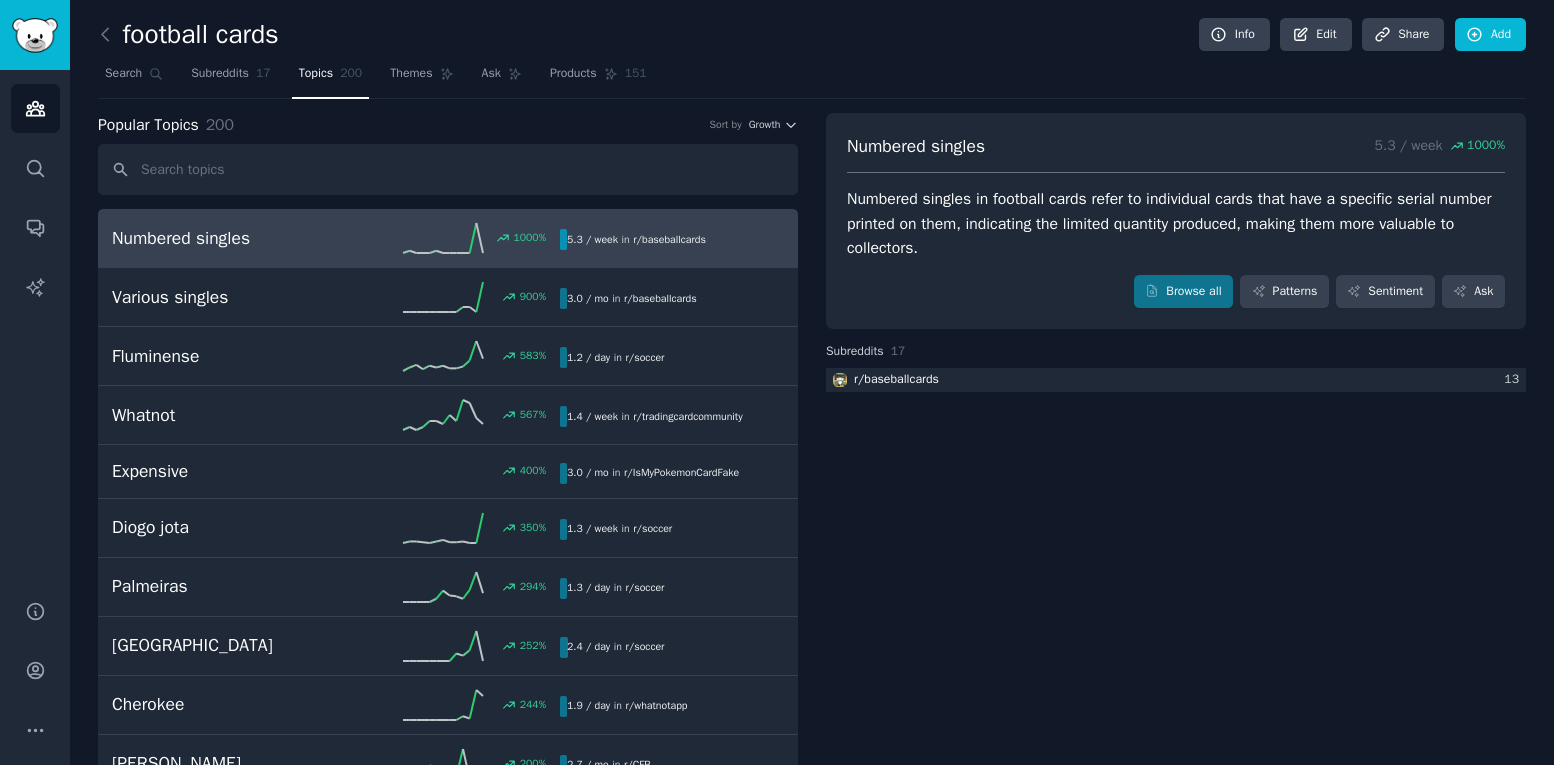 click on "Numbered singles" at bounding box center (224, 238) 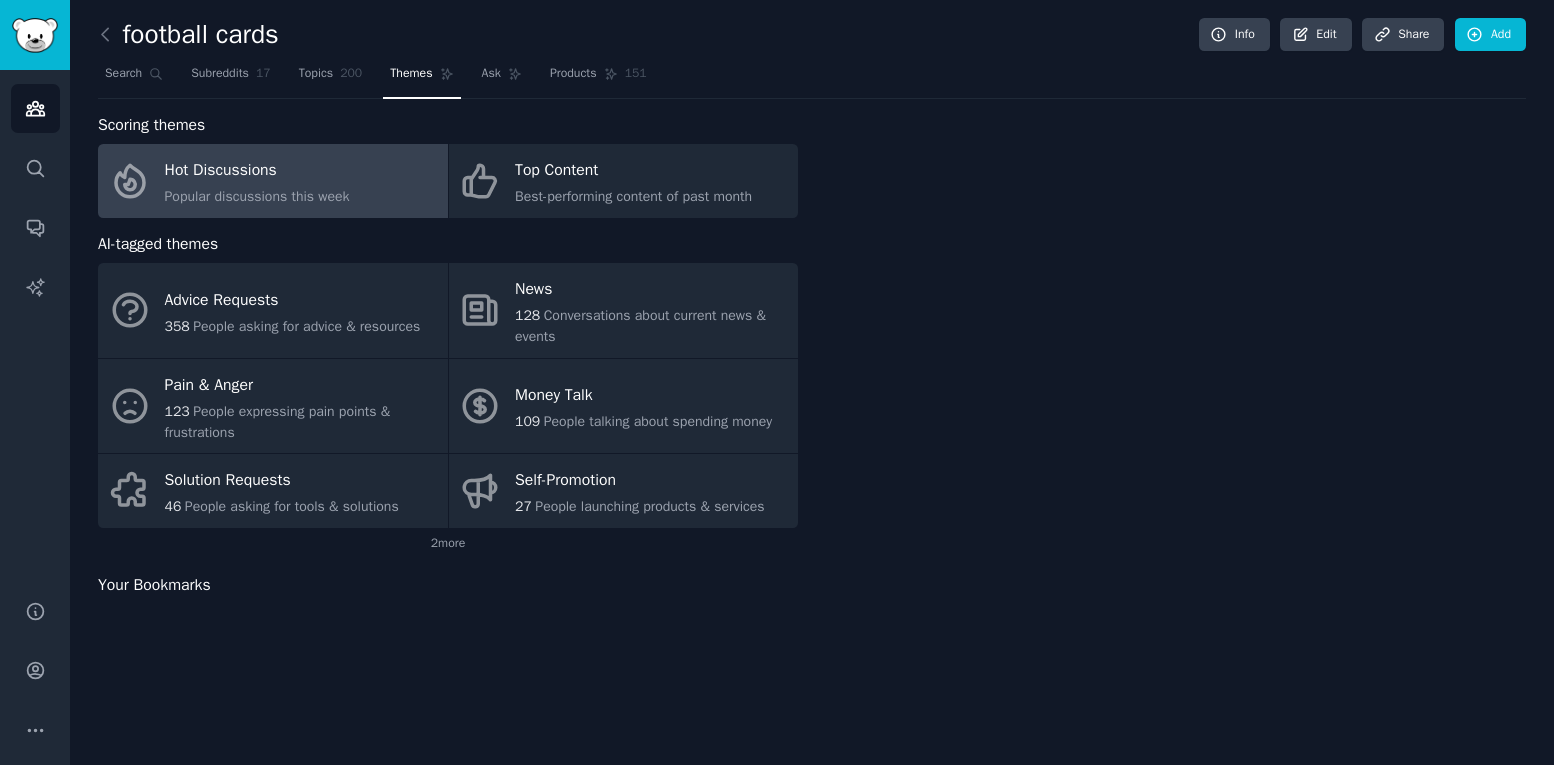 scroll, scrollTop: 0, scrollLeft: 0, axis: both 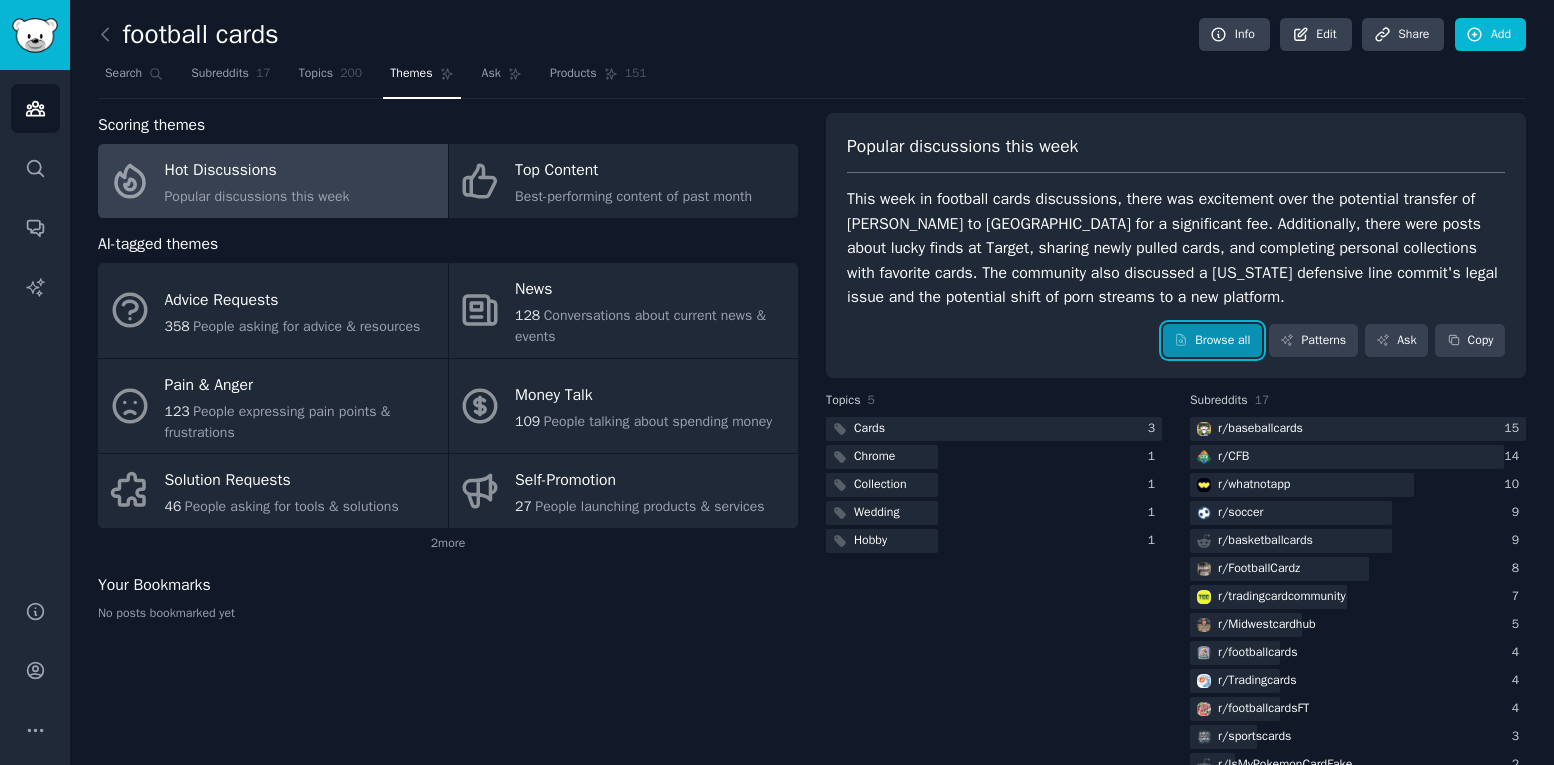 click on "Browse all" at bounding box center (1212, 341) 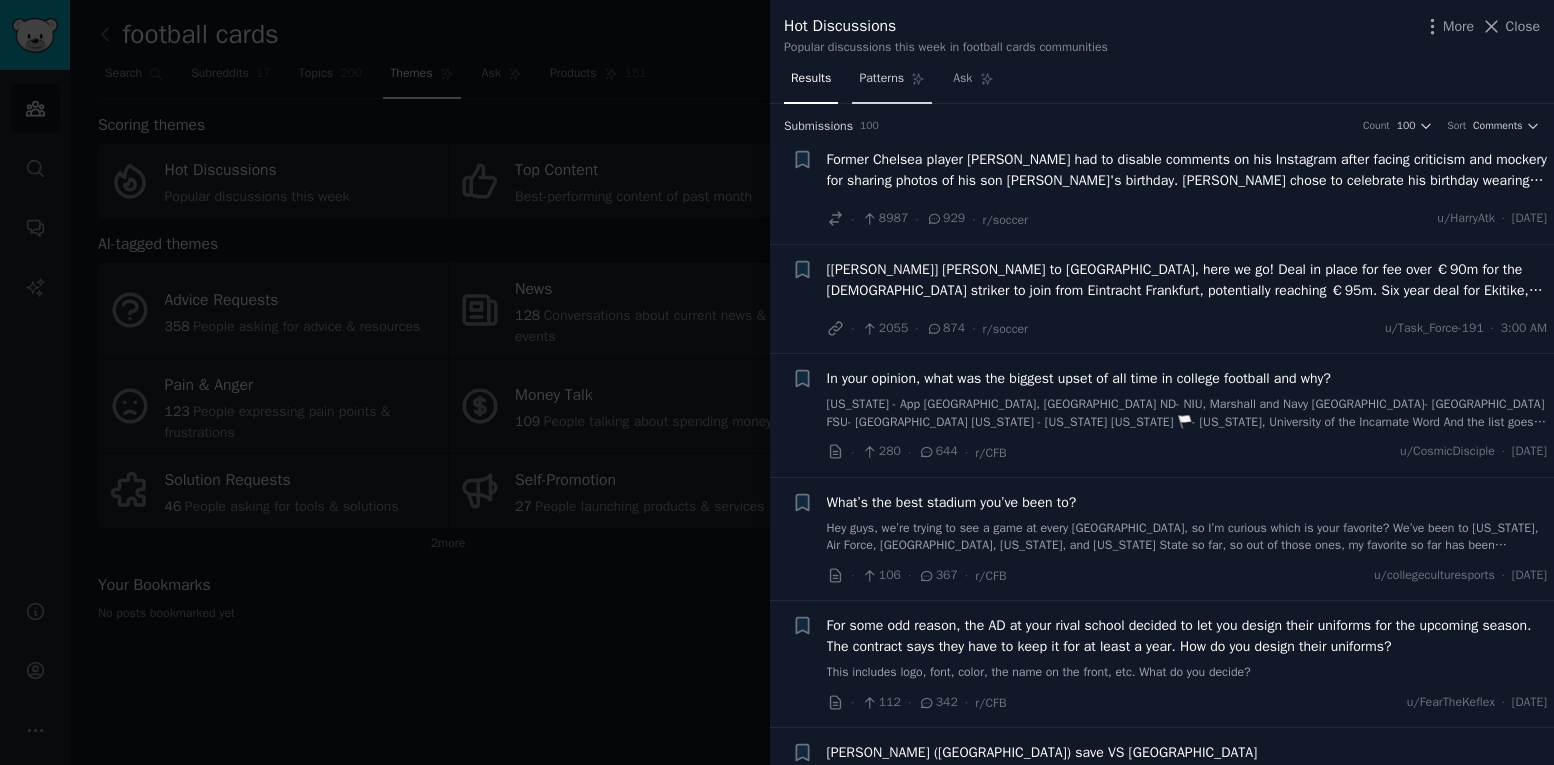 click on "Patterns" at bounding box center (892, 83) 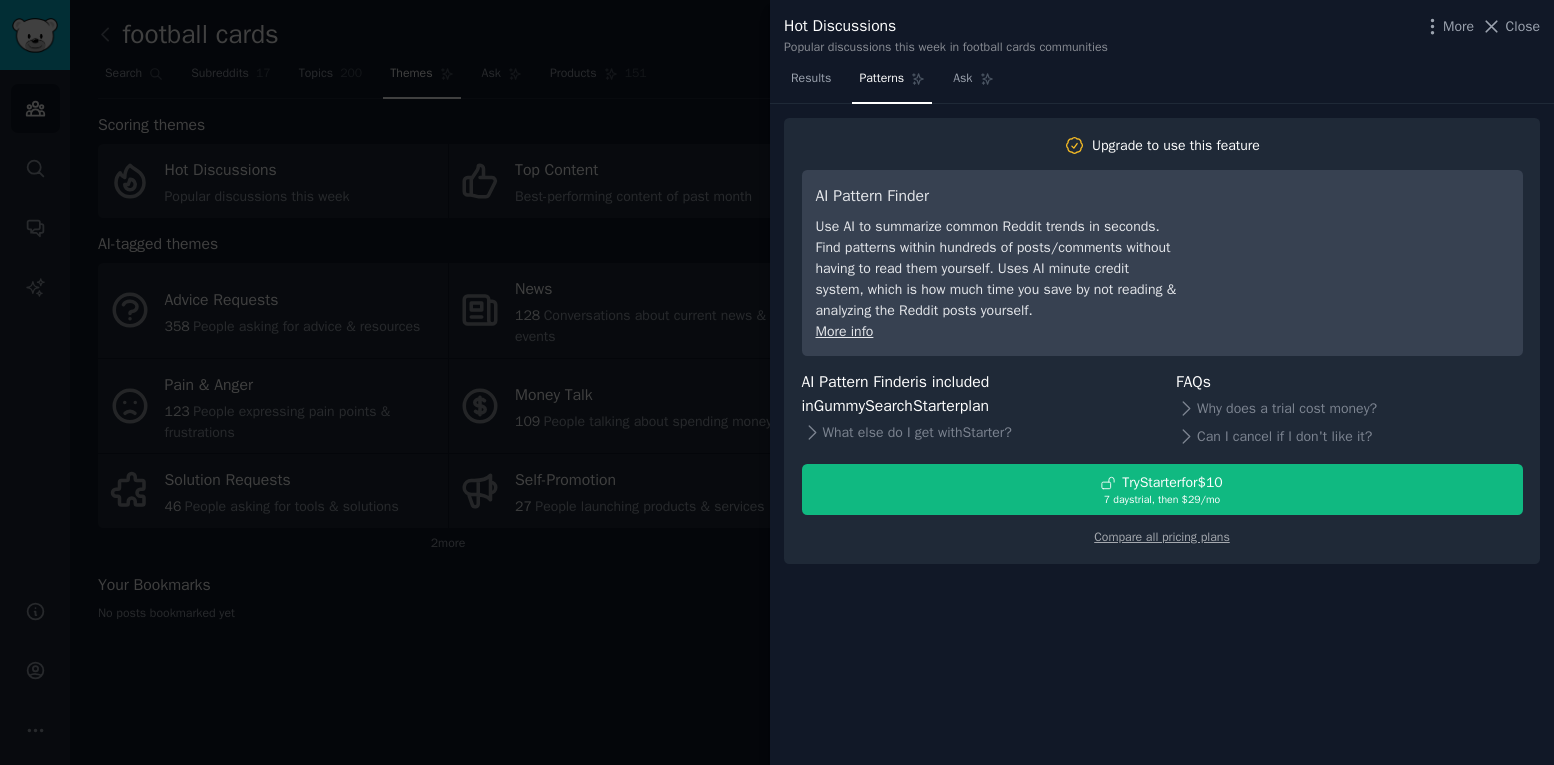 click at bounding box center (777, 382) 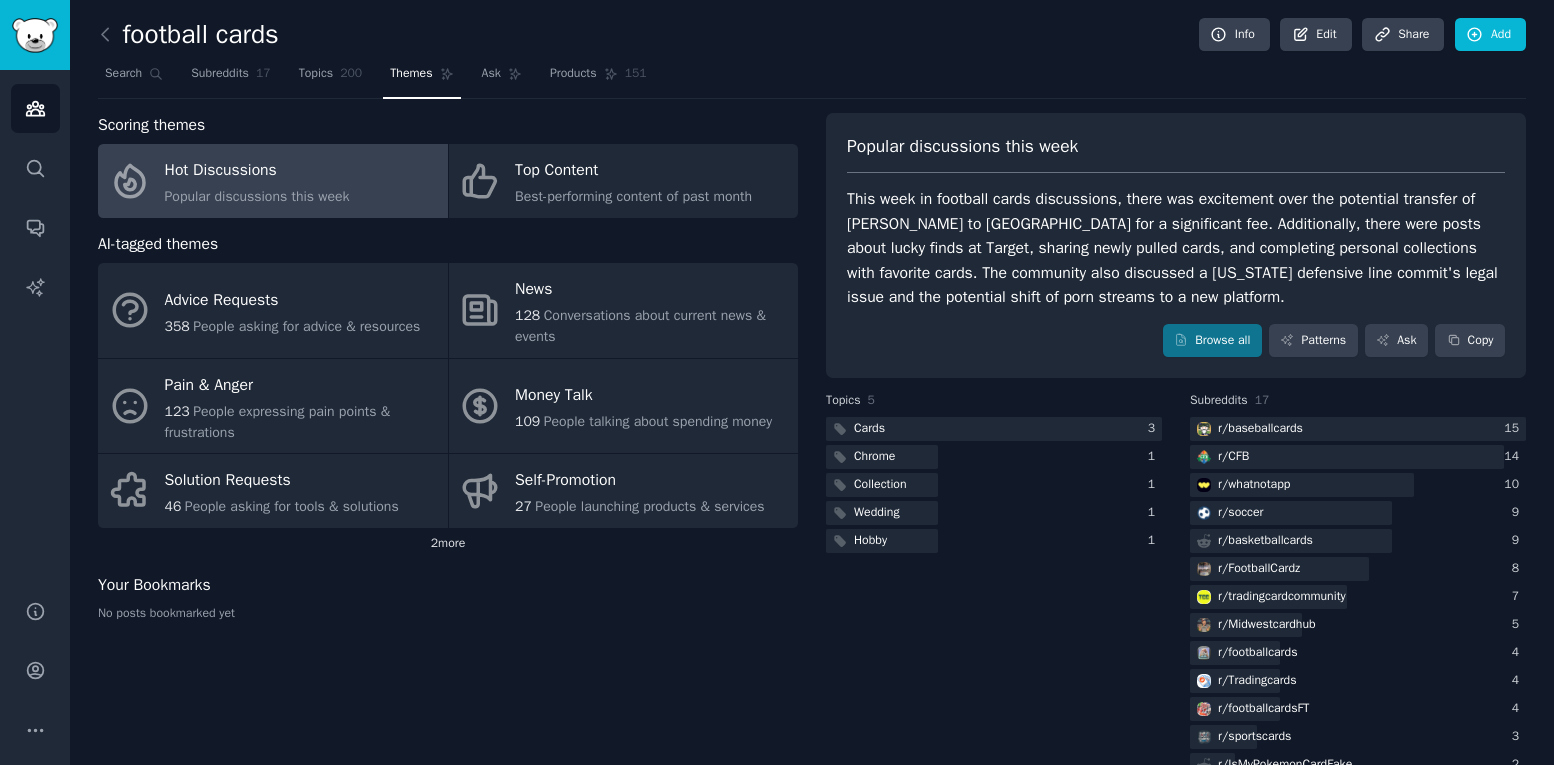 click on "2  more" 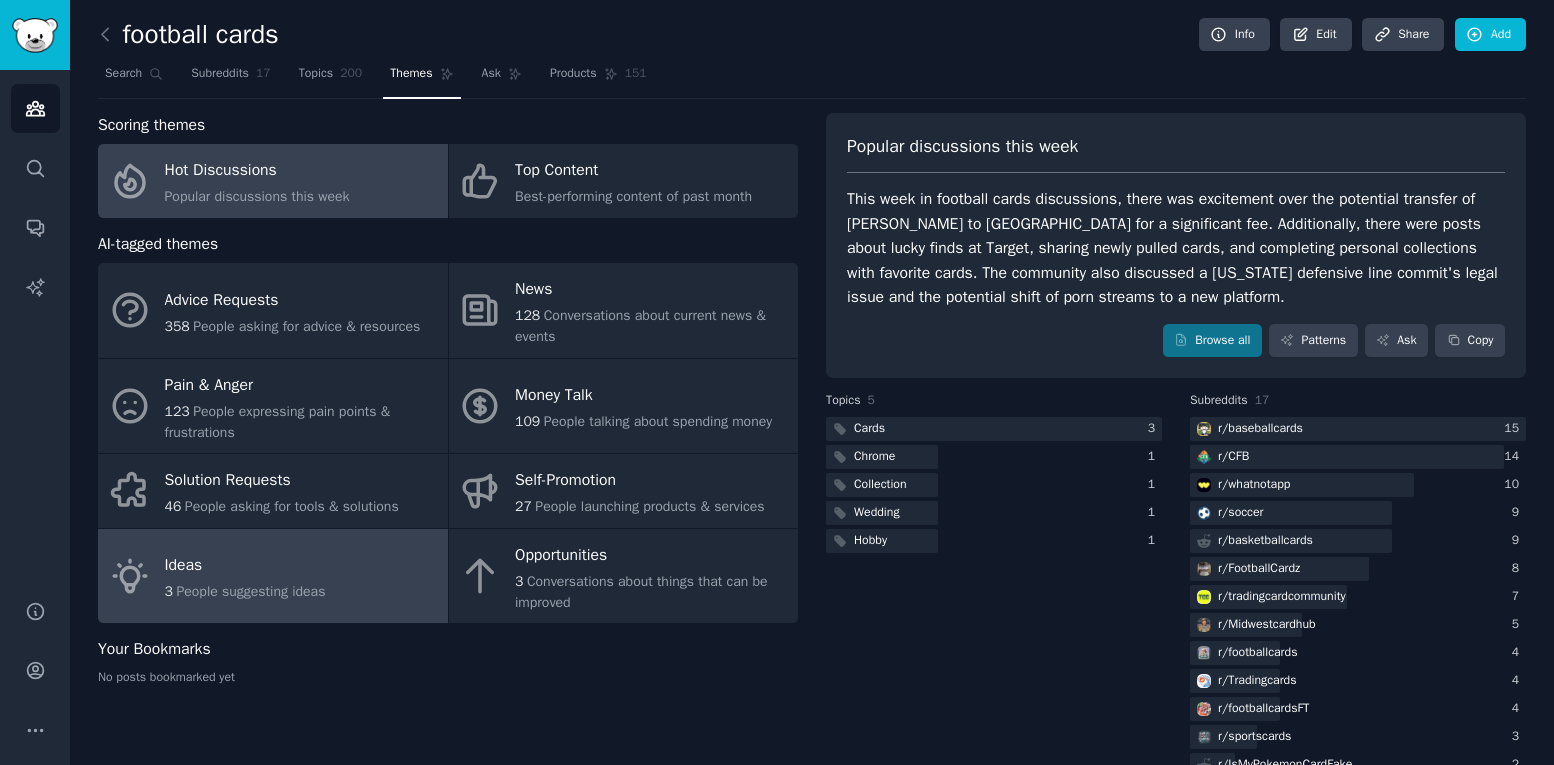 click on "Ideas 3 People suggesting ideas" at bounding box center (273, 576) 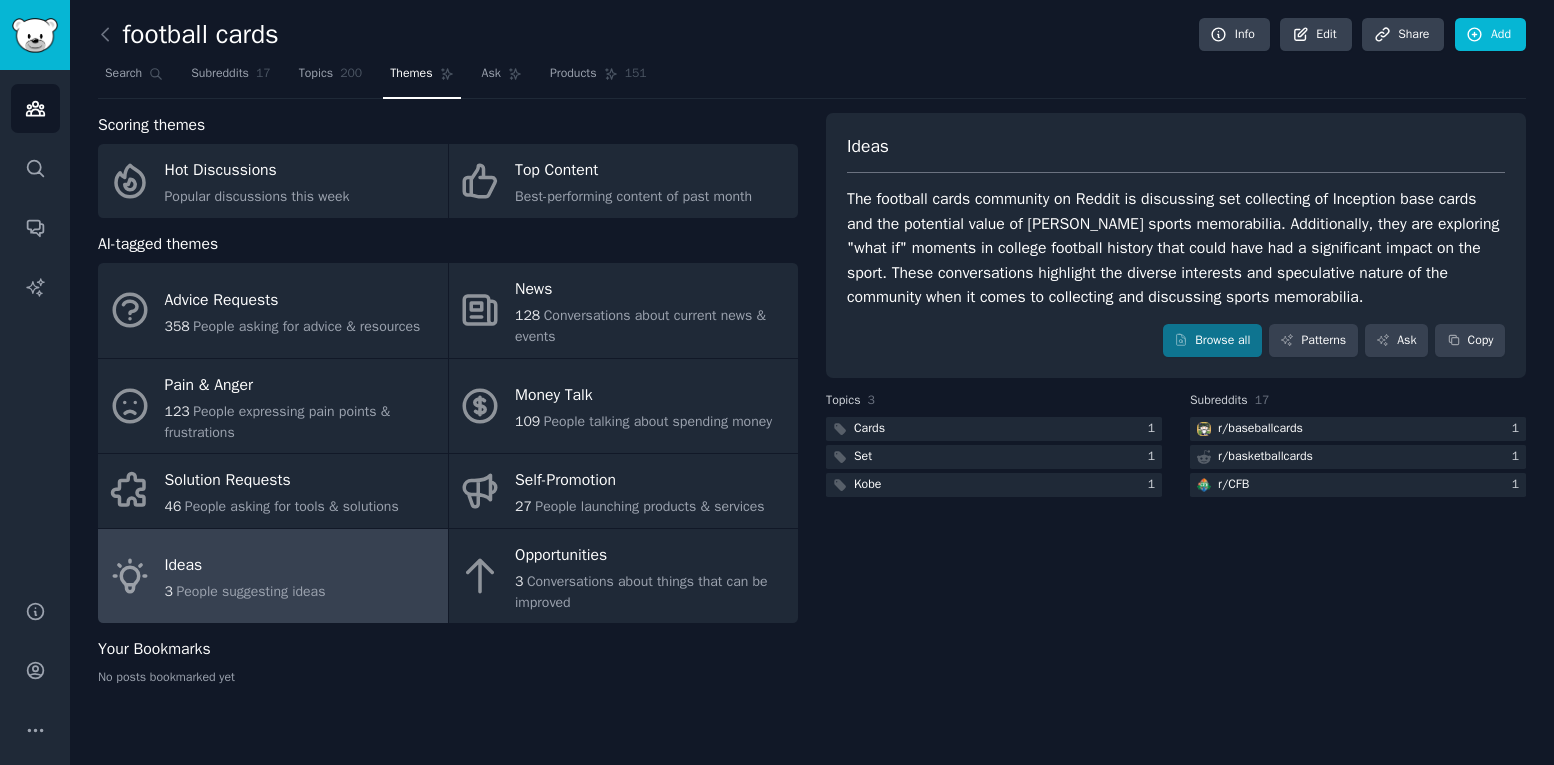 click on "The football cards community on Reddit is discussing set collecting of Inception base cards and the potential value of Kobe Bryant sports memorabilia. Additionally, they are exploring "what if" moments in college football history that could have had a significant impact on the sport. These conversations highlight the diverse interests and speculative nature of the community when it comes to collecting and discussing sports memorabilia." at bounding box center (1176, 248) 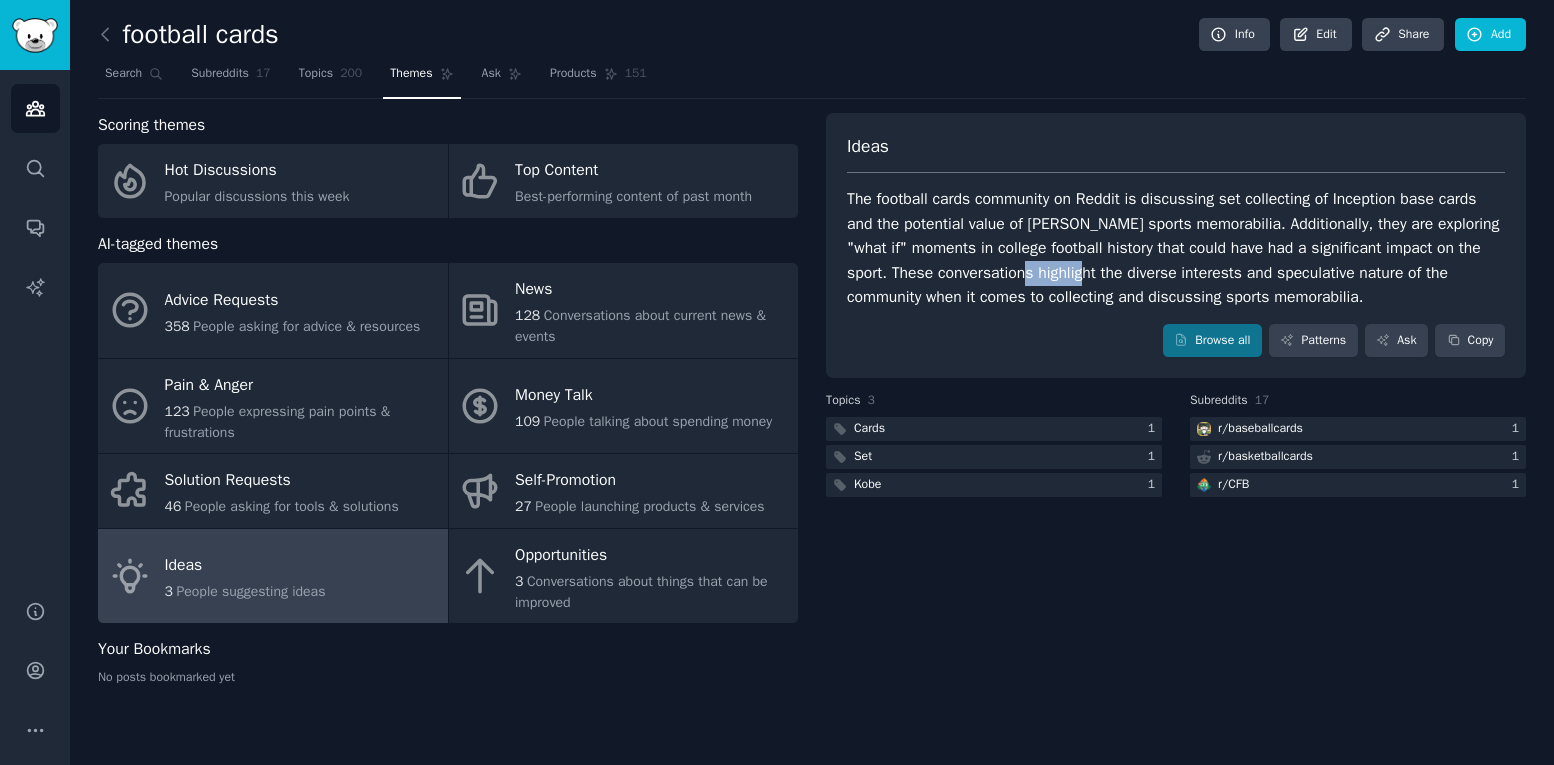 click on "The football cards community on Reddit is discussing set collecting of Inception base cards and the potential value of Kobe Bryant sports memorabilia. Additionally, they are exploring "what if" moments in college football history that could have had a significant impact on the sport. These conversations highlight the diverse interests and speculative nature of the community when it comes to collecting and discussing sports memorabilia." at bounding box center [1176, 248] 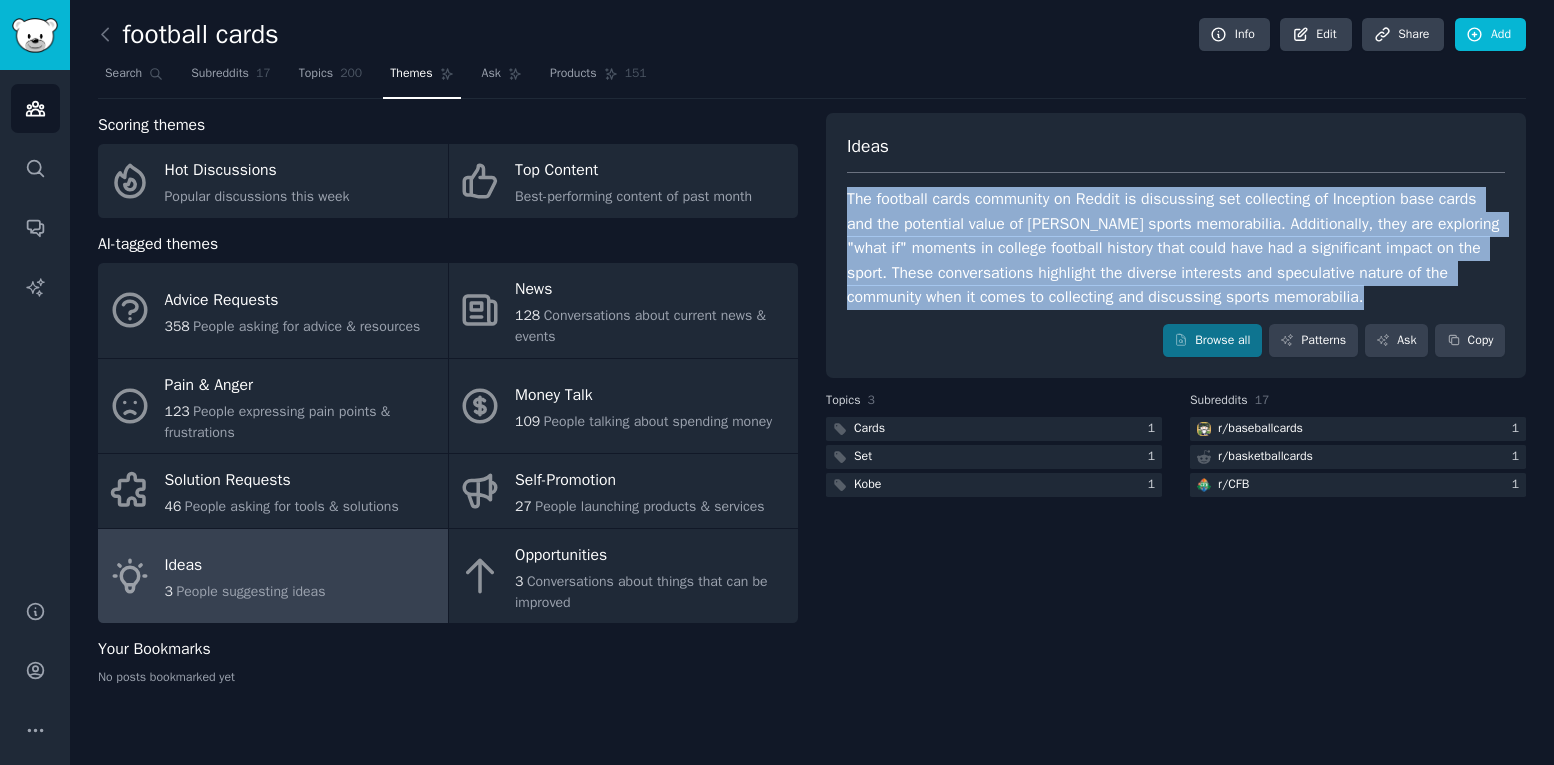 click on "The football cards community on Reddit is discussing set collecting of Inception base cards and the potential value of Kobe Bryant sports memorabilia. Additionally, they are exploring "what if" moments in college football history that could have had a significant impact on the sport. These conversations highlight the diverse interests and speculative nature of the community when it comes to collecting and discussing sports memorabilia." at bounding box center (1176, 248) 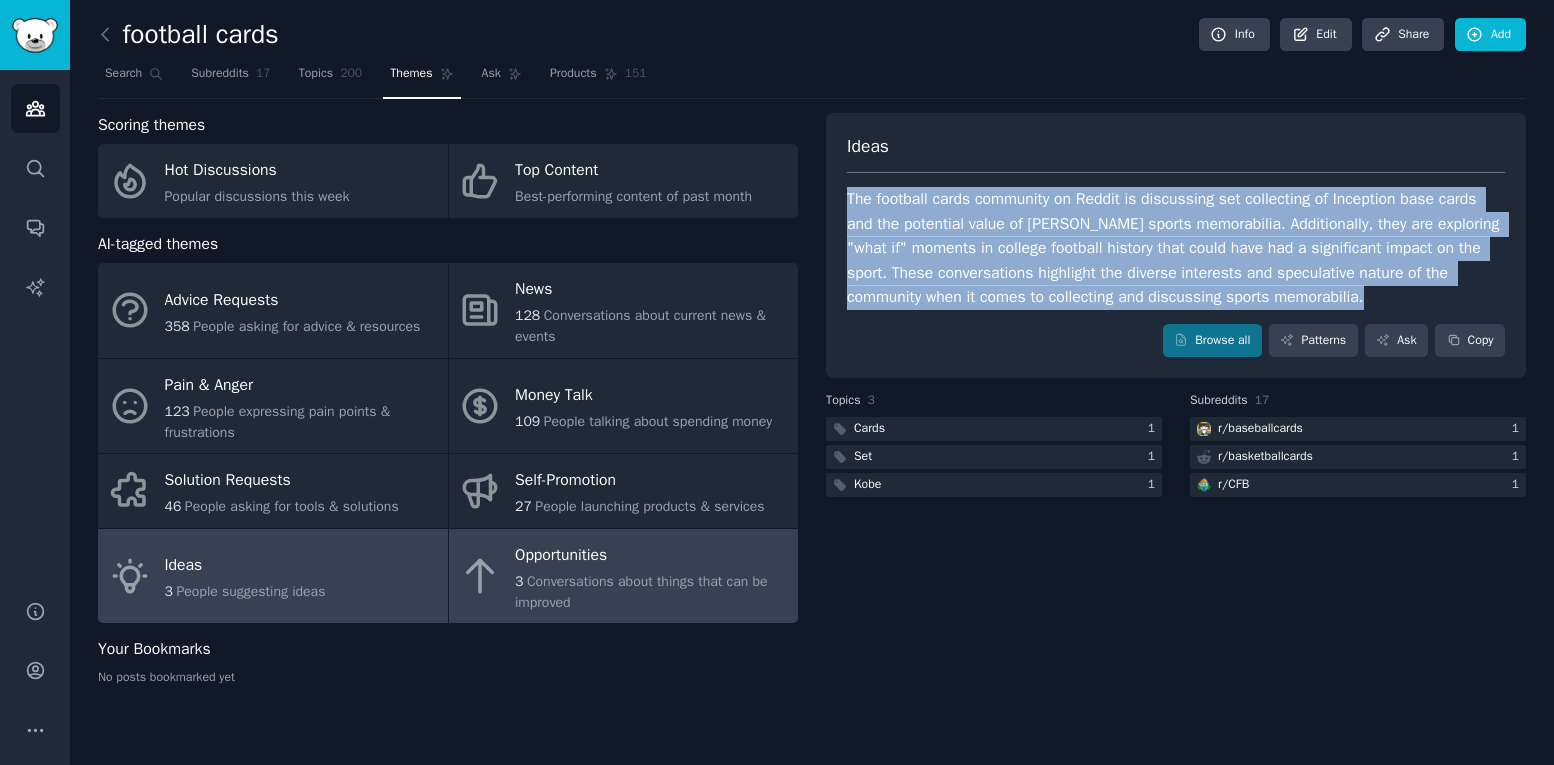 click on "3 Conversations about things that can be improved" at bounding box center (651, 592) 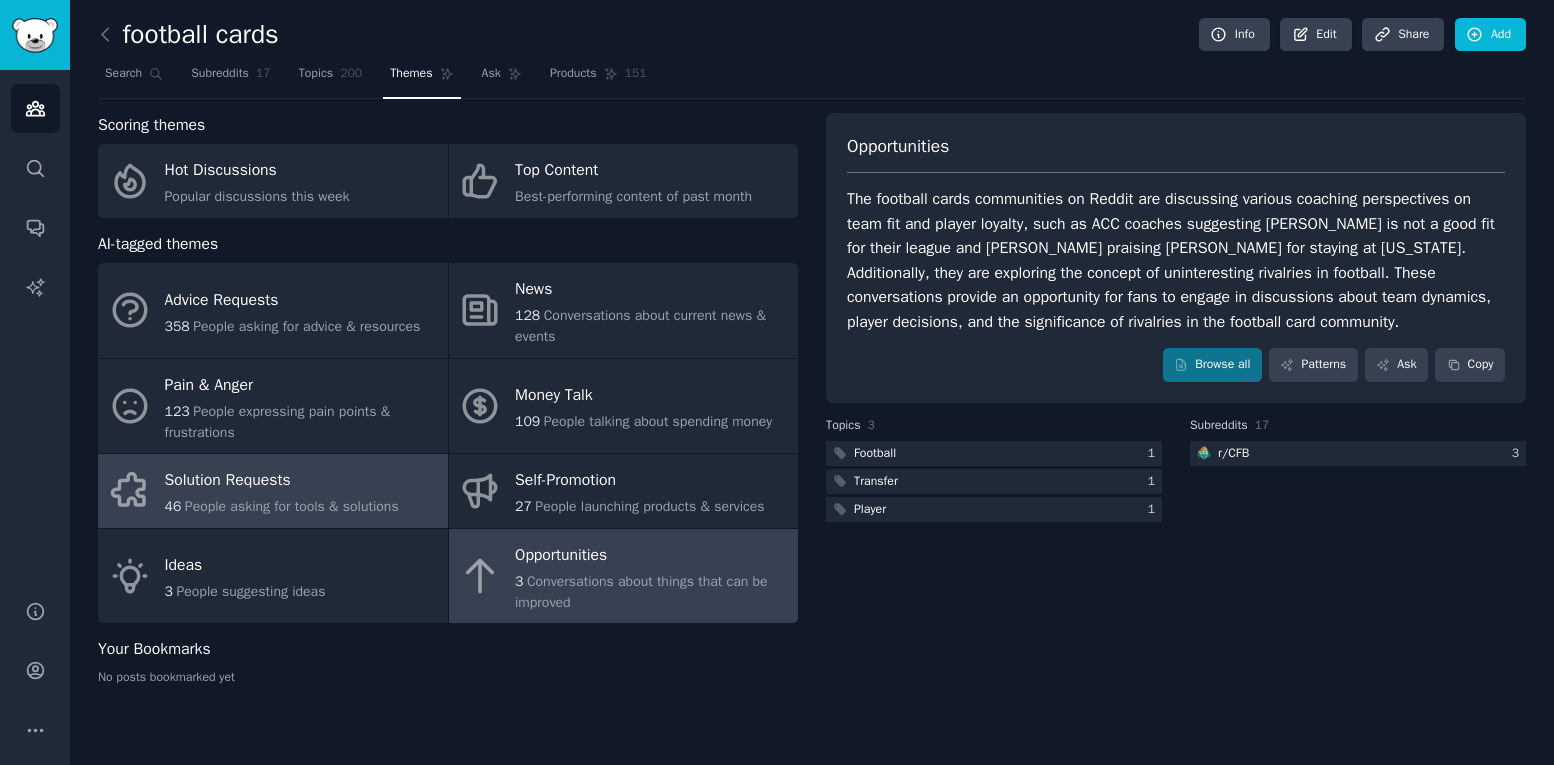 click on "Solution Requests" at bounding box center (282, 481) 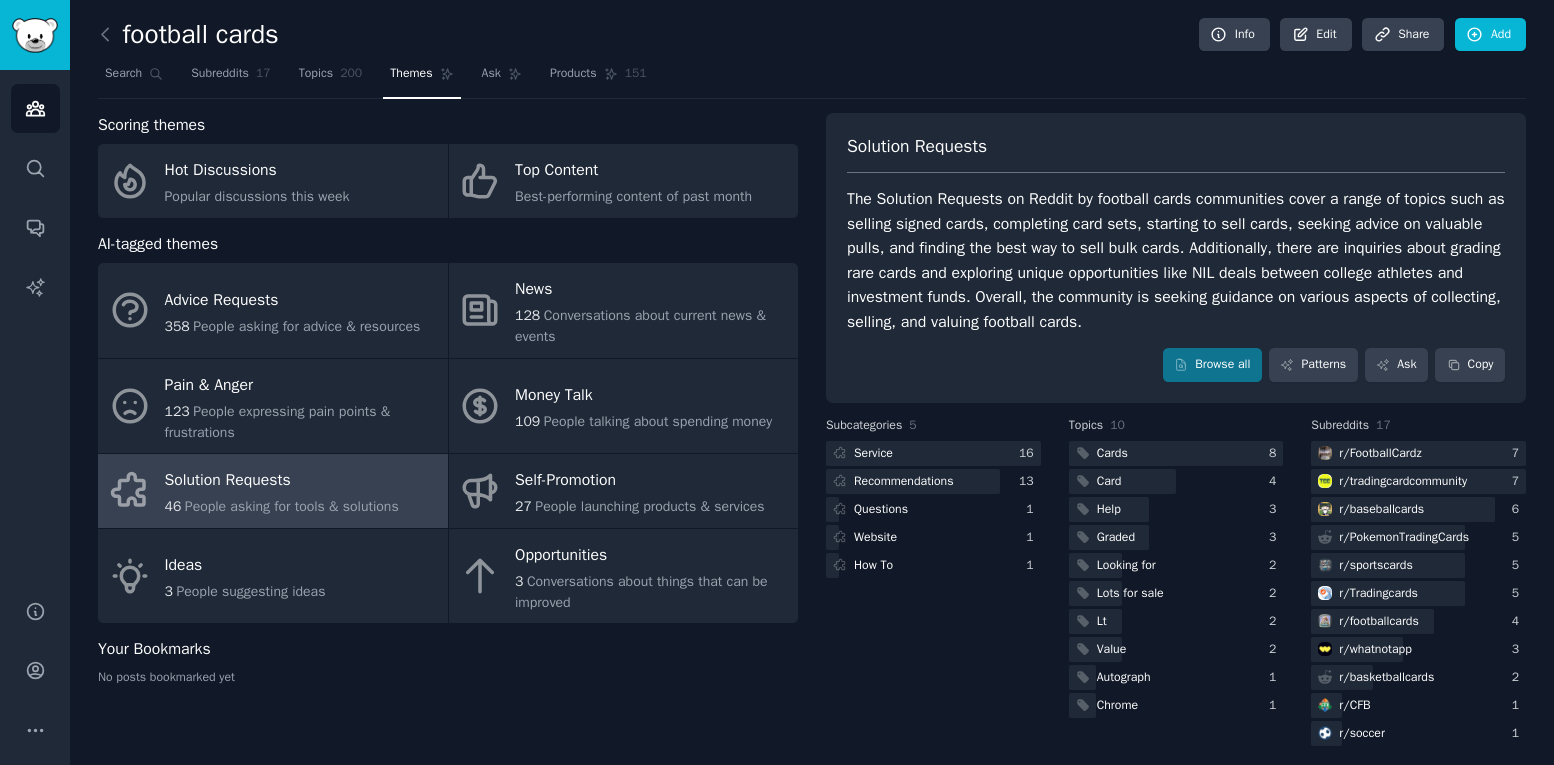 click on "The Solution Requests on Reddit by football cards communities cover a range of topics such as selling signed cards, completing card sets, starting to sell cards, seeking advice on valuable pulls, and finding the best way to sell bulk cards. Additionally, there are inquiries about grading rare cards and exploring unique opportunities like NIL deals between college athletes and investment funds. Overall, the community is seeking guidance on various aspects of collecting, selling, and valuing football cards." at bounding box center (1176, 260) 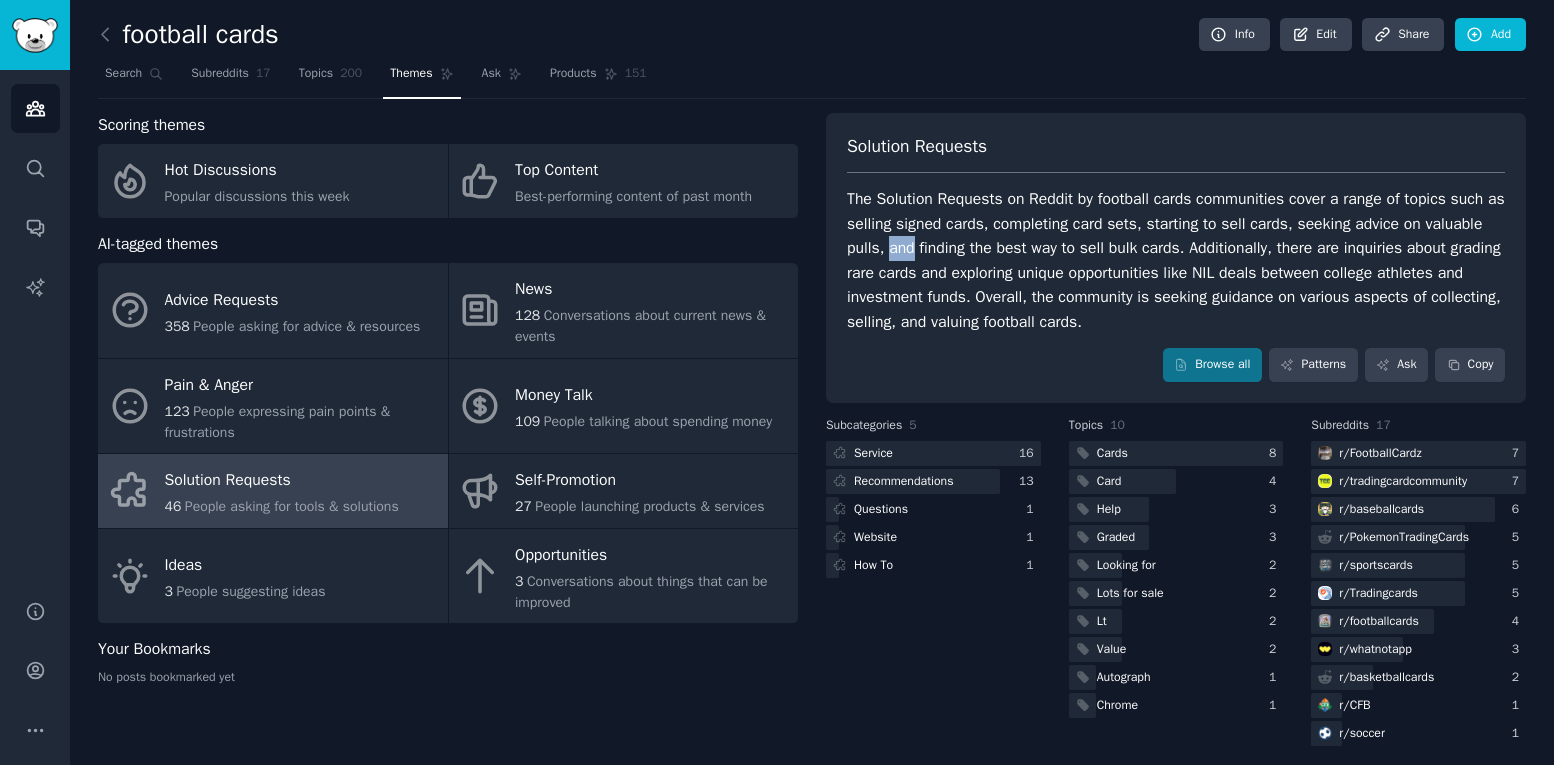 click on "The Solution Requests on Reddit by football cards communities cover a range of topics such as selling signed cards, completing card sets, starting to sell cards, seeking advice on valuable pulls, and finding the best way to sell bulk cards. Additionally, there are inquiries about grading rare cards and exploring unique opportunities like NIL deals between college athletes and investment funds. Overall, the community is seeking guidance on various aspects of collecting, selling, and valuing football cards." at bounding box center (1176, 260) 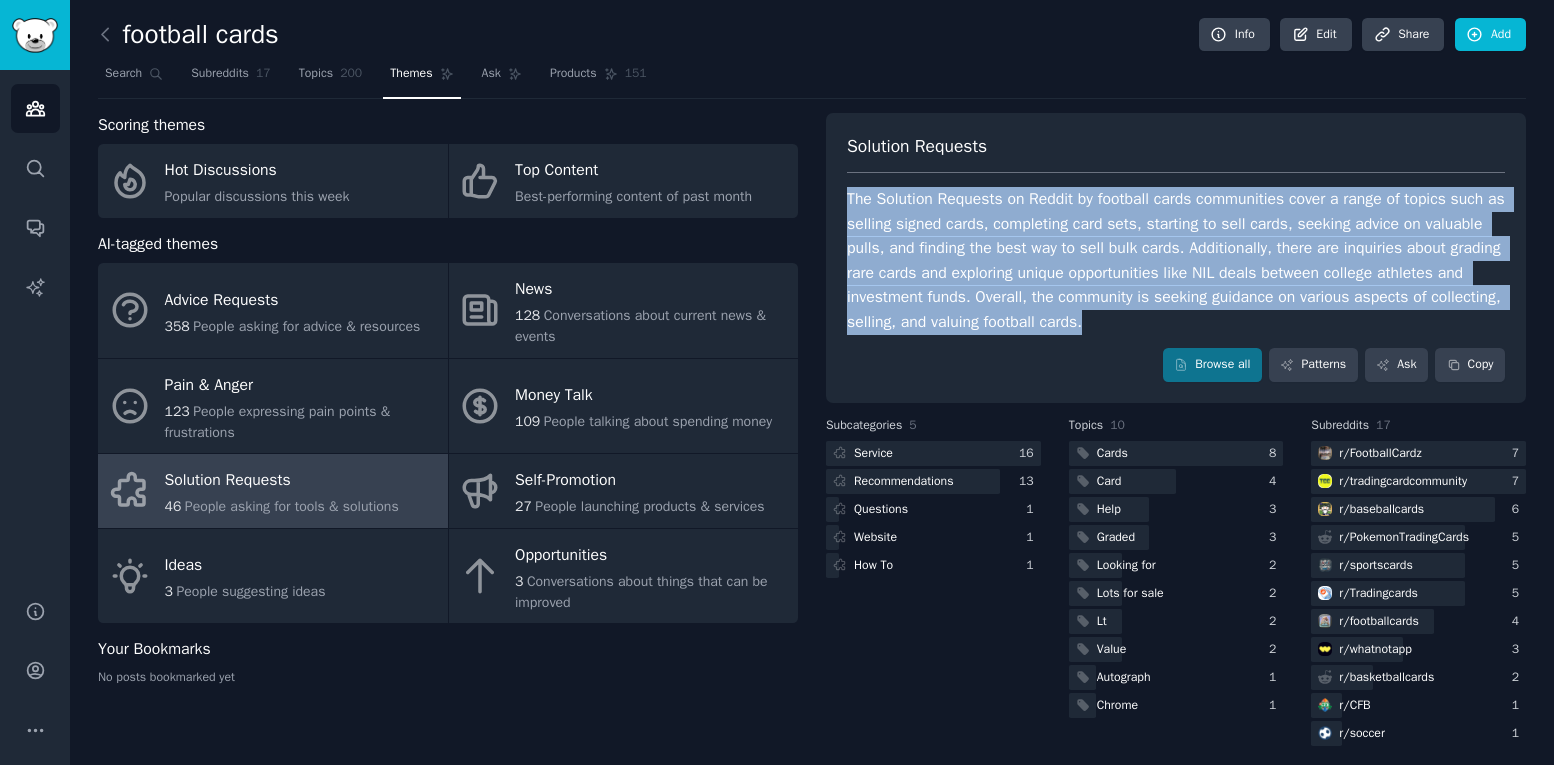 click on "The Solution Requests on Reddit by football cards communities cover a range of topics such as selling signed cards, completing card sets, starting to sell cards, seeking advice on valuable pulls, and finding the best way to sell bulk cards. Additionally, there are inquiries about grading rare cards and exploring unique opportunities like NIL deals between college athletes and investment funds. Overall, the community is seeking guidance on various aspects of collecting, selling, and valuing football cards." at bounding box center (1176, 260) 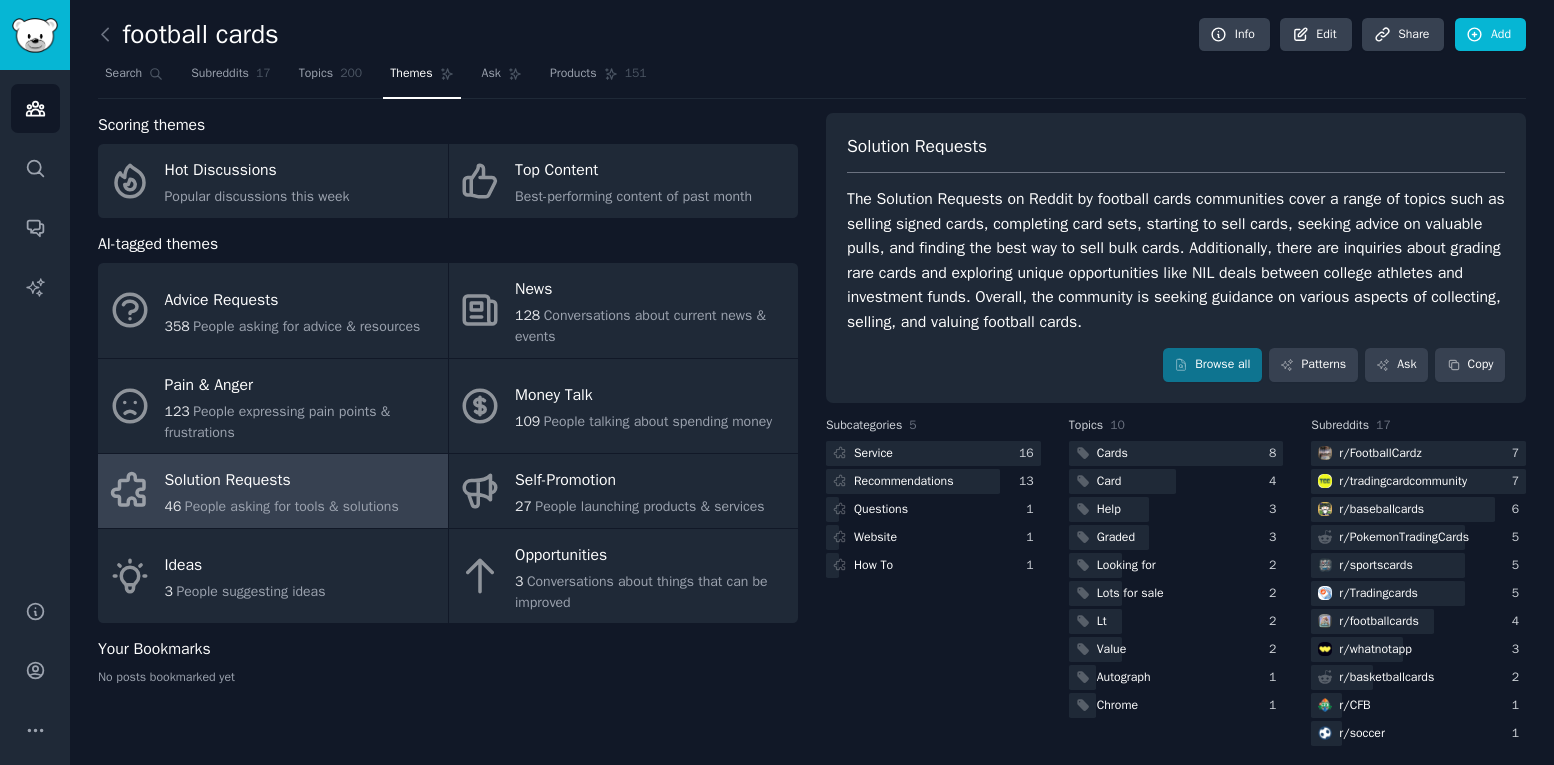click on "The Solution Requests on Reddit by football cards communities cover a range of topics such as selling signed cards, completing card sets, starting to sell cards, seeking advice on valuable pulls, and finding the best way to sell bulk cards. Additionally, there are inquiries about grading rare cards and exploring unique opportunities like NIL deals between college athletes and investment funds. Overall, the community is seeking guidance on various aspects of collecting, selling, and valuing football cards." at bounding box center (1176, 260) 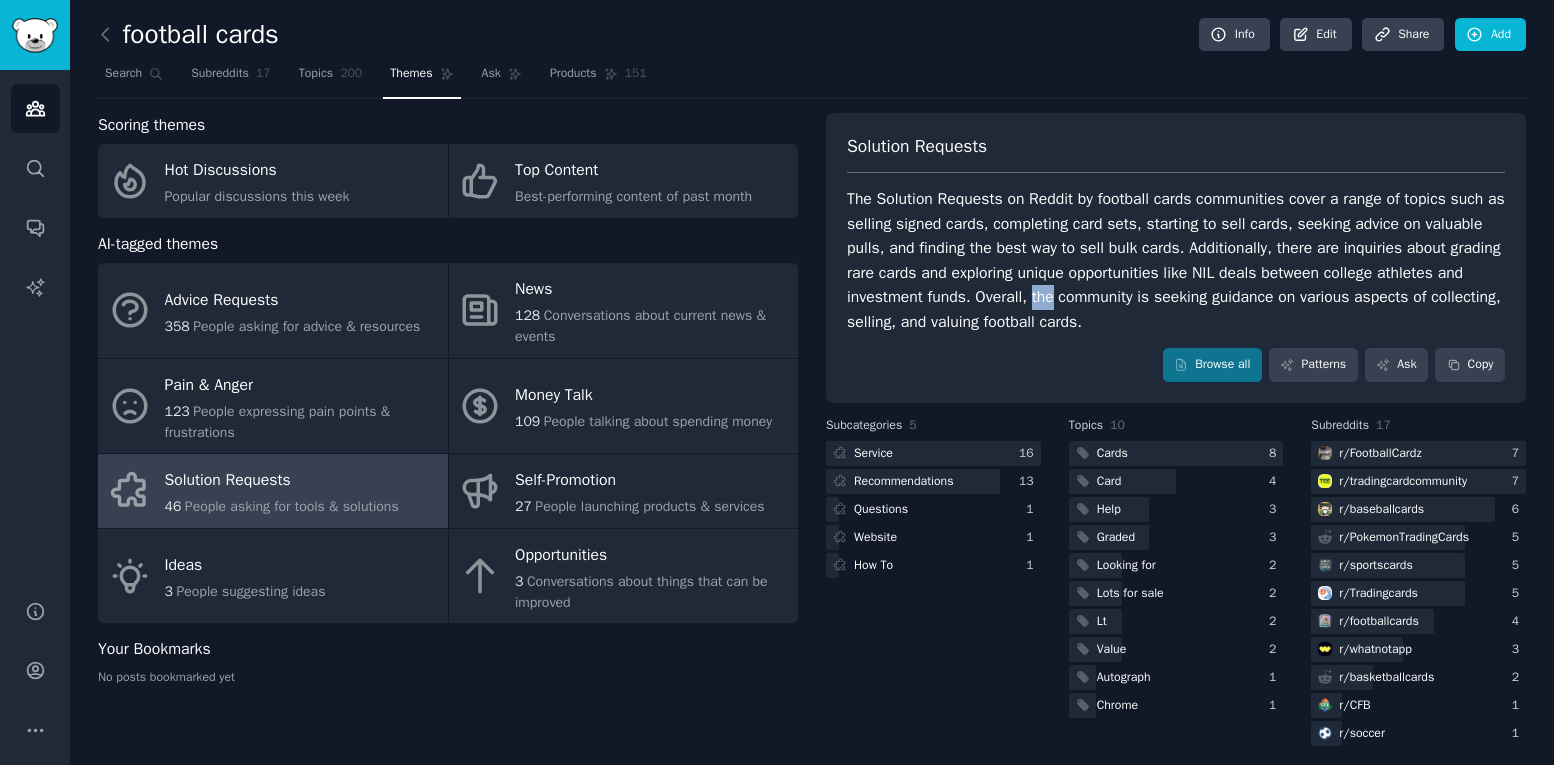 click on "The Solution Requests on Reddit by football cards communities cover a range of topics such as selling signed cards, completing card sets, starting to sell cards, seeking advice on valuable pulls, and finding the best way to sell bulk cards. Additionally, there are inquiries about grading rare cards and exploring unique opportunities like NIL deals between college athletes and investment funds. Overall, the community is seeking guidance on various aspects of collecting, selling, and valuing football cards." at bounding box center [1176, 260] 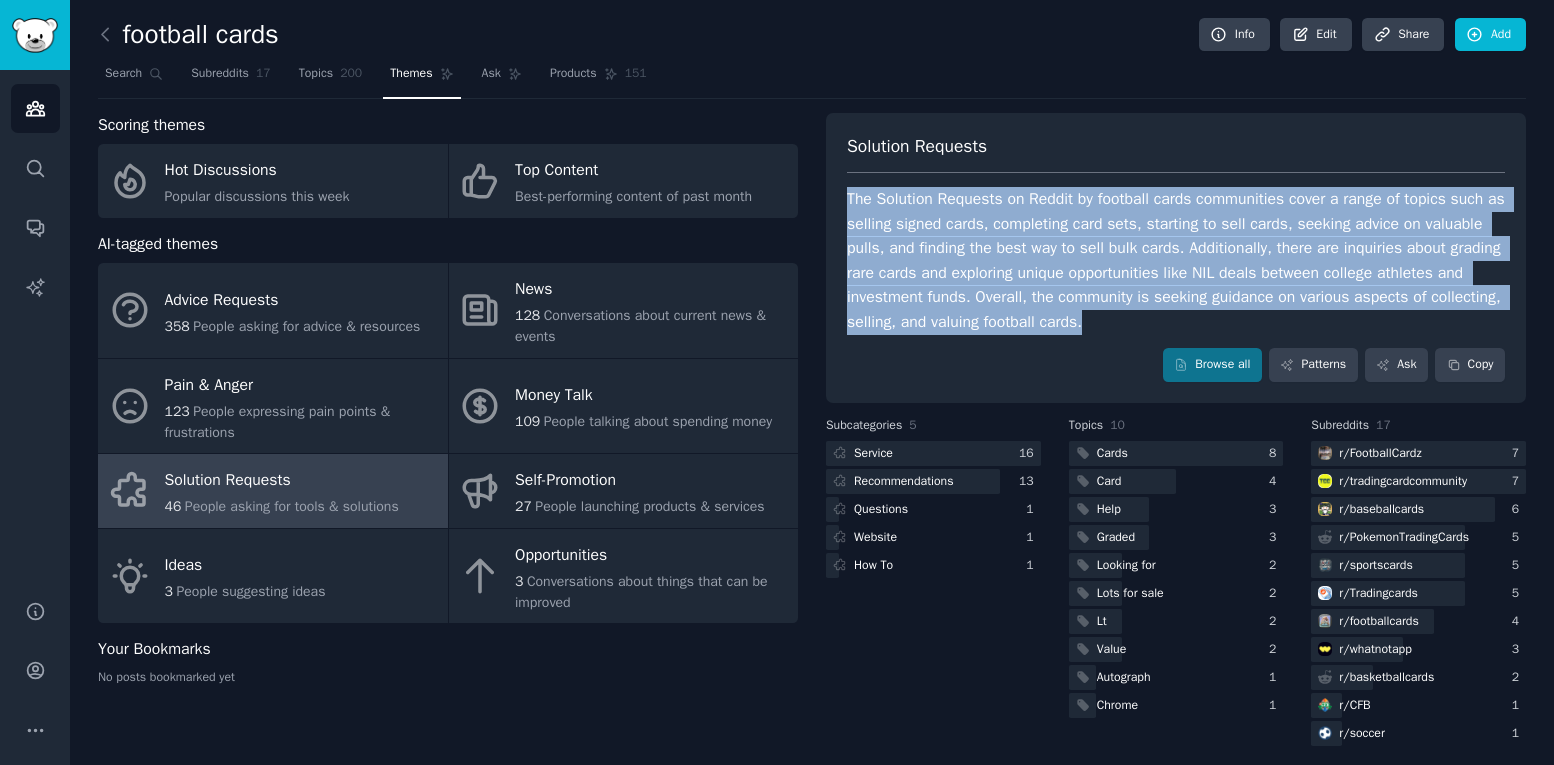 click on "The Solution Requests on Reddit by football cards communities cover a range of topics such as selling signed cards, completing card sets, starting to sell cards, seeking advice on valuable pulls, and finding the best way to sell bulk cards. Additionally, there are inquiries about grading rare cards and exploring unique opportunities like NIL deals between college athletes and investment funds. Overall, the community is seeking guidance on various aspects of collecting, selling, and valuing football cards." at bounding box center (1176, 260) 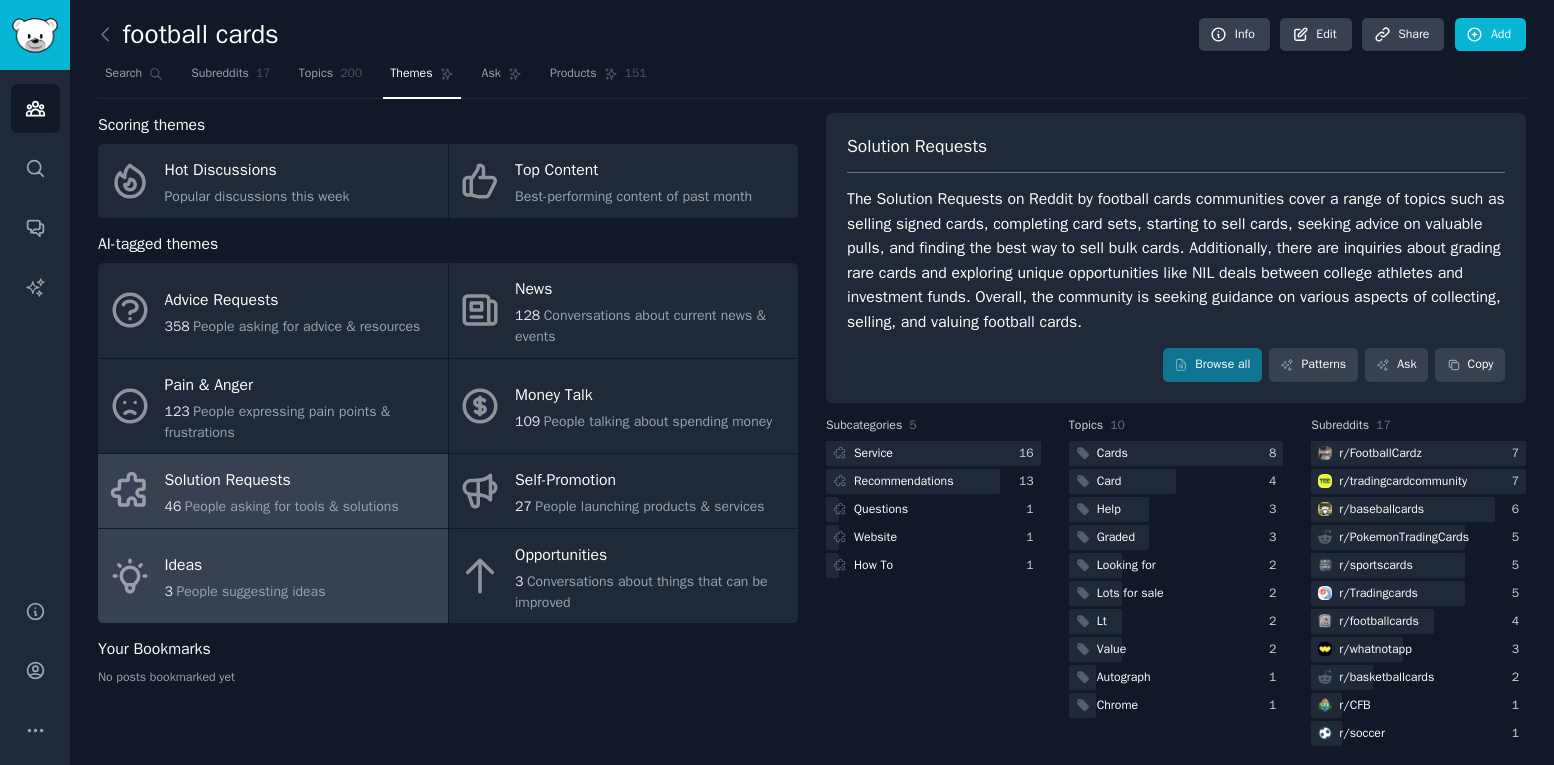 click on "People suggesting ideas" at bounding box center (250, 591) 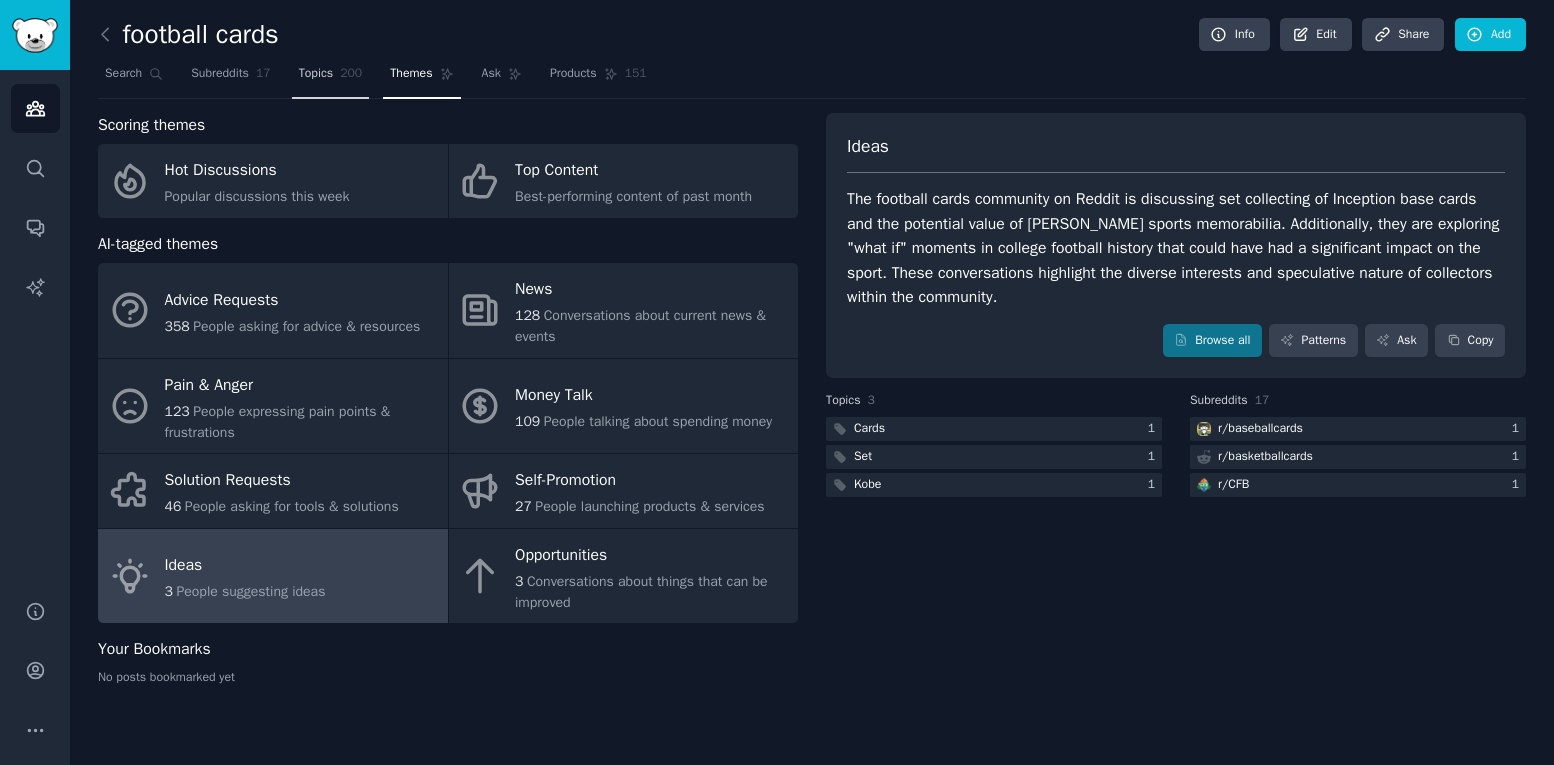 click on "Topics" at bounding box center (316, 74) 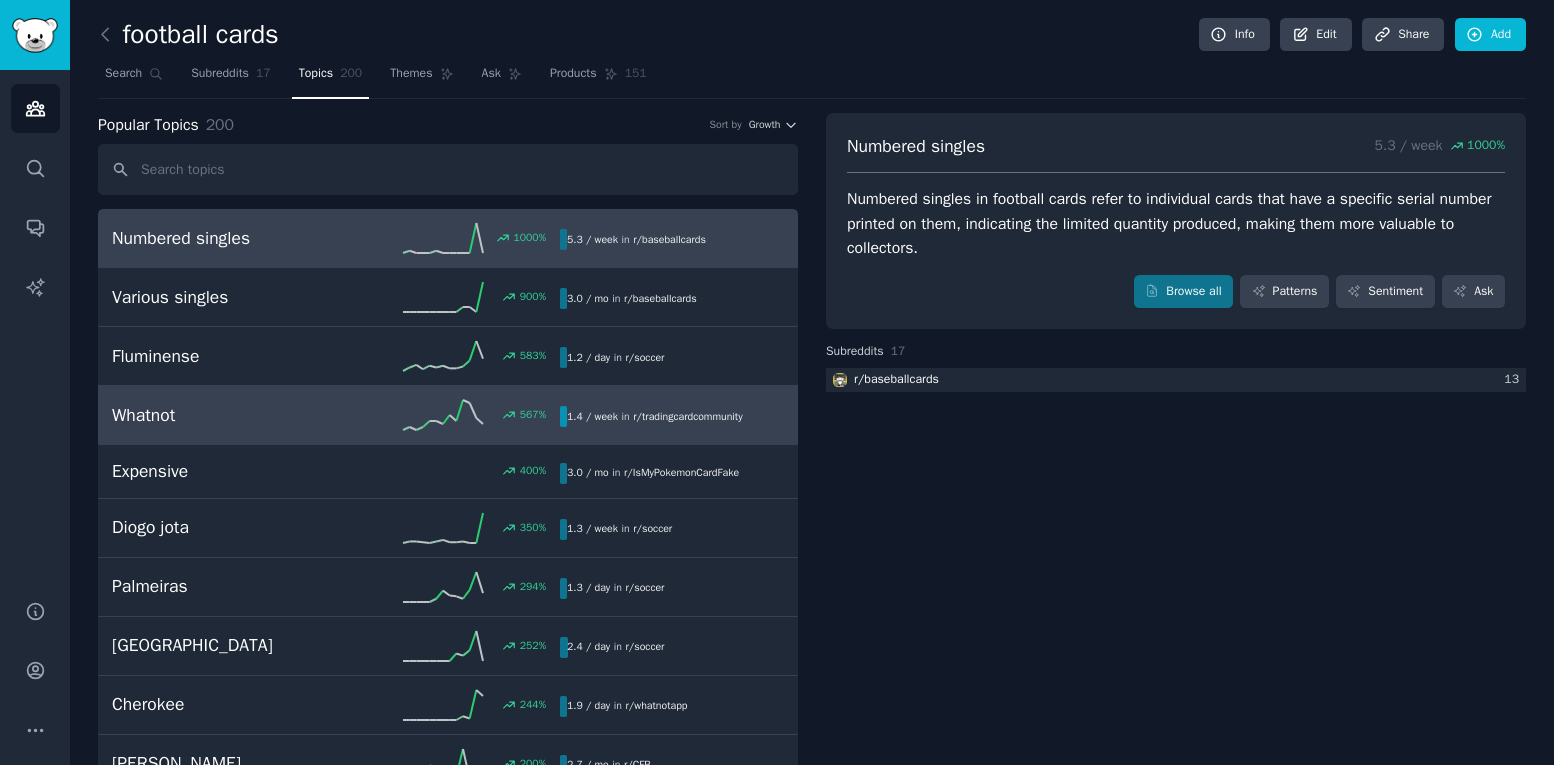 click on "Whatnot 567 % 1.4 / week  in    r/ tradingcardcommunity" at bounding box center [448, 415] 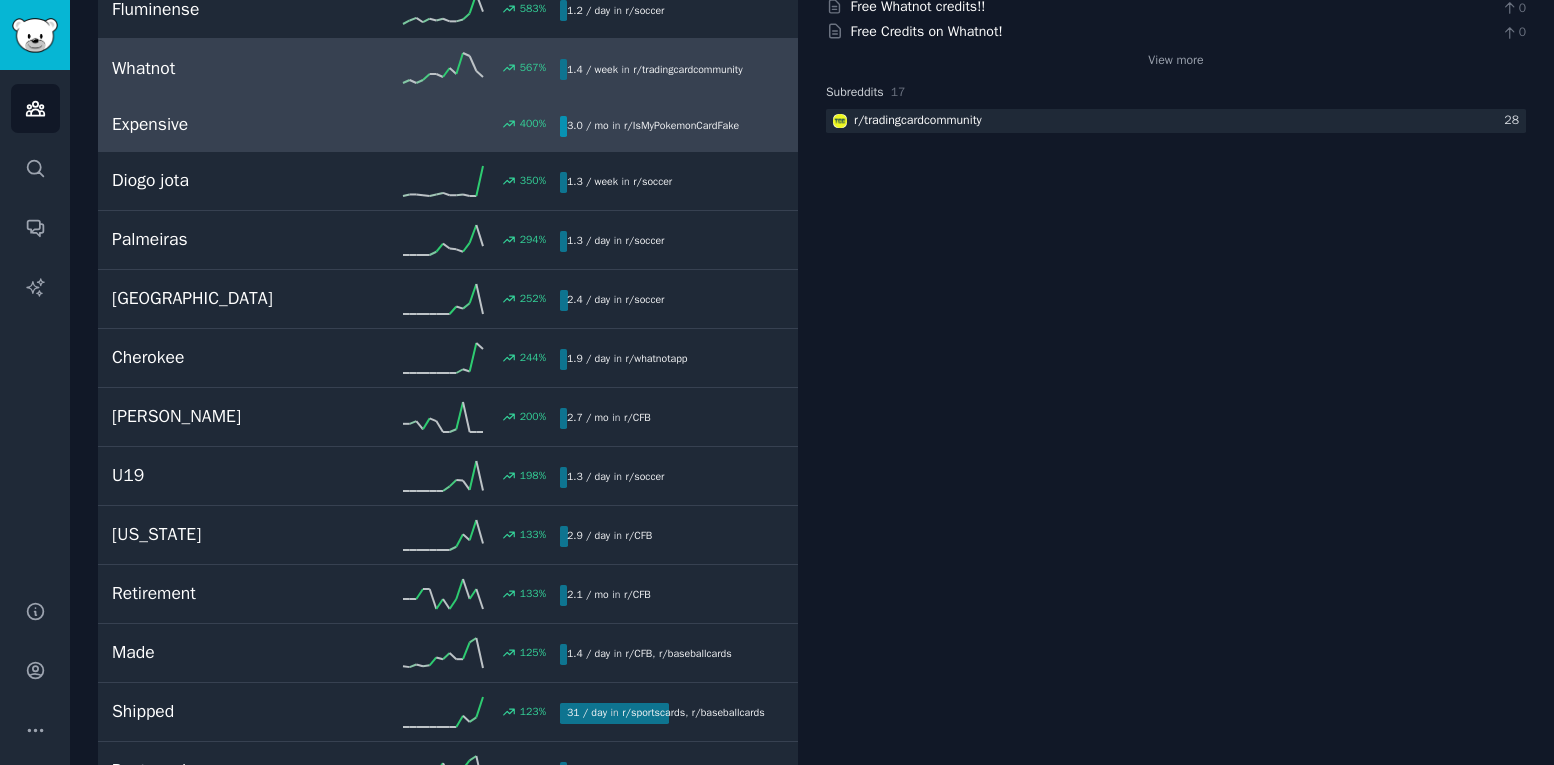 scroll, scrollTop: 348, scrollLeft: 0, axis: vertical 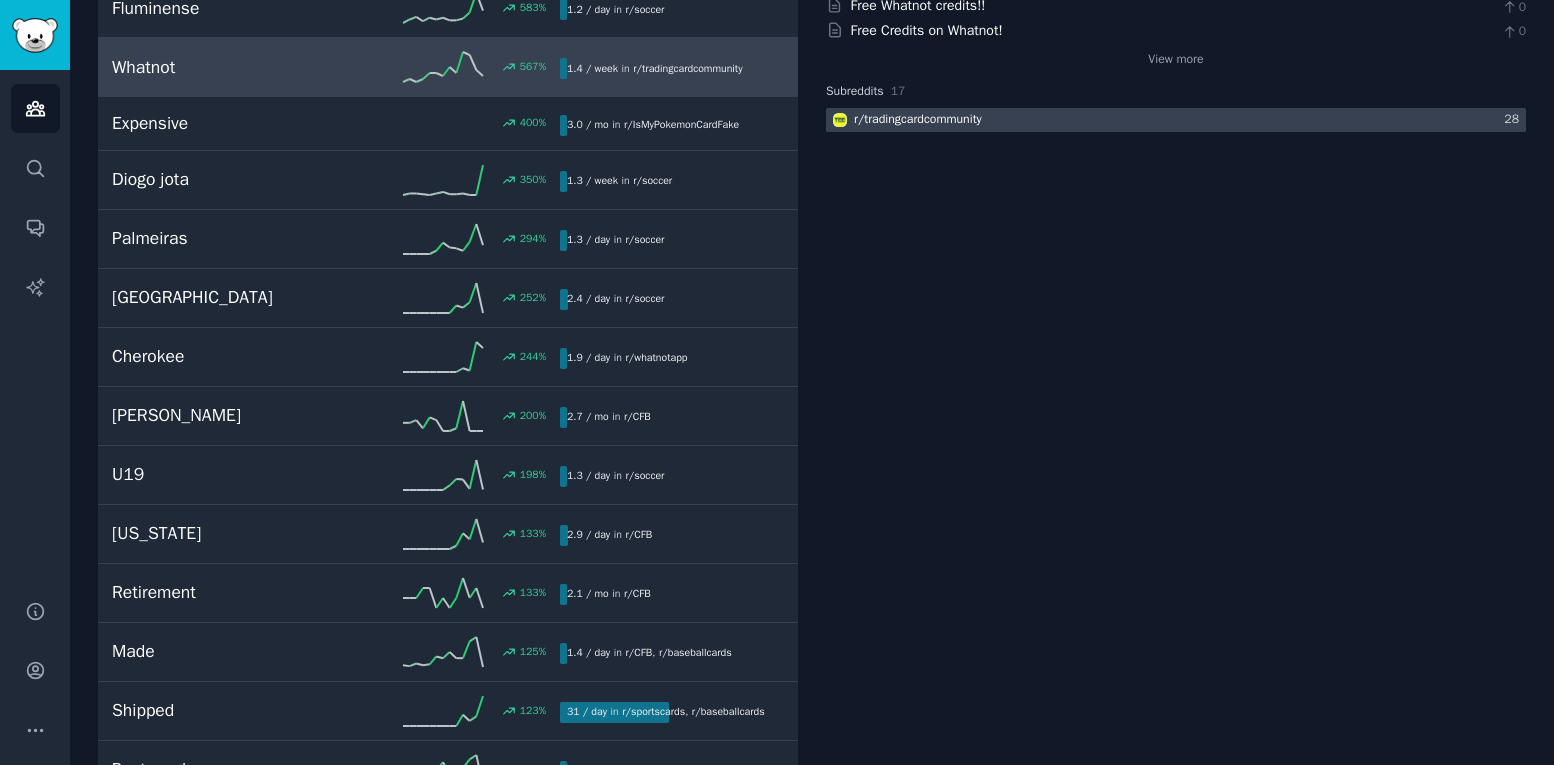 click on "r/ tradingcardcommunity" at bounding box center [918, 120] 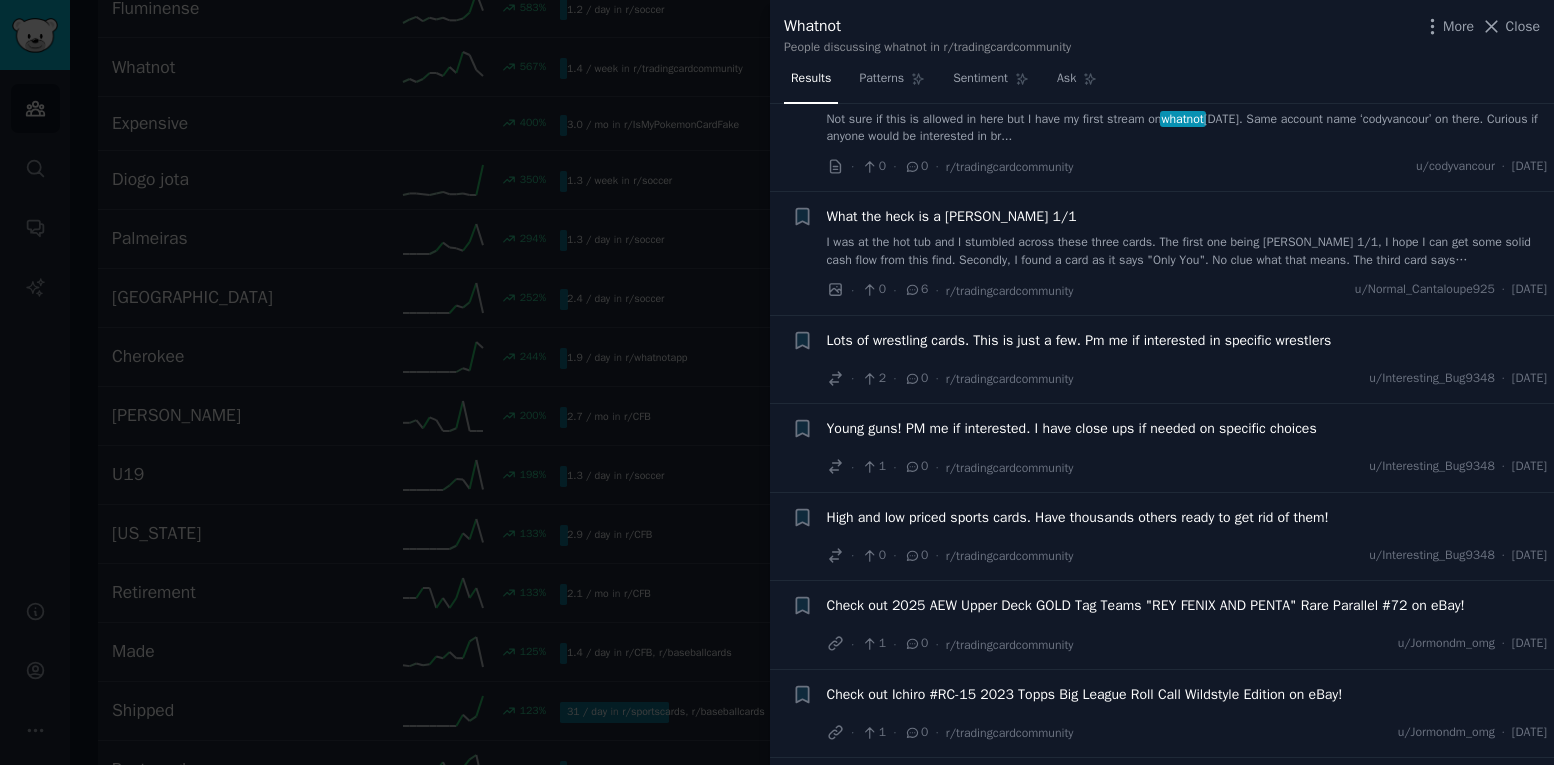 scroll, scrollTop: 556, scrollLeft: 0, axis: vertical 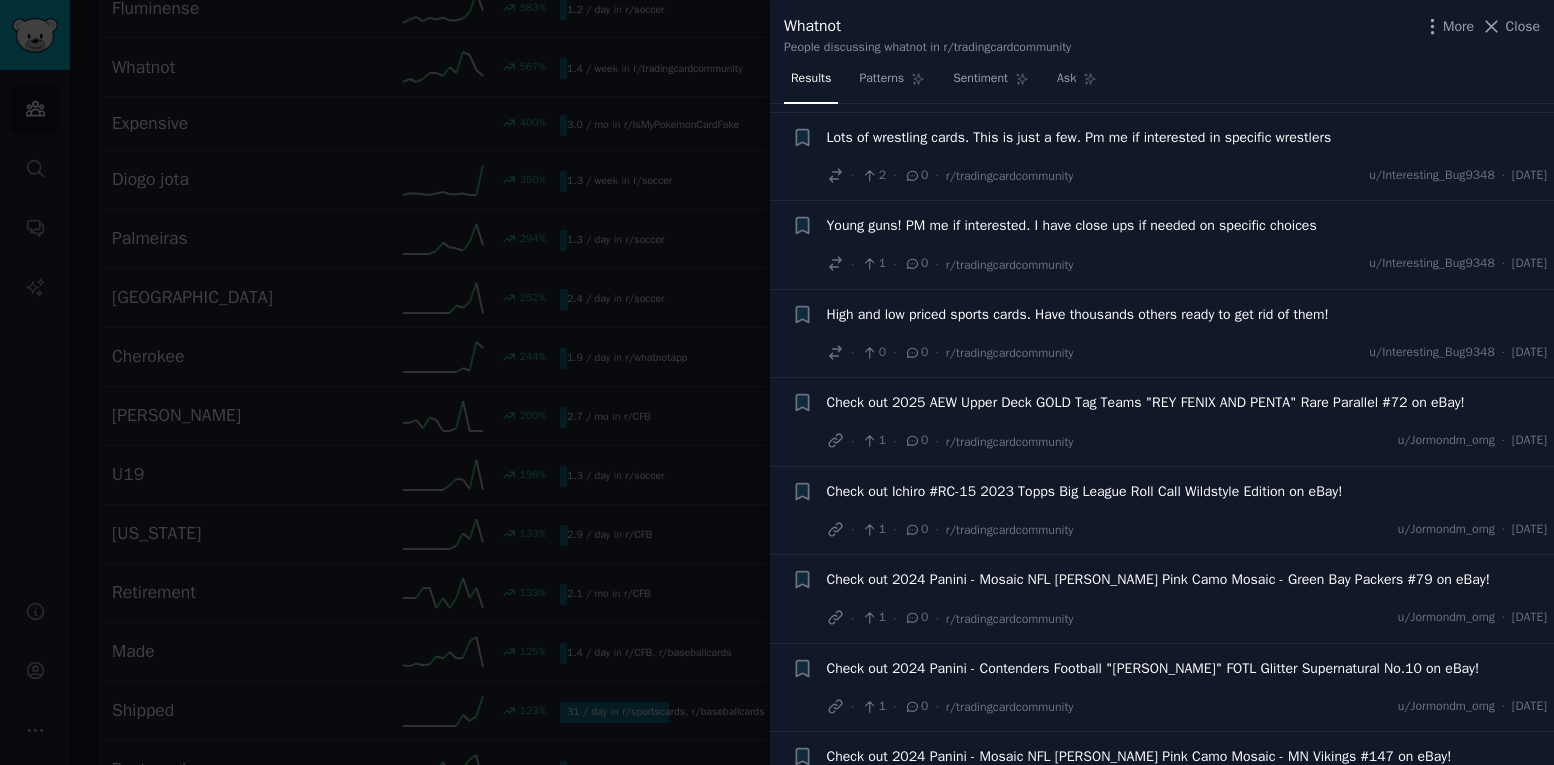 click on "High and low priced sports cards. Have thousands others ready to get rid of them!" at bounding box center (1078, 314) 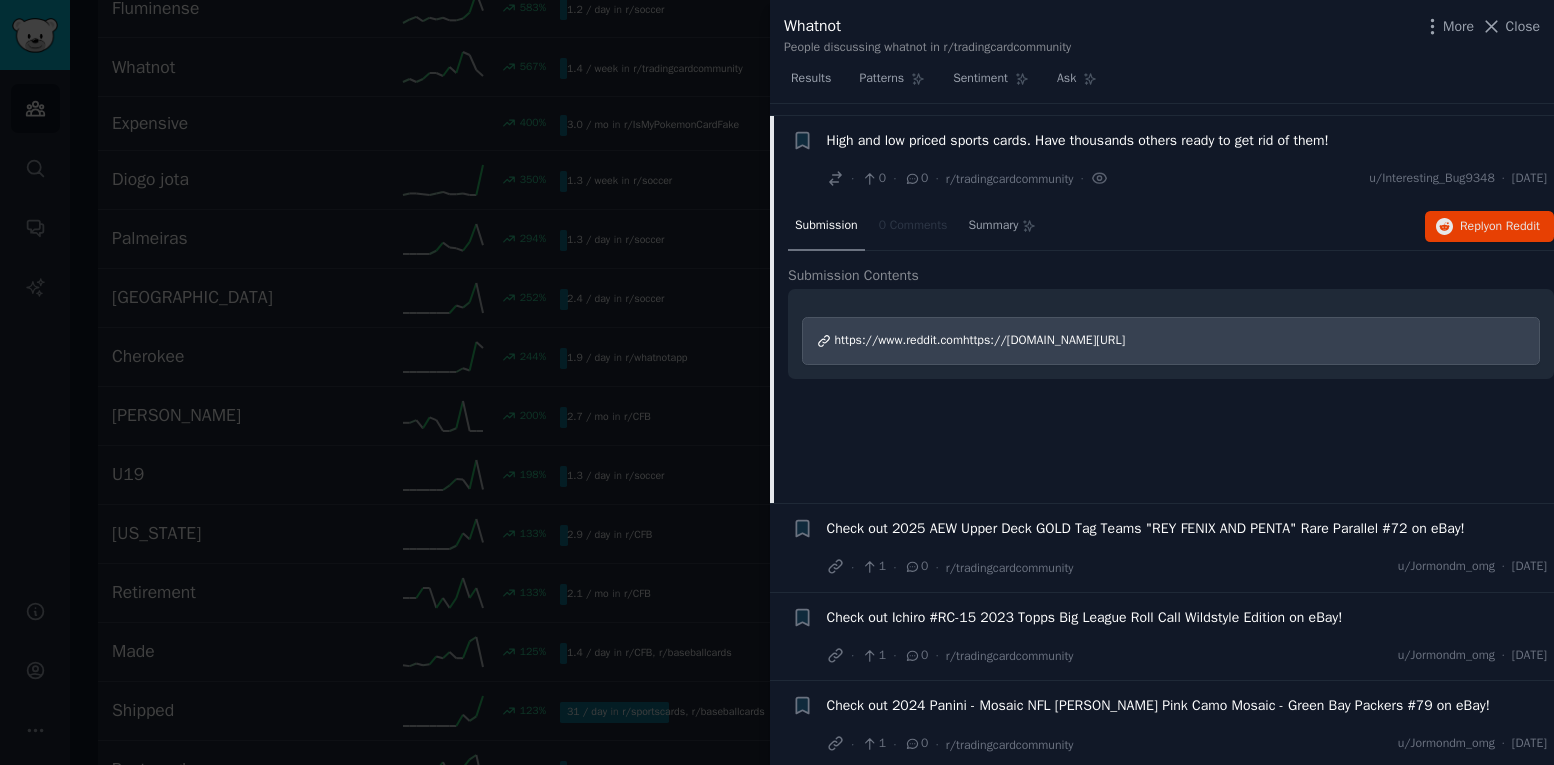 scroll, scrollTop: 742, scrollLeft: 0, axis: vertical 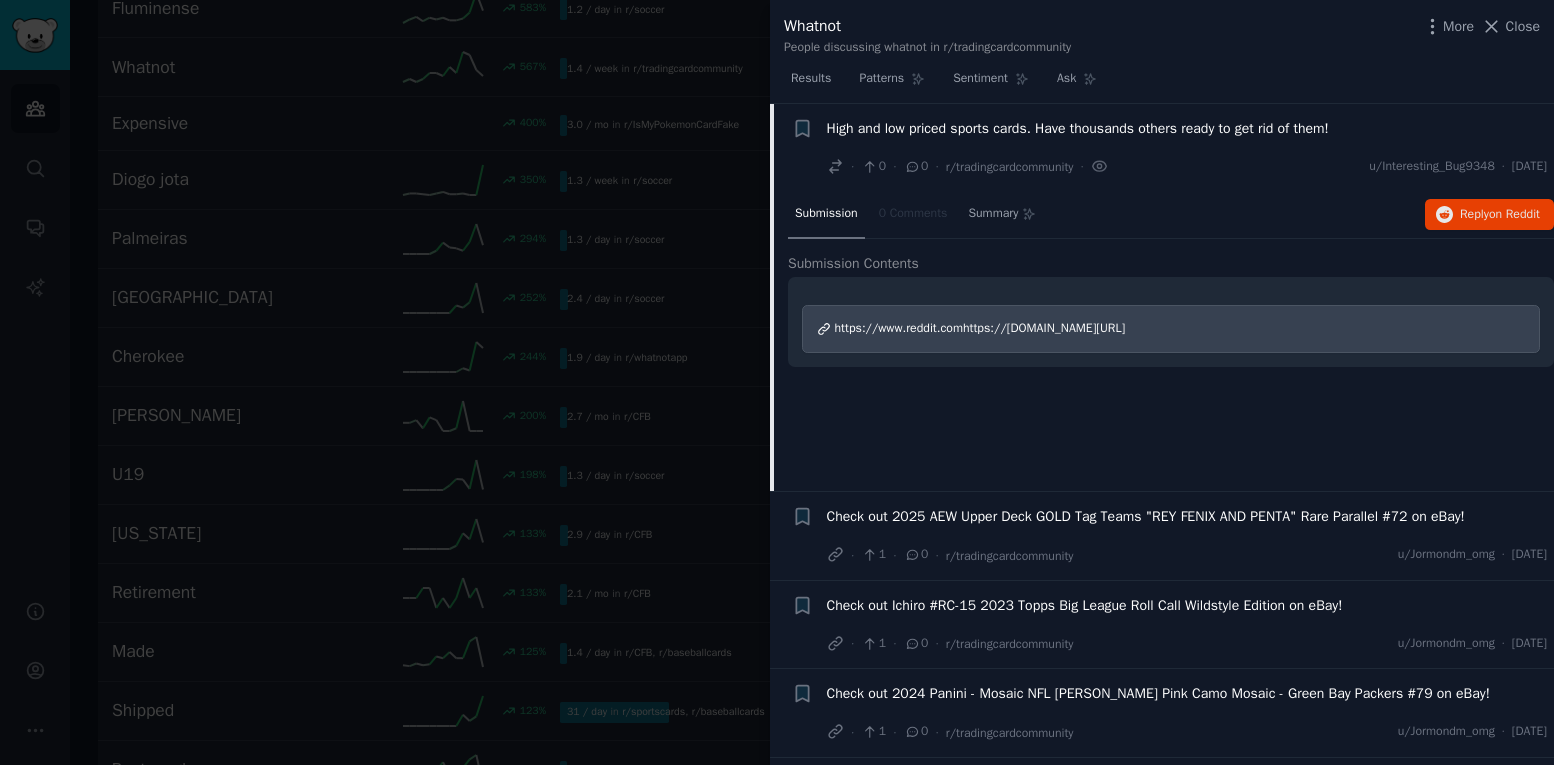 click on "https://www.reddit.comhttps://www.reddit.com/gallery/1lvz85u" at bounding box center (980, 328) 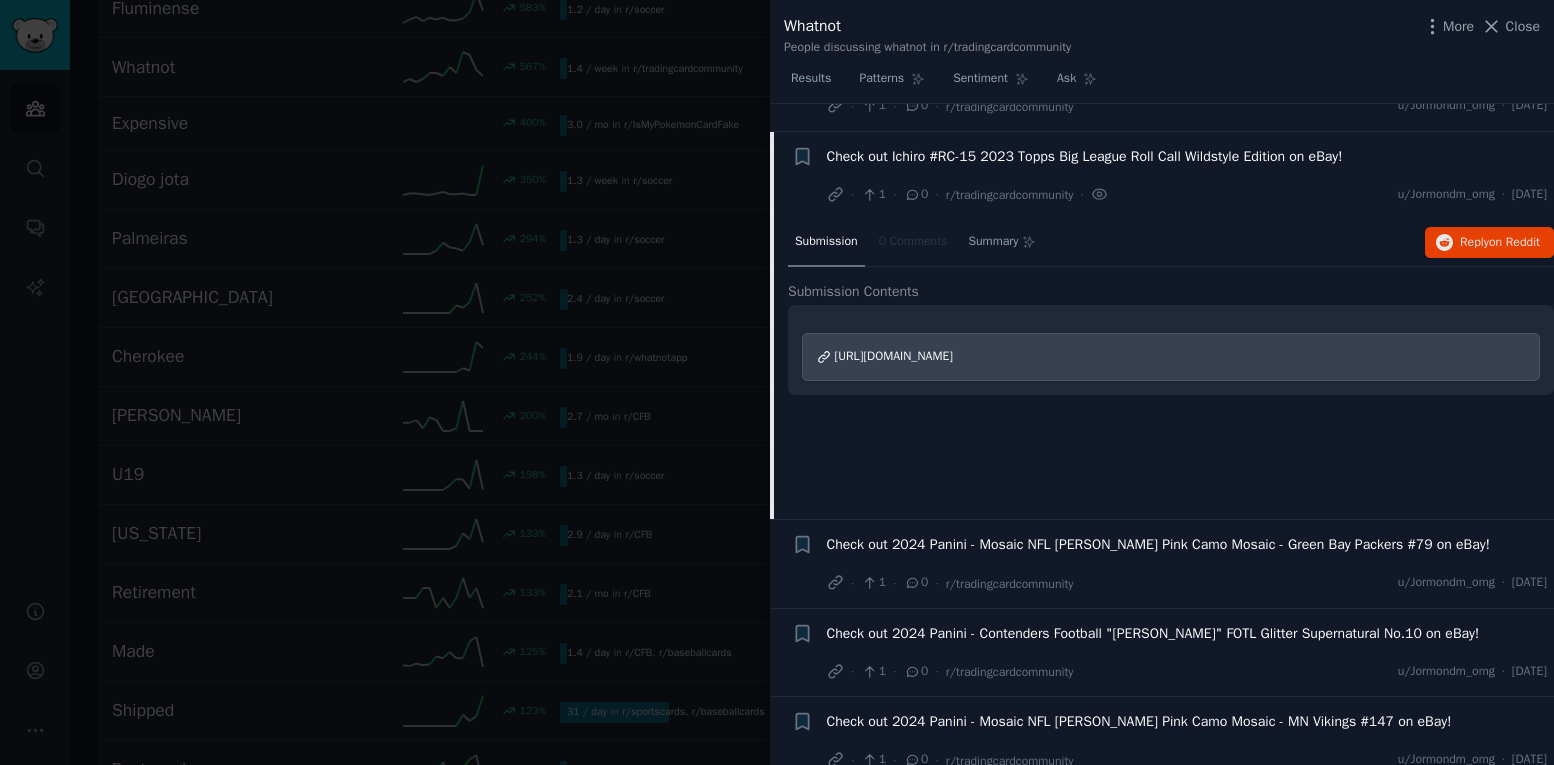 scroll, scrollTop: 919, scrollLeft: 0, axis: vertical 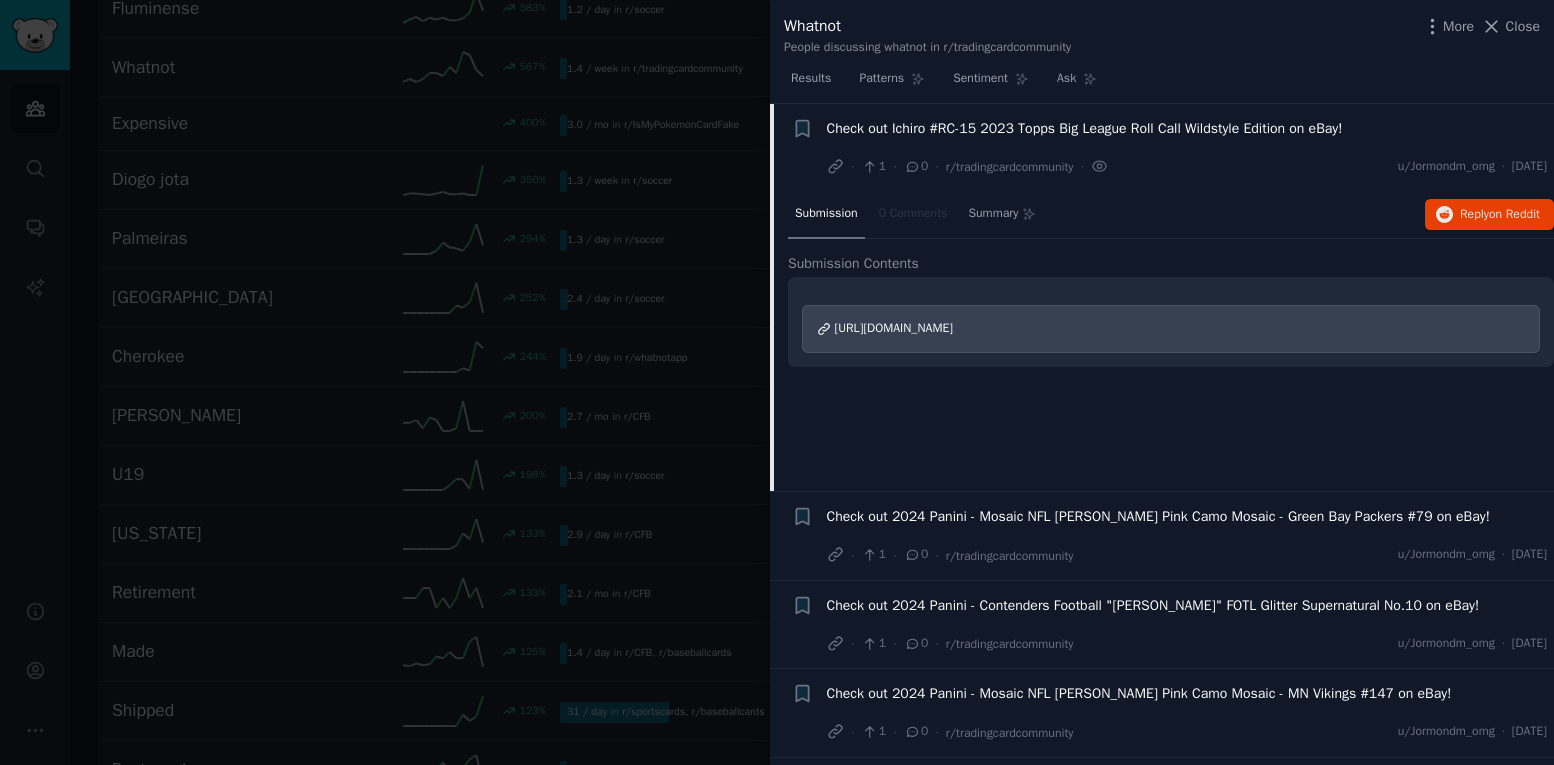 click on "https://ebay.us/m/kVwOtt" at bounding box center (894, 328) 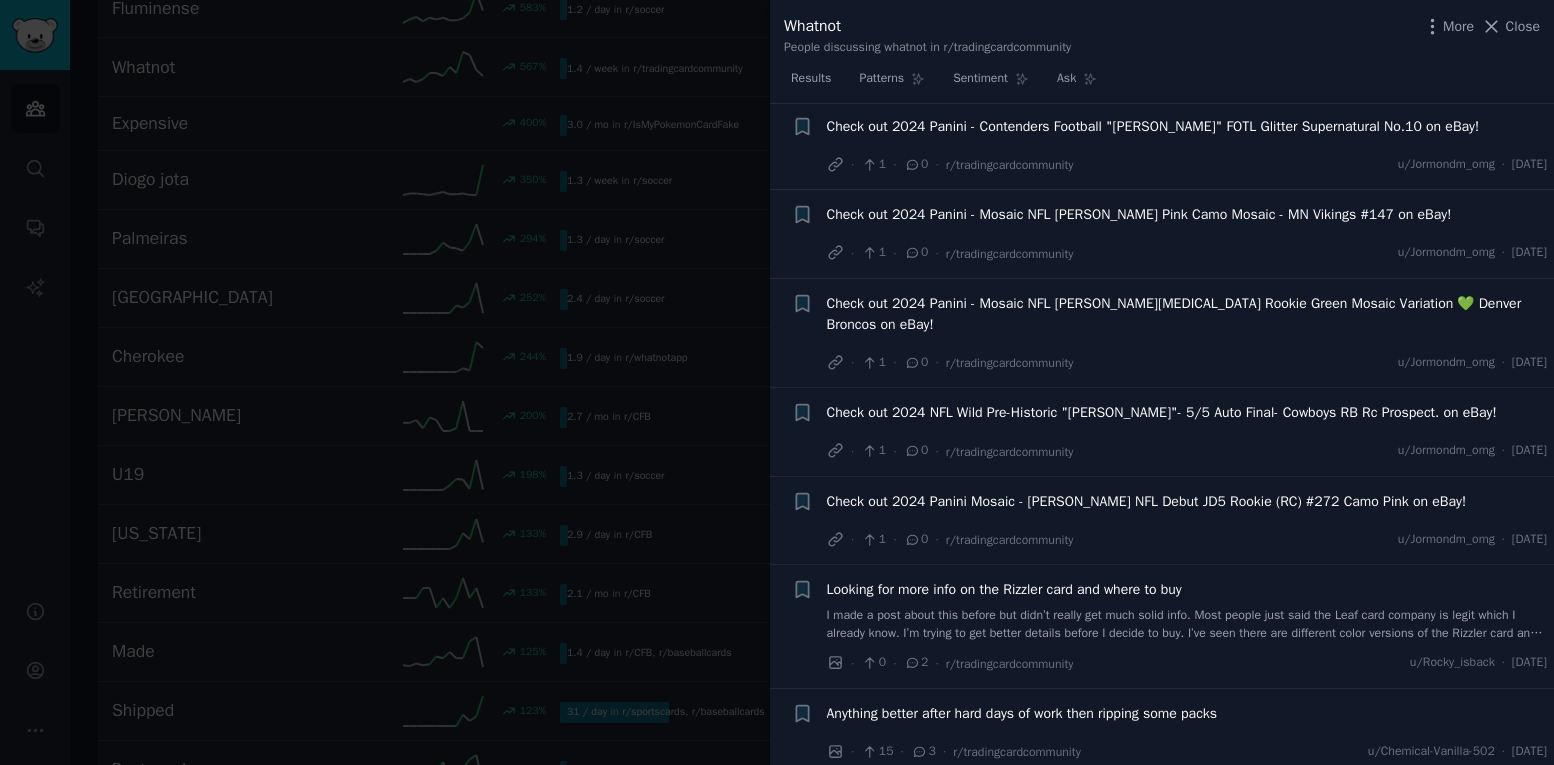 scroll, scrollTop: 1062, scrollLeft: 0, axis: vertical 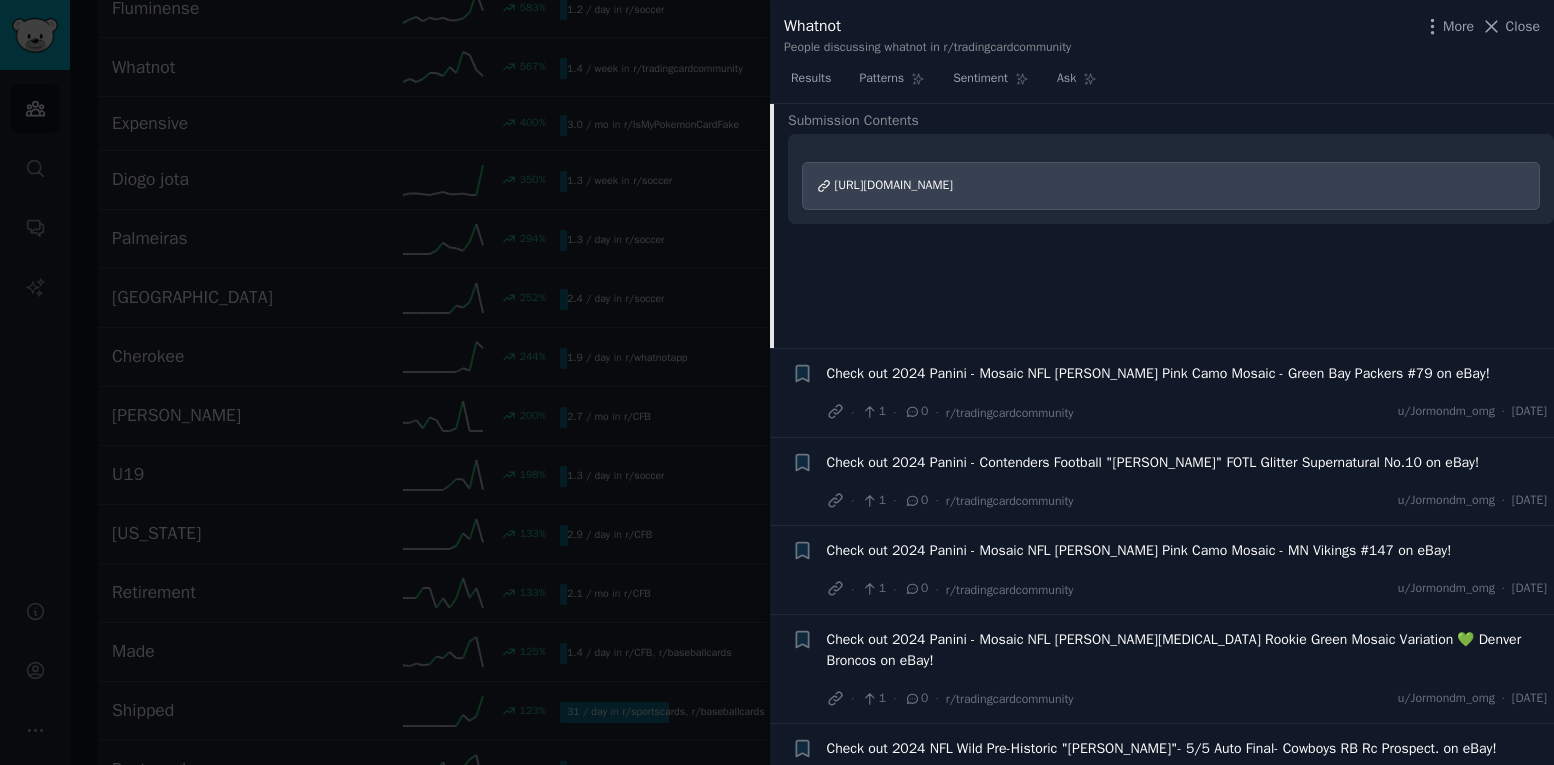 click on "https://ebay.us/m/kVwOtt" at bounding box center [894, 185] 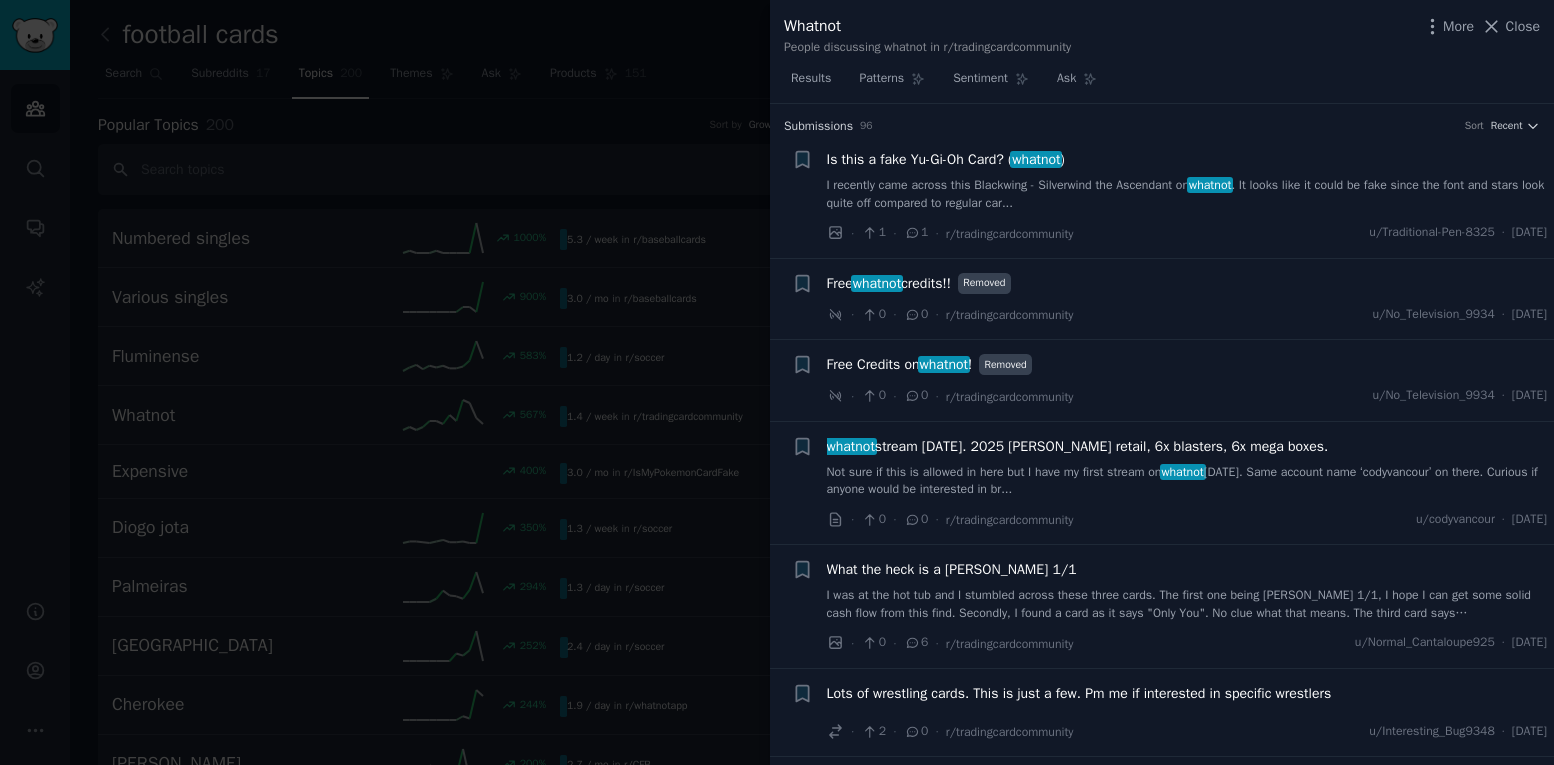 scroll, scrollTop: 0, scrollLeft: 0, axis: both 